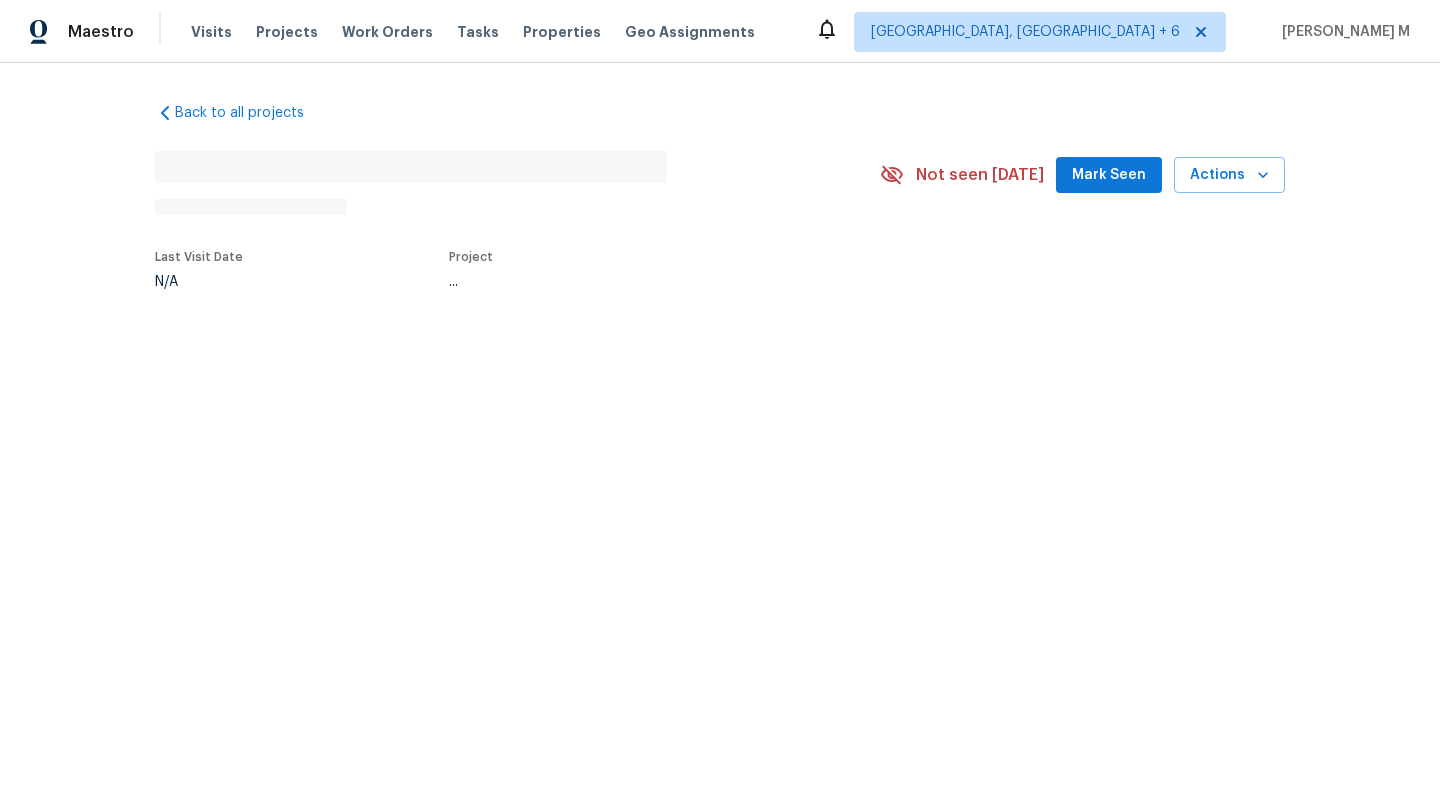 scroll, scrollTop: 0, scrollLeft: 0, axis: both 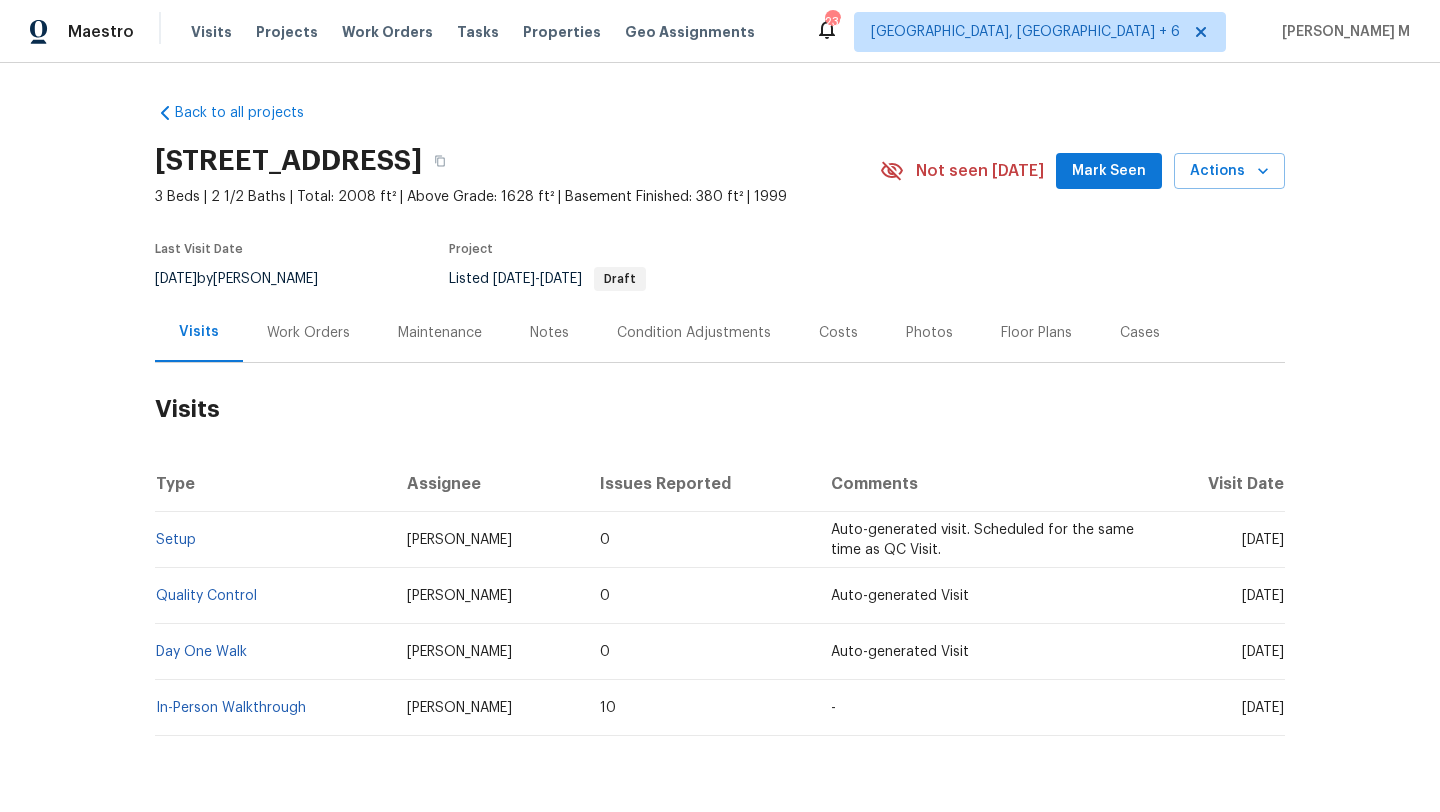 click on "Work Orders" at bounding box center (308, 333) 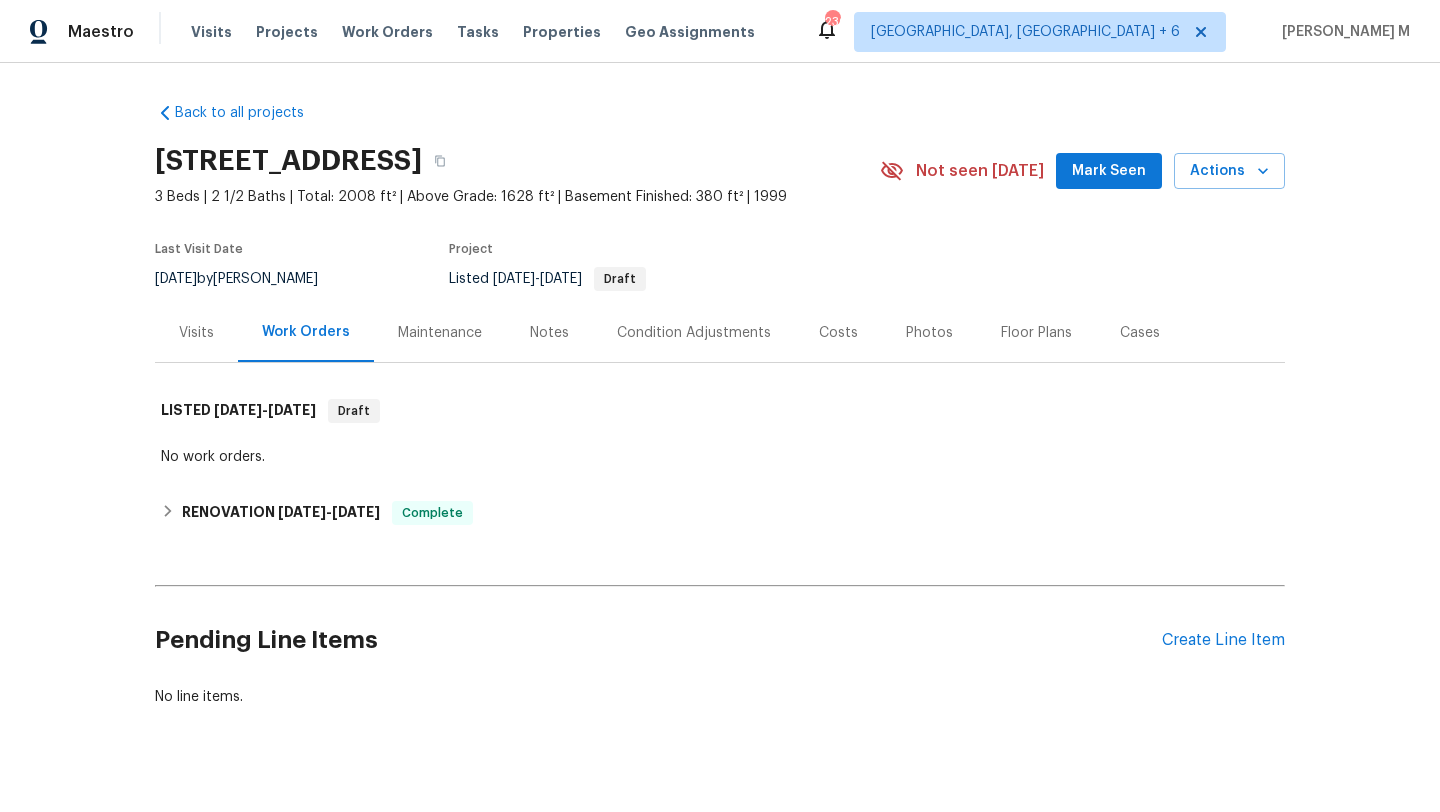 click on "Visits" at bounding box center [196, 332] 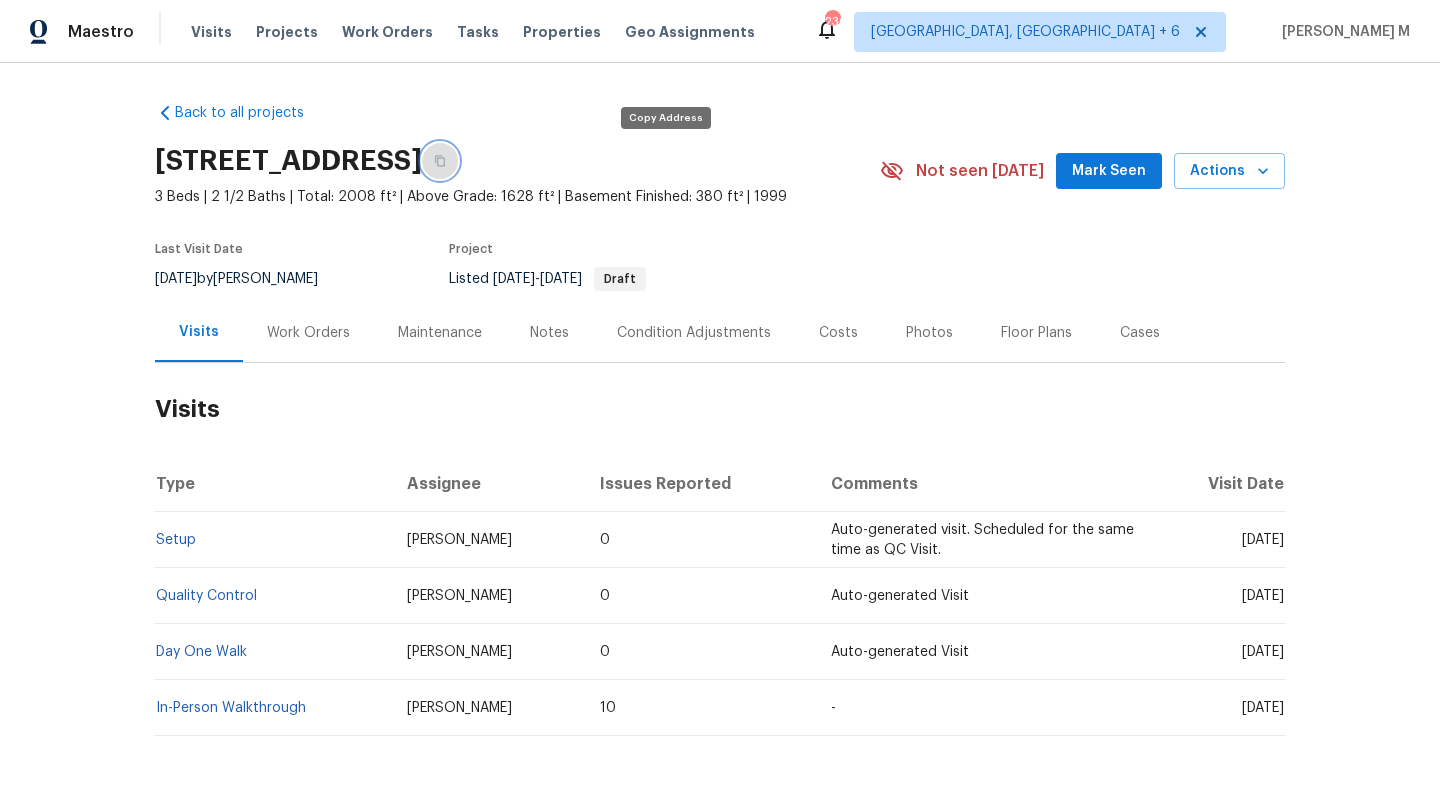 click 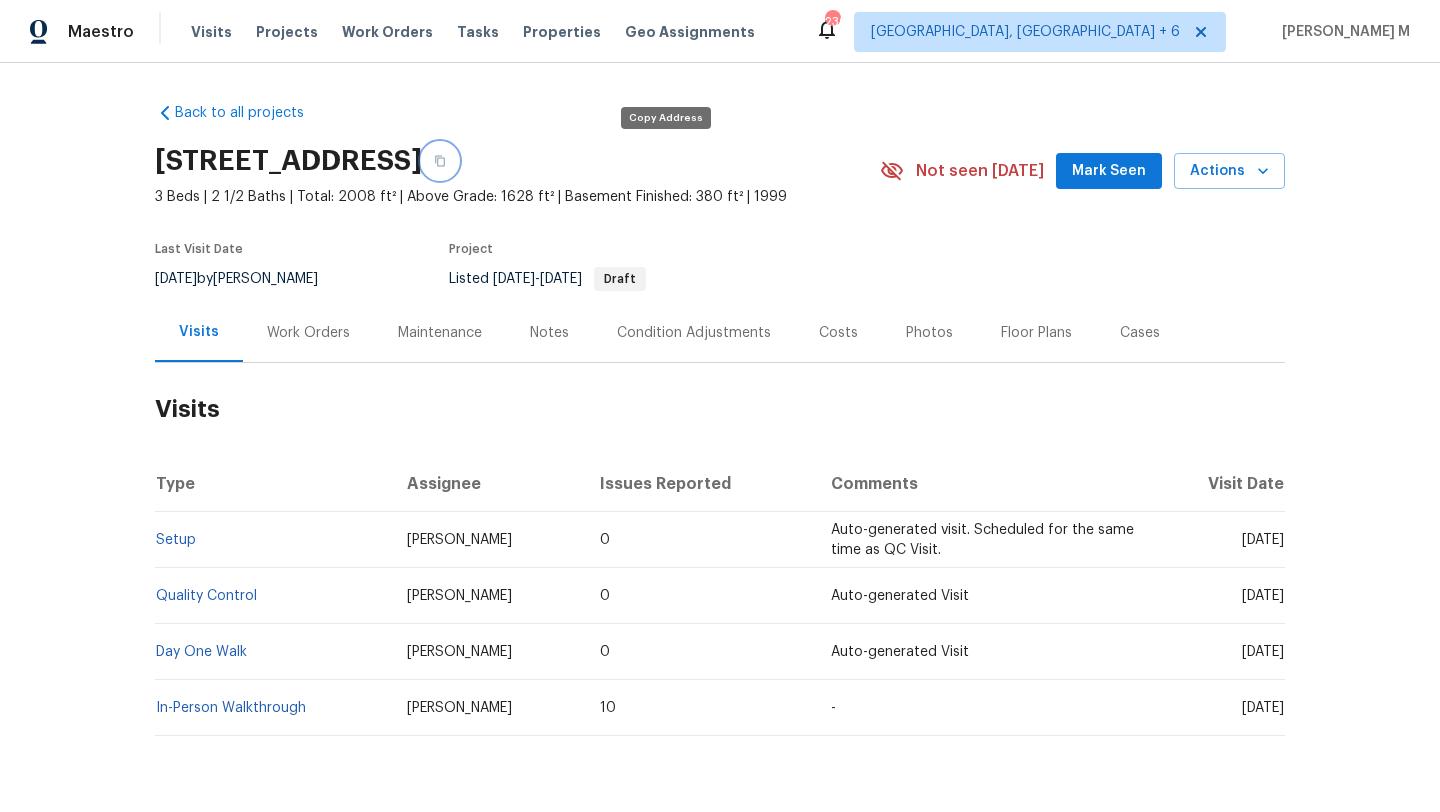 type 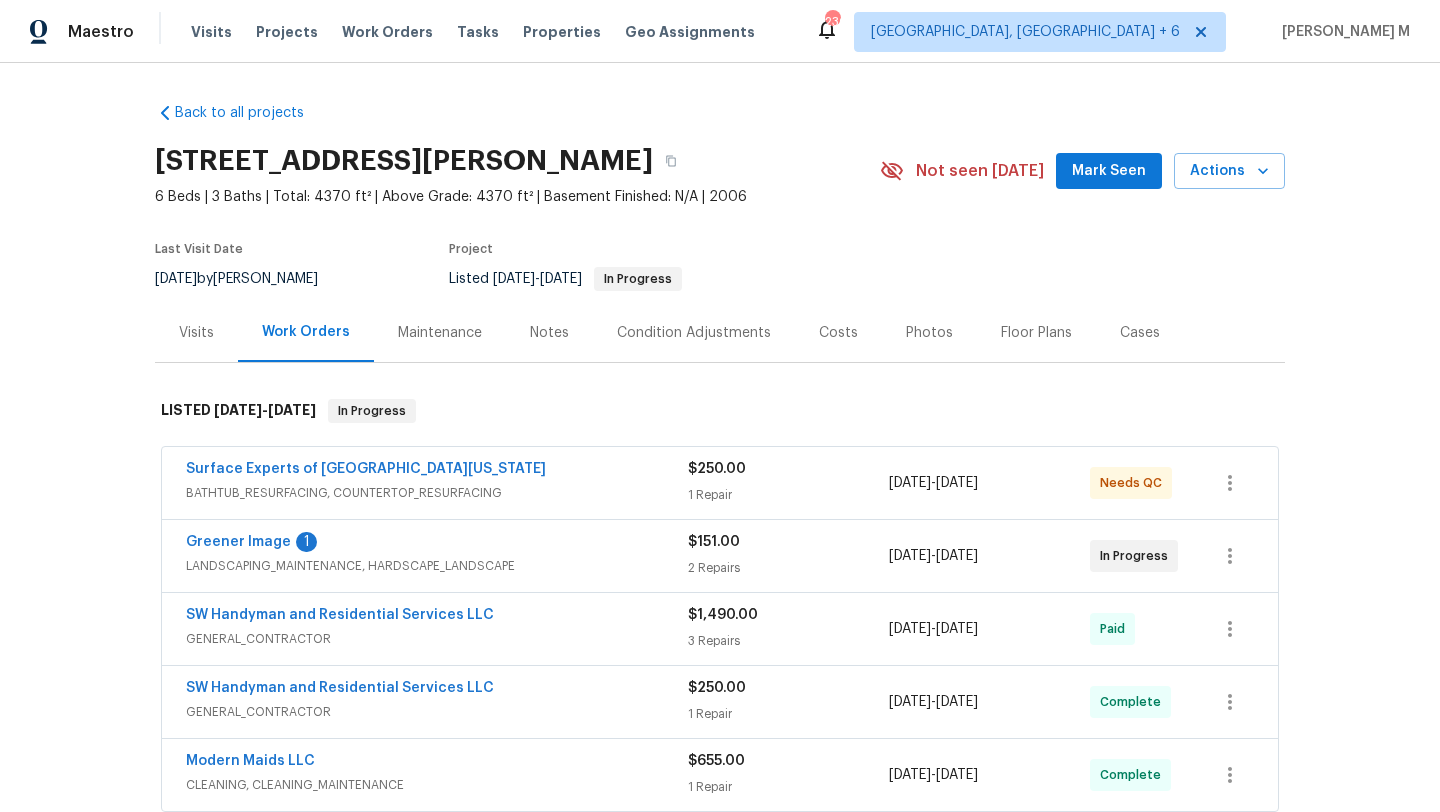 scroll, scrollTop: 0, scrollLeft: 0, axis: both 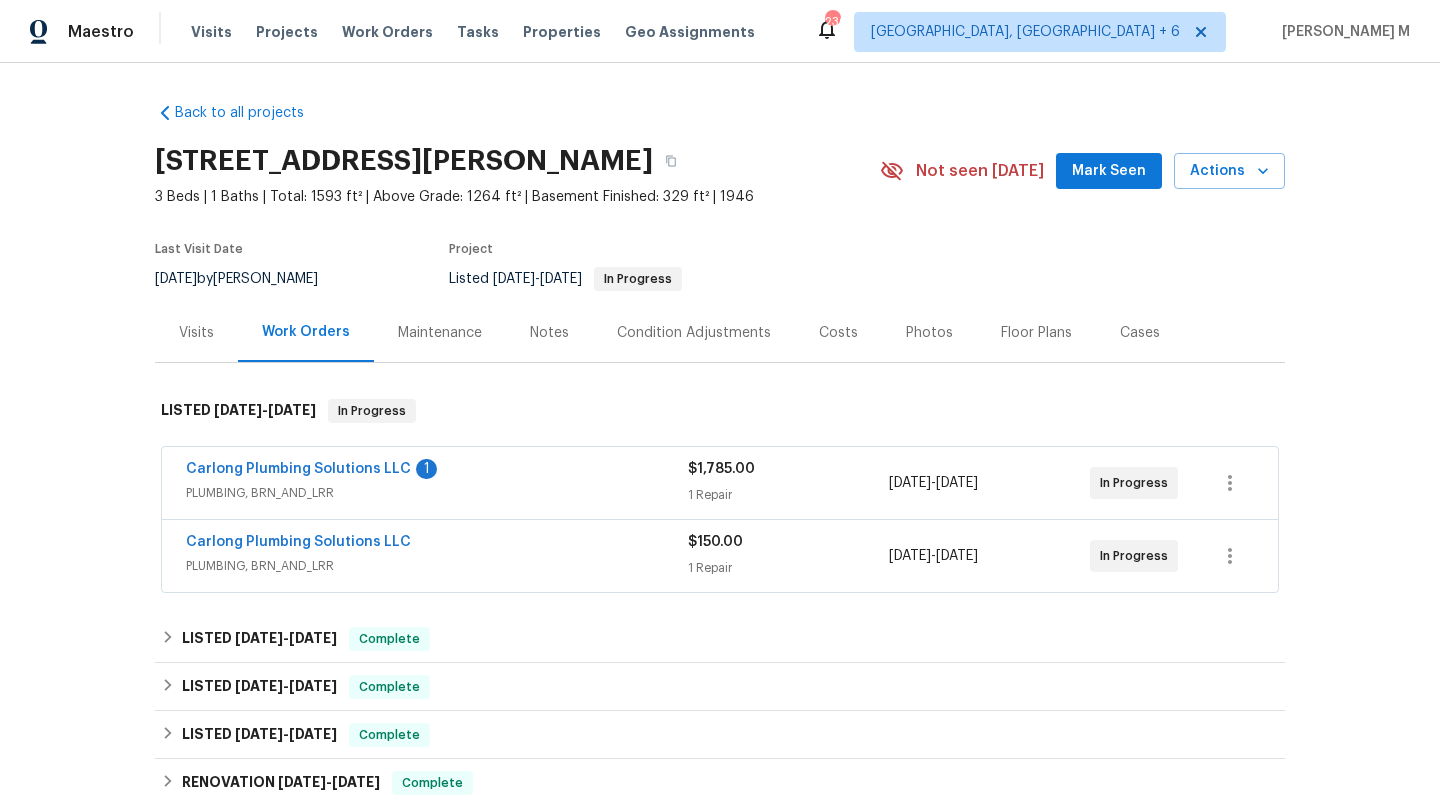 click on "Visits" at bounding box center (196, 333) 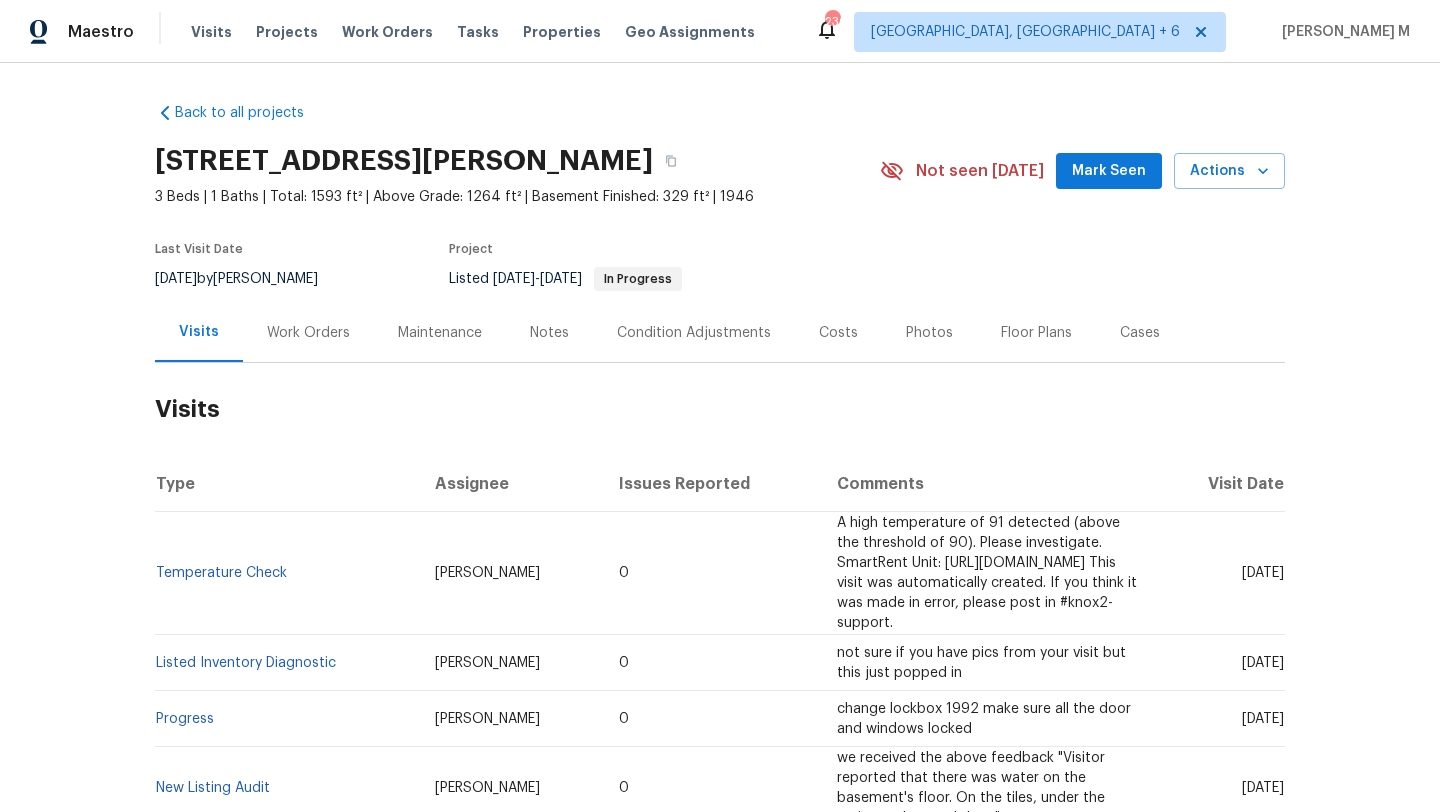click on "Work Orders" at bounding box center [308, 332] 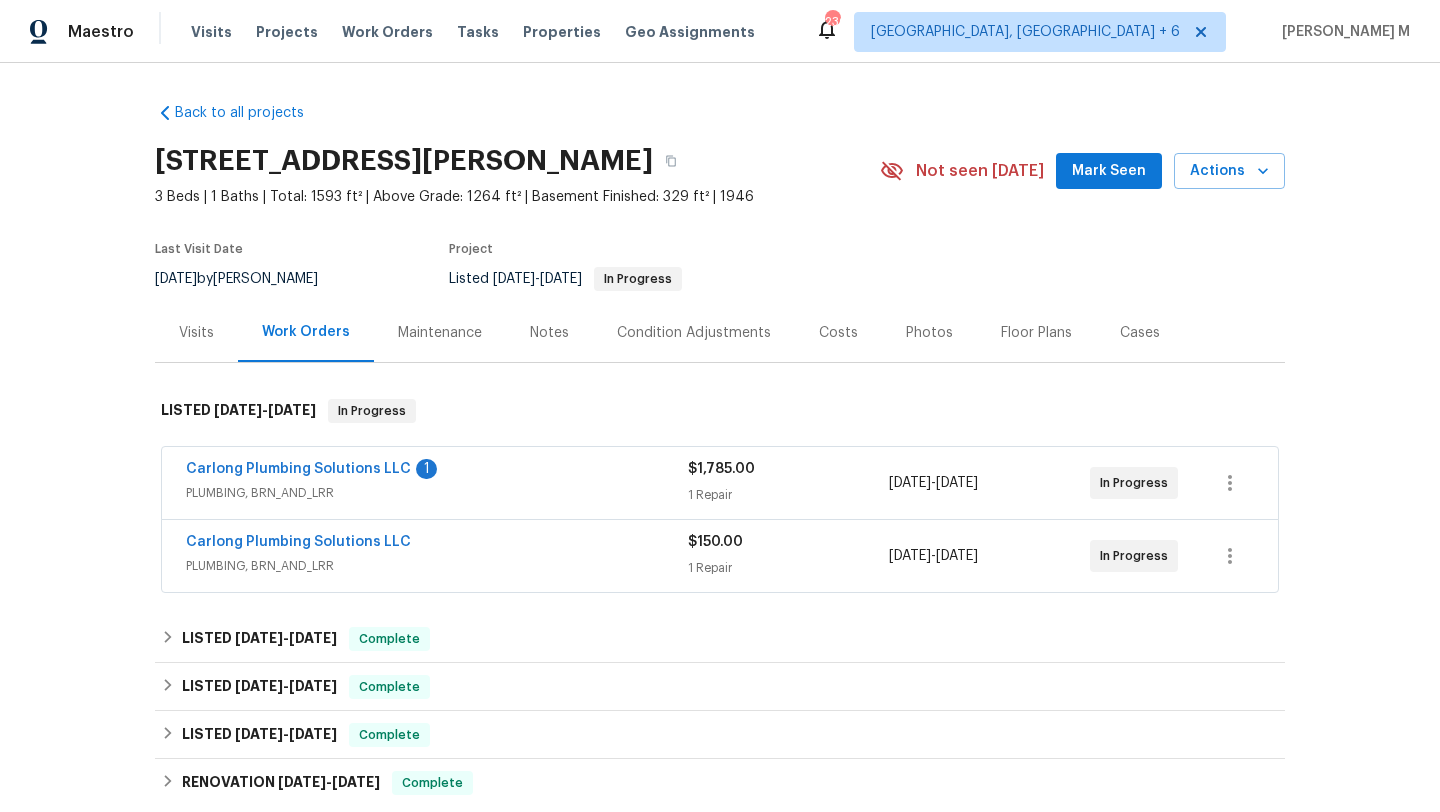 click on "Carlong Plumbing Solutions LLC 1 PLUMBING, BRN_AND_LRR $1,785.00 1 Repair 7/3/2025  -  7/15/2025 In Progress" at bounding box center (720, 483) 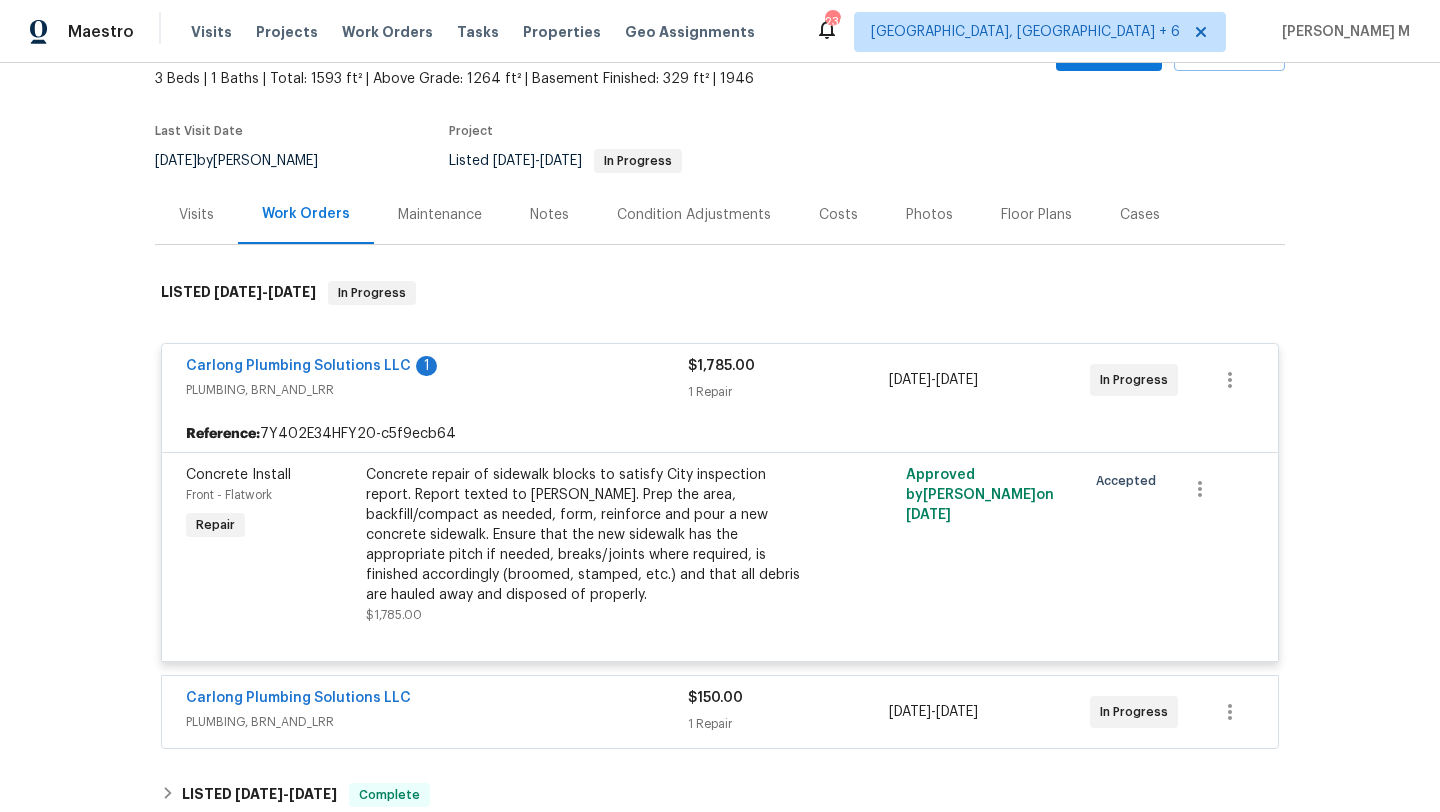 scroll, scrollTop: 210, scrollLeft: 0, axis: vertical 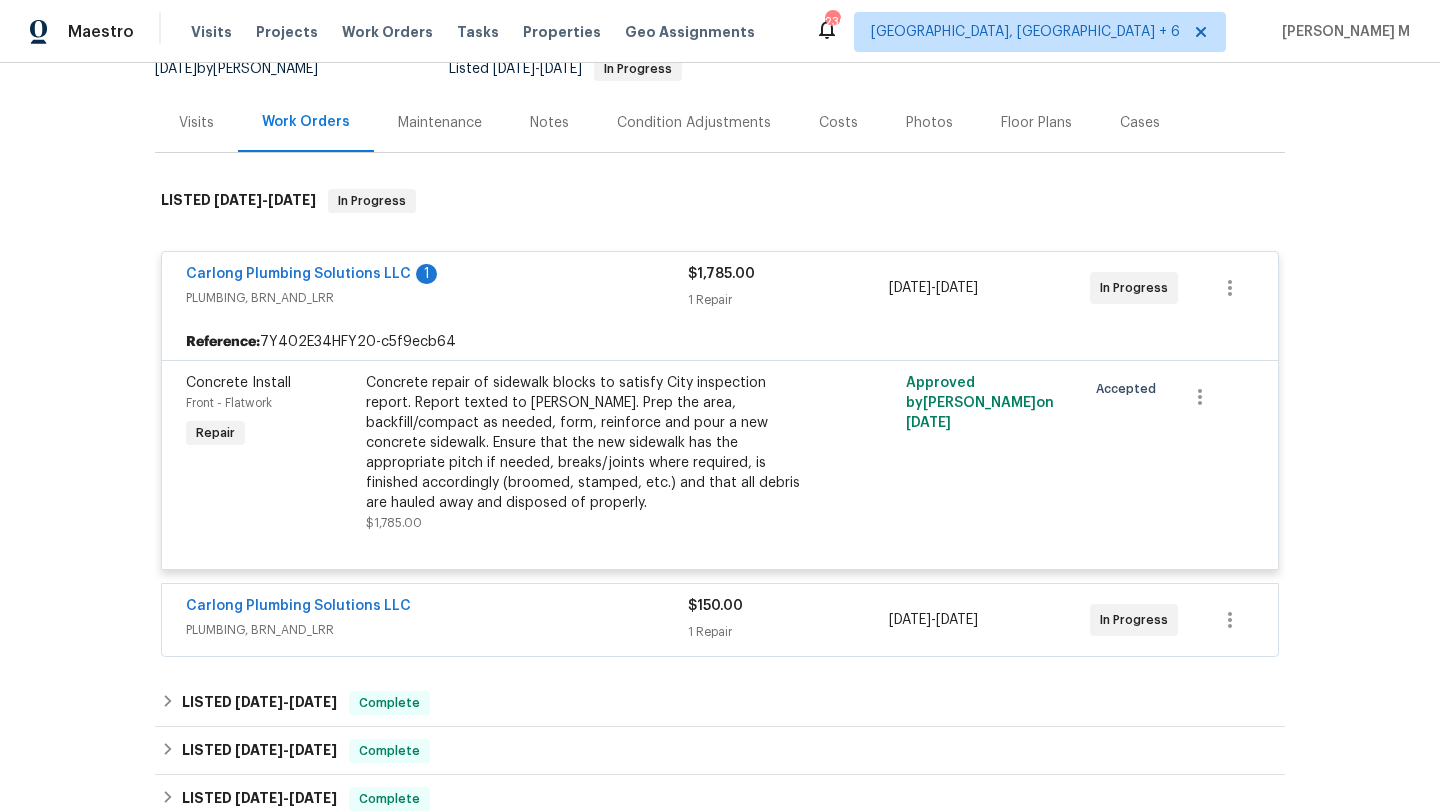 click on "Carlong Plumbing Solutions LLC PLUMBING, BRN_AND_LRR" at bounding box center [437, 620] 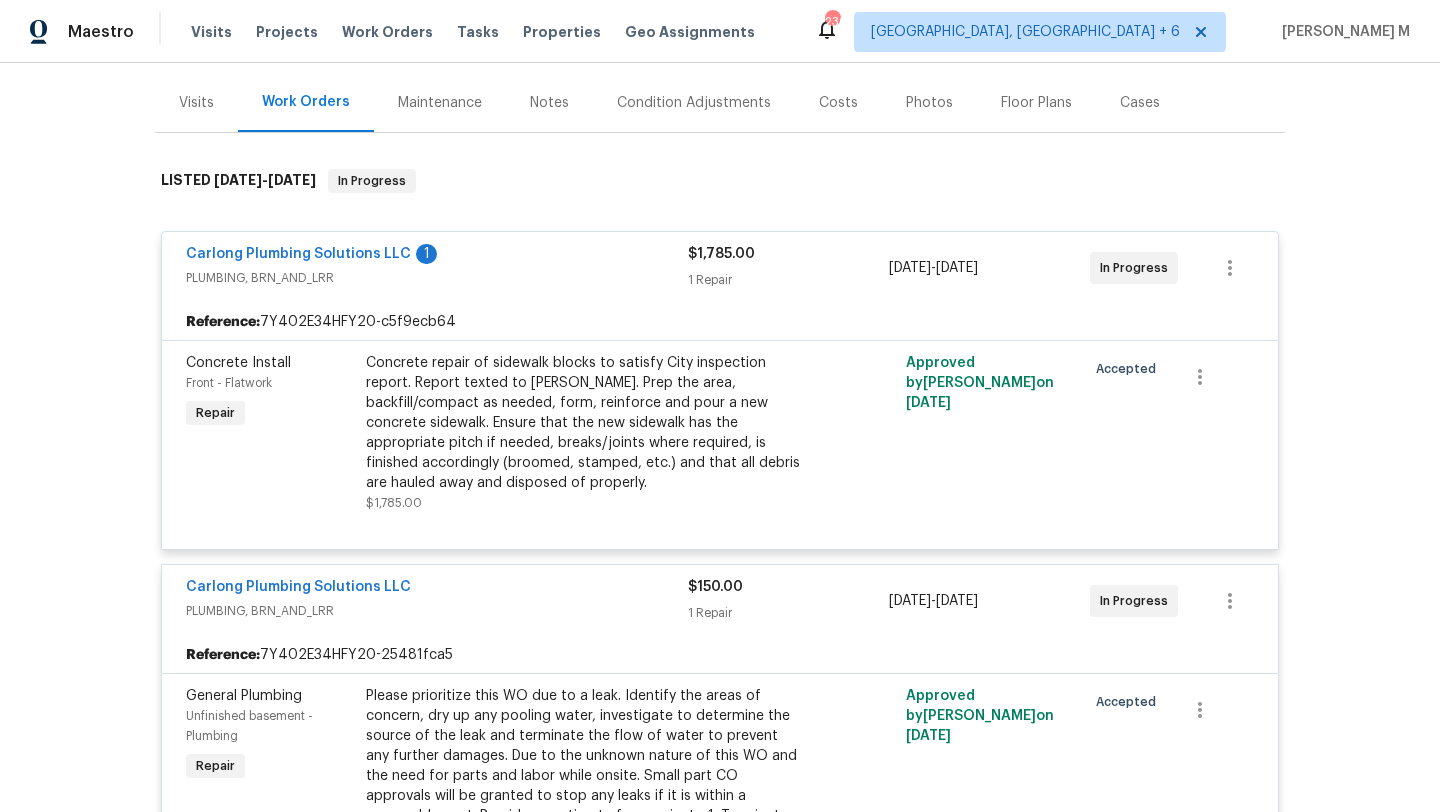 scroll, scrollTop: 209, scrollLeft: 0, axis: vertical 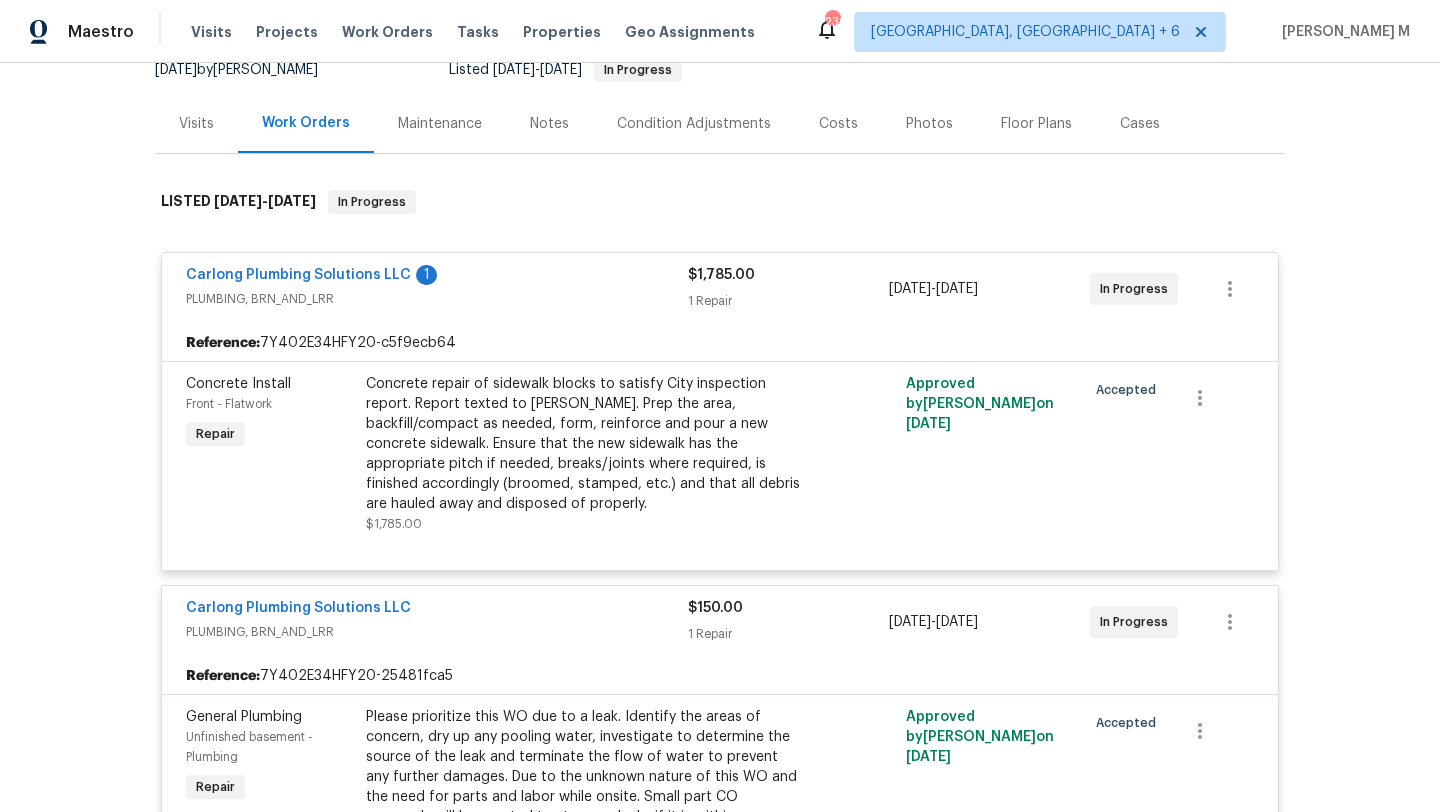 click on "Cases" at bounding box center [1140, 123] 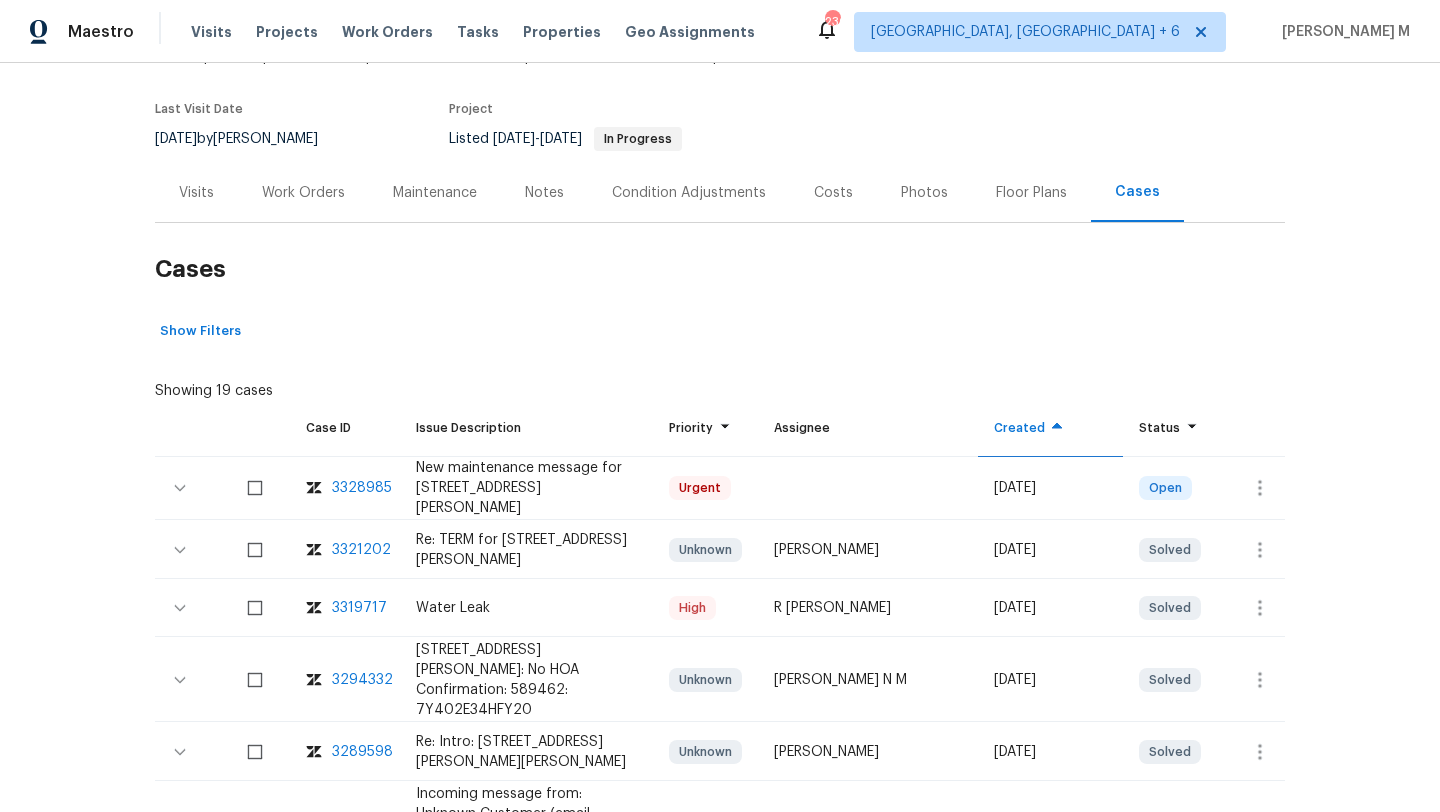 scroll, scrollTop: 150, scrollLeft: 0, axis: vertical 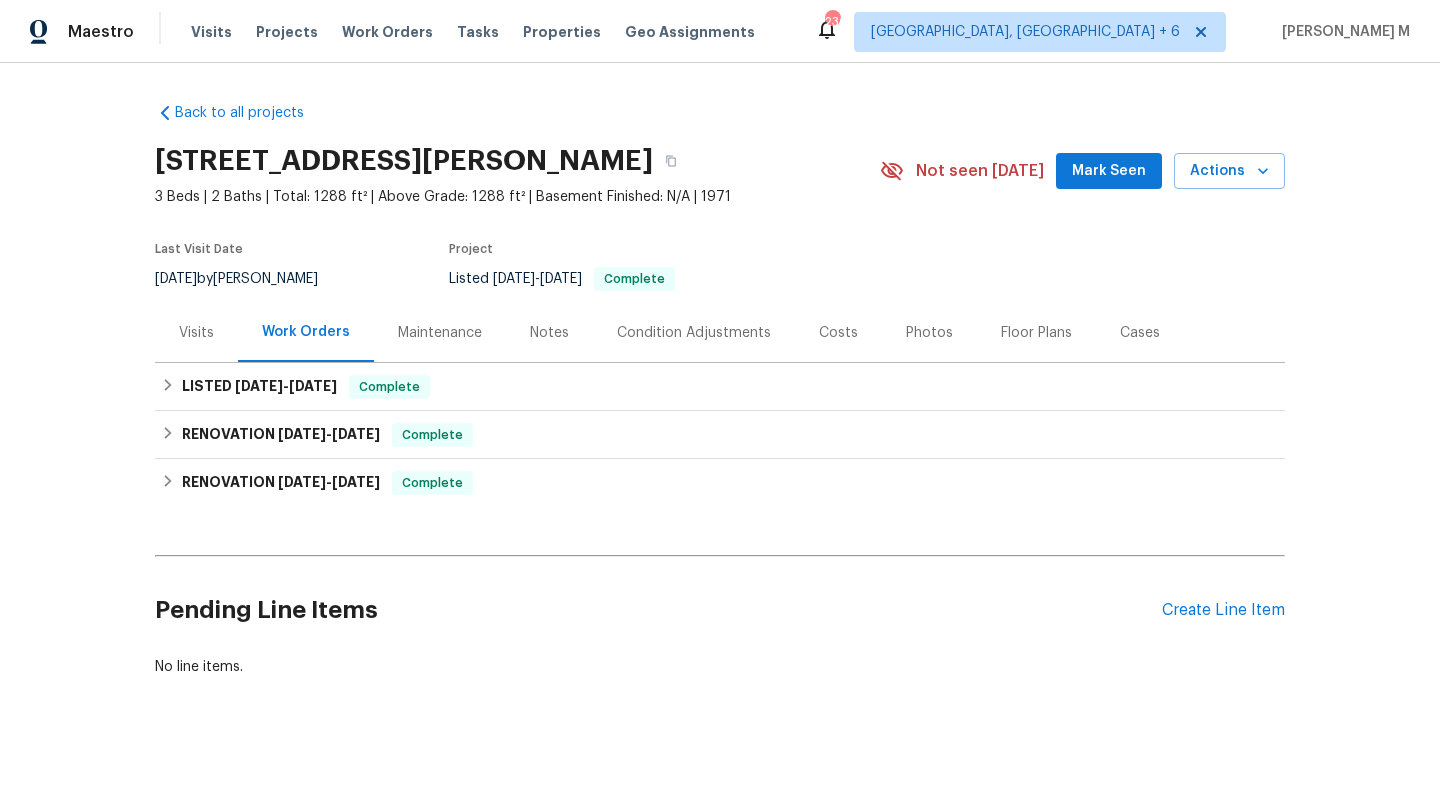 click on "Cases" at bounding box center [1140, 332] 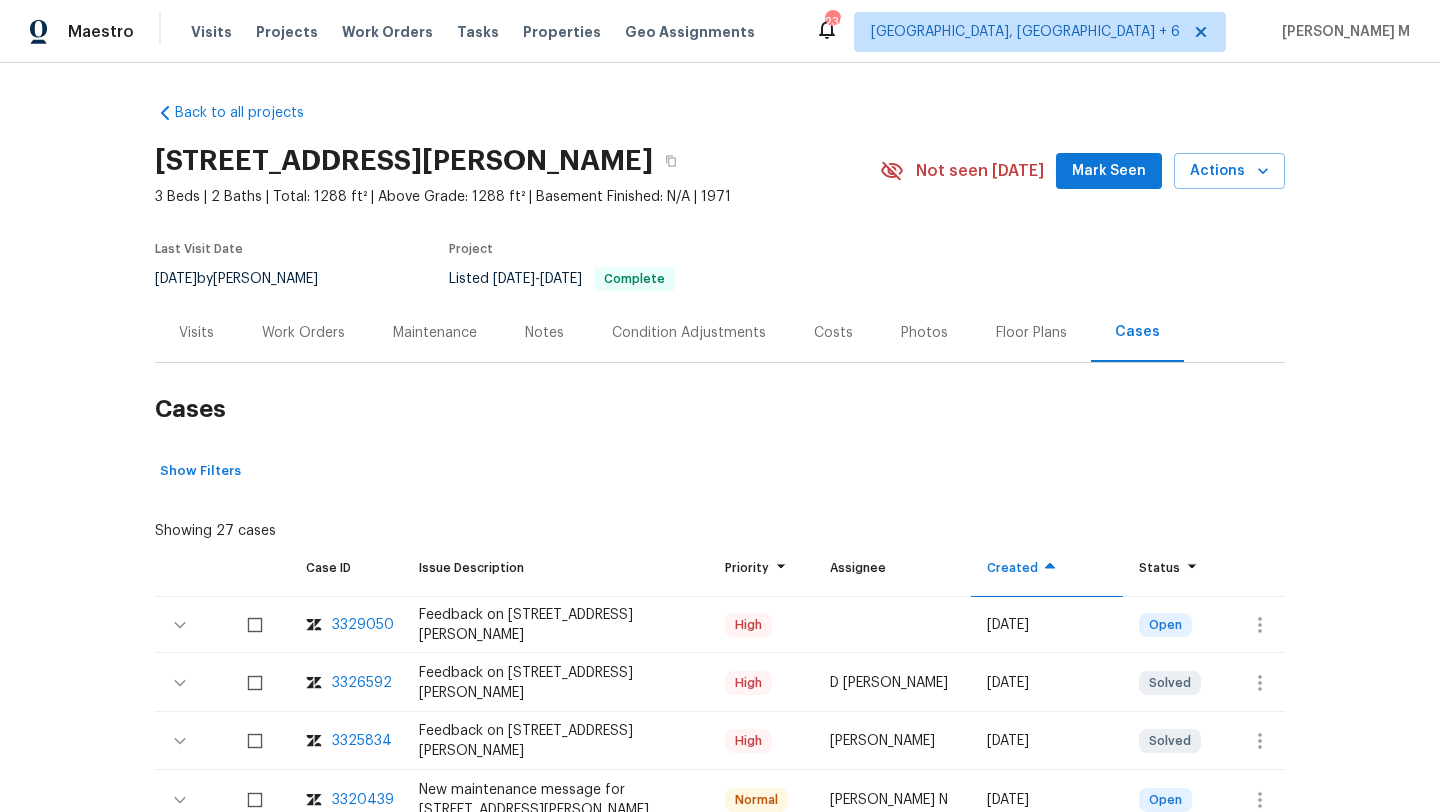 click on "Work Orders" at bounding box center [303, 333] 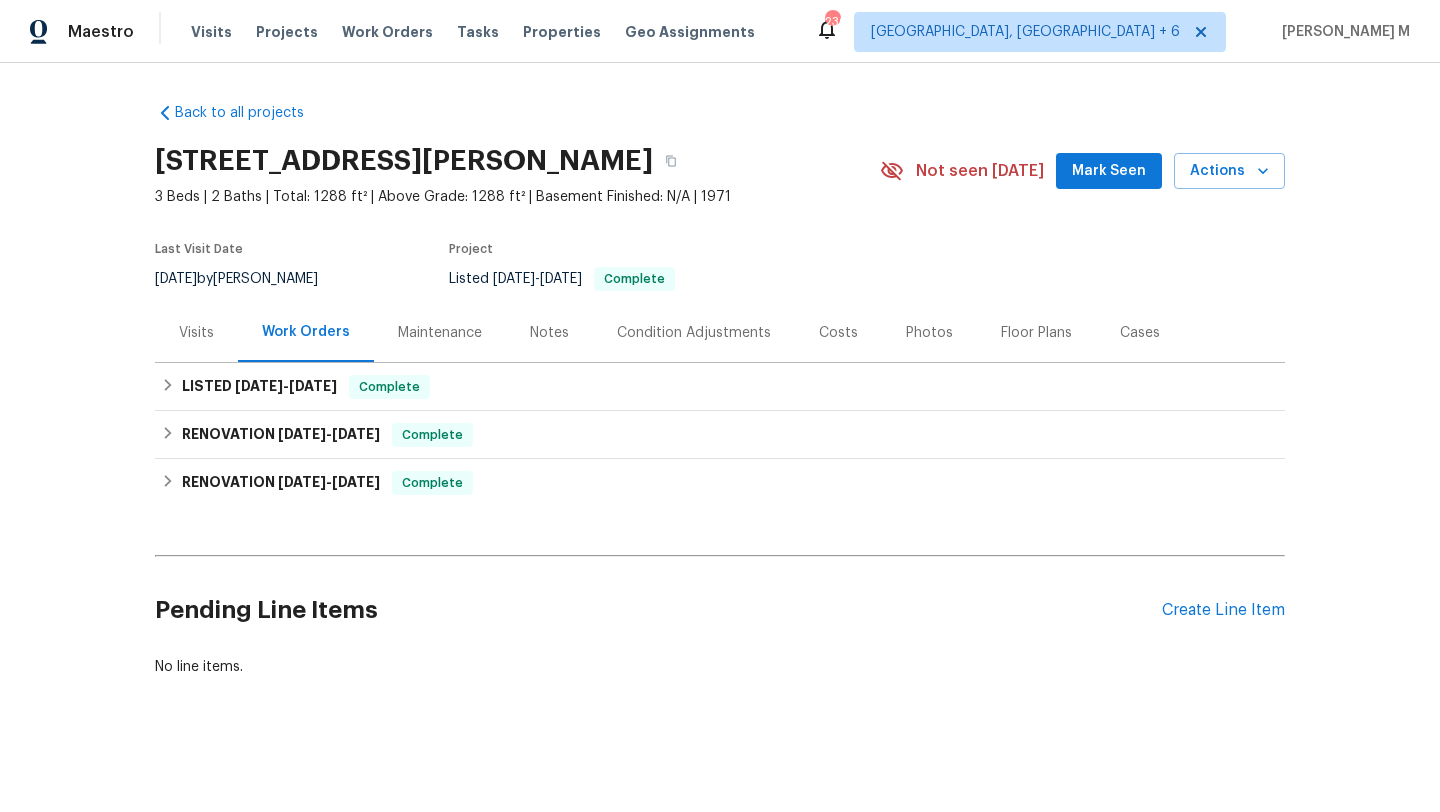 click on "Visits" at bounding box center (196, 333) 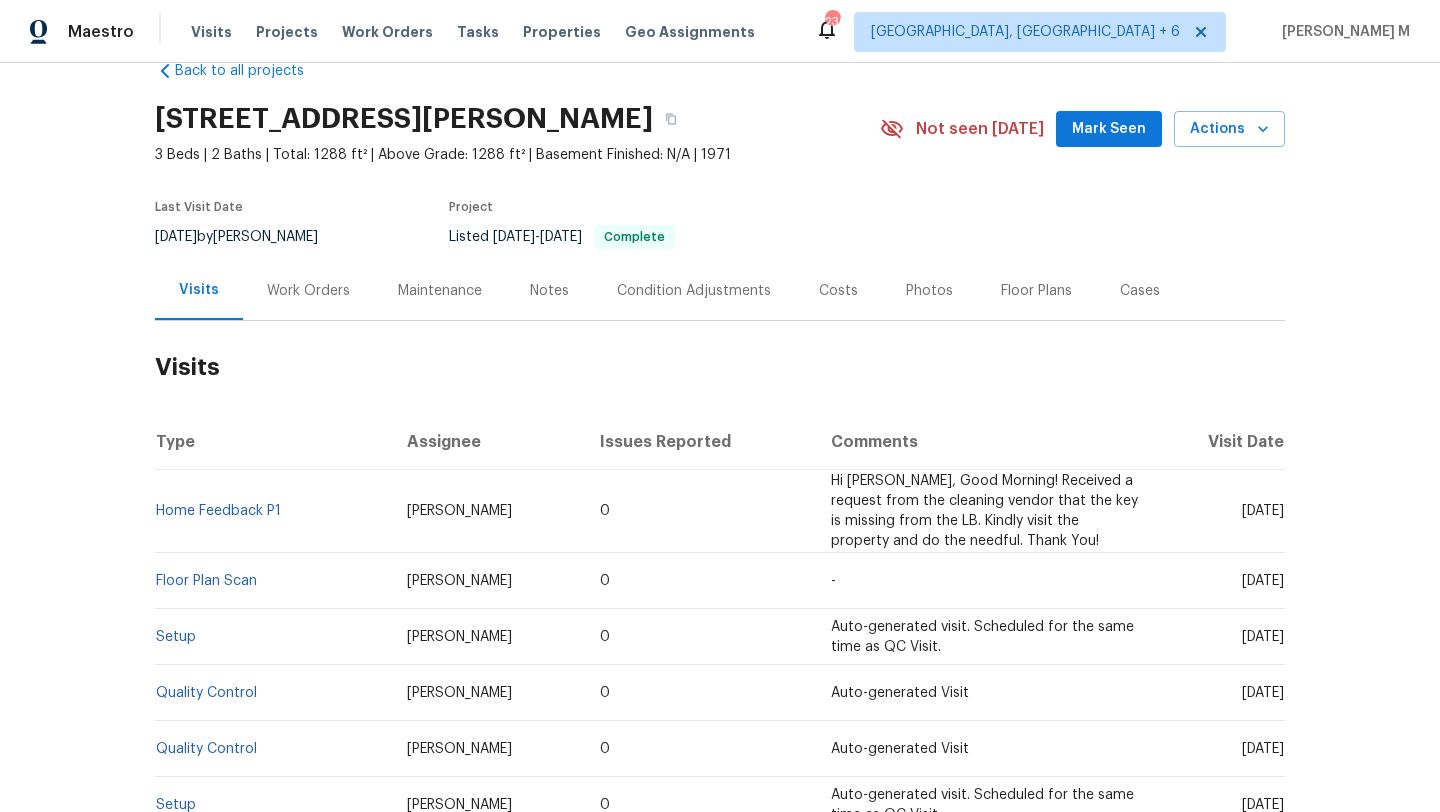 scroll, scrollTop: 49, scrollLeft: 0, axis: vertical 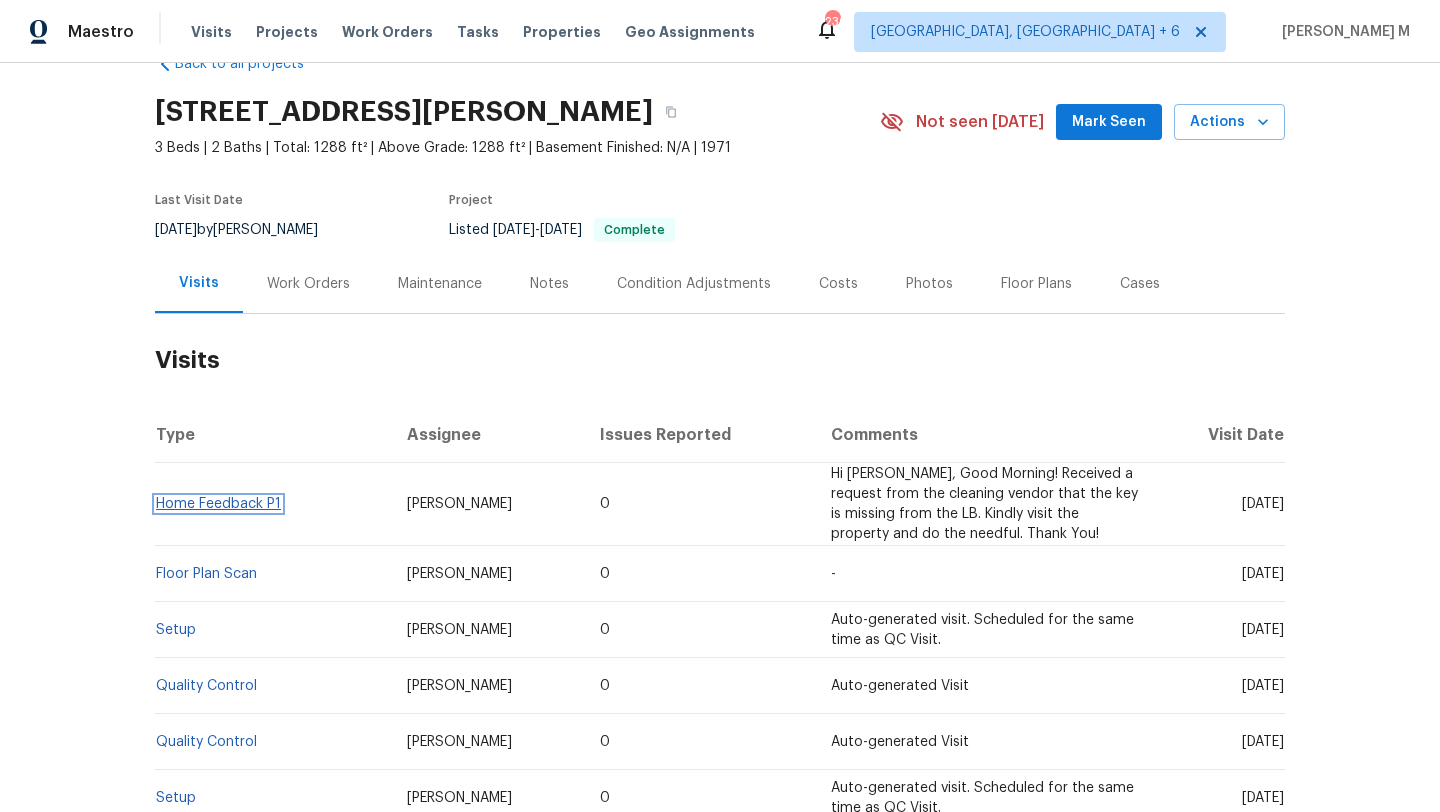 click on "Home Feedback P1" at bounding box center [218, 504] 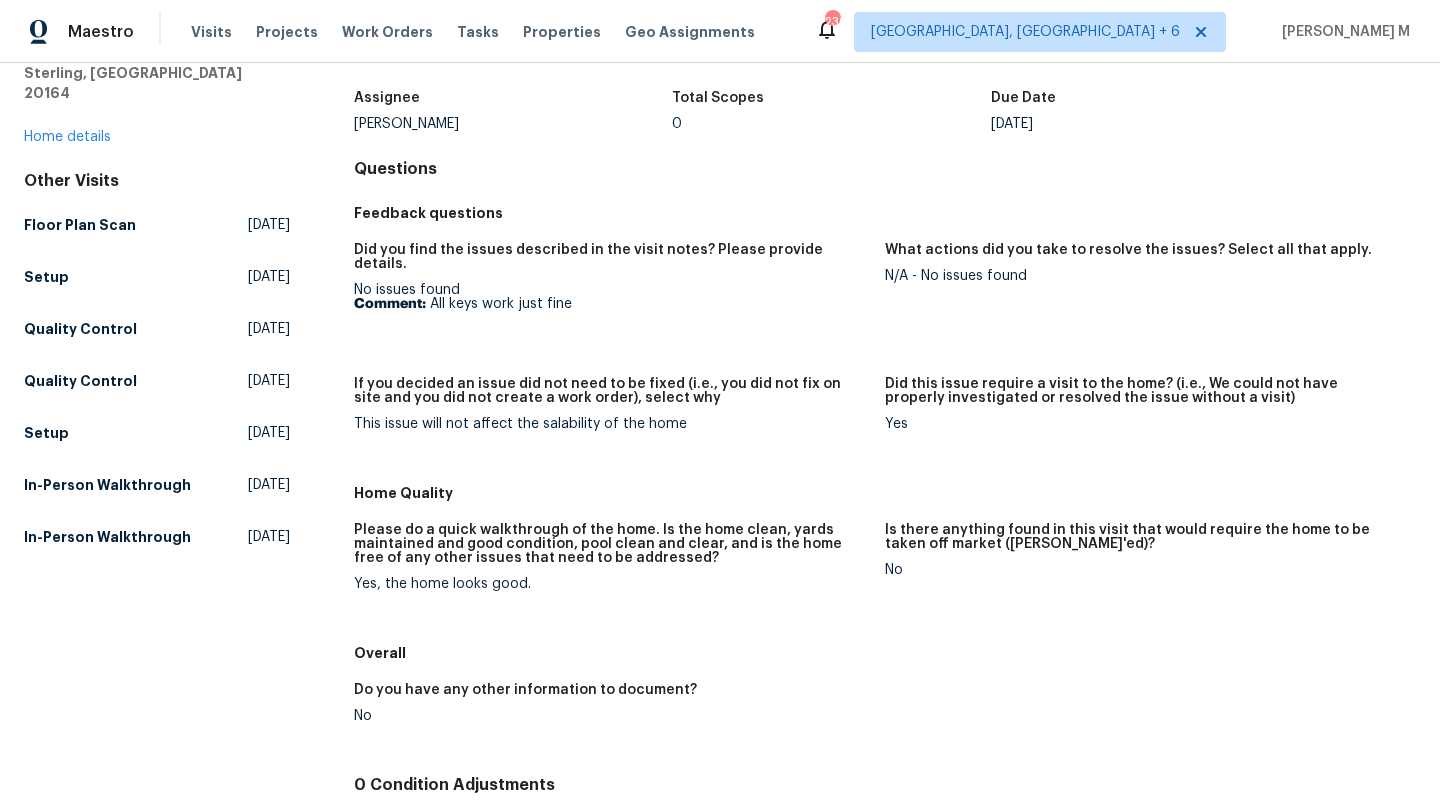 scroll, scrollTop: 0, scrollLeft: 0, axis: both 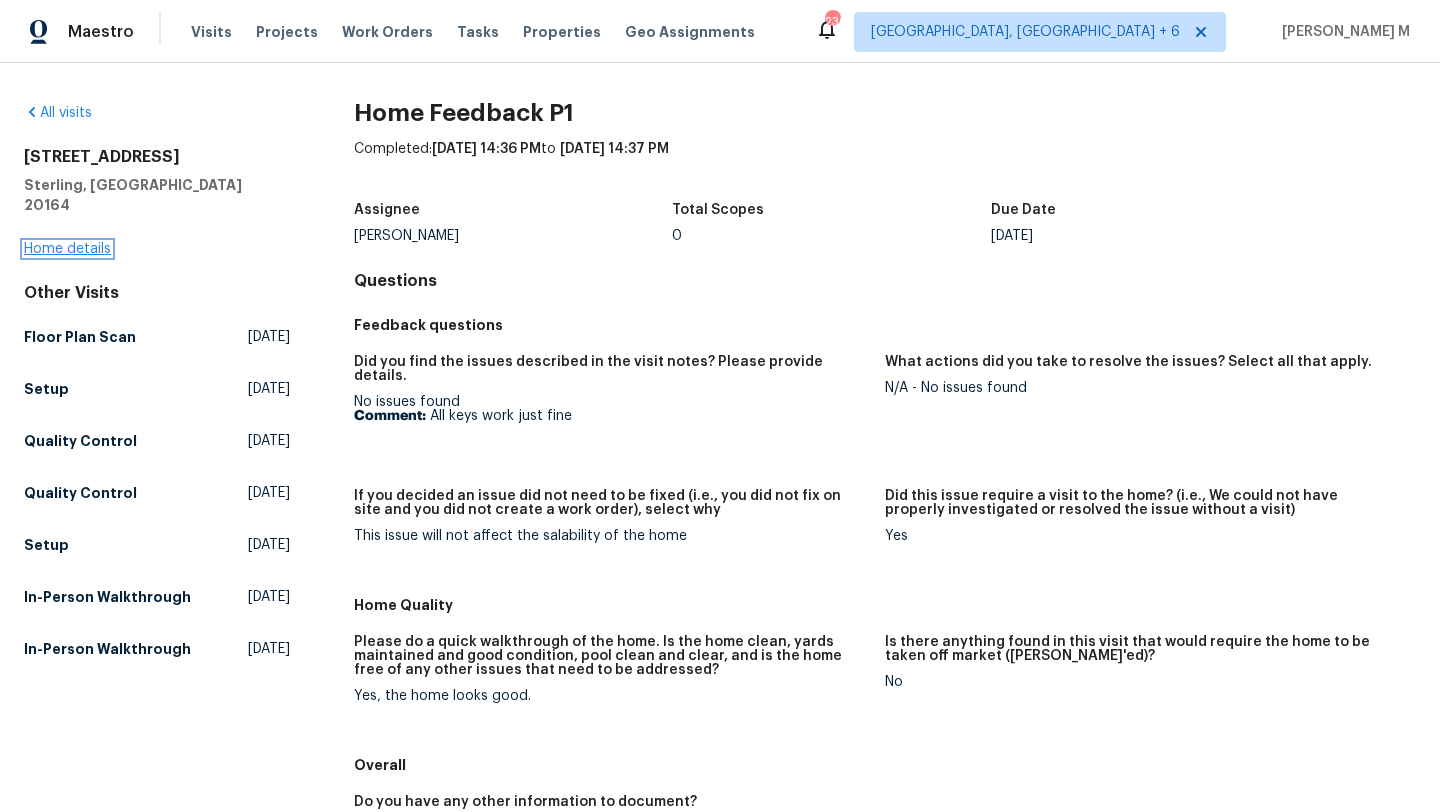 click on "Home details" at bounding box center (67, 249) 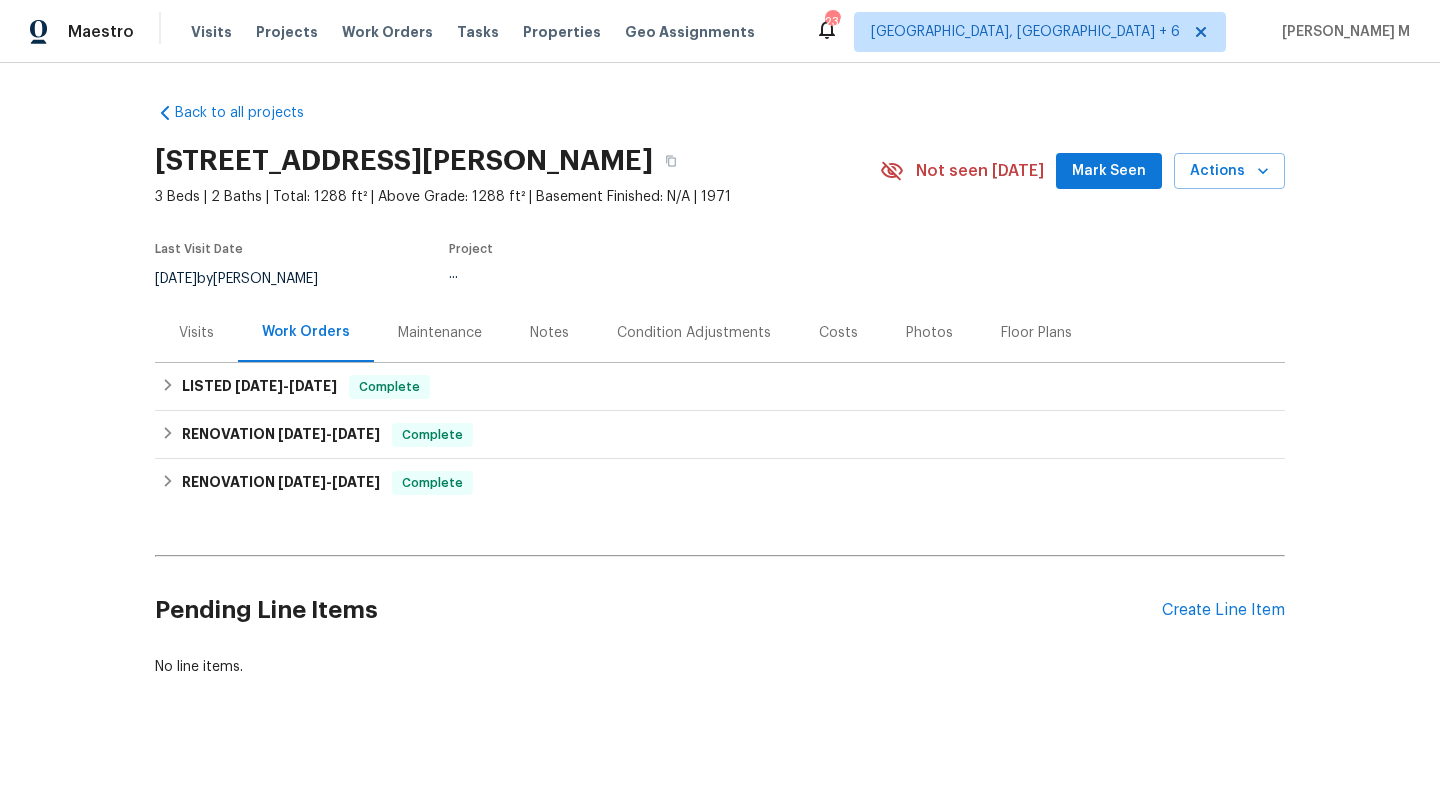 click on "Visits" at bounding box center (196, 333) 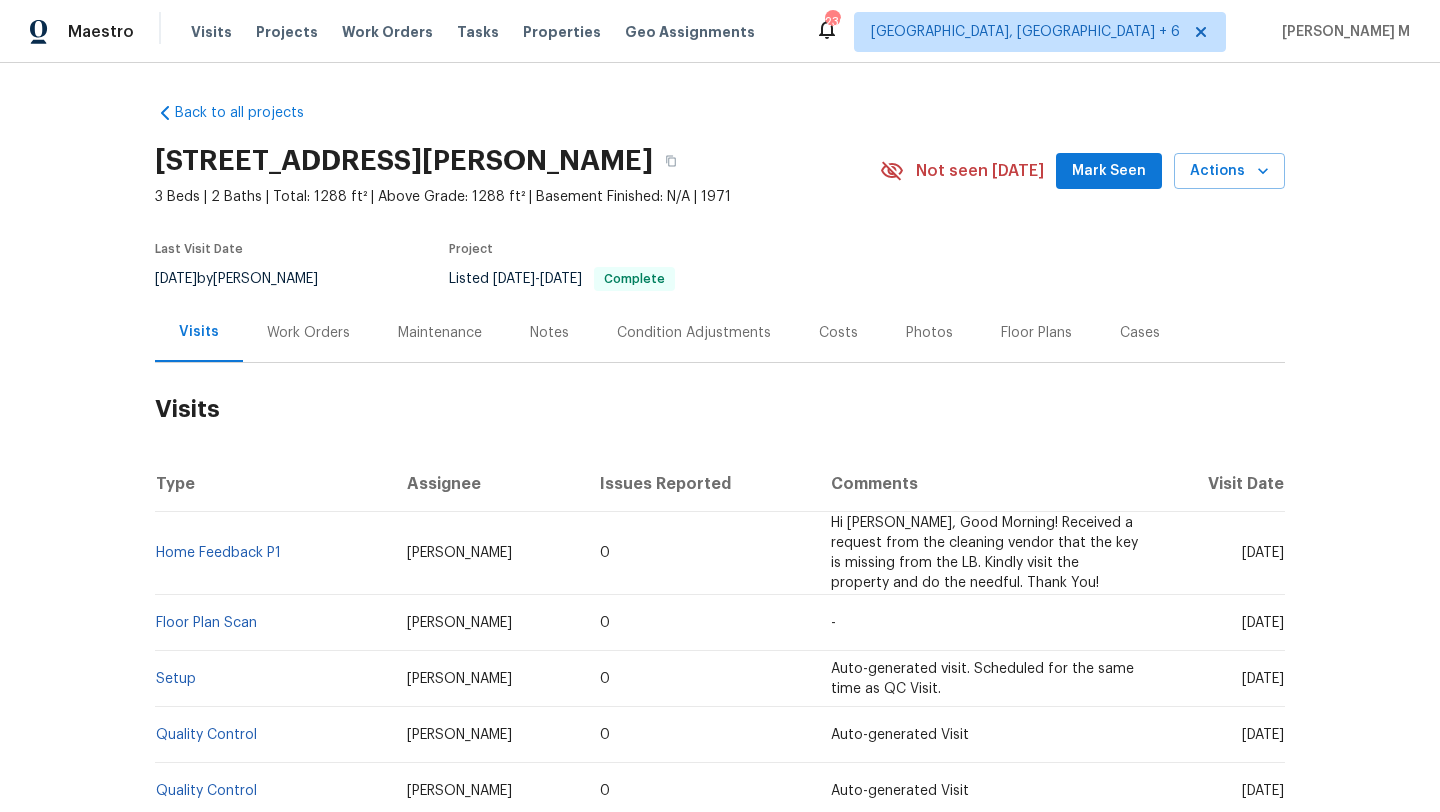 click on "Work Orders" at bounding box center (308, 332) 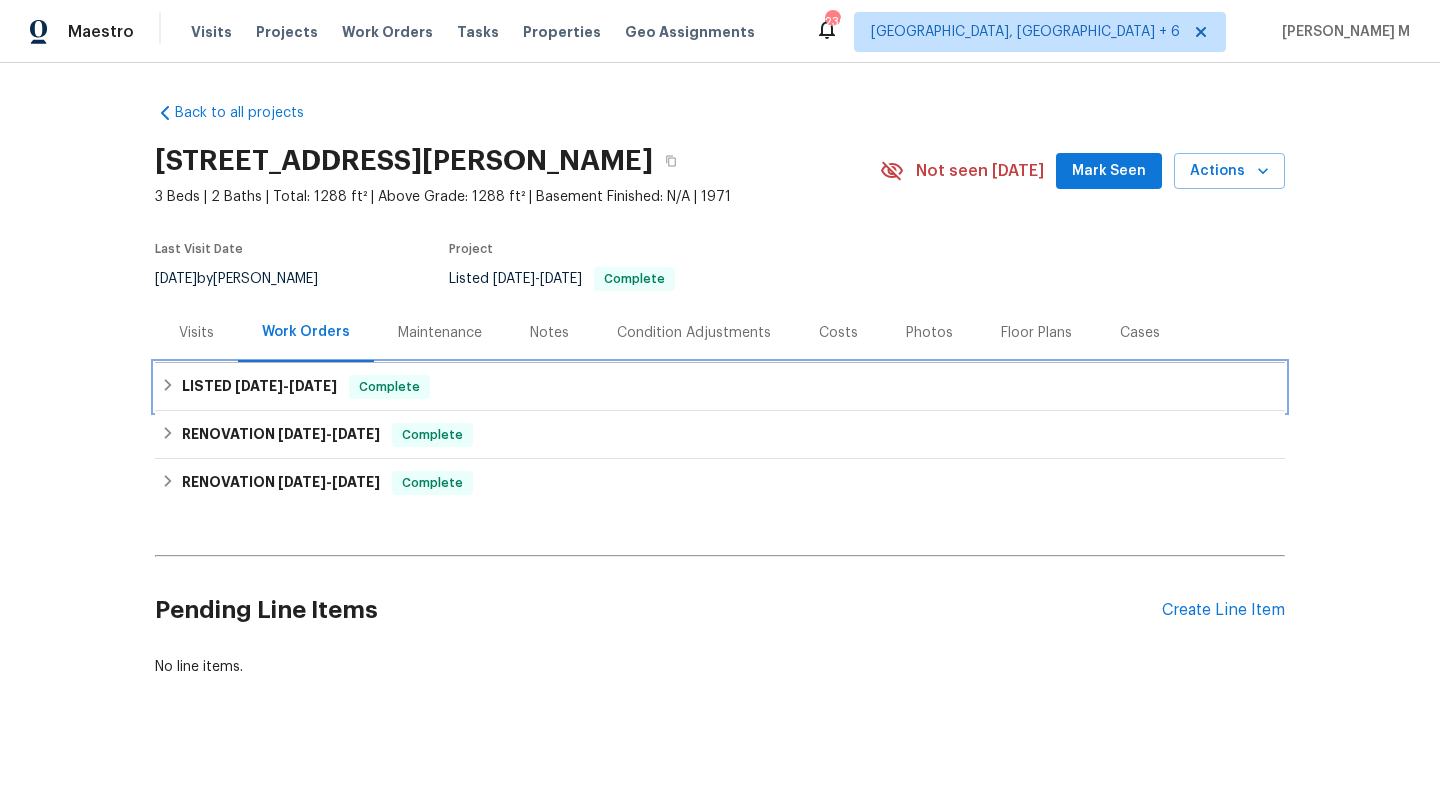 click on "7/4/25" at bounding box center [313, 386] 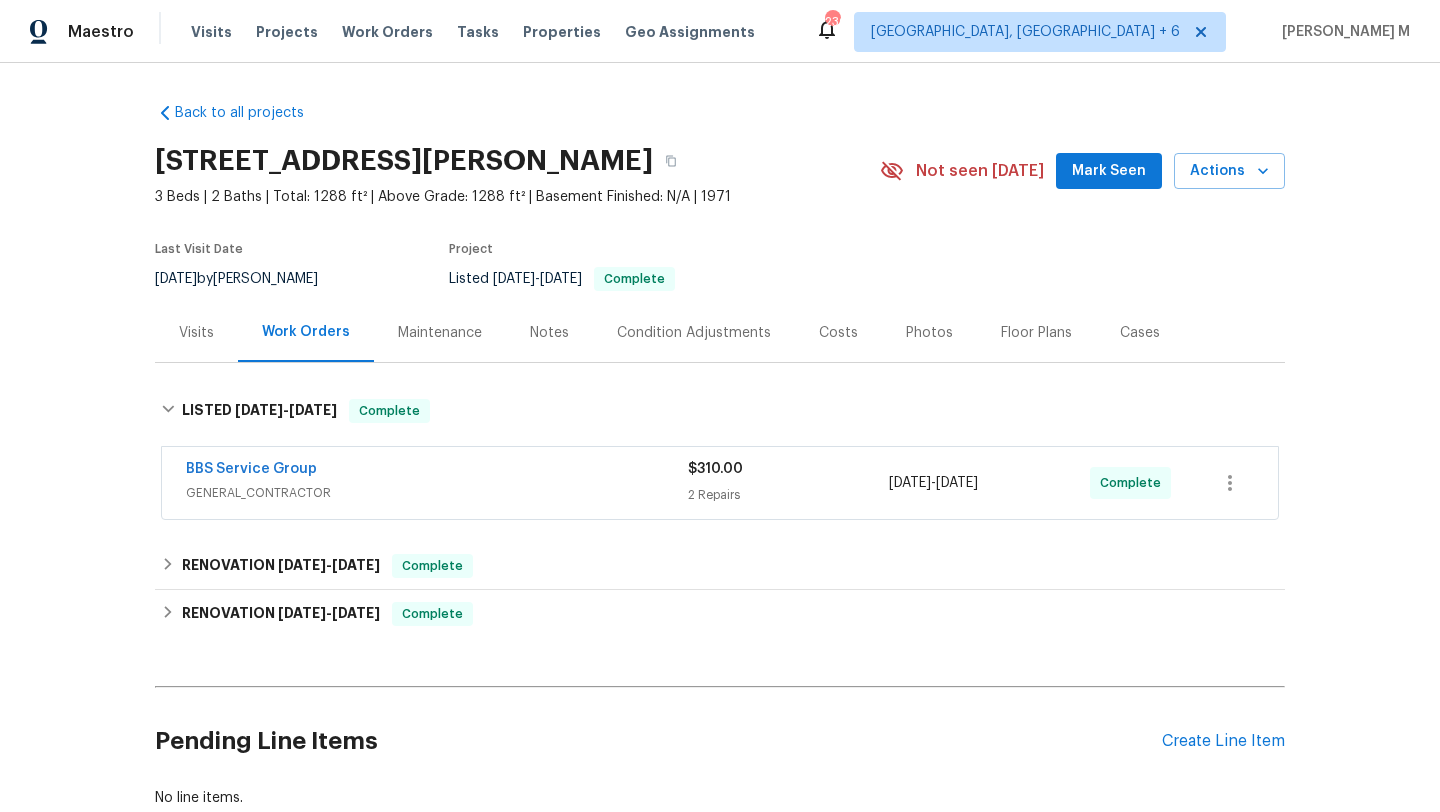 click on "BBS Service Group" at bounding box center [437, 471] 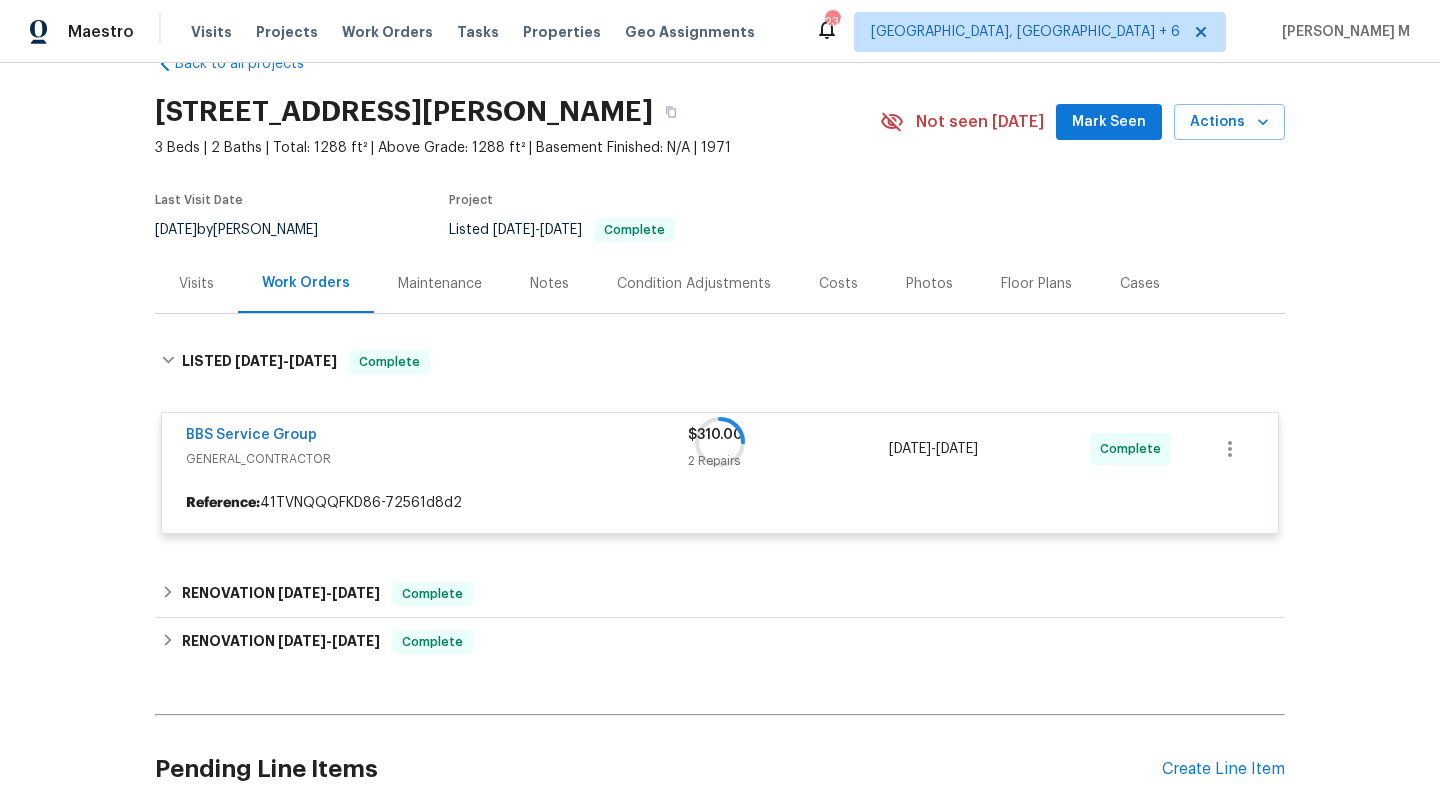 scroll, scrollTop: 48, scrollLeft: 0, axis: vertical 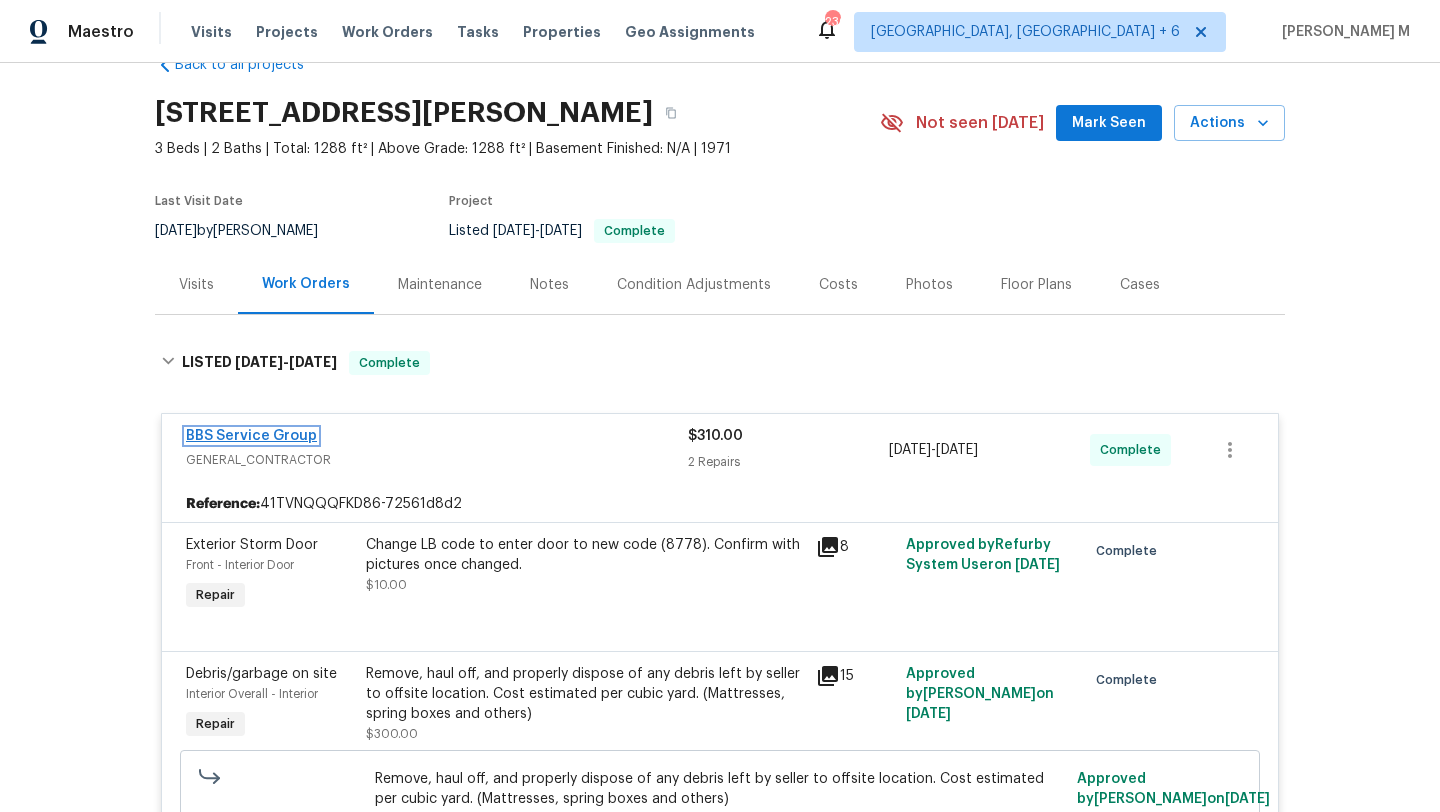 click on "BBS Service Group" at bounding box center (251, 436) 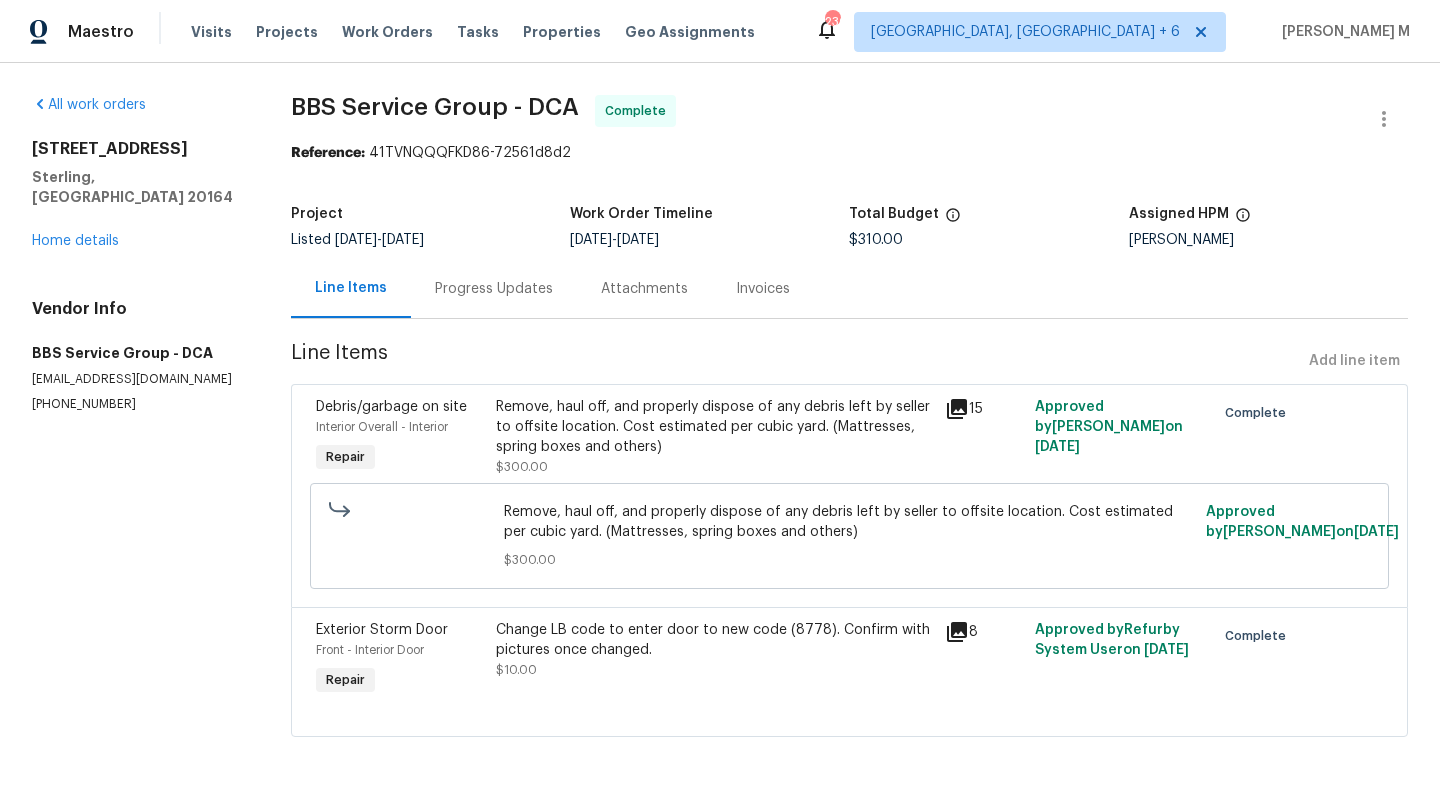 click on "Progress Updates" at bounding box center (494, 289) 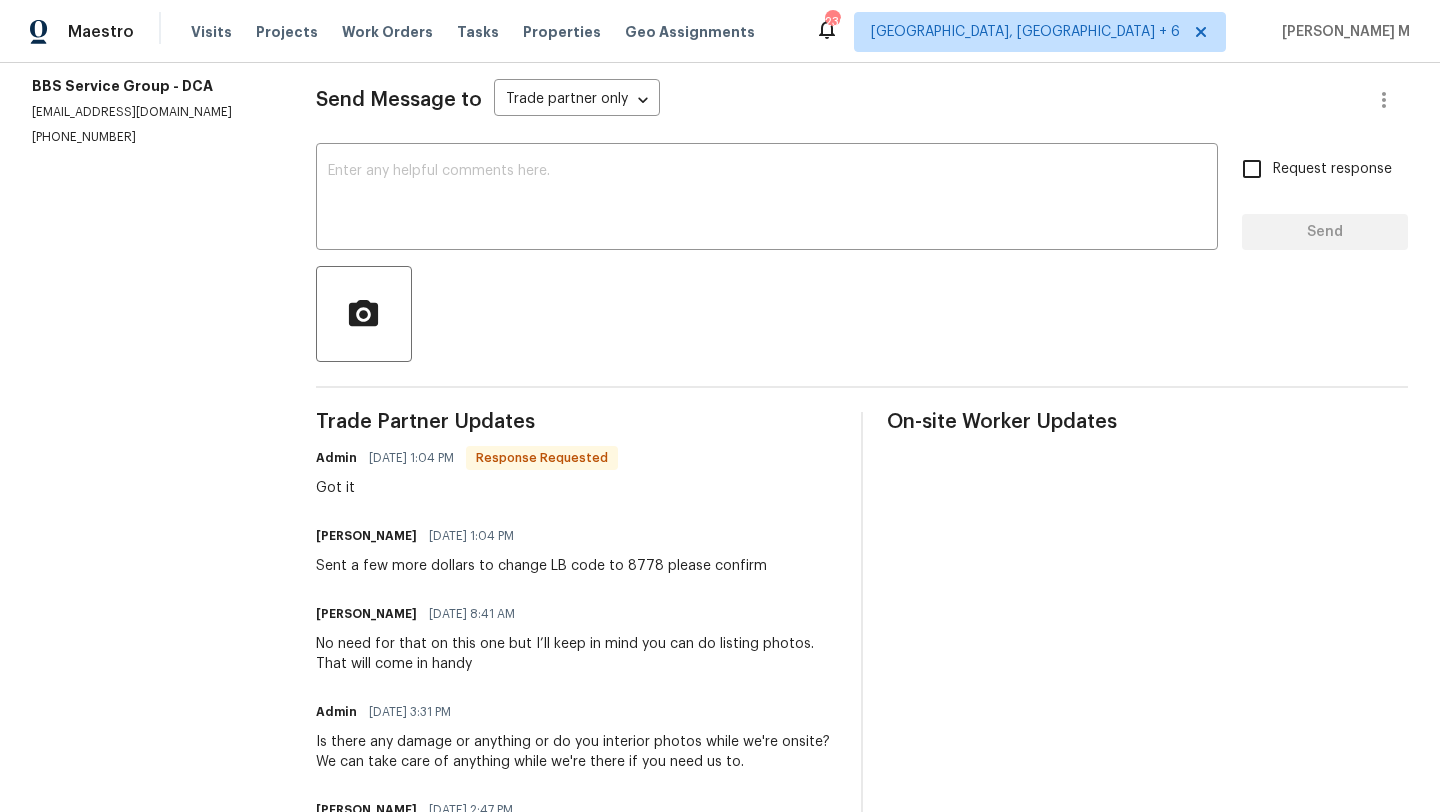 scroll, scrollTop: 270, scrollLeft: 0, axis: vertical 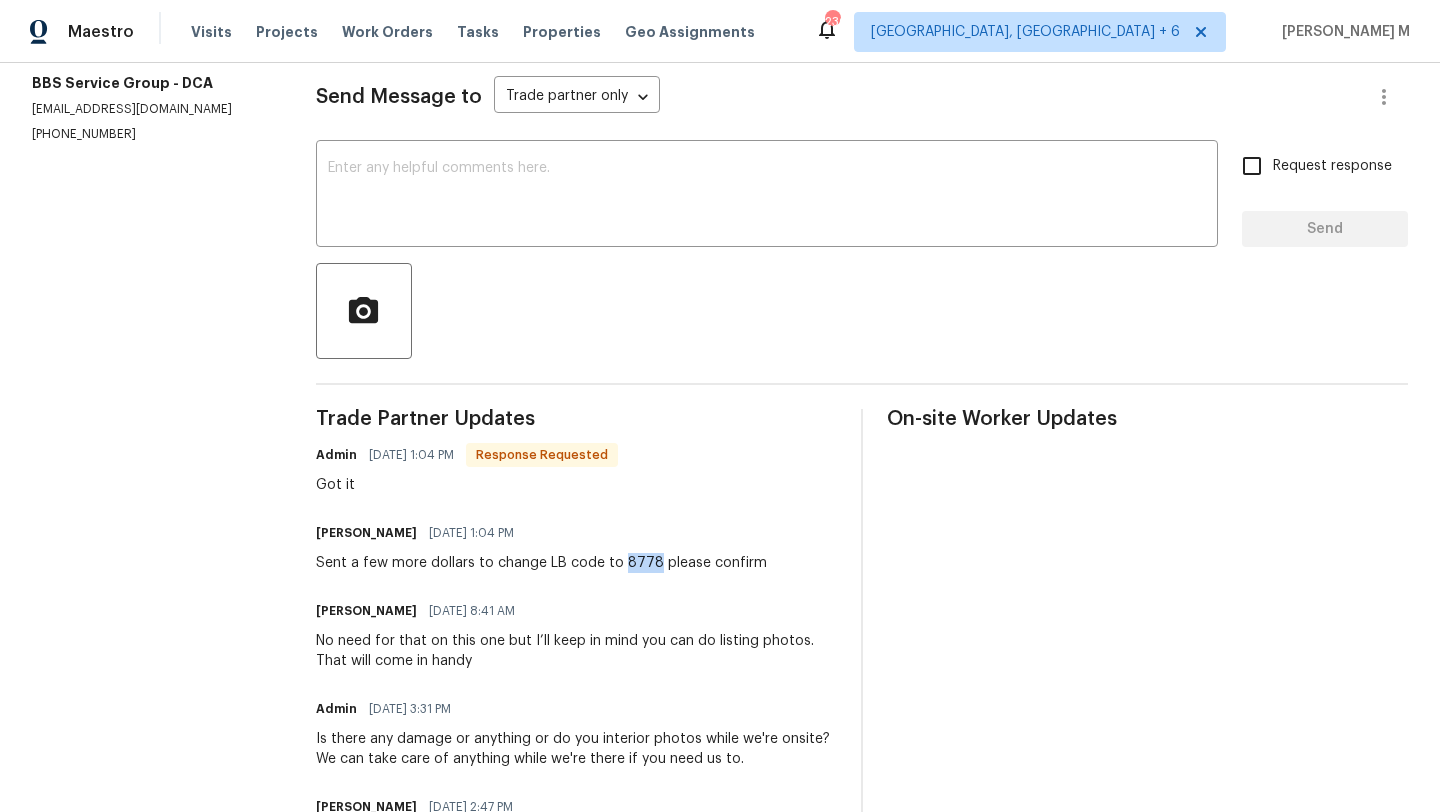 drag, startPoint x: 618, startPoint y: 565, endPoint x: 647, endPoint y: 566, distance: 29.017237 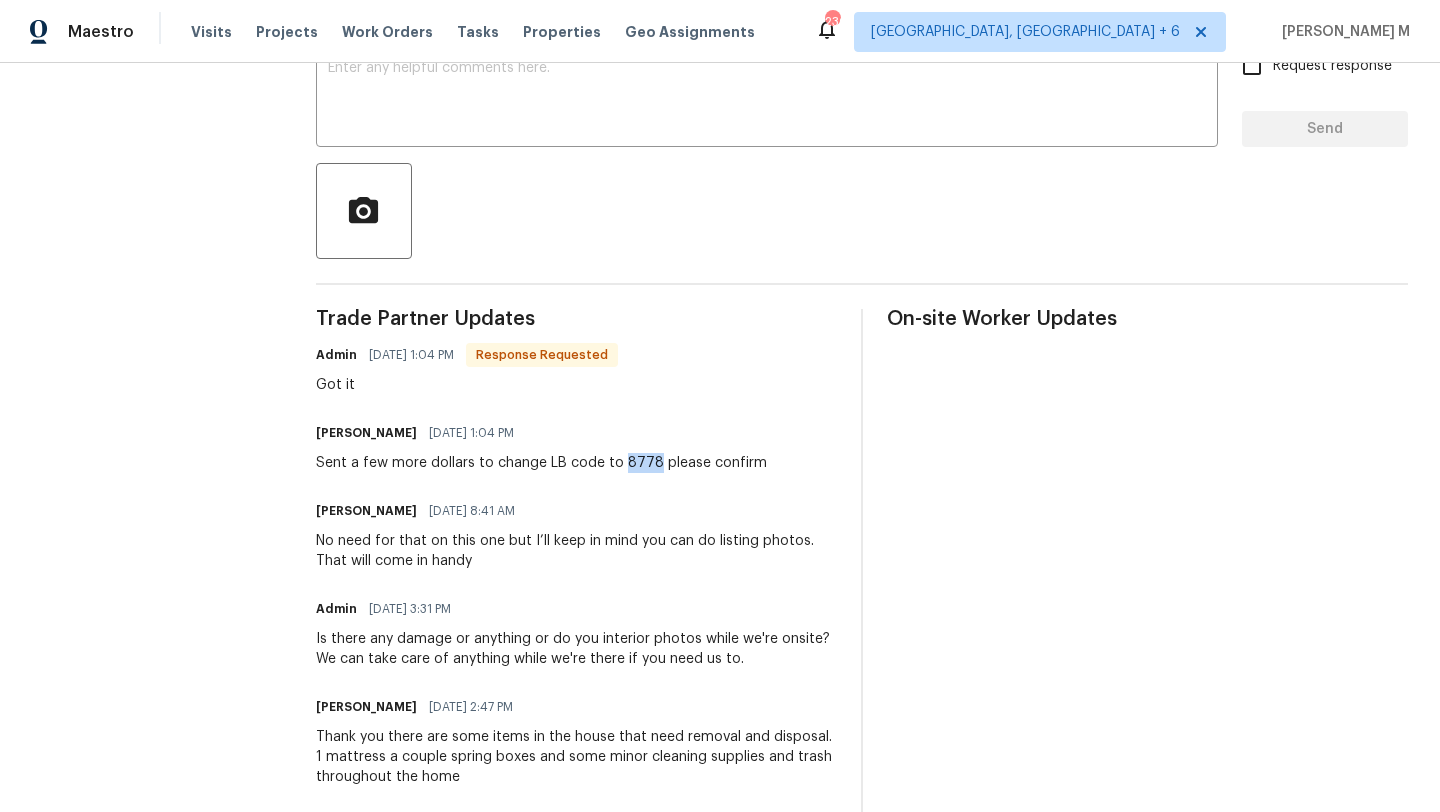 scroll, scrollTop: 0, scrollLeft: 0, axis: both 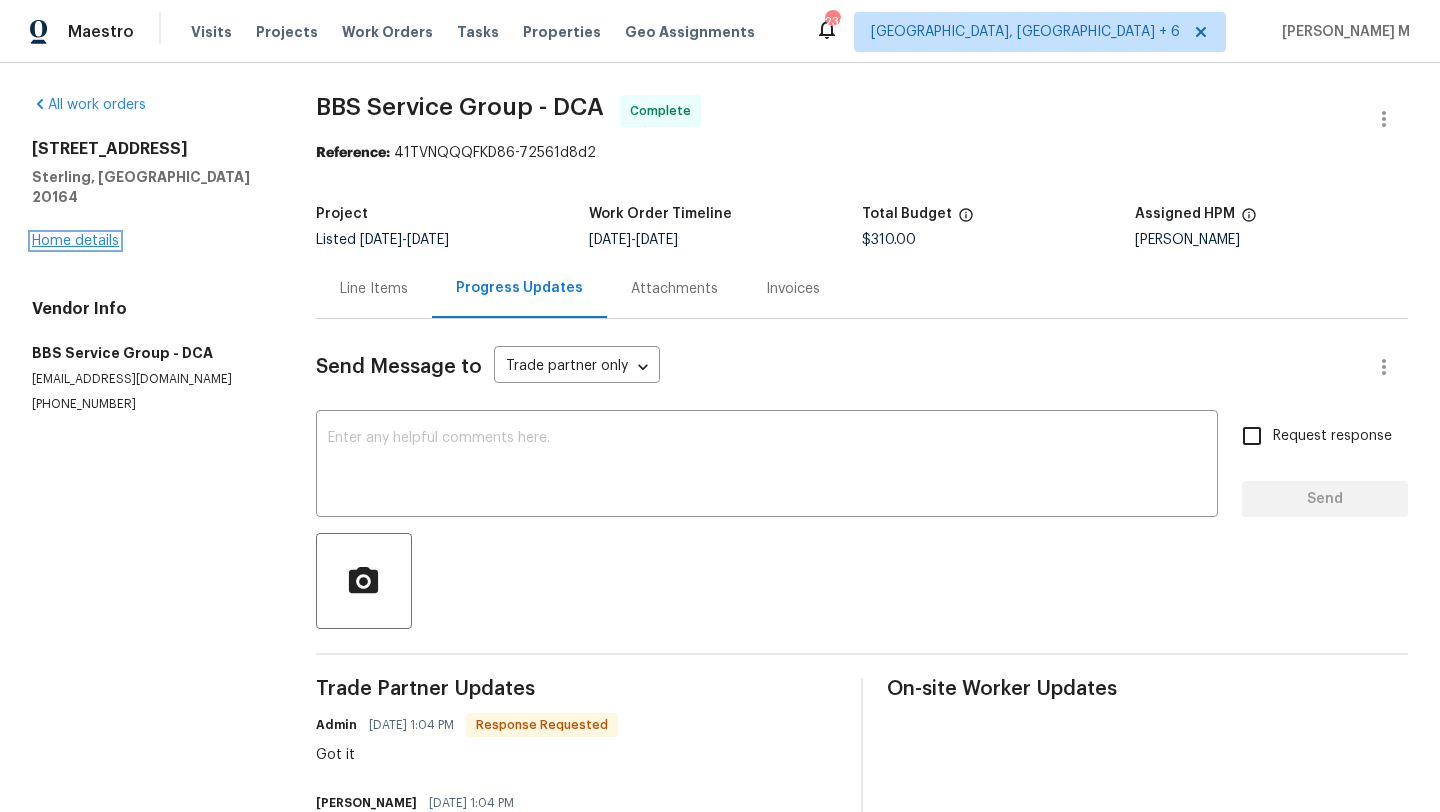 click on "Home details" at bounding box center [75, 241] 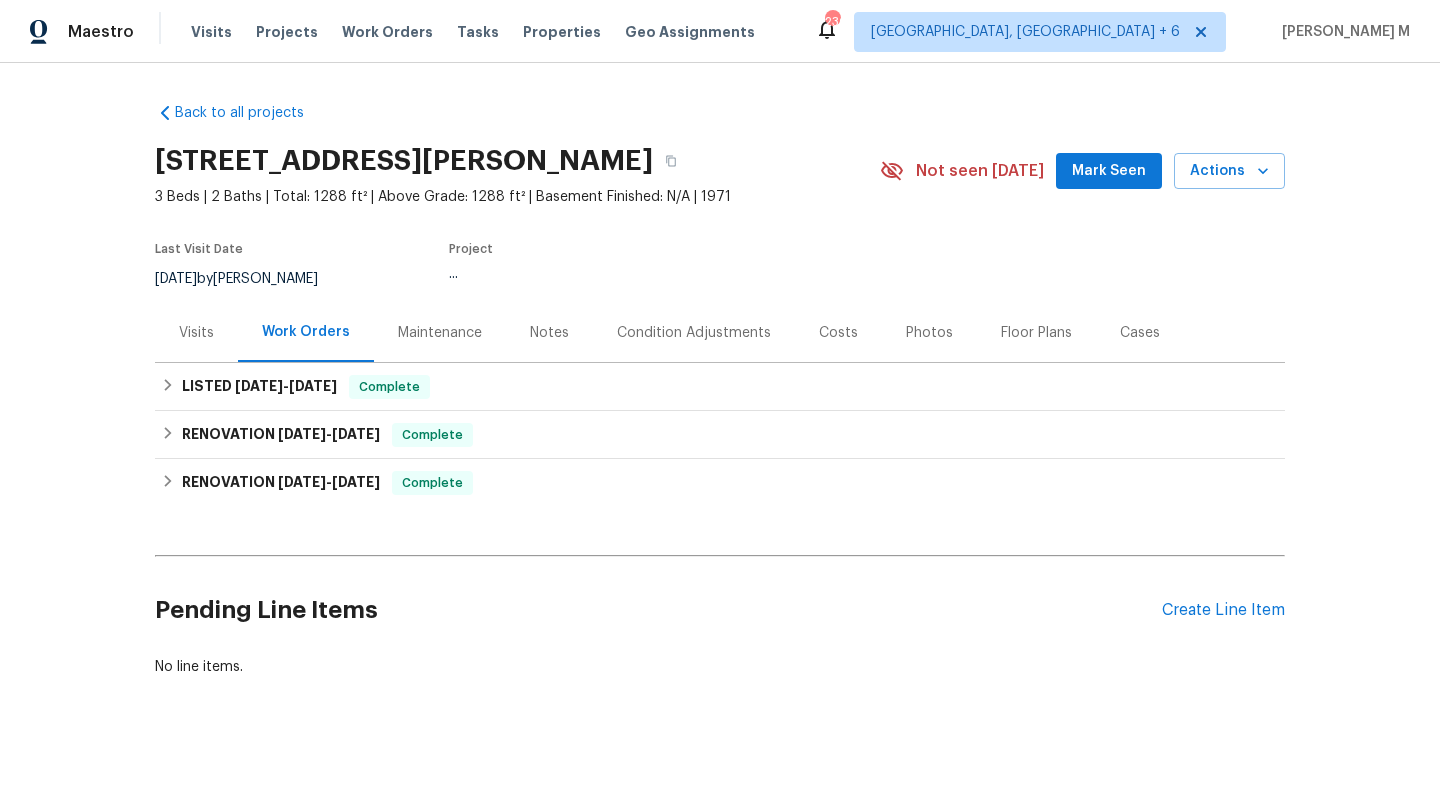 click on "Visits" at bounding box center (196, 333) 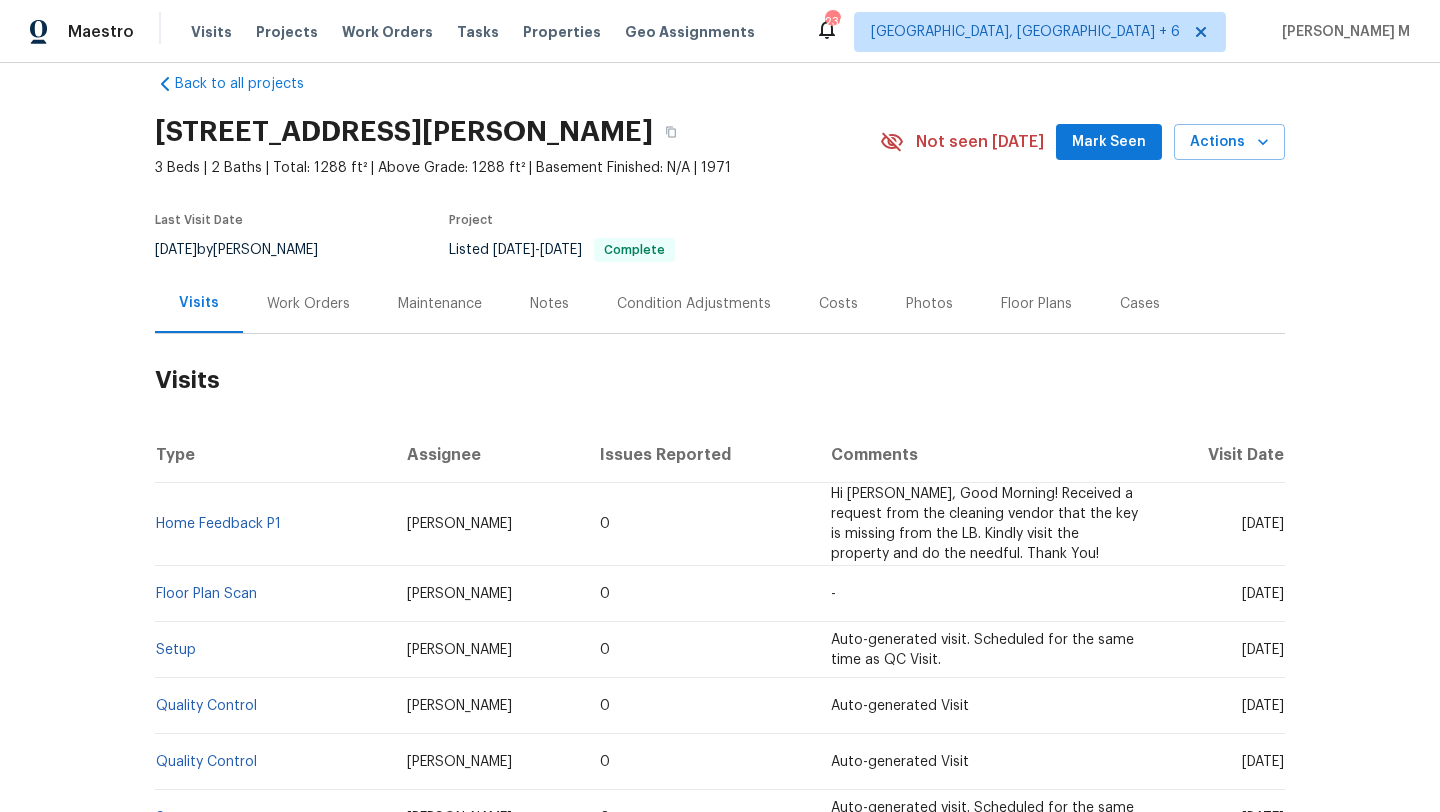 scroll, scrollTop: 28, scrollLeft: 0, axis: vertical 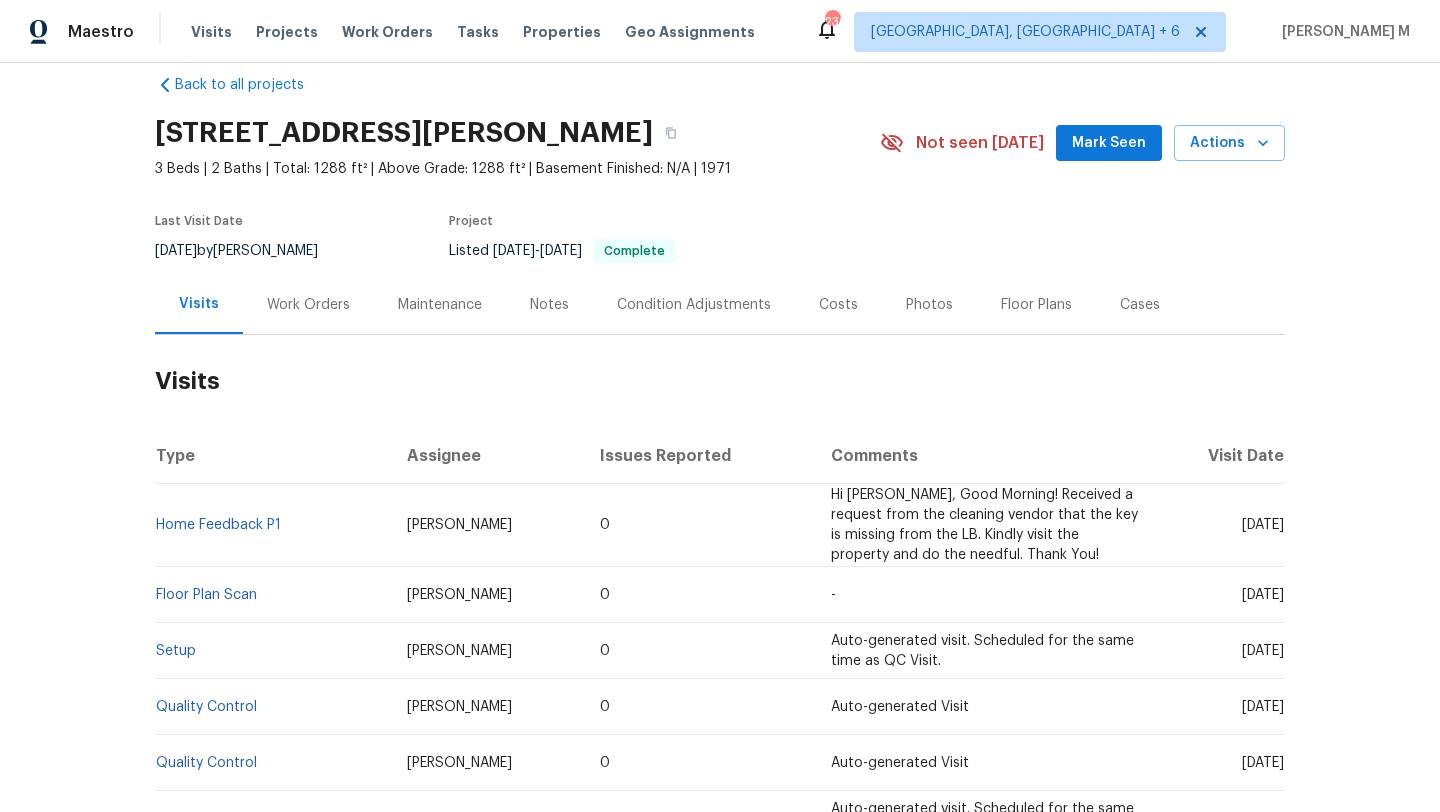 click on "Work Orders" at bounding box center (308, 305) 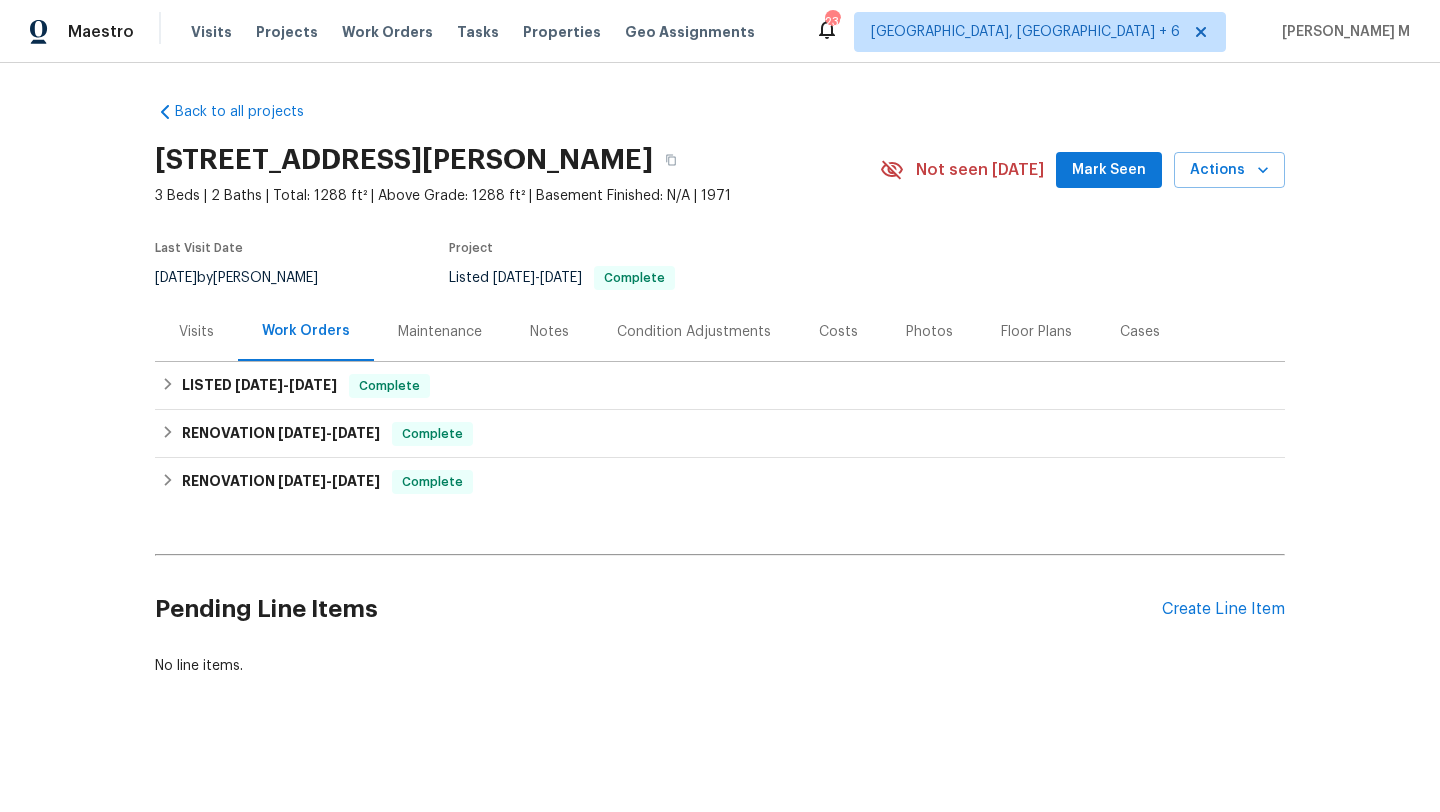 scroll, scrollTop: 16, scrollLeft: 0, axis: vertical 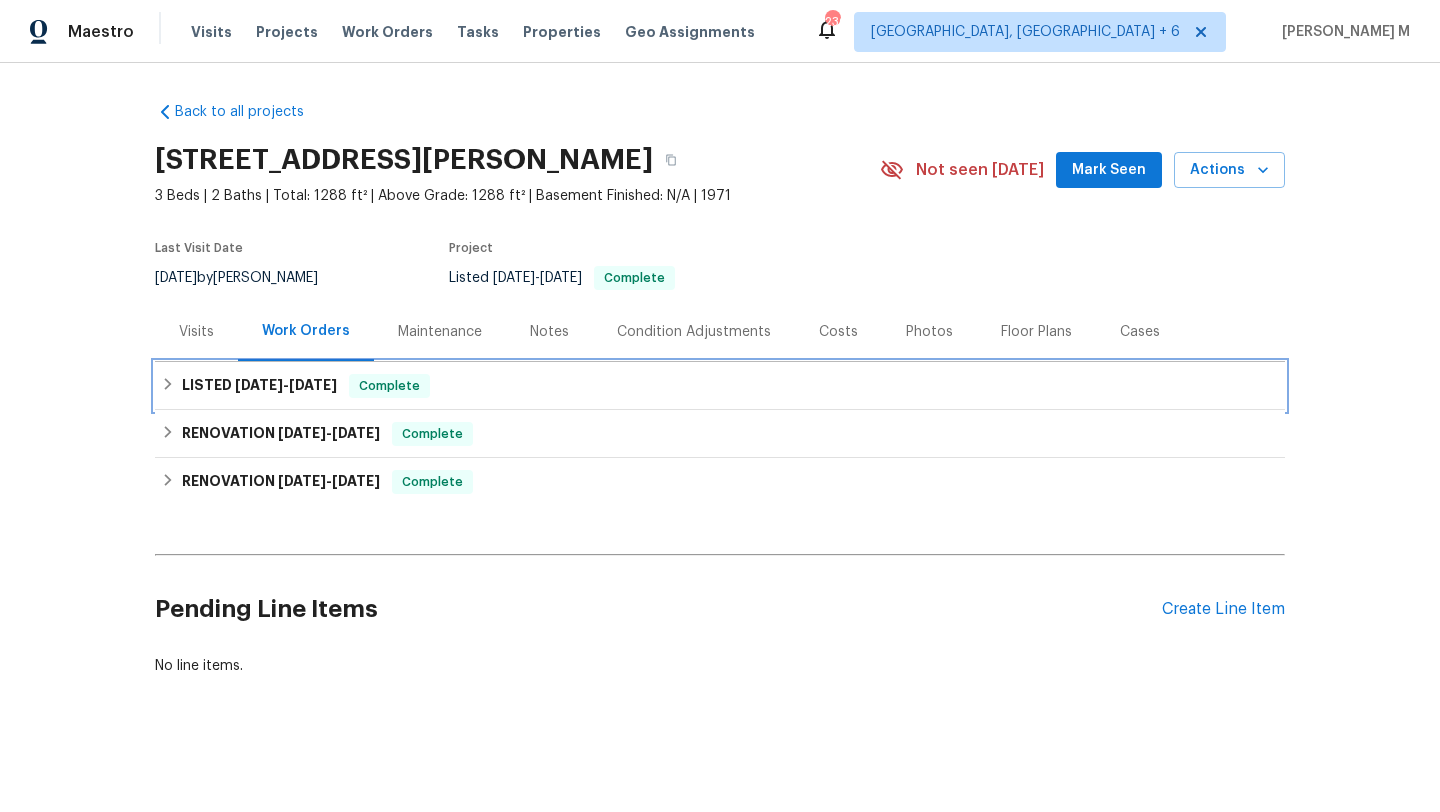 click on "LISTED   7/1/25  -  7/4/25" at bounding box center (259, 386) 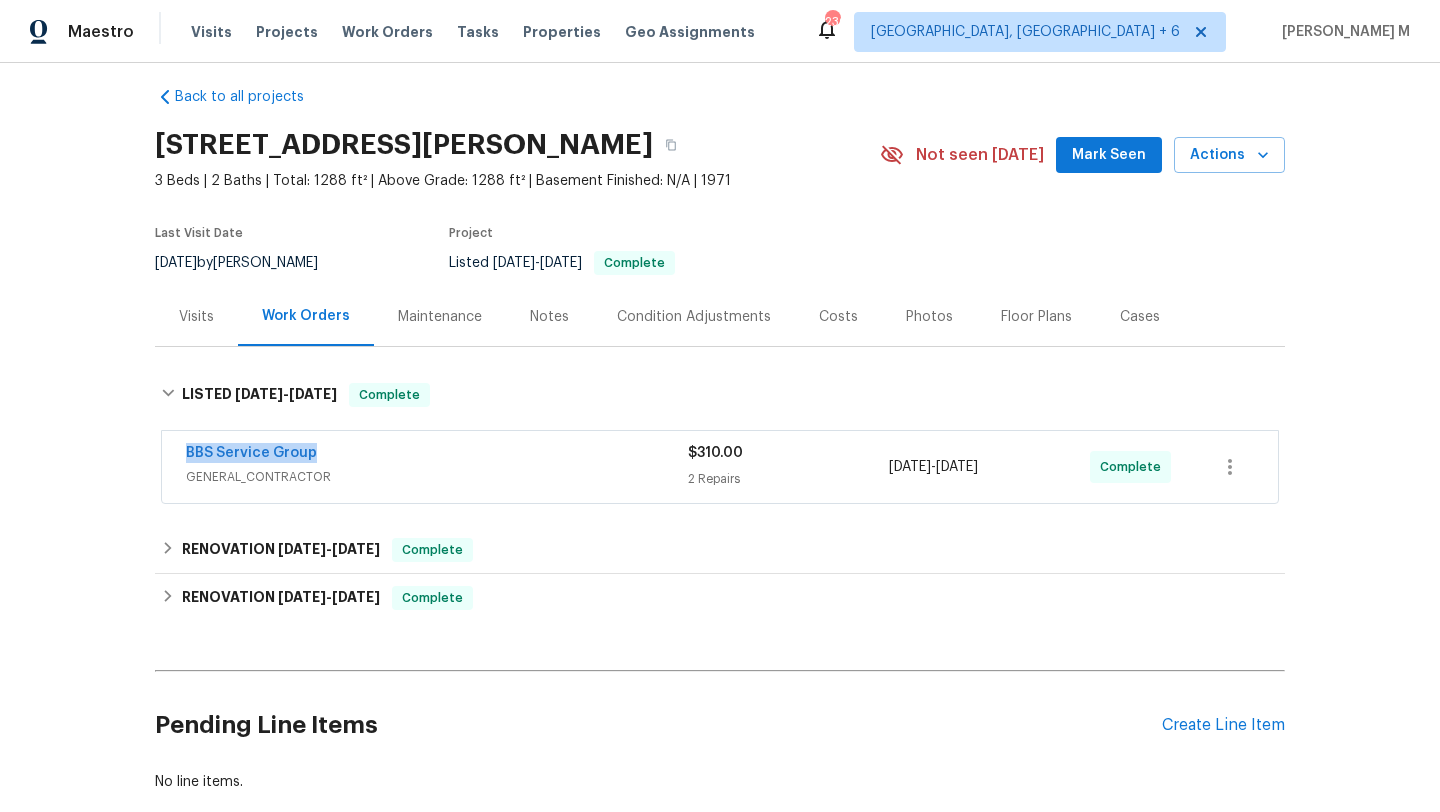 drag, startPoint x: 167, startPoint y: 446, endPoint x: 320, endPoint y: 446, distance: 153 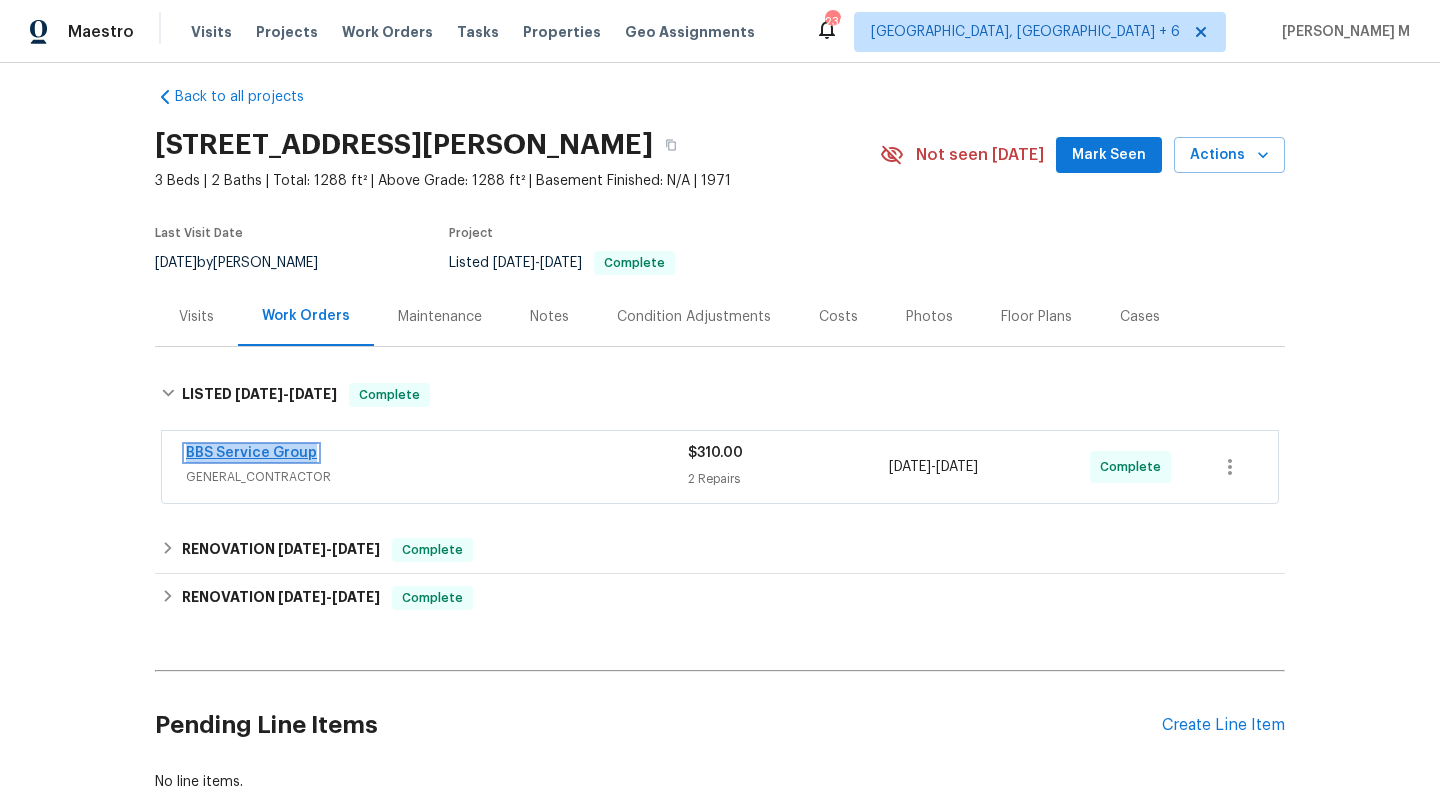 click on "BBS Service Group" at bounding box center [251, 453] 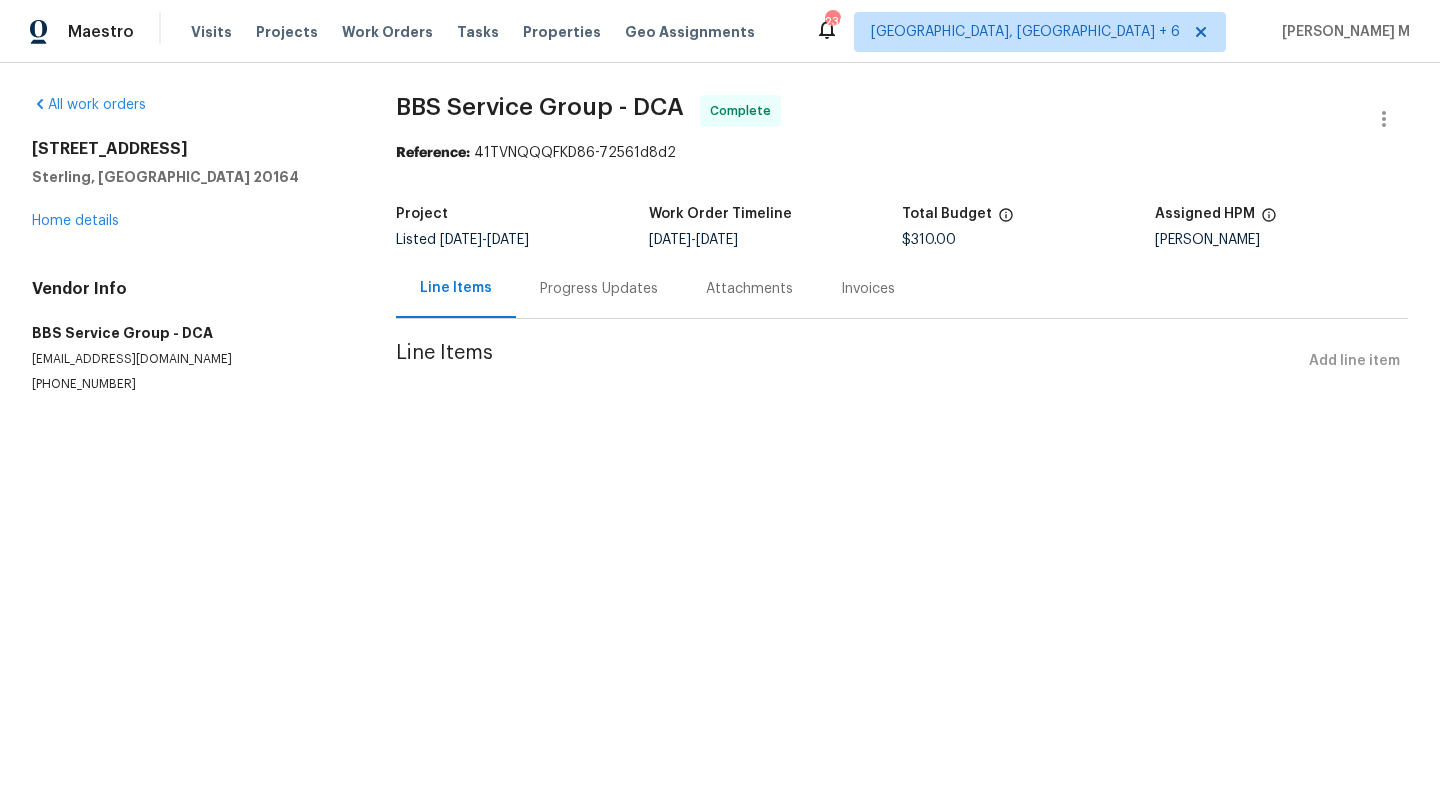 click on "Attachments" at bounding box center (749, 289) 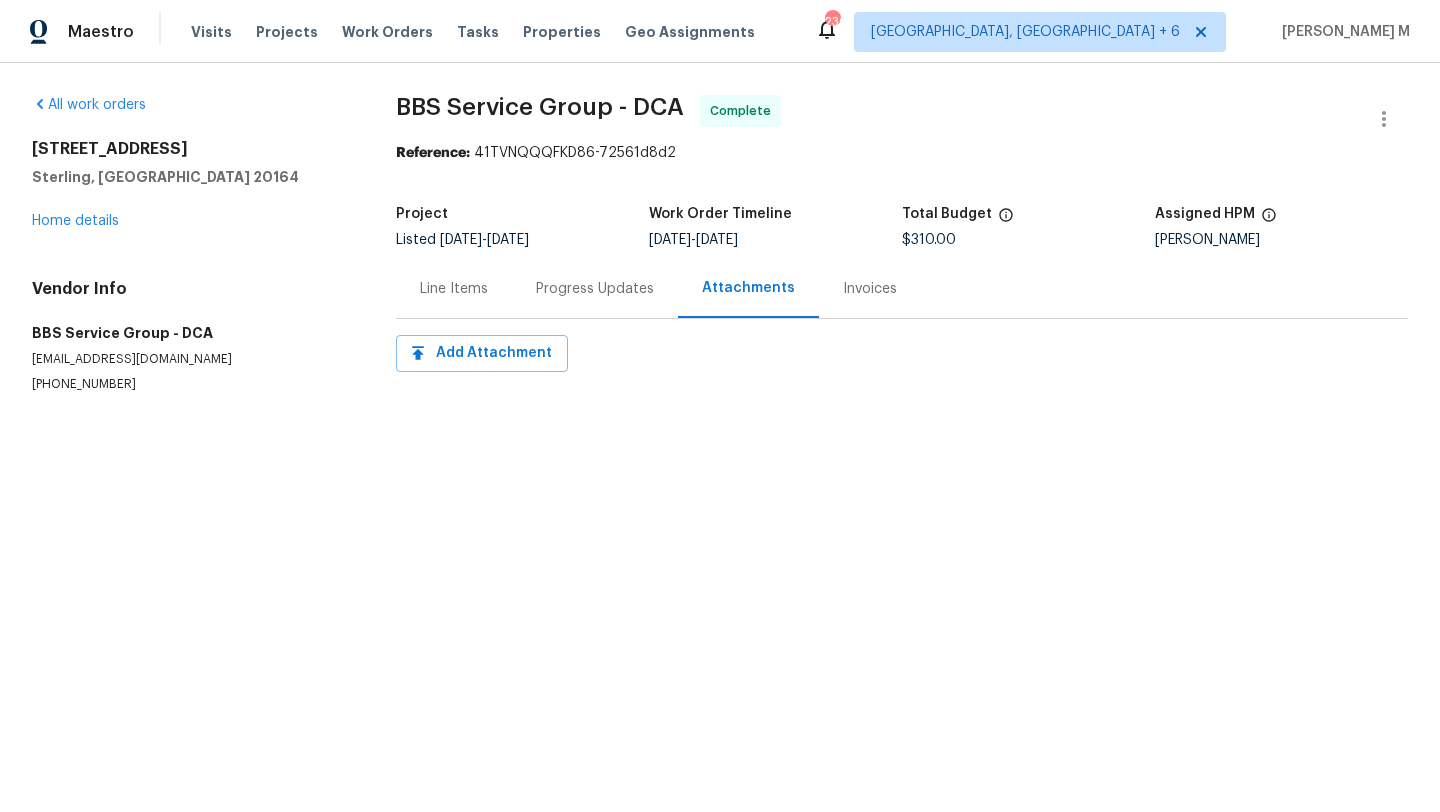 click on "Progress Updates" at bounding box center [595, 289] 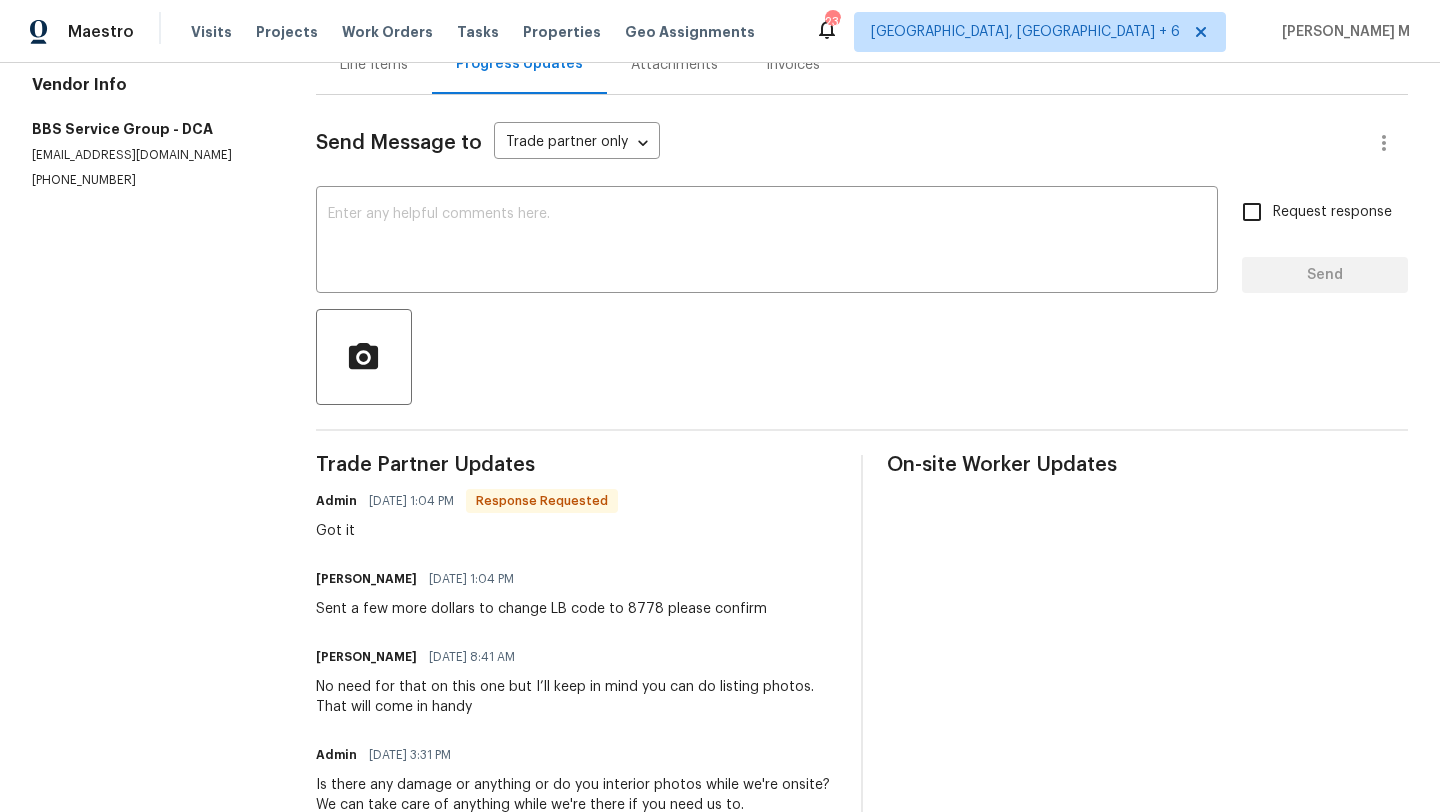 scroll, scrollTop: 256, scrollLeft: 0, axis: vertical 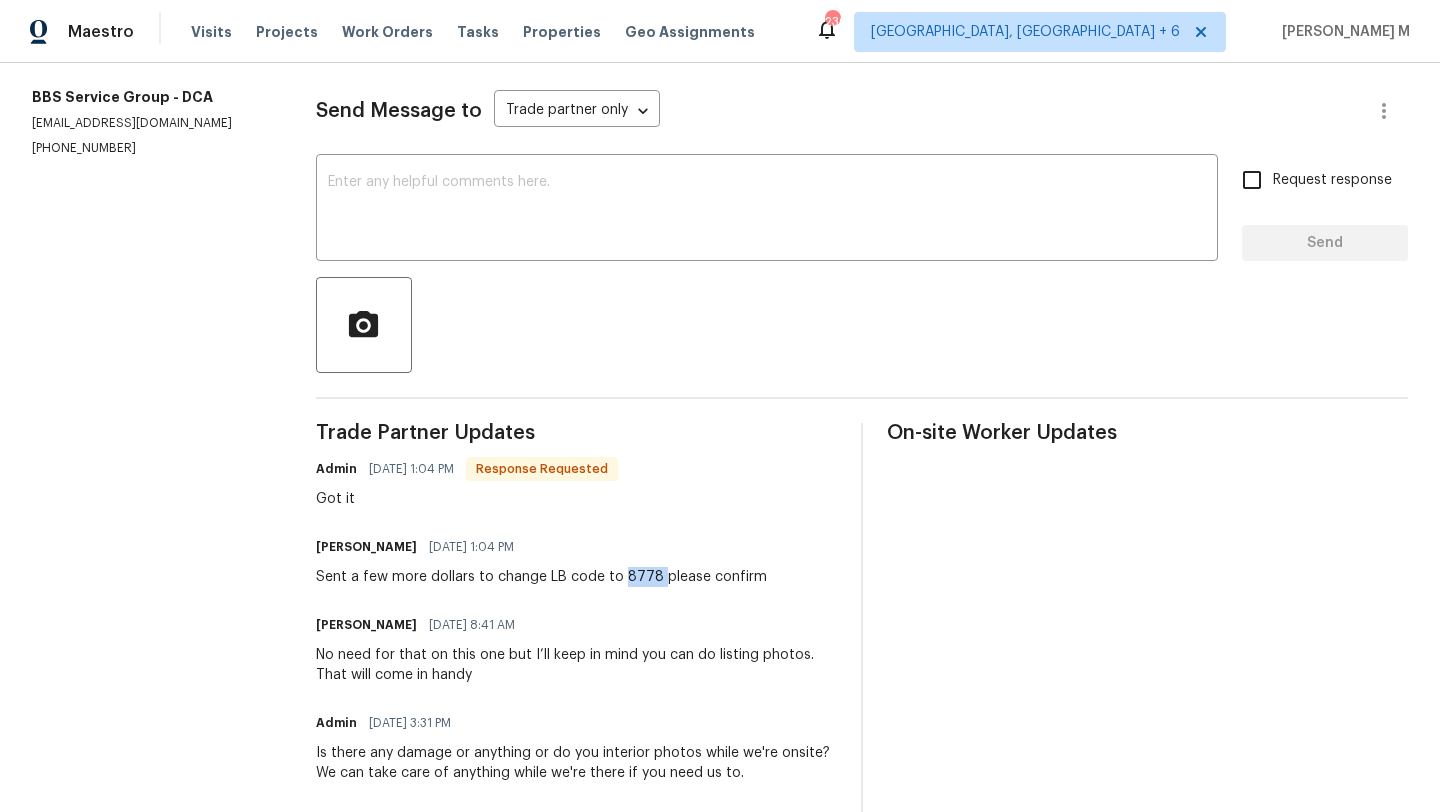 drag, startPoint x: 617, startPoint y: 576, endPoint x: 650, endPoint y: 579, distance: 33.13608 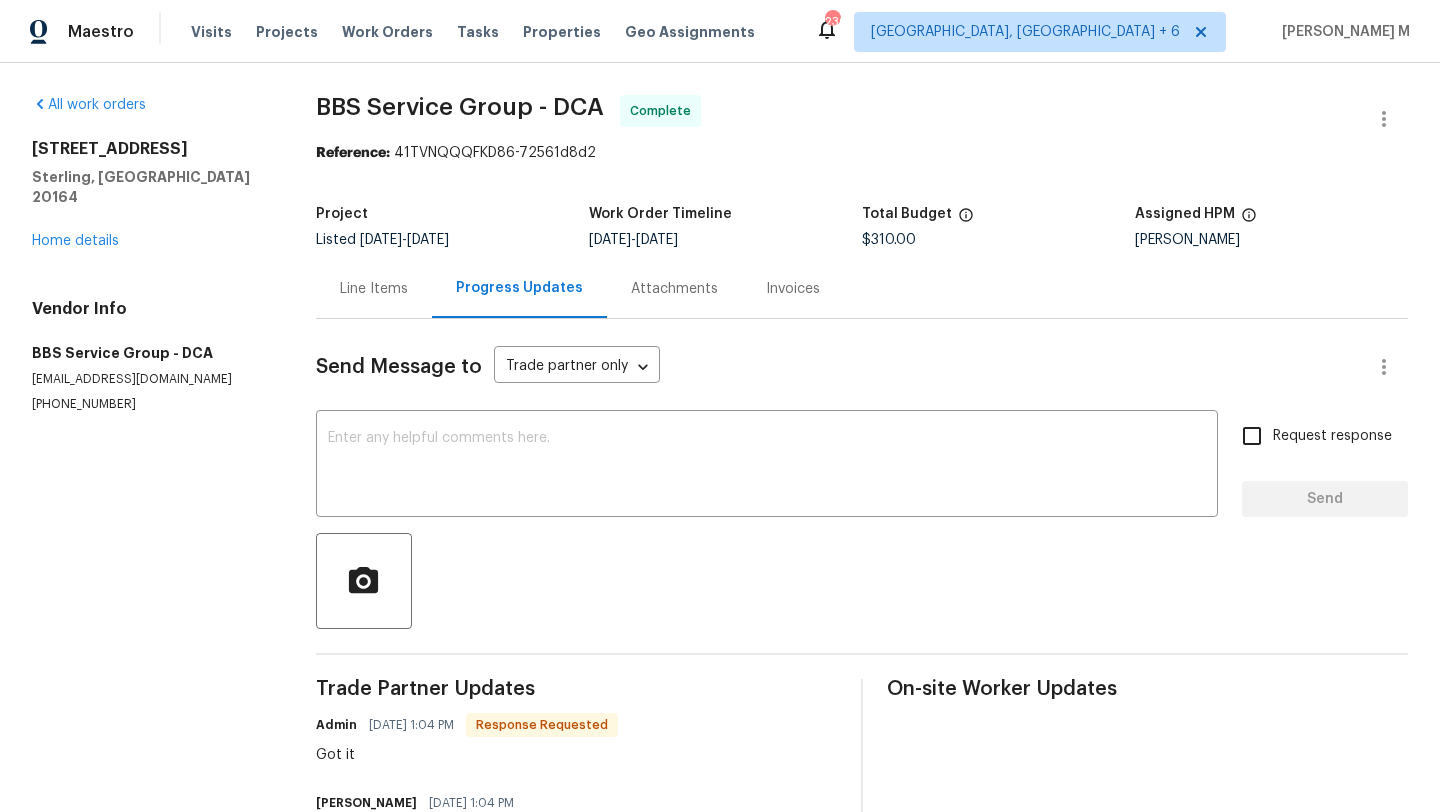 click on "Line Items" at bounding box center [374, 289] 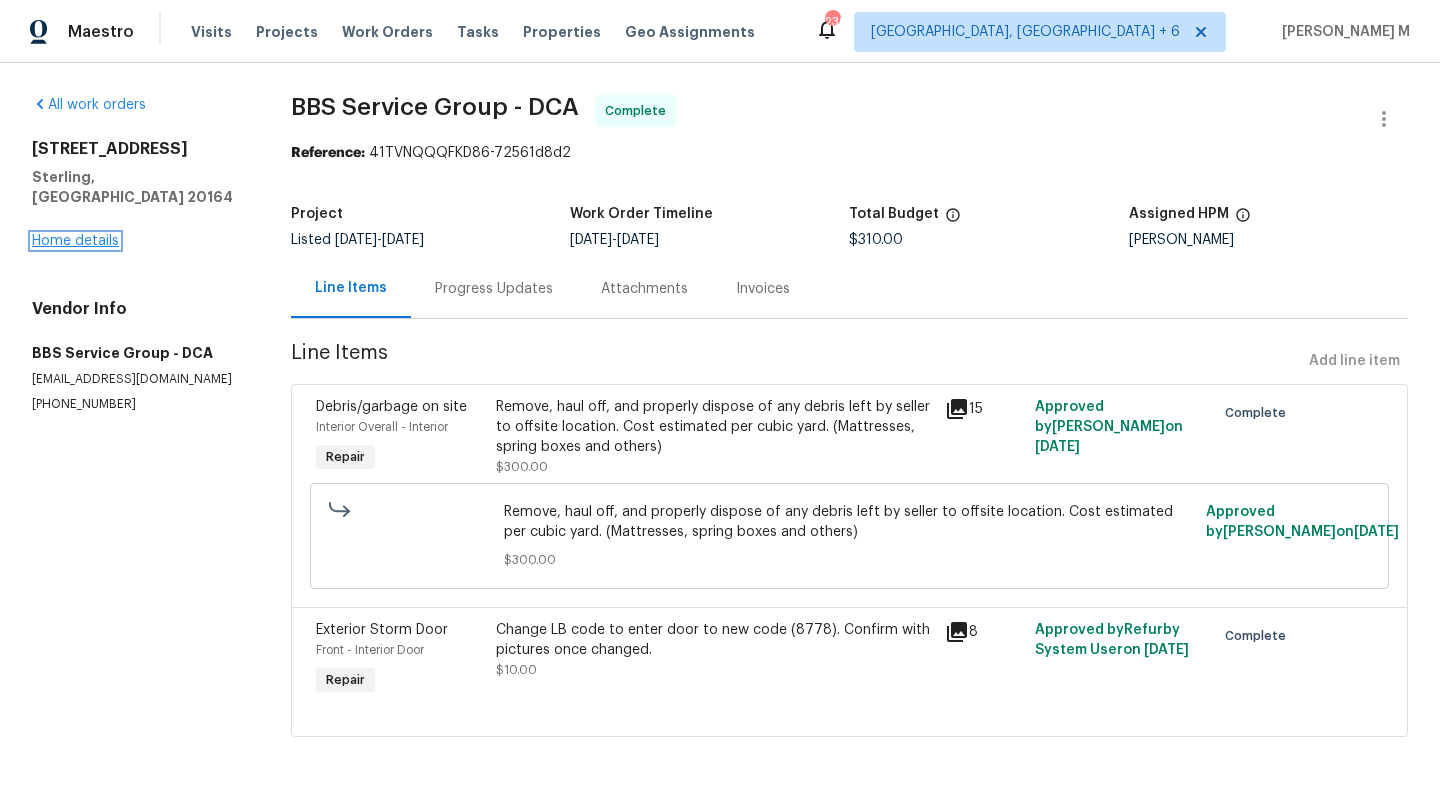 click on "Home details" at bounding box center (75, 241) 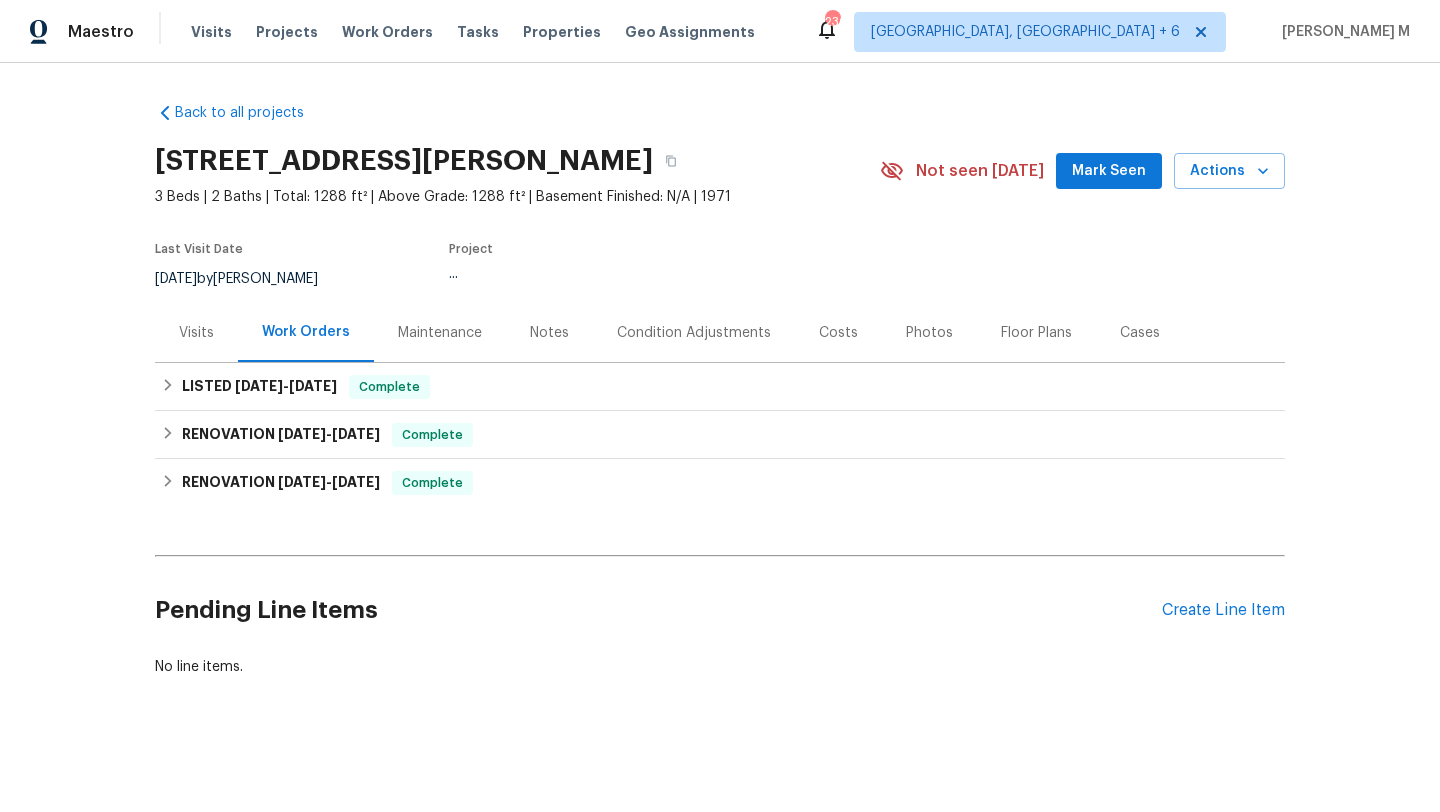 click on "Cases" at bounding box center [1140, 332] 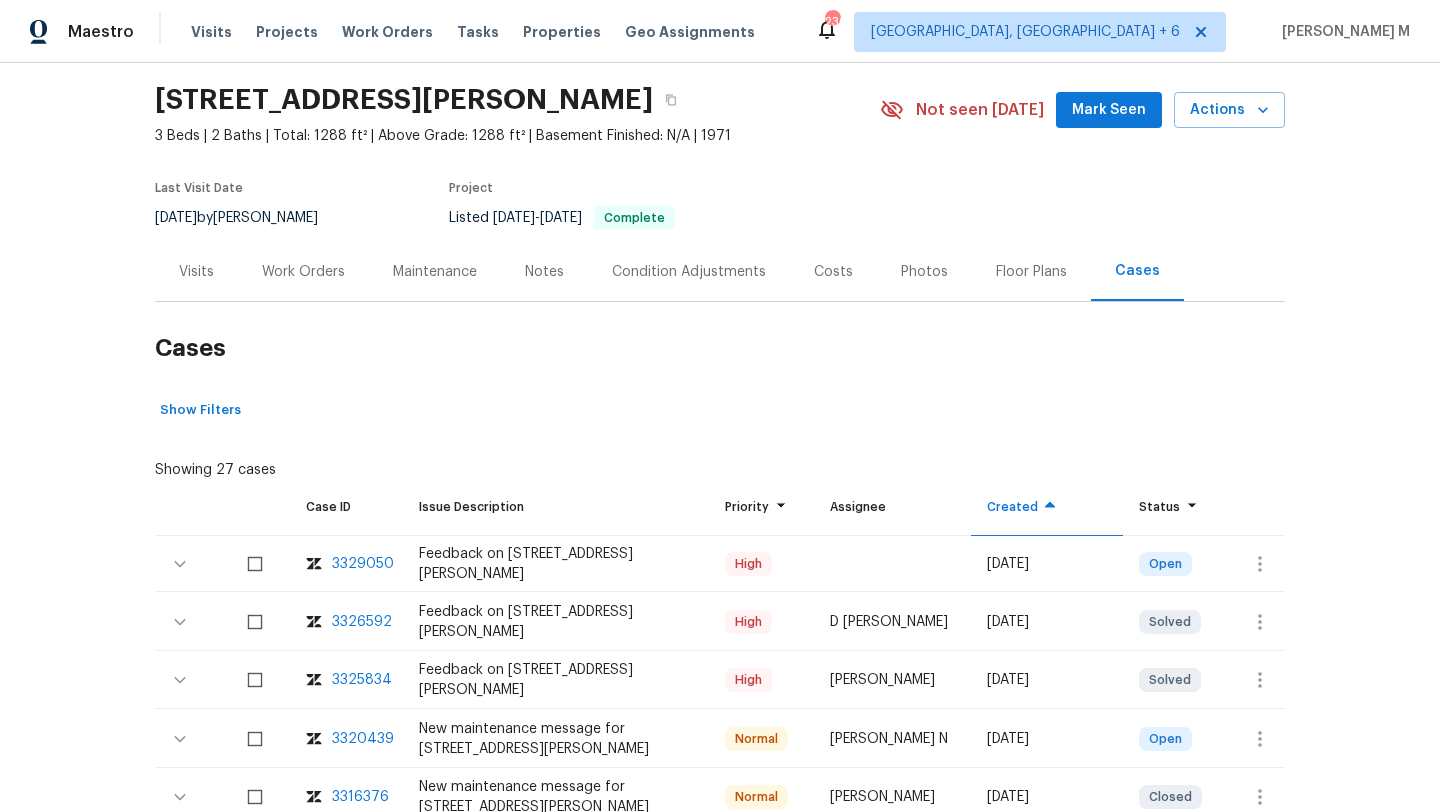 scroll, scrollTop: 89, scrollLeft: 0, axis: vertical 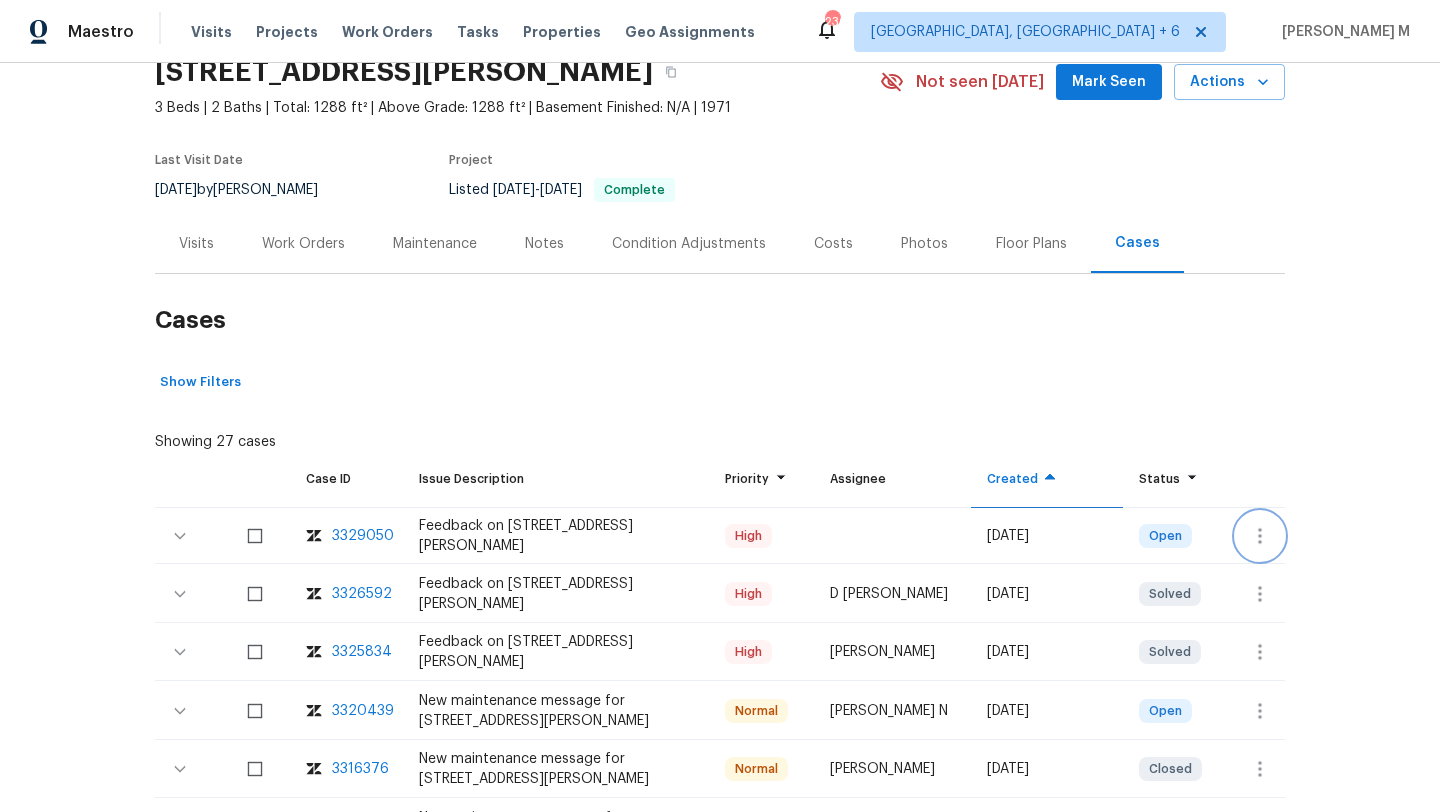 click at bounding box center (1260, 536) 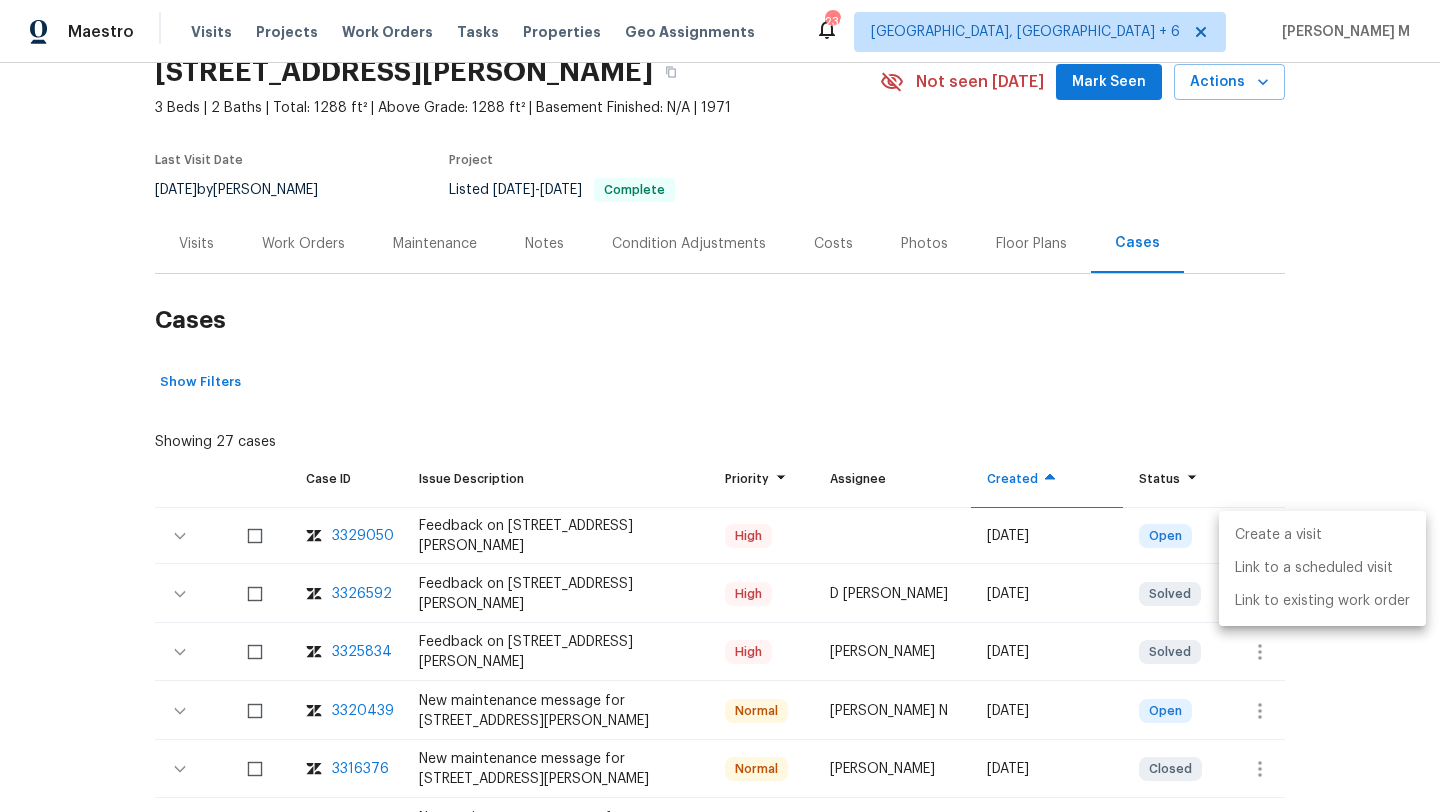 click on "Create a visit" at bounding box center (1322, 535) 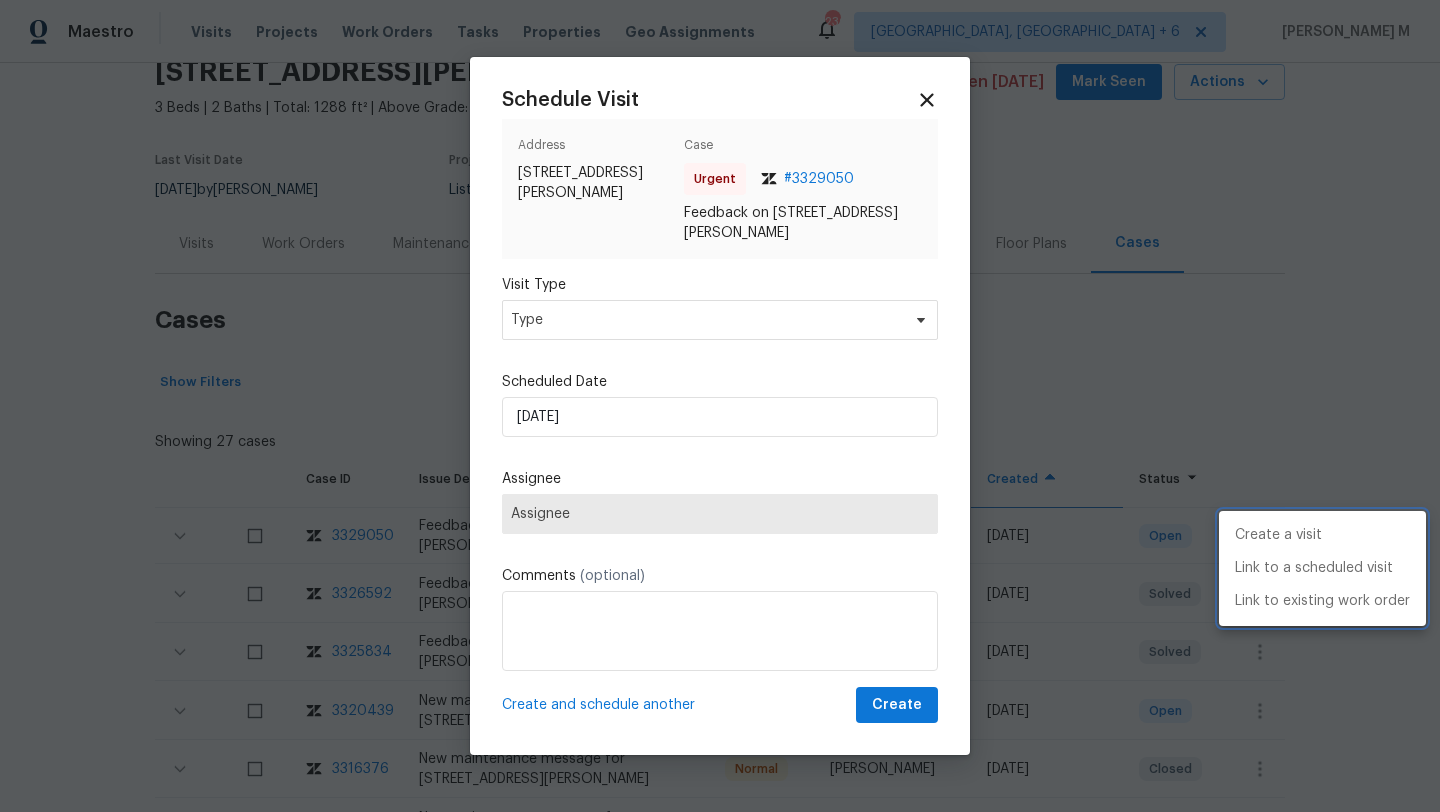 click at bounding box center [720, 406] 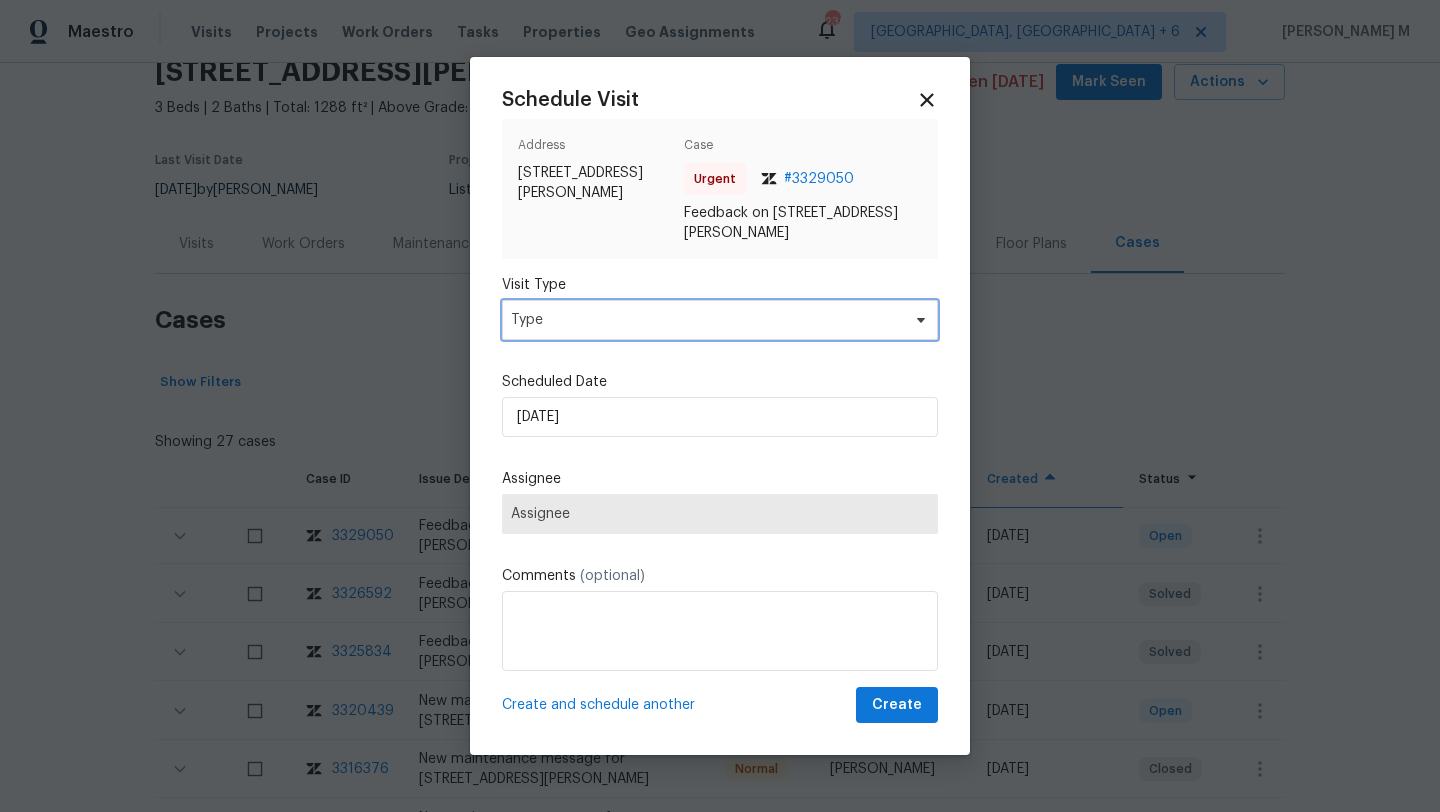 click on "Type" at bounding box center [705, 320] 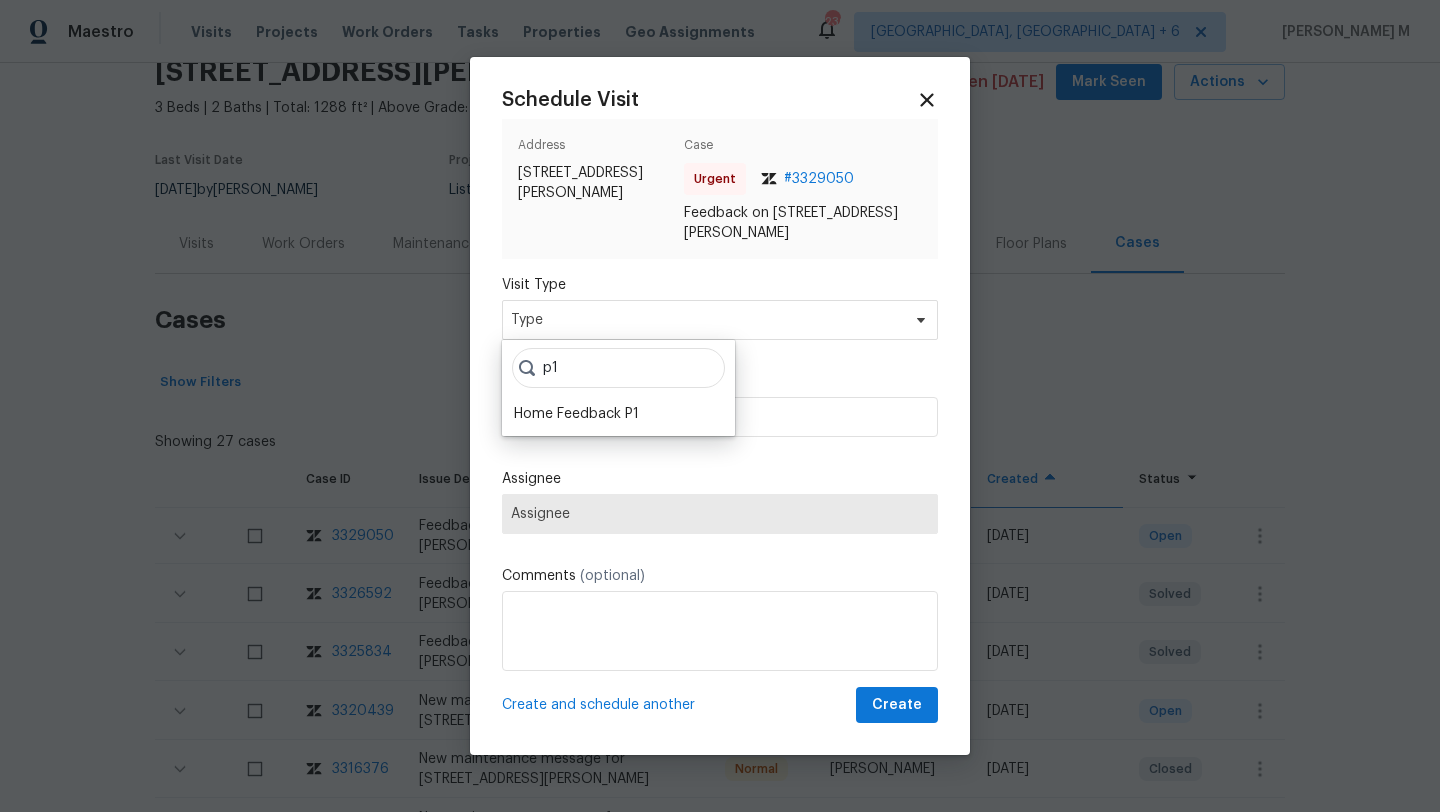 type on "p1" 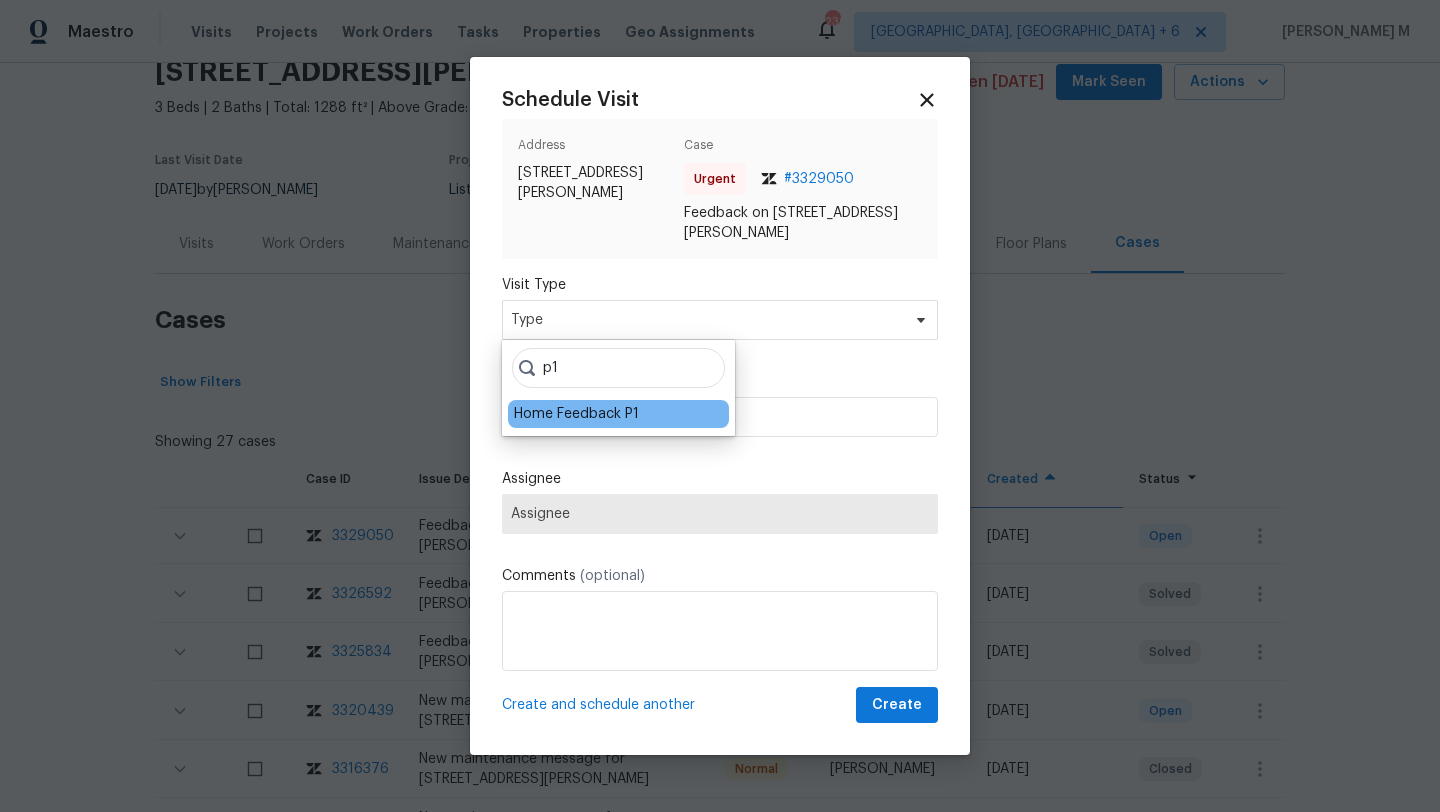 click on "Home Feedback P1" at bounding box center (618, 414) 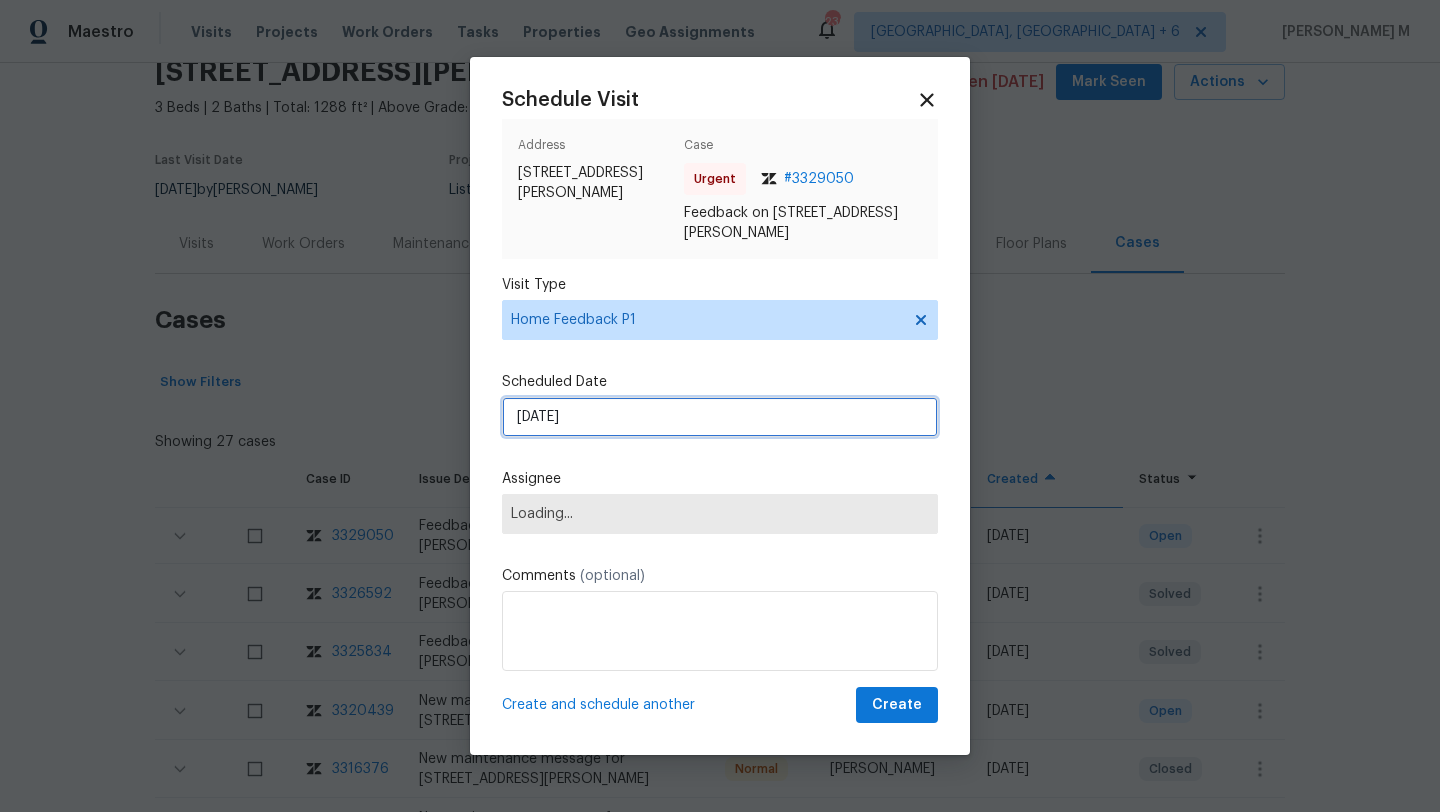 click on "[DATE]" at bounding box center [720, 417] 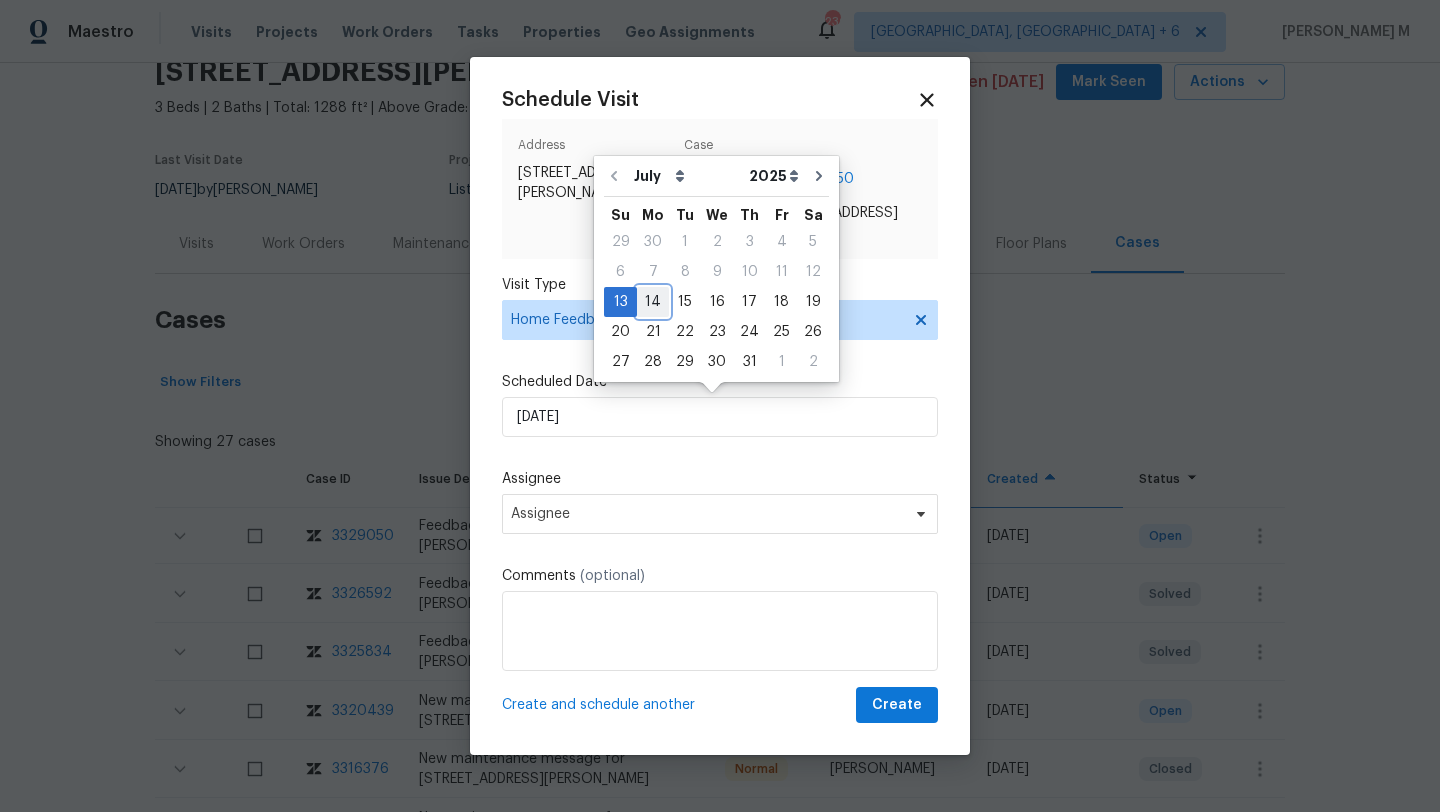 click on "14" at bounding box center [653, 302] 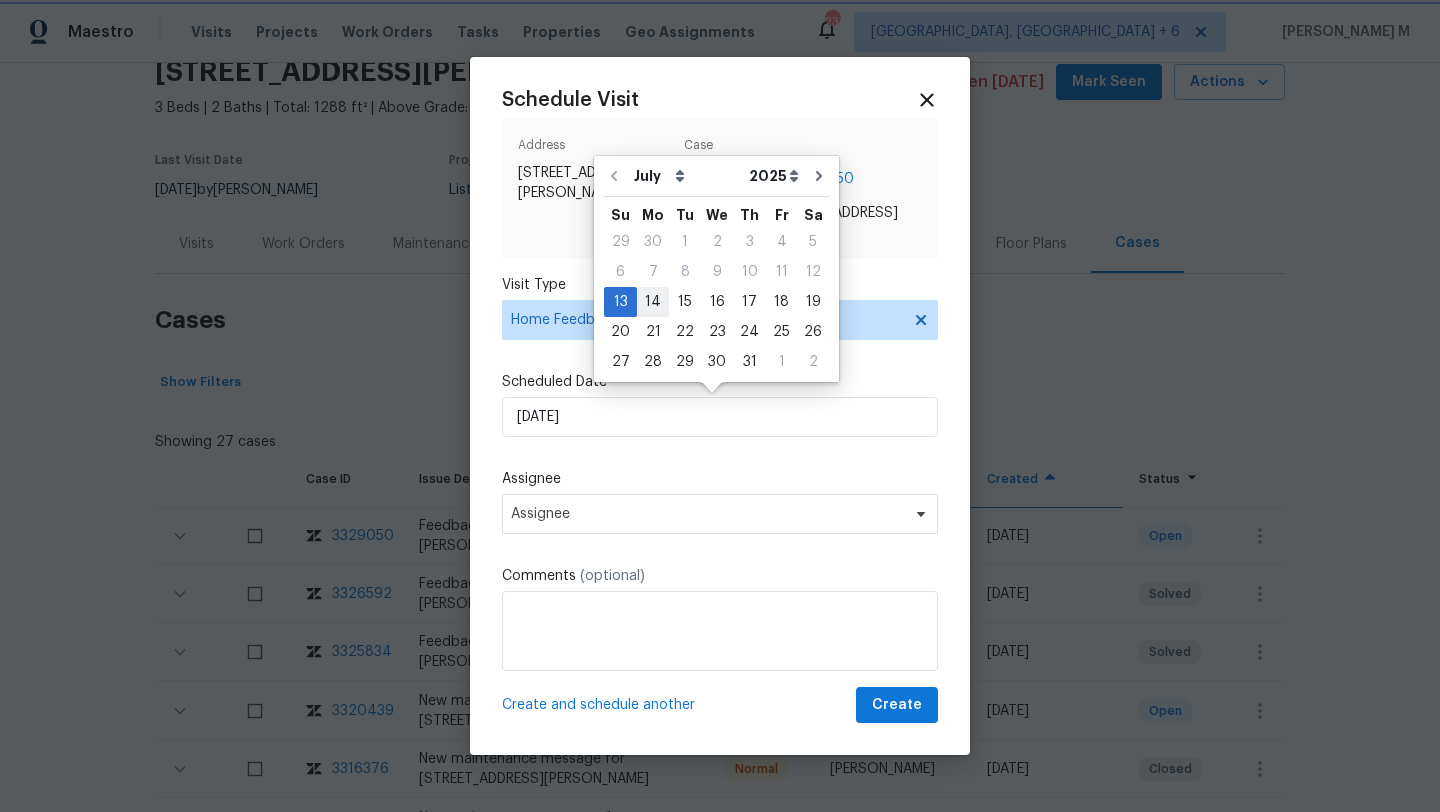 type on "[DATE]" 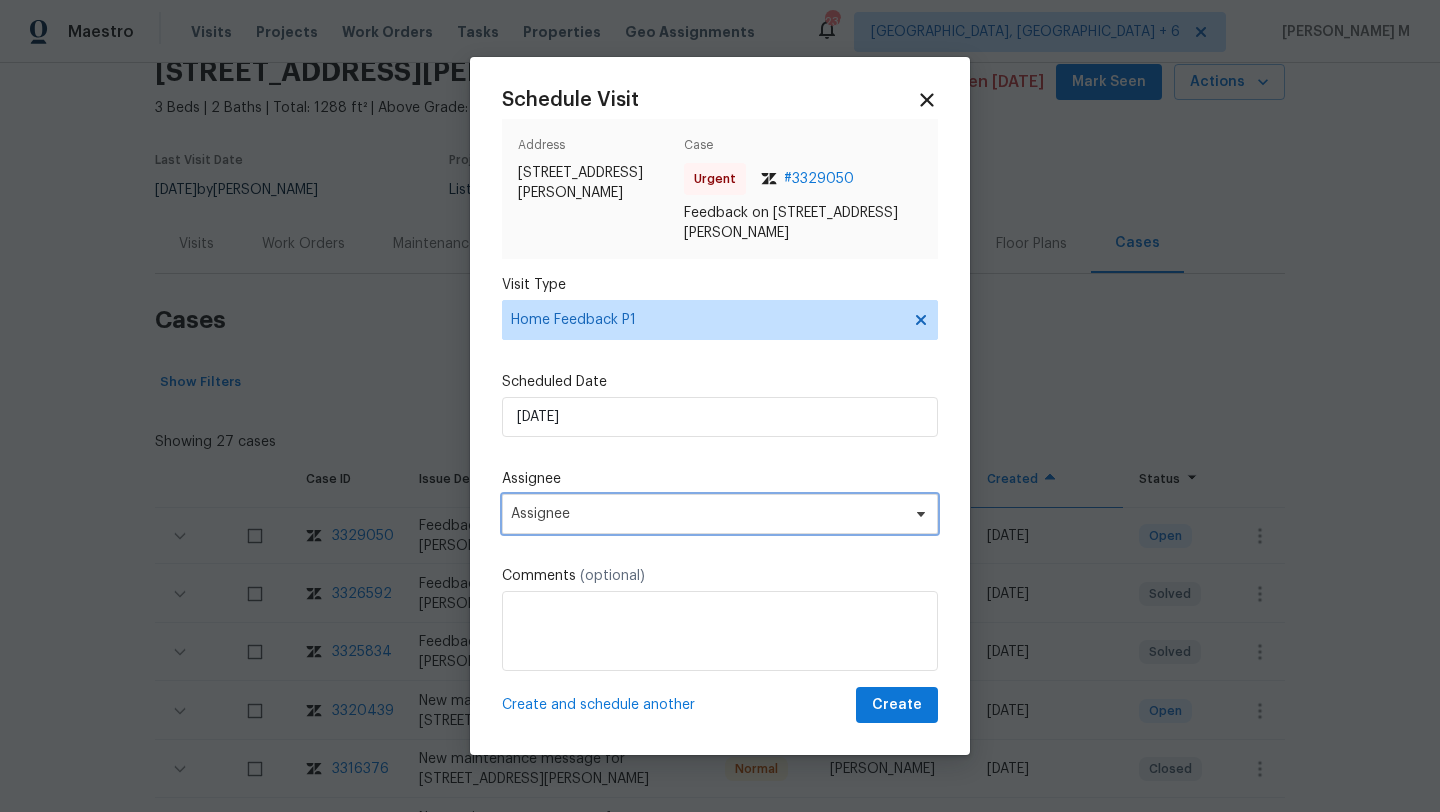 click on "Assignee" at bounding box center (707, 514) 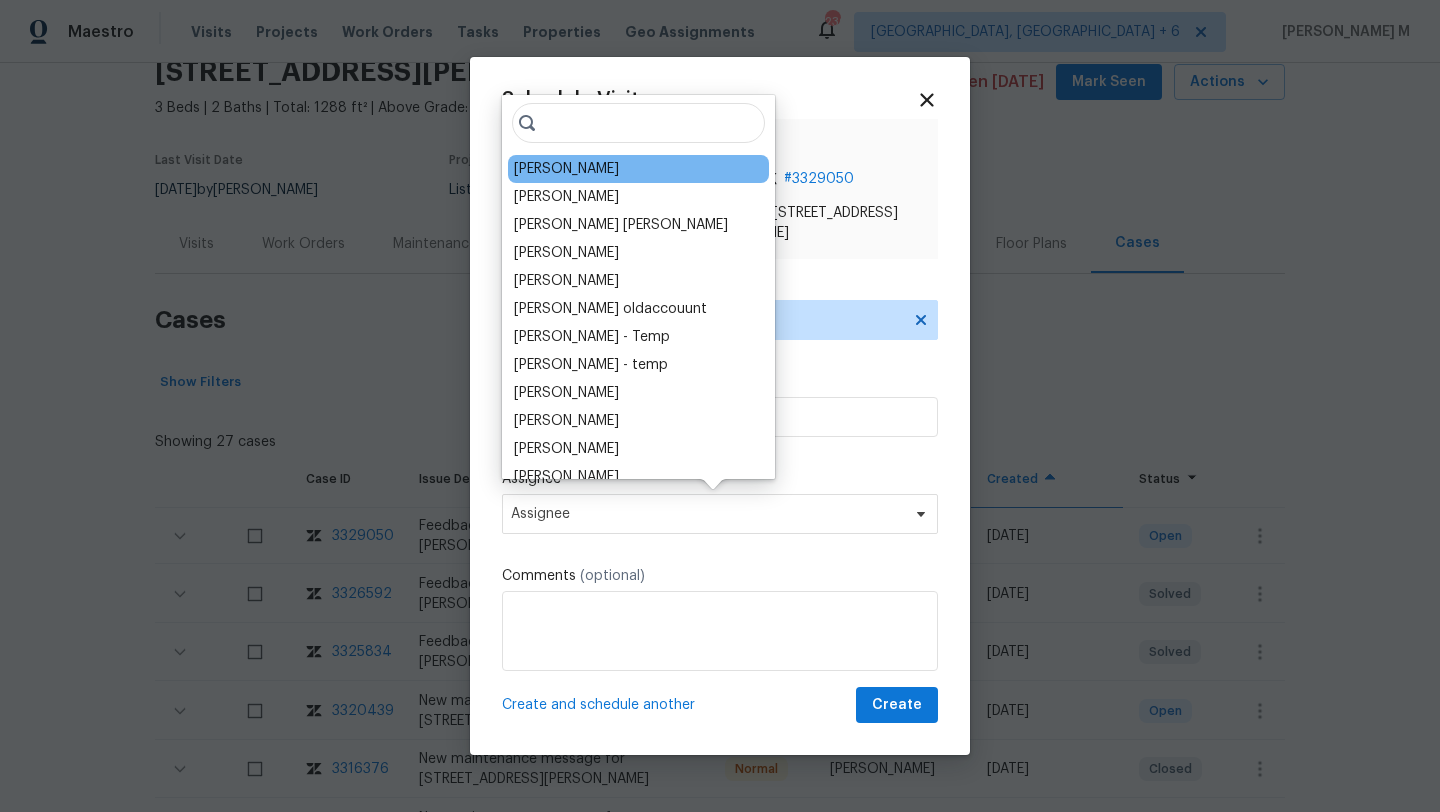 click on "Nicolas Campuzano" at bounding box center (566, 169) 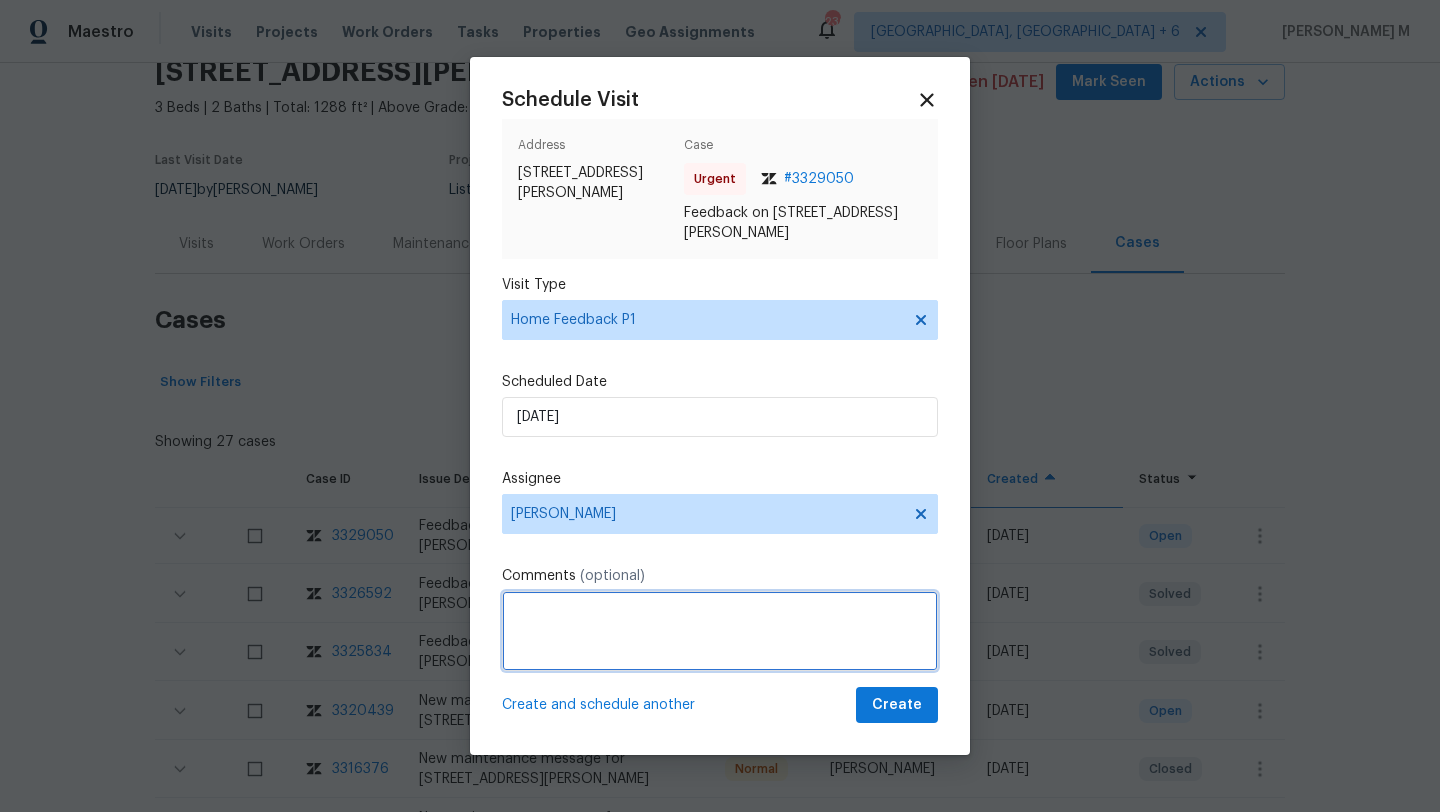 click at bounding box center [720, 631] 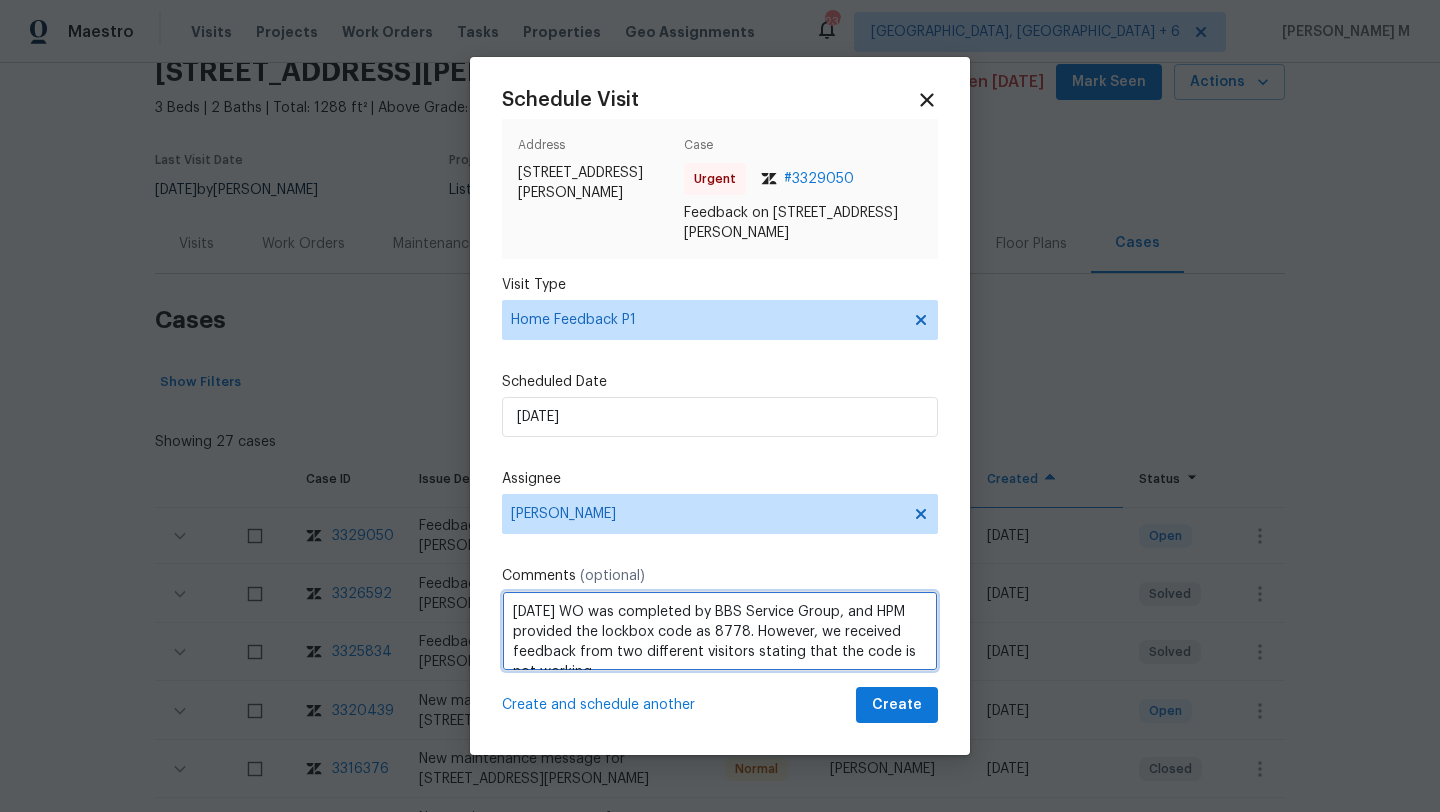 scroll, scrollTop: 9, scrollLeft: 0, axis: vertical 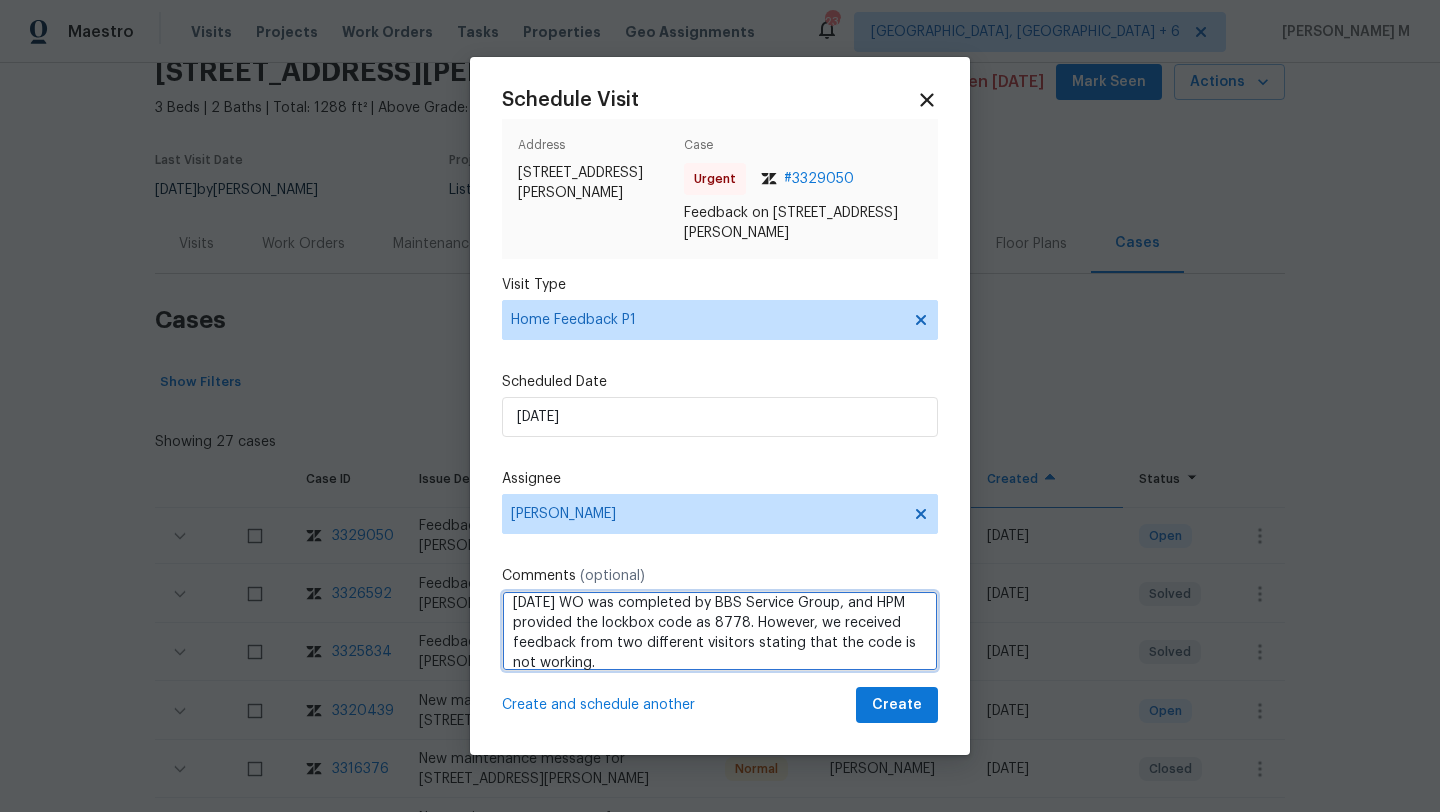 click on "Jul 1st WO was completed by BBS Service Group, and HPM provided the lockbox code as 8778. However, we received feedback from two different visitors stating that the code is not working." at bounding box center [720, 631] 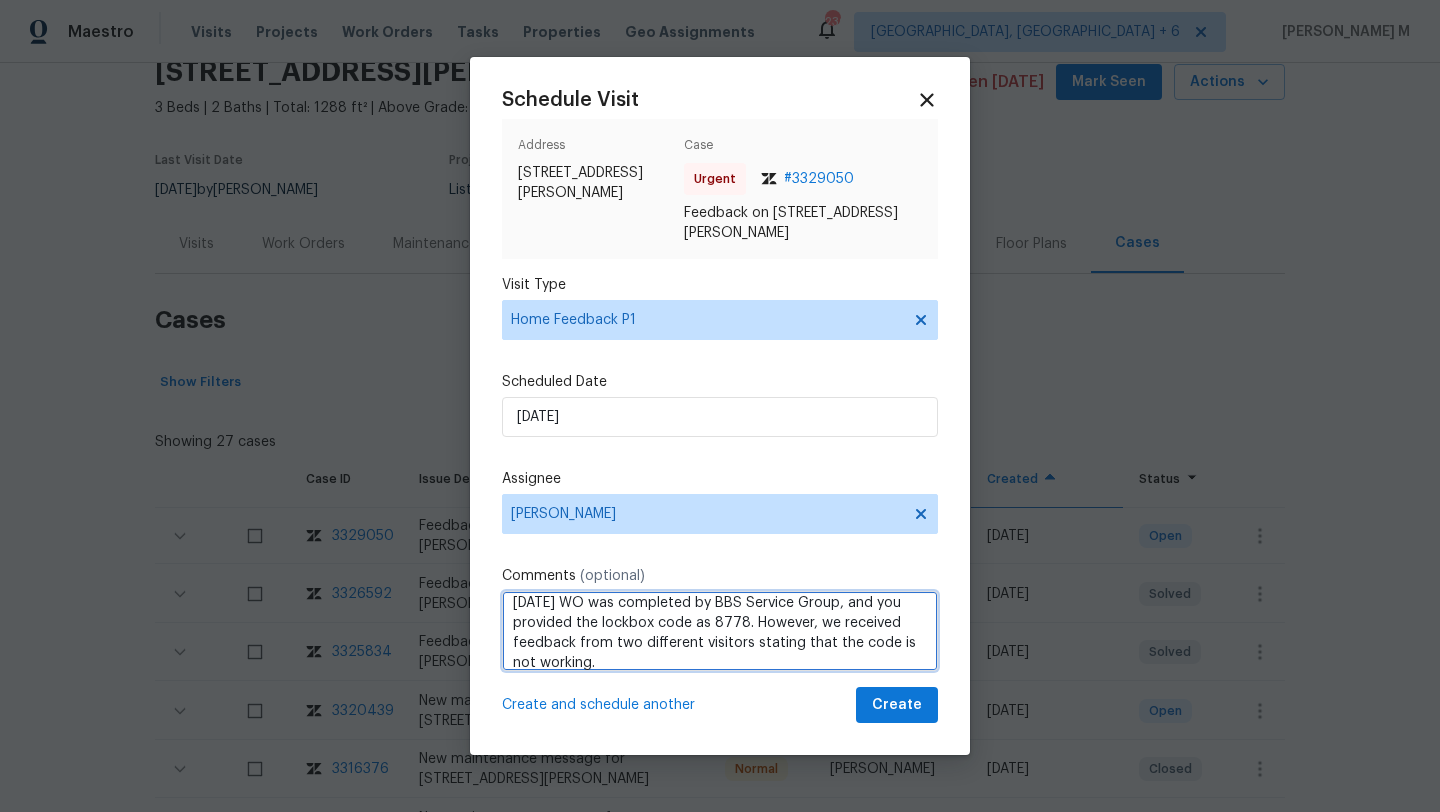 click on "Jul 1st WO was completed by BBS Service Group, and you provided the lockbox code as 8778. However, we received feedback from two different visitors stating that the code is not working." at bounding box center (720, 631) 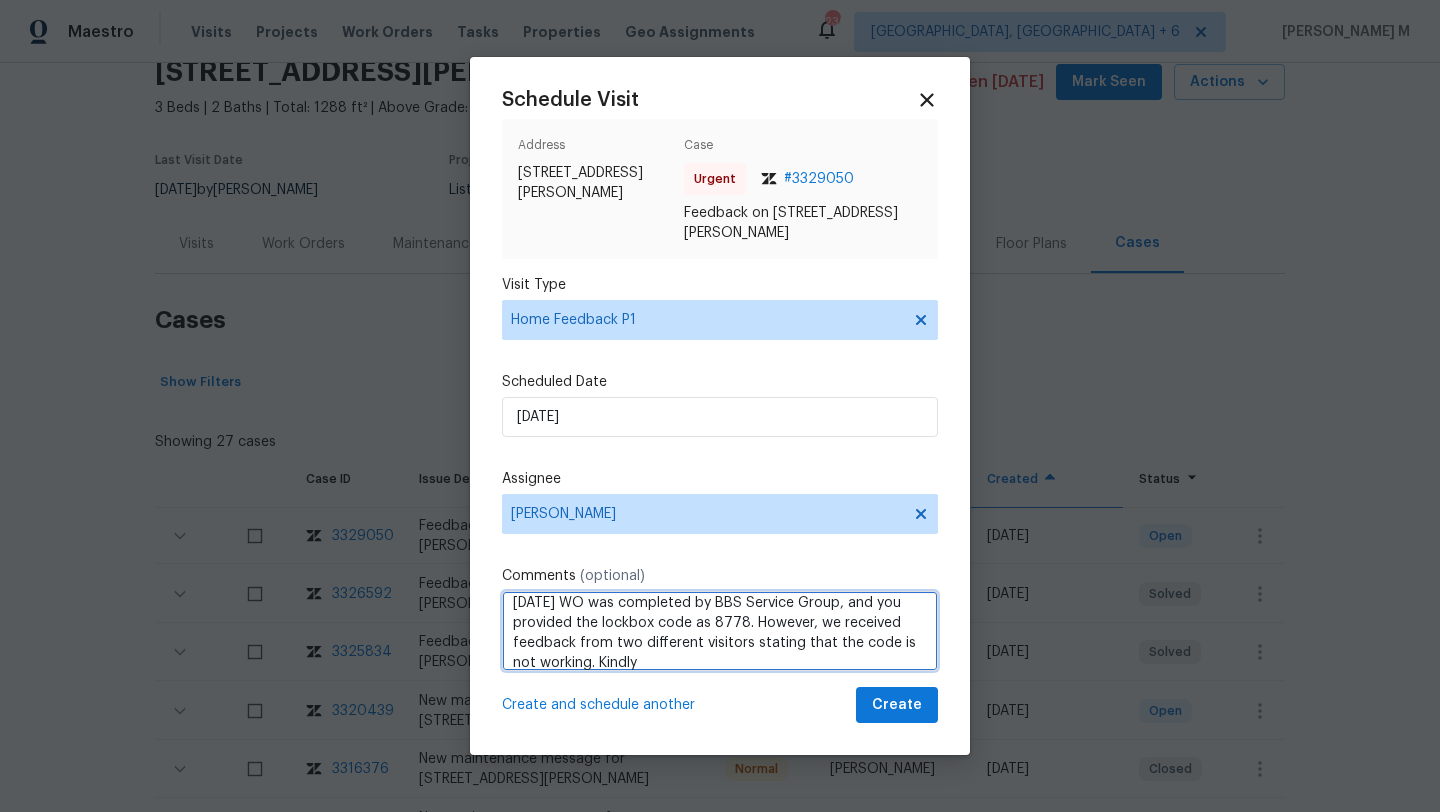 paste on "ross-verify the lockbox code functionality and ensure proper access" 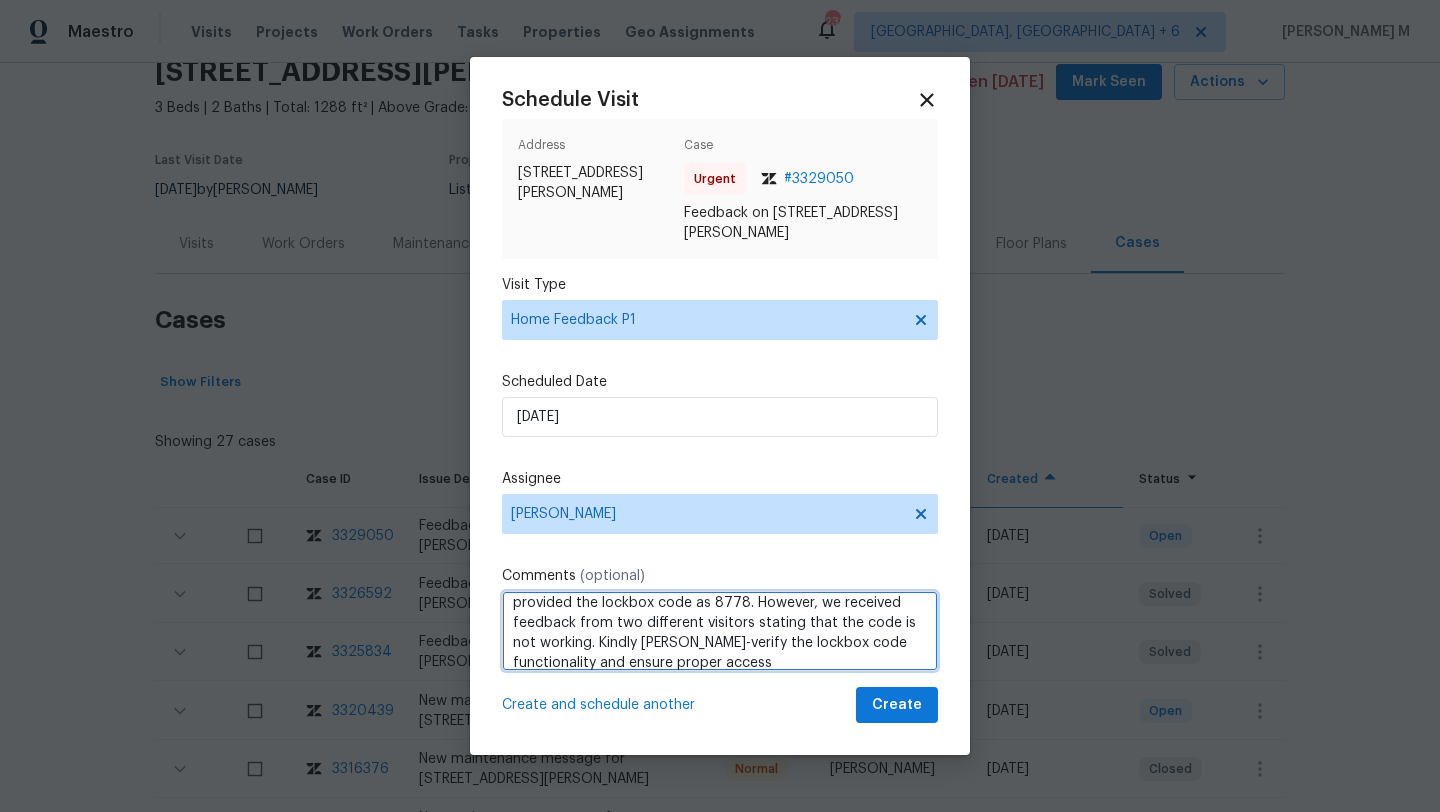 scroll, scrollTop: 36, scrollLeft: 0, axis: vertical 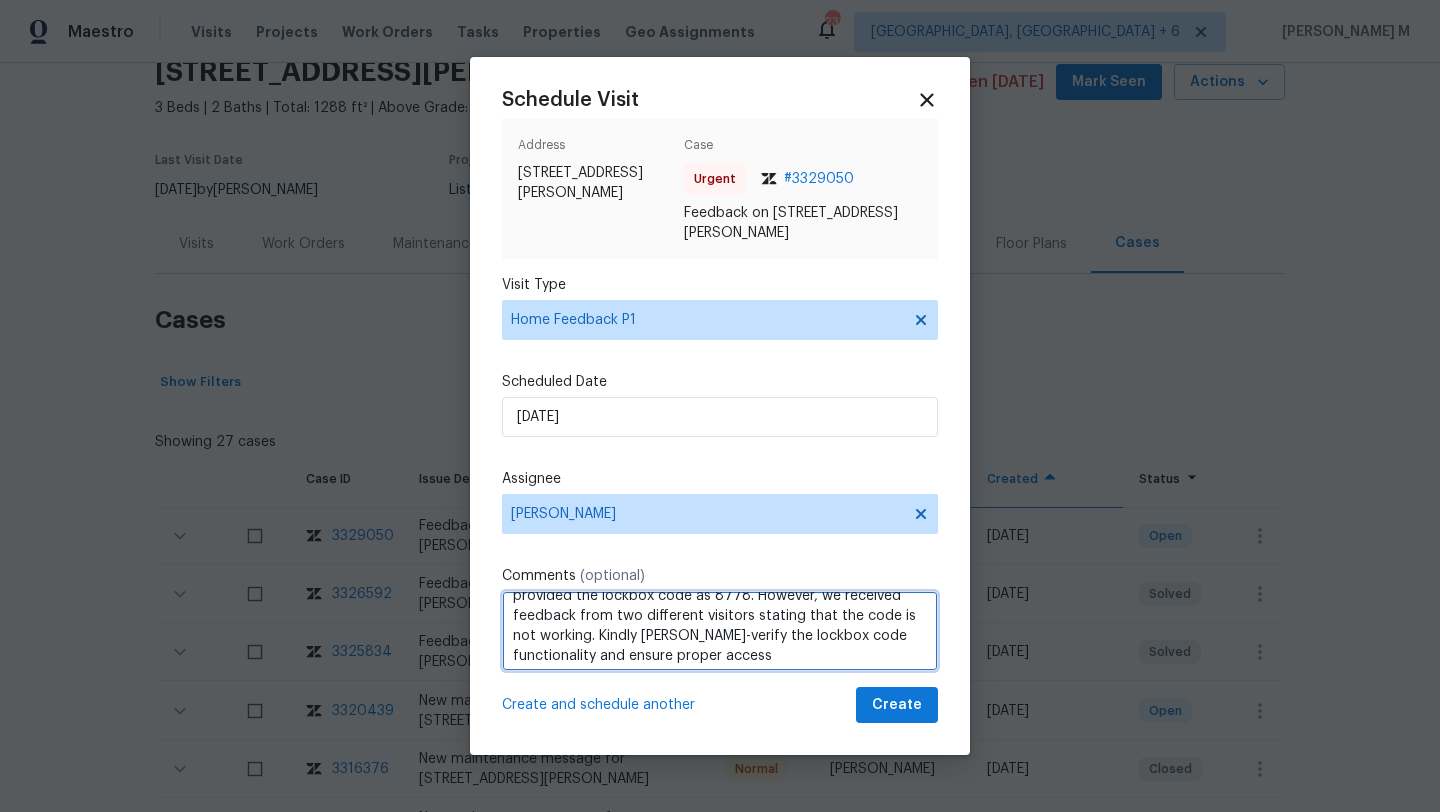 click on "Jul 1st WO was completed by BBS Service Group, and you provided the lockbox code as 8778. However, we received feedback from two different visitors stating that the code is not working. Kindly ross-verify the lockbox code functionality and ensure proper access" at bounding box center (720, 631) 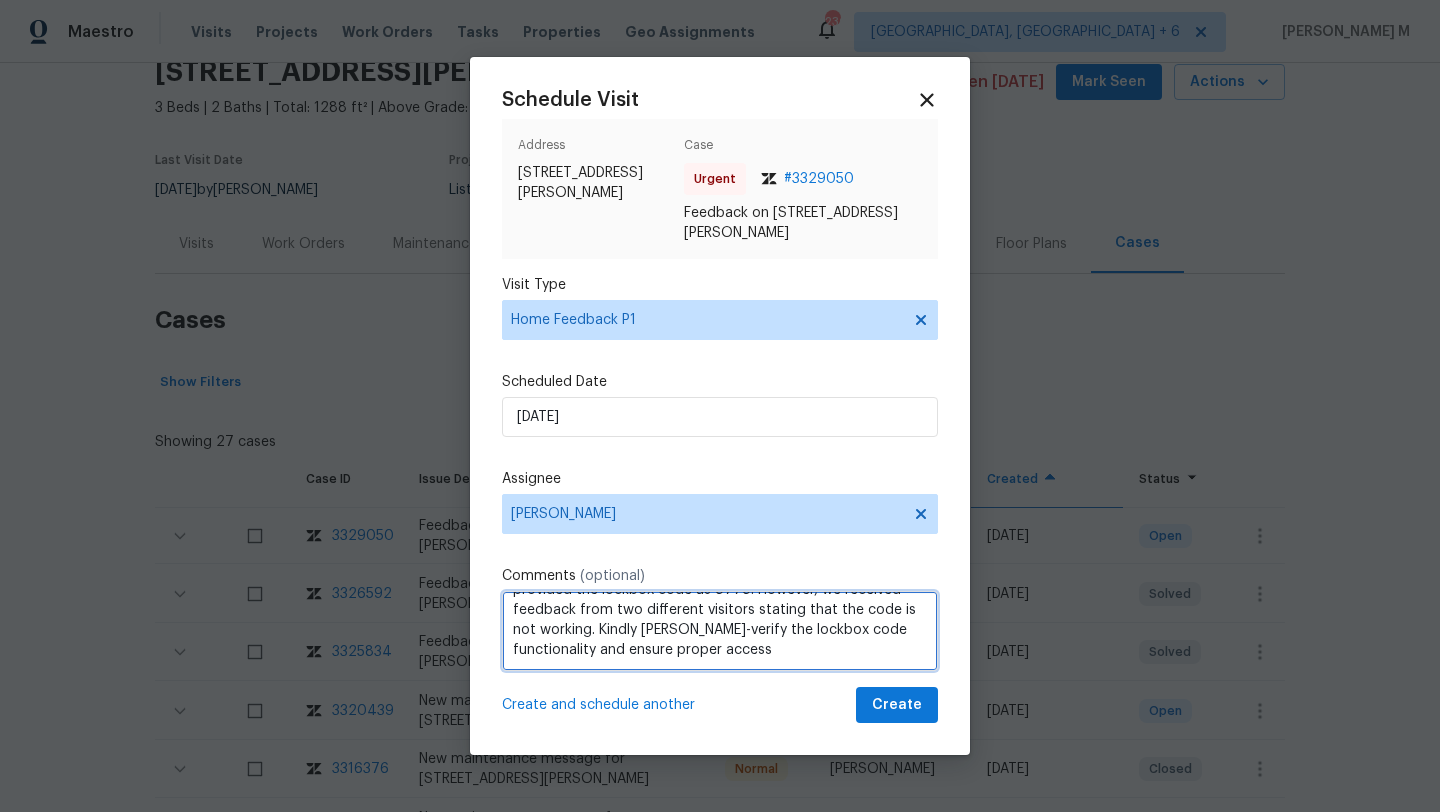 scroll, scrollTop: 40, scrollLeft: 0, axis: vertical 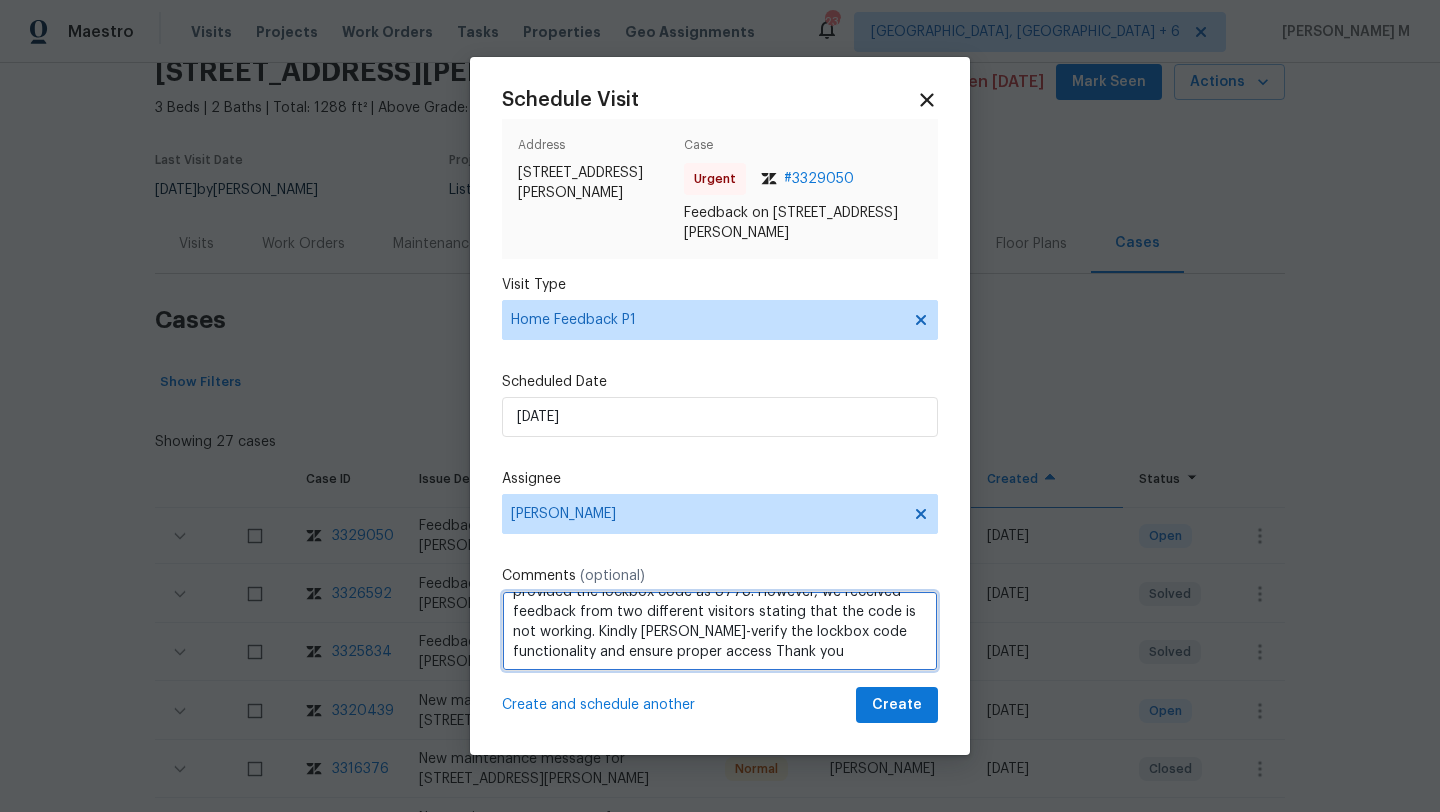 type on "Jul 1st WO was completed by BBS Service Group, and you provided the lockbox code as 8778. However, we received feedback from two different visitors stating that the code is not working. Kindly coss-verify the lockbox code functionality and ensure proper access Thank you" 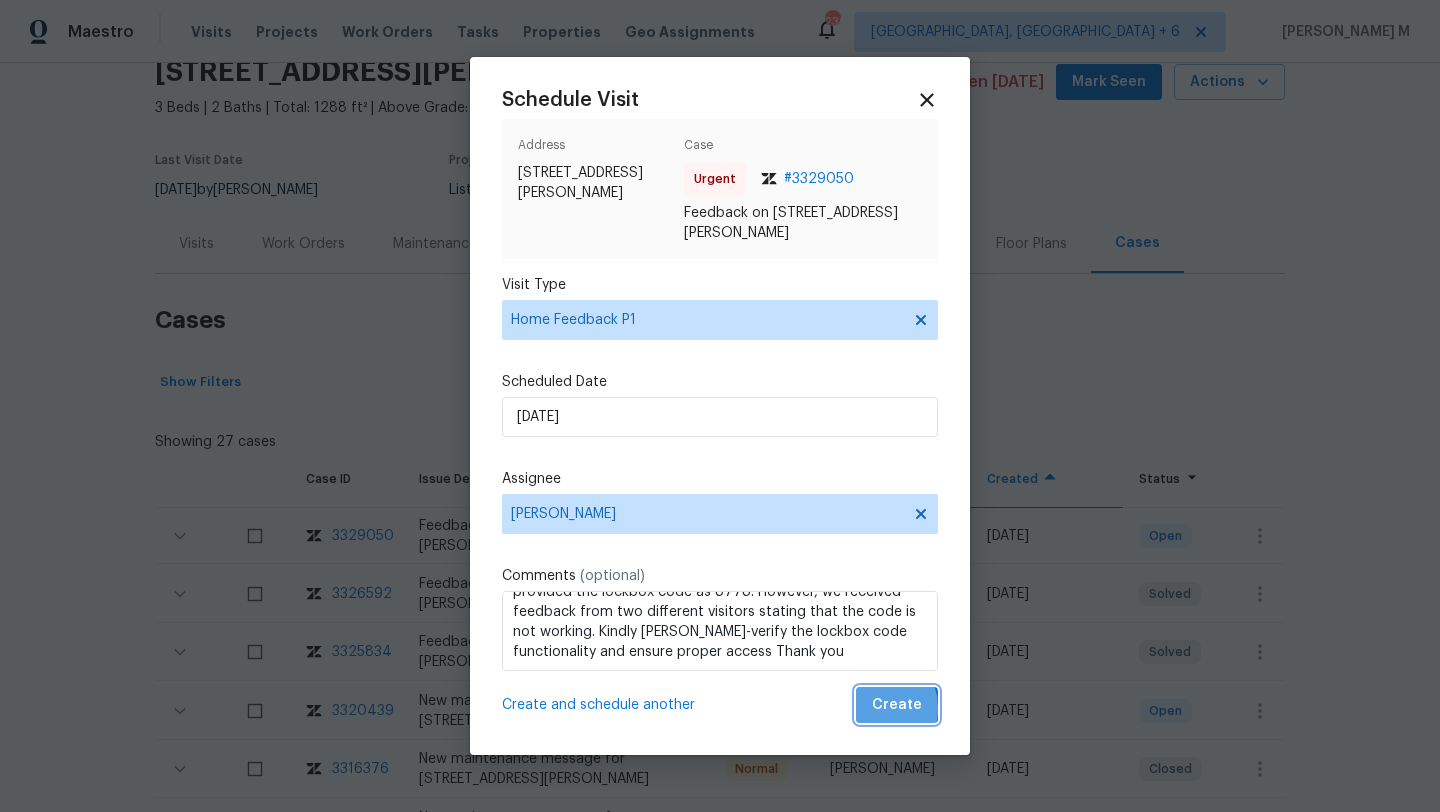 click on "Create" at bounding box center (897, 705) 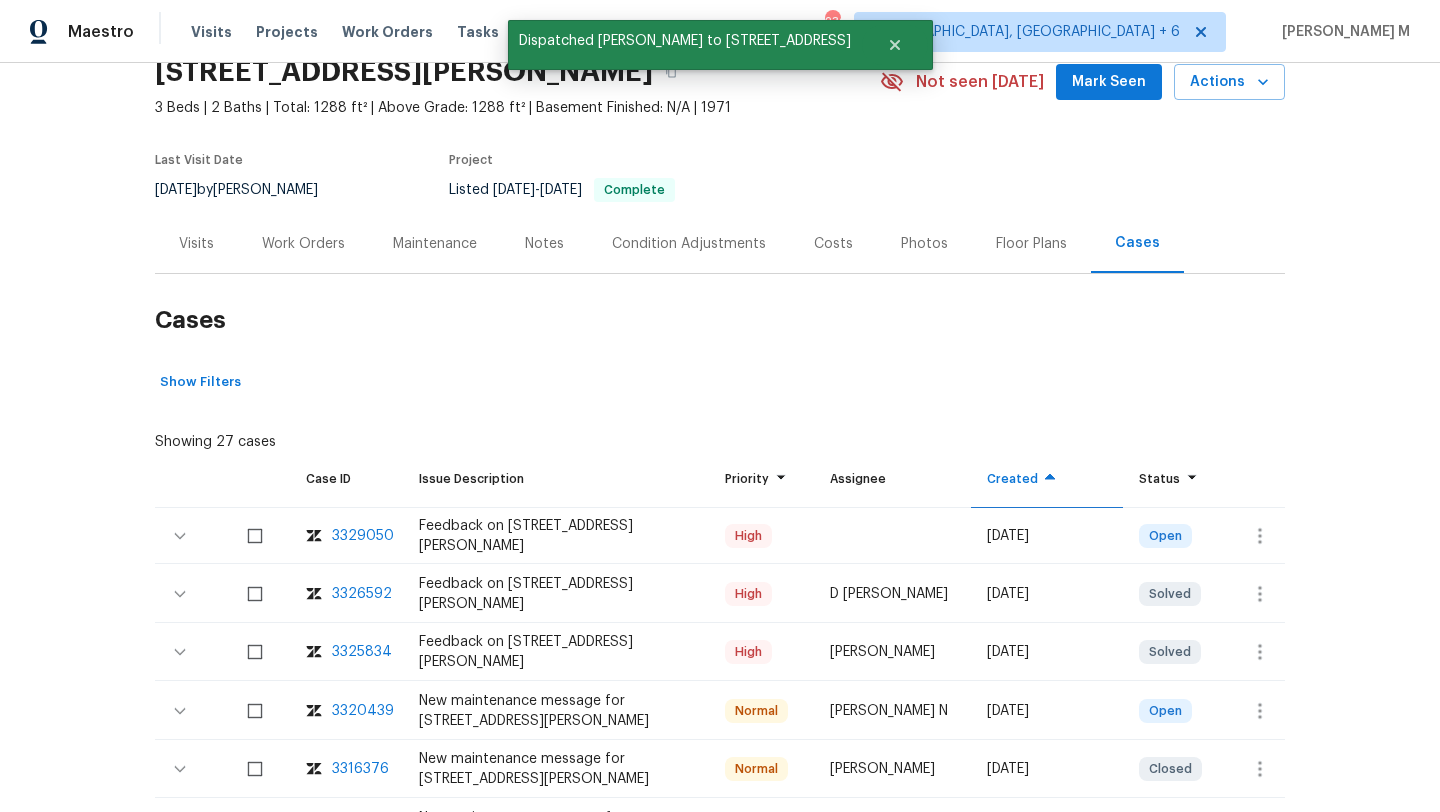 click on "Visits" at bounding box center (196, 243) 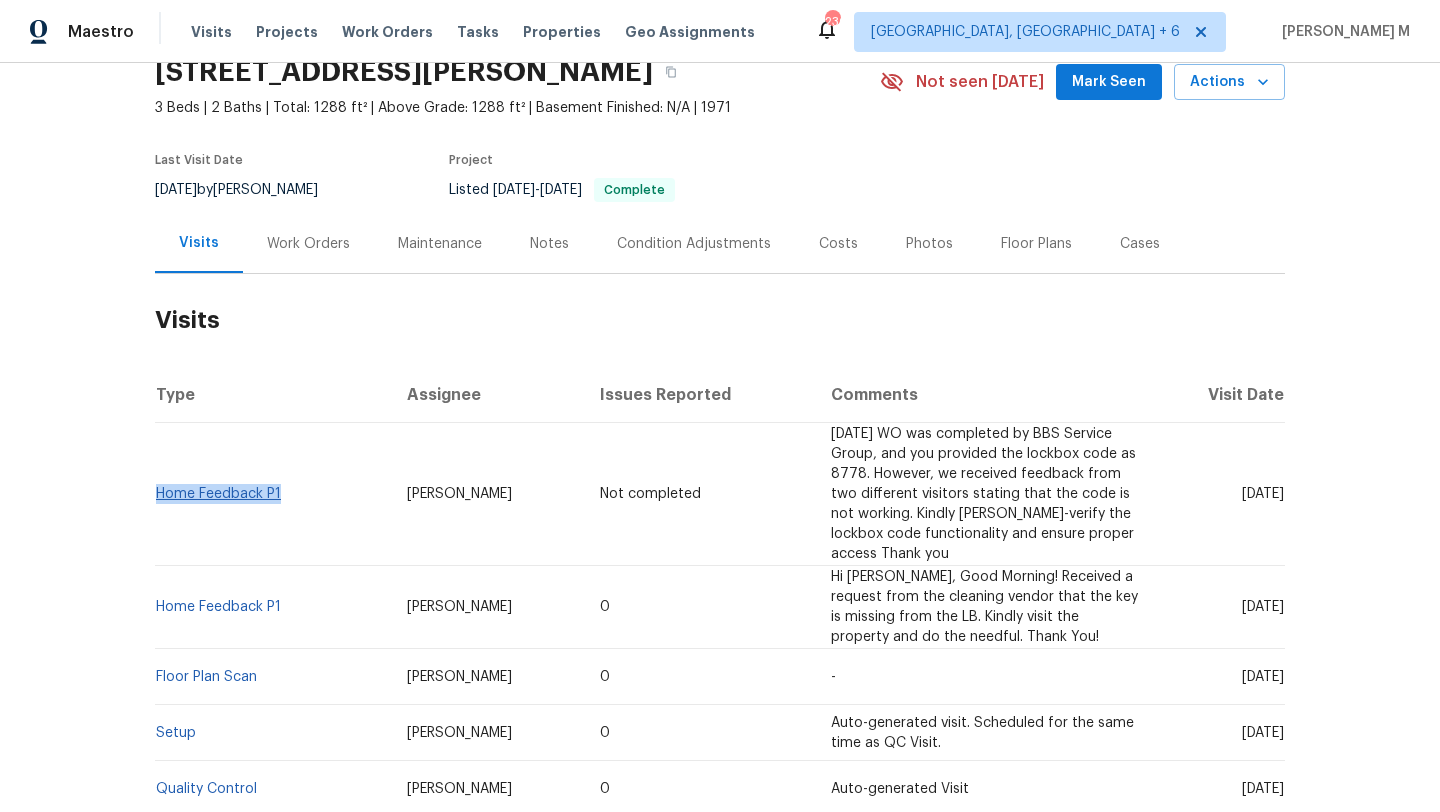 drag, startPoint x: 264, startPoint y: 489, endPoint x: 153, endPoint y: 491, distance: 111.01801 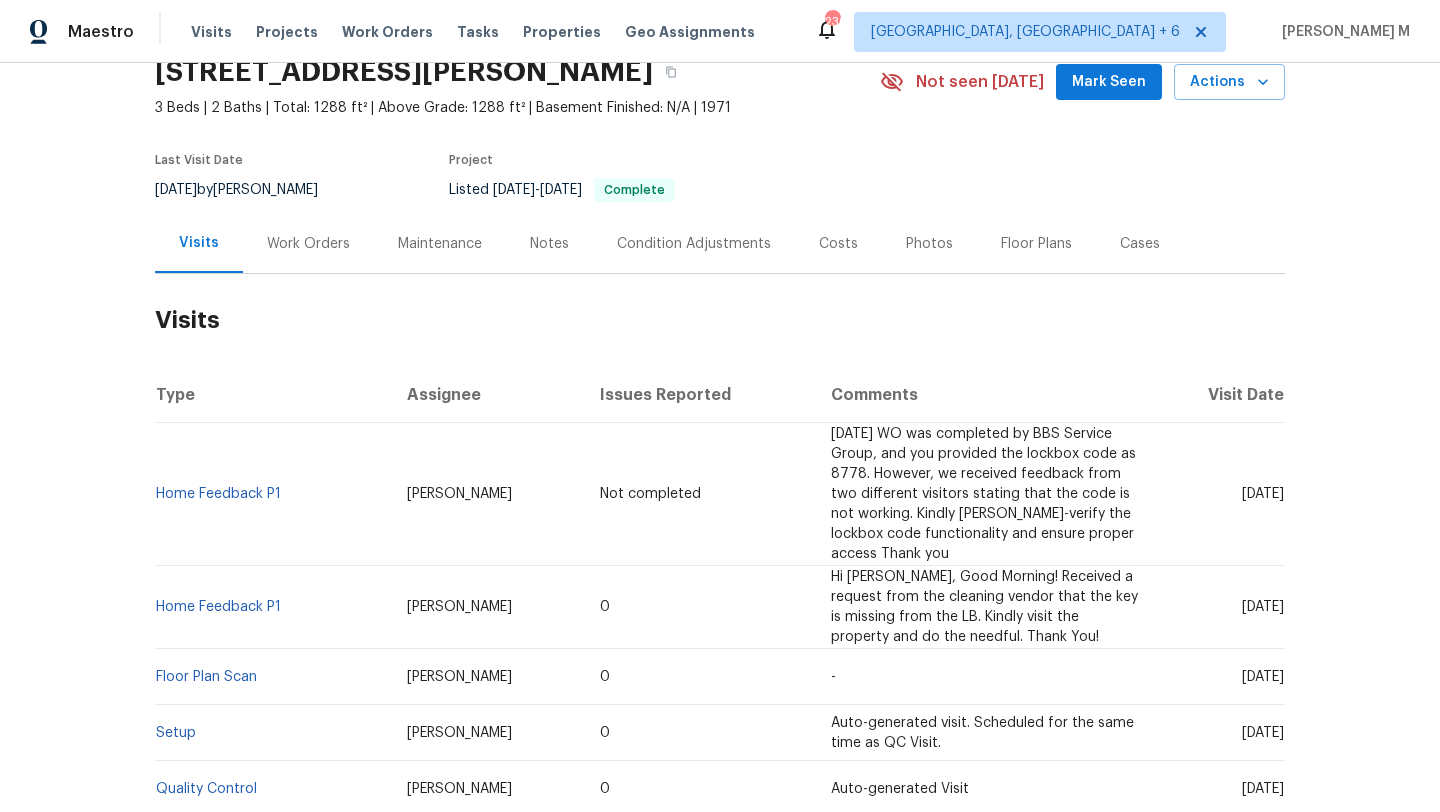 click on "Work Orders" at bounding box center (308, 243) 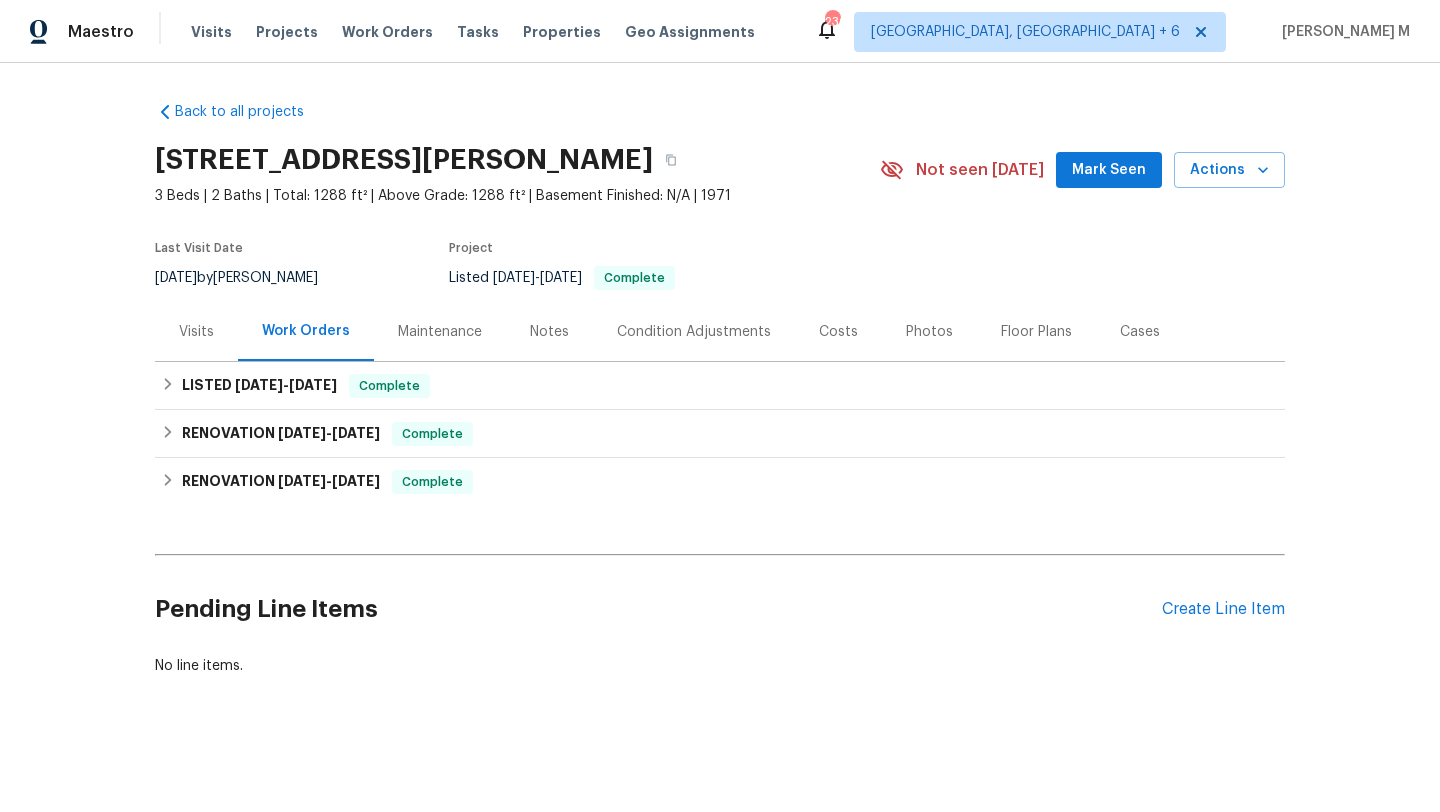 scroll, scrollTop: 16, scrollLeft: 0, axis: vertical 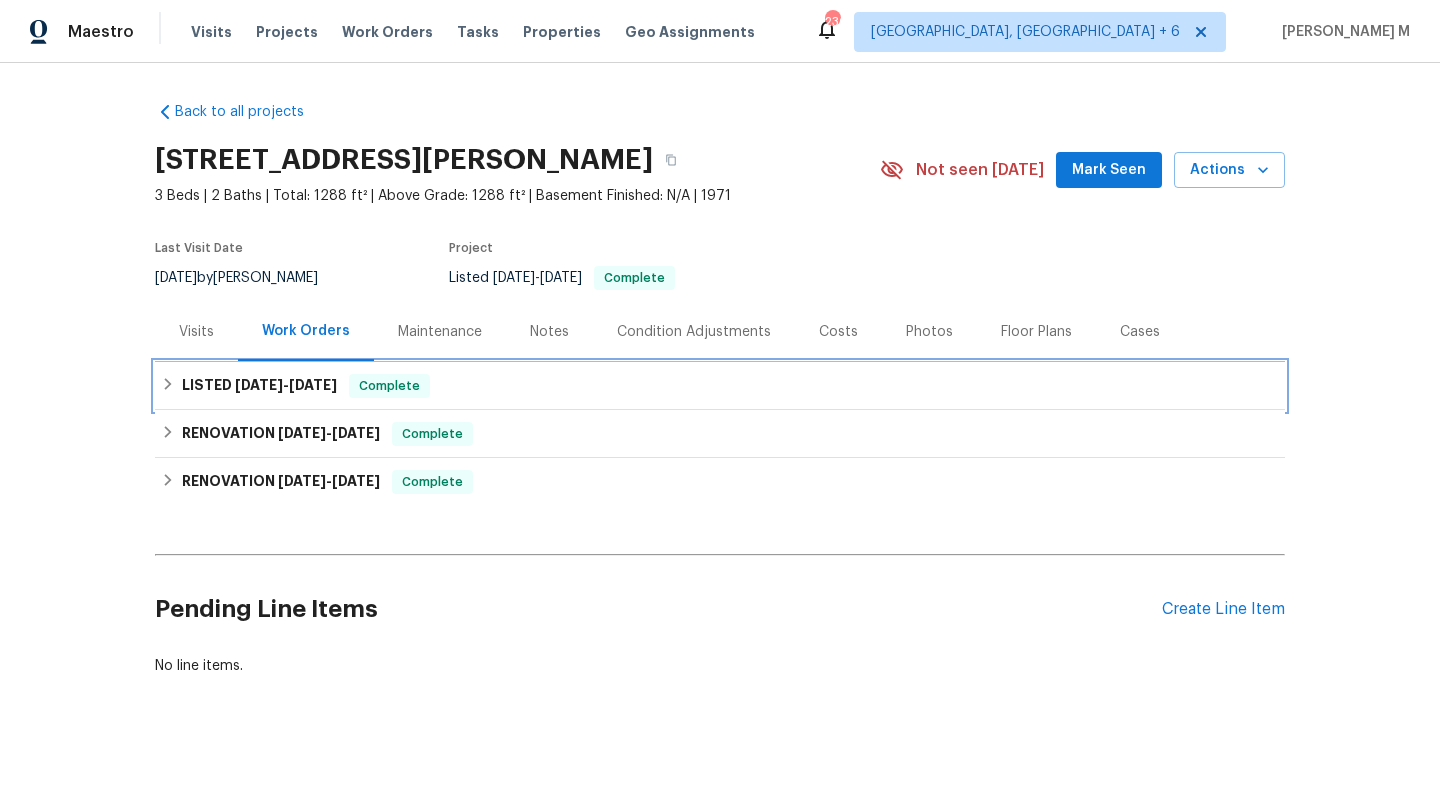 click on "LISTED   7/1/25  -  7/4/25 Complete" at bounding box center [720, 386] 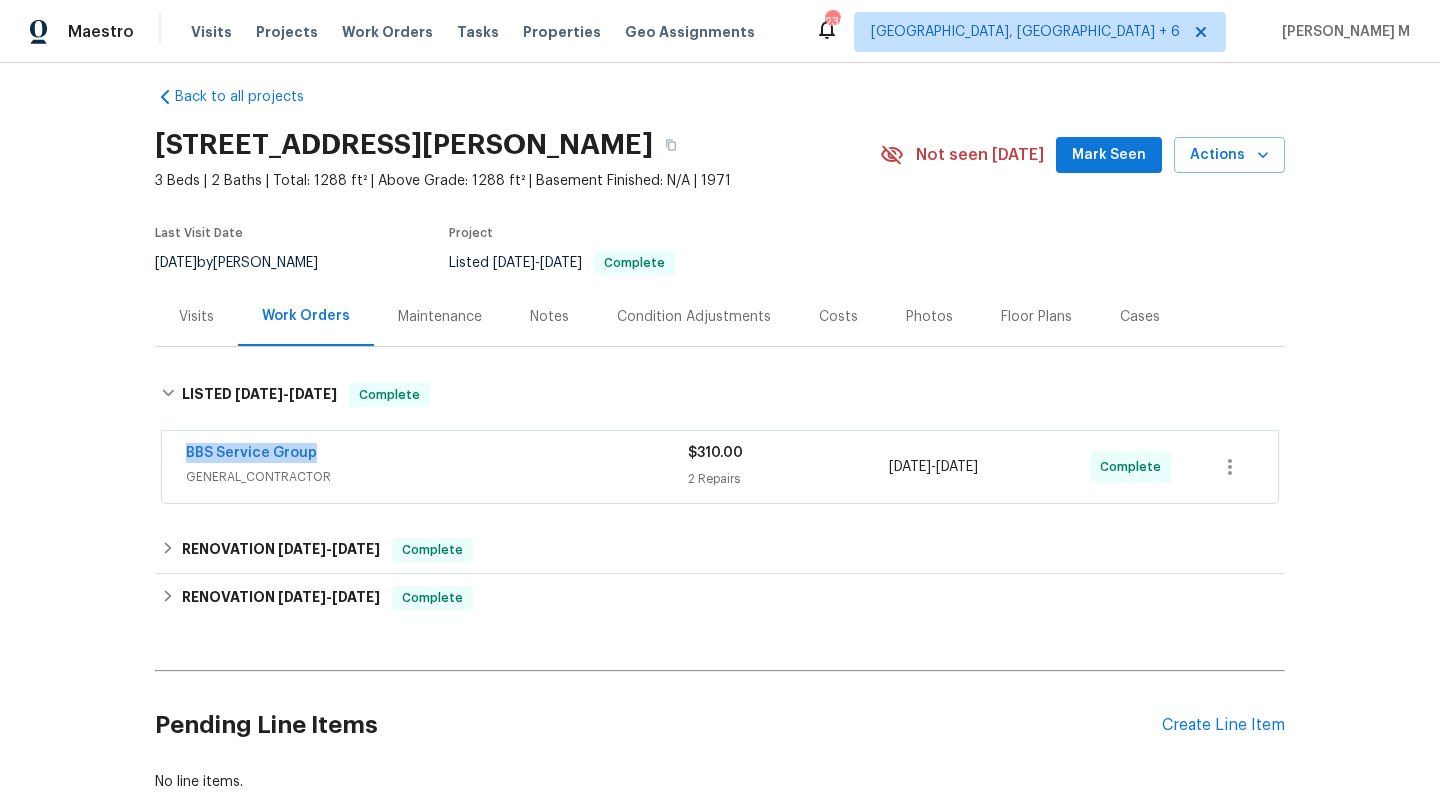 drag, startPoint x: 165, startPoint y: 450, endPoint x: 363, endPoint y: 450, distance: 198 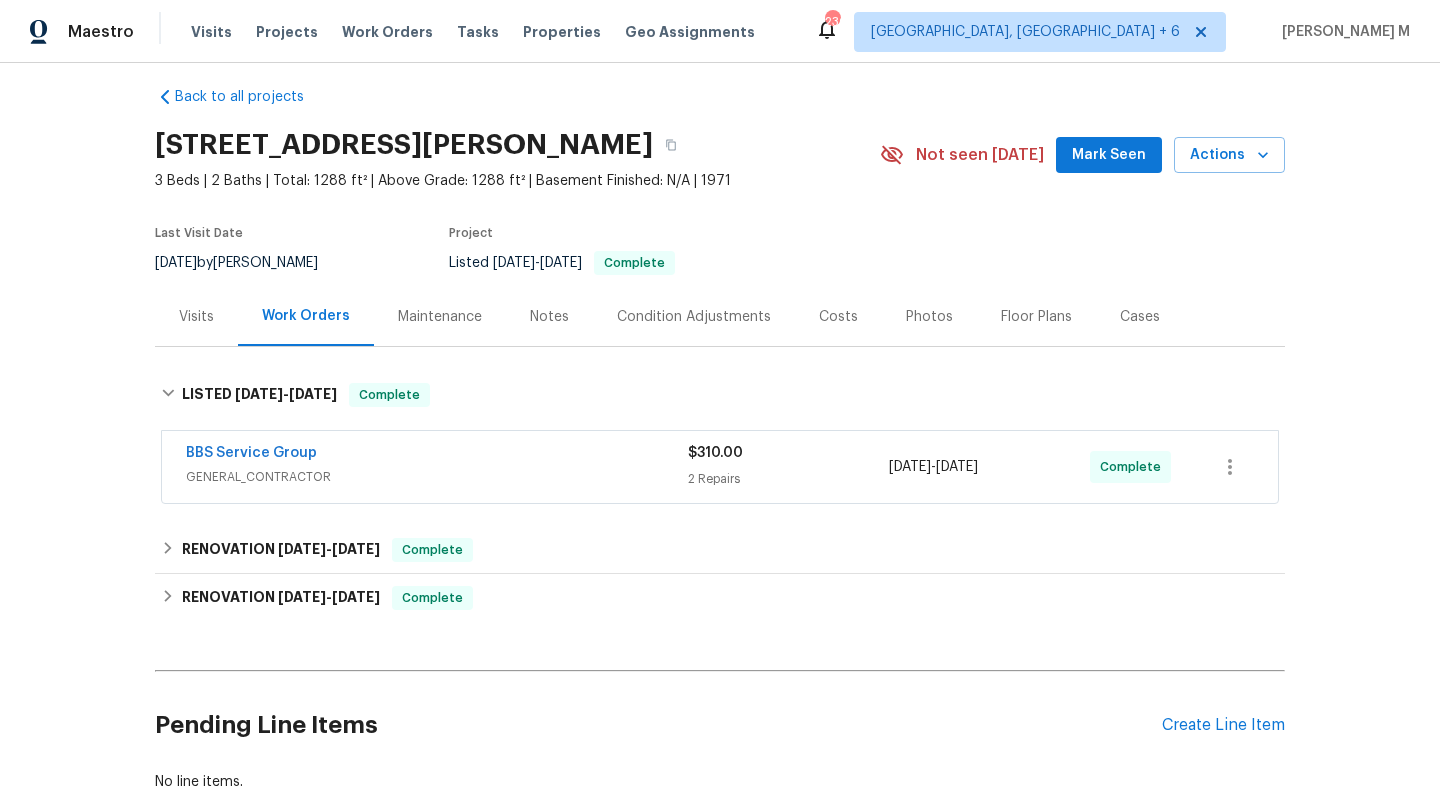 click on "Visits" at bounding box center (196, 316) 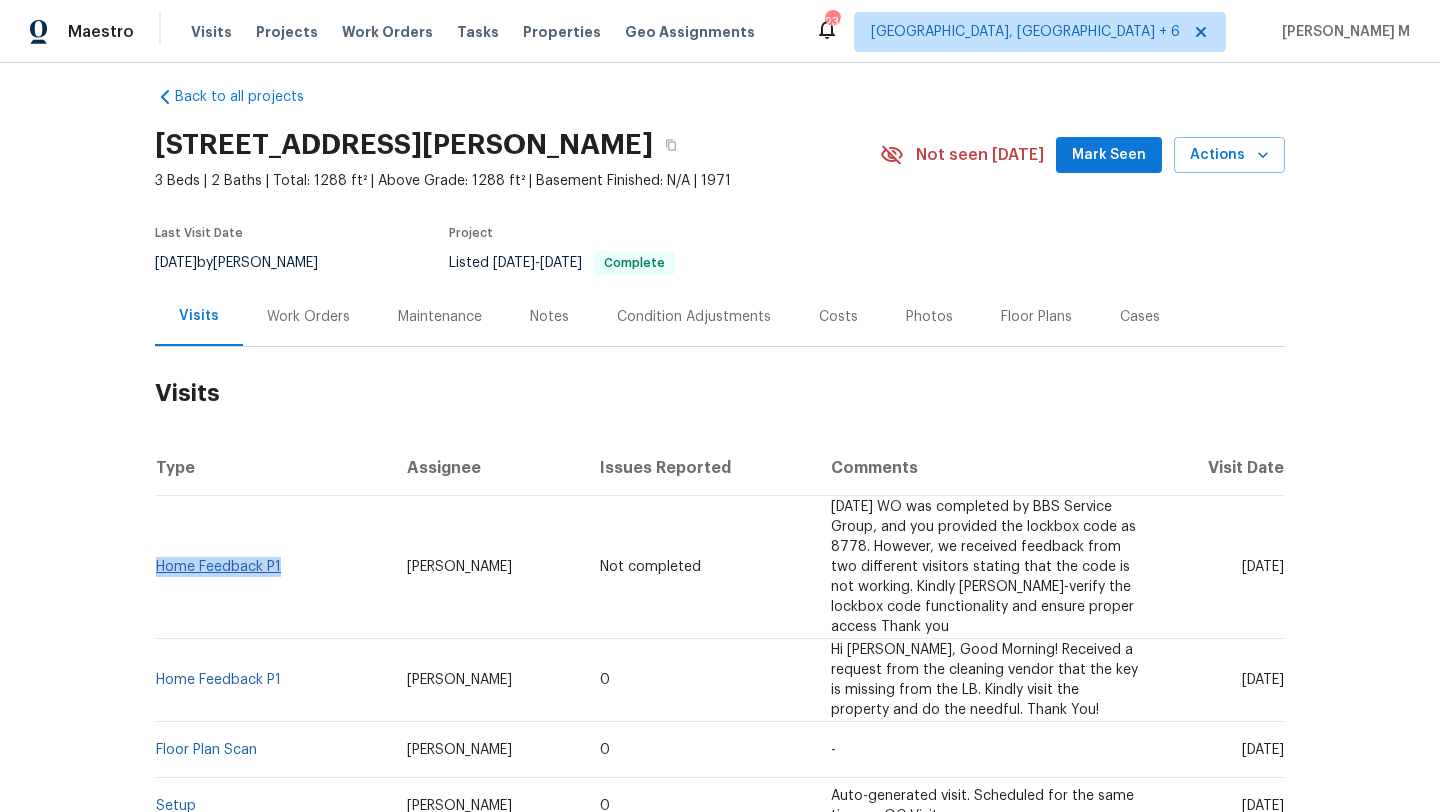 drag, startPoint x: 276, startPoint y: 571, endPoint x: 151, endPoint y: 569, distance: 125.016 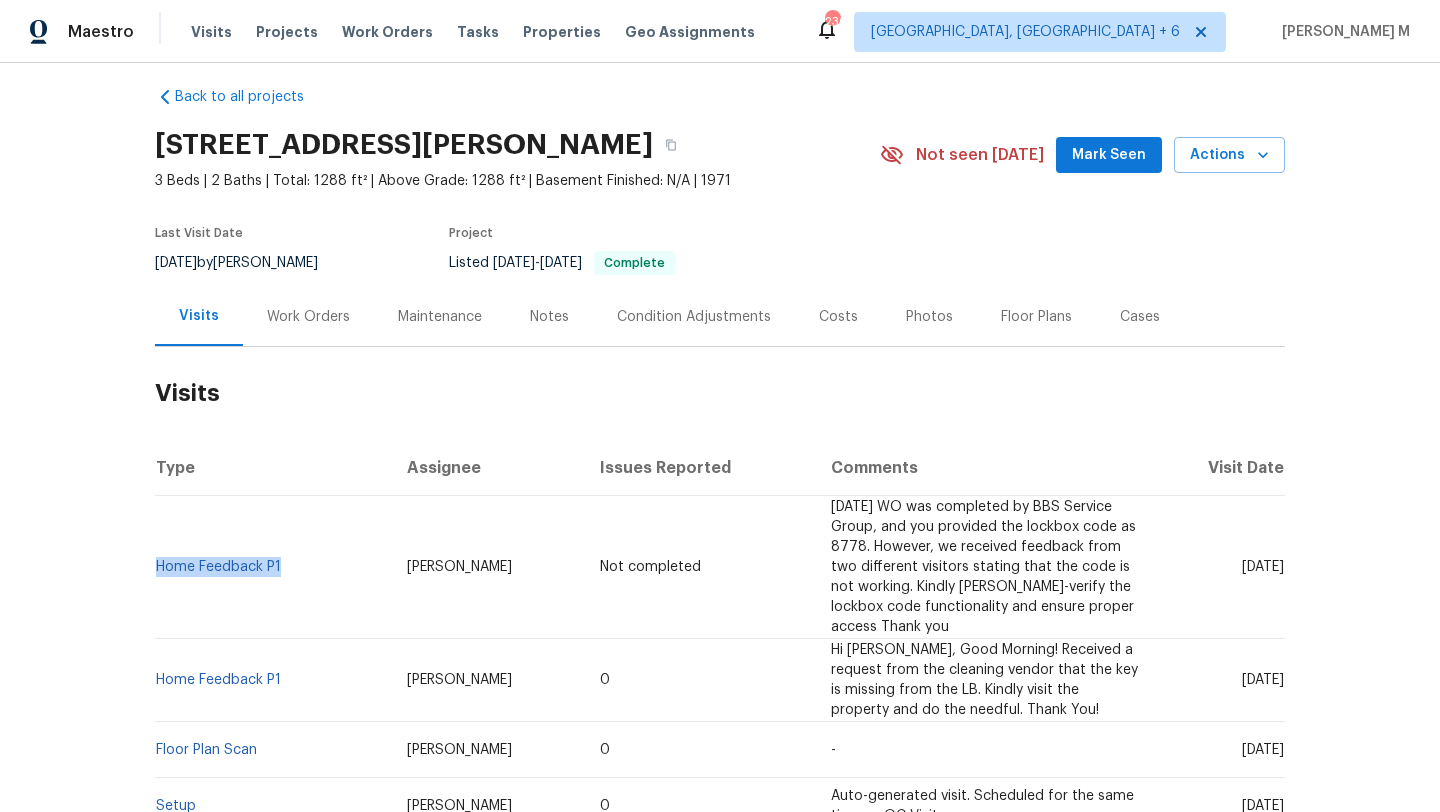 drag, startPoint x: 376, startPoint y: 571, endPoint x: 517, endPoint y: 569, distance: 141.01419 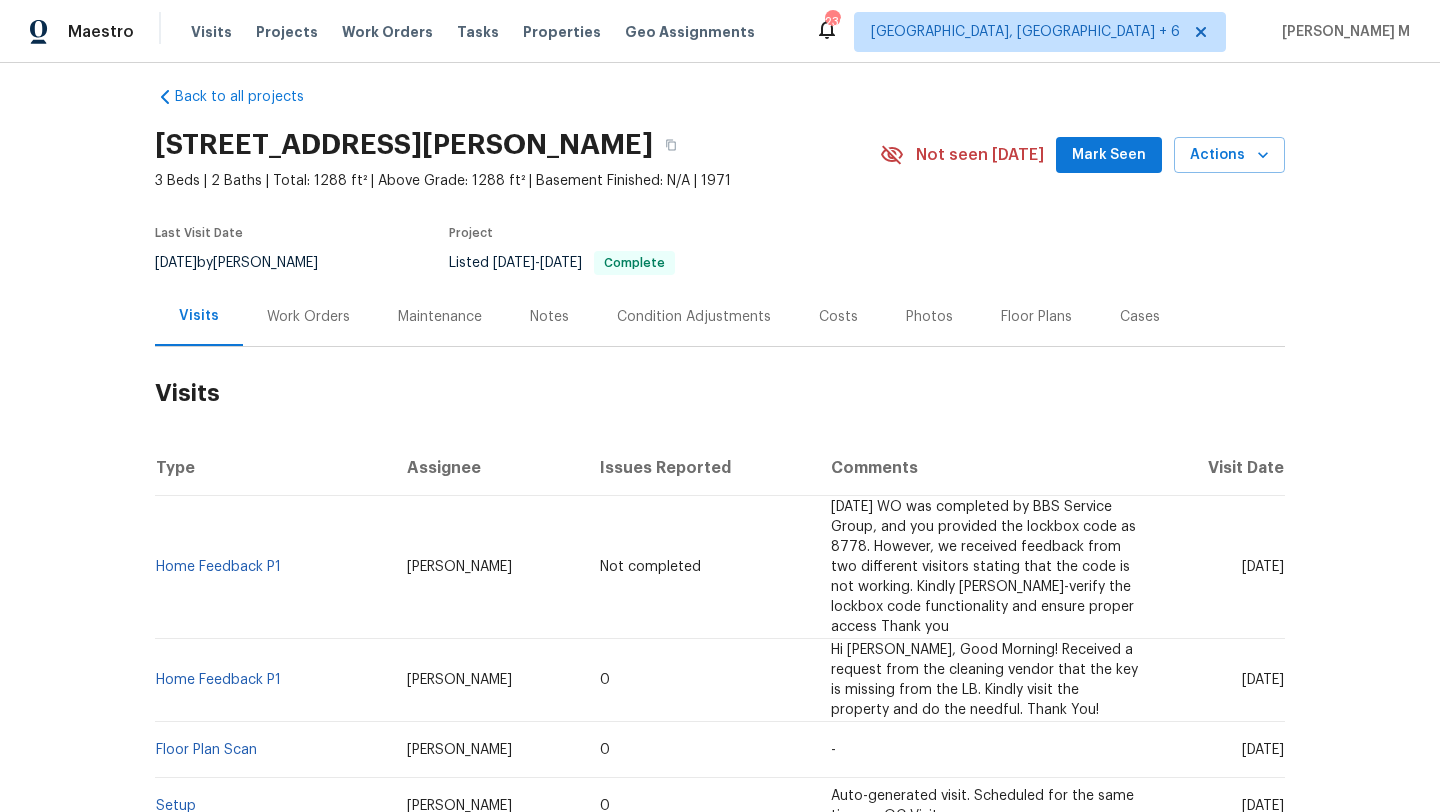 click on "Work Orders" at bounding box center (308, 316) 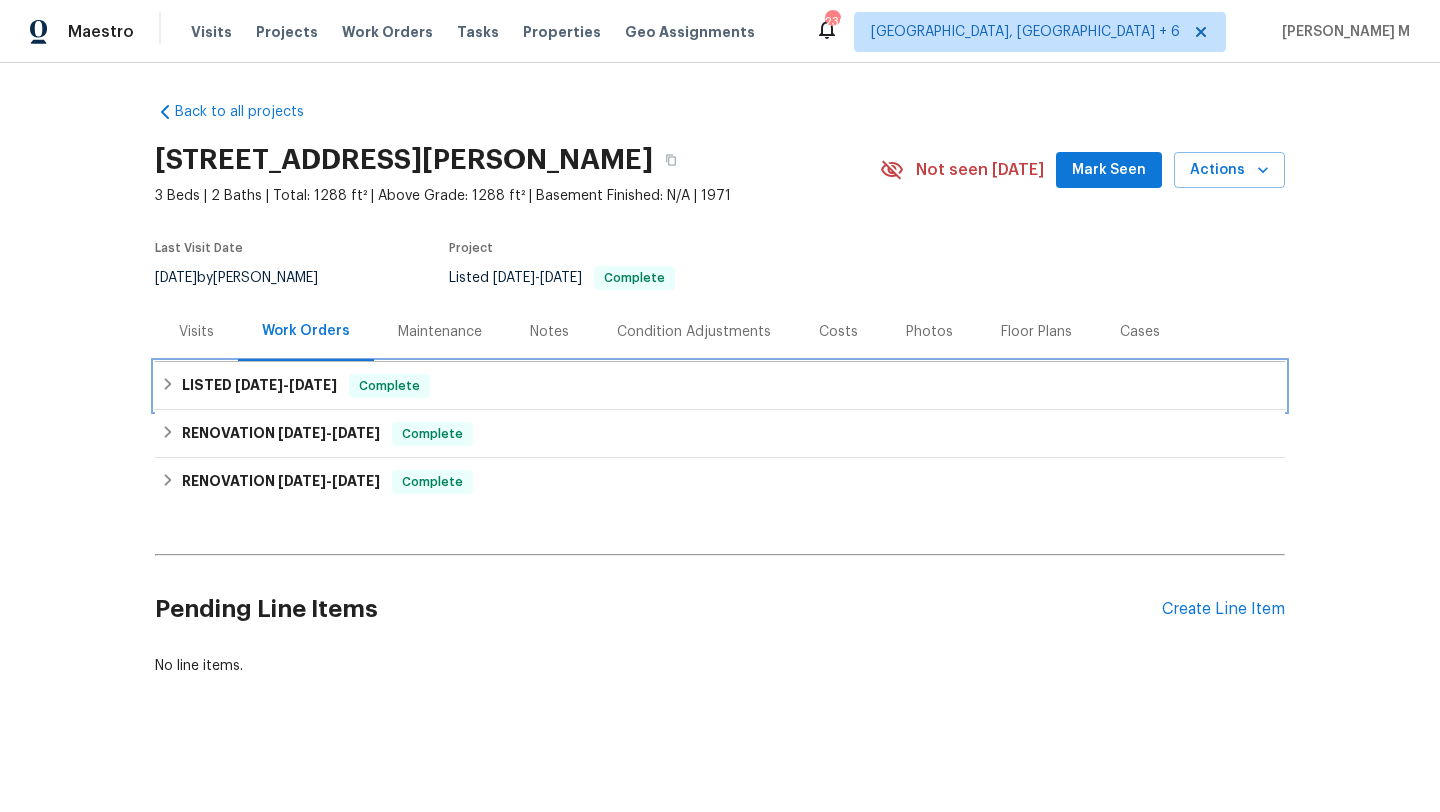 click on "LISTED   7/1/25  -  7/4/25 Complete" at bounding box center [720, 386] 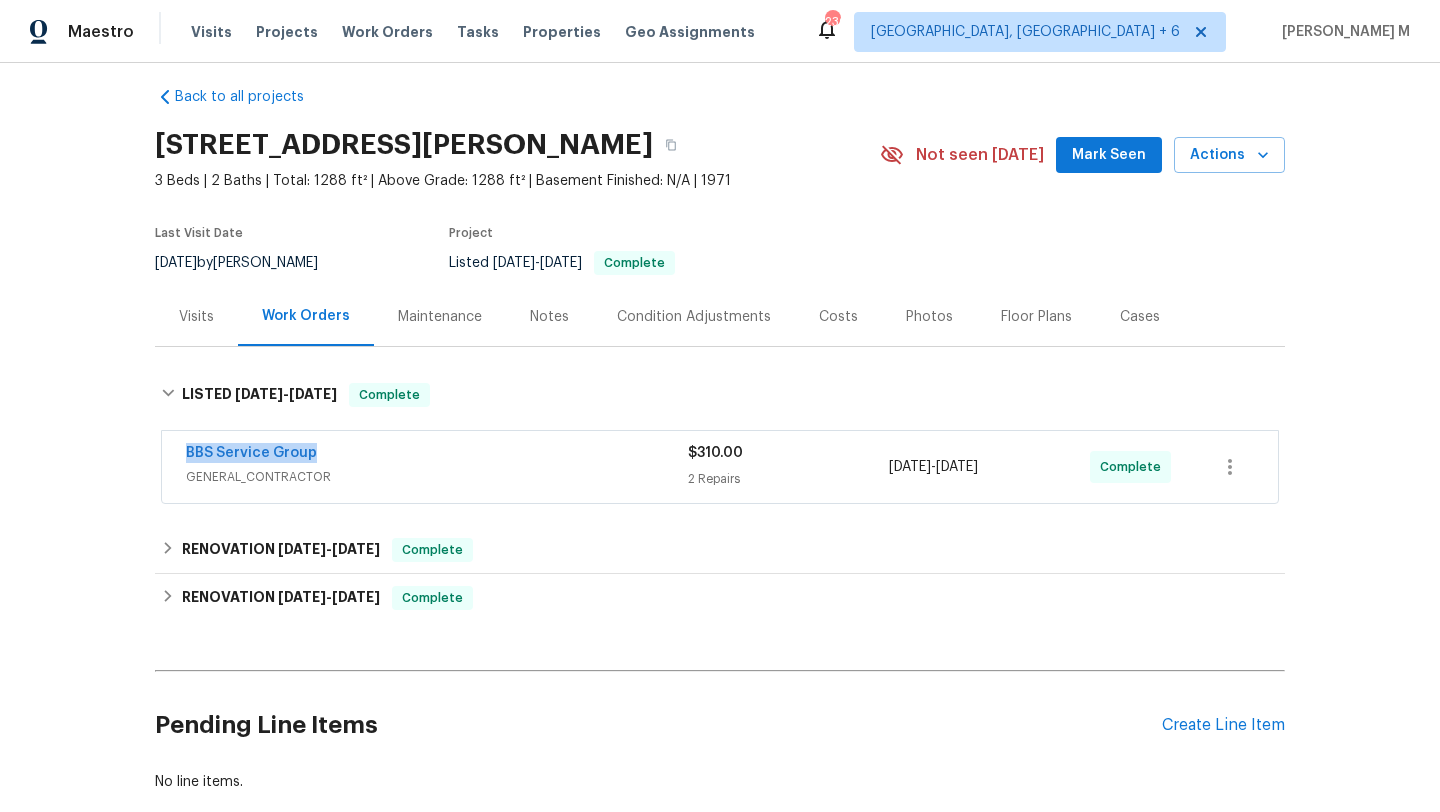 drag, startPoint x: 169, startPoint y: 450, endPoint x: 358, endPoint y: 450, distance: 189 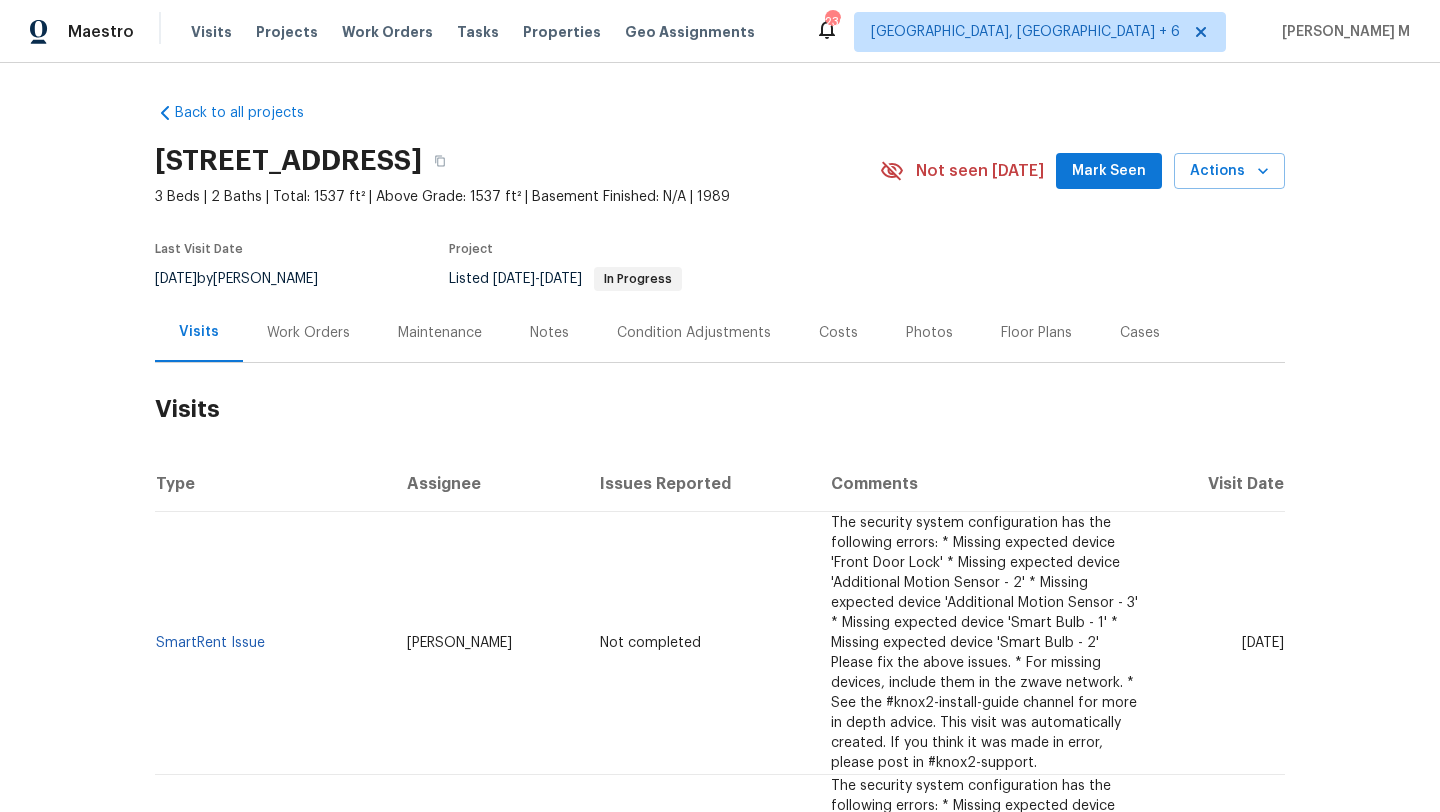 scroll, scrollTop: 0, scrollLeft: 0, axis: both 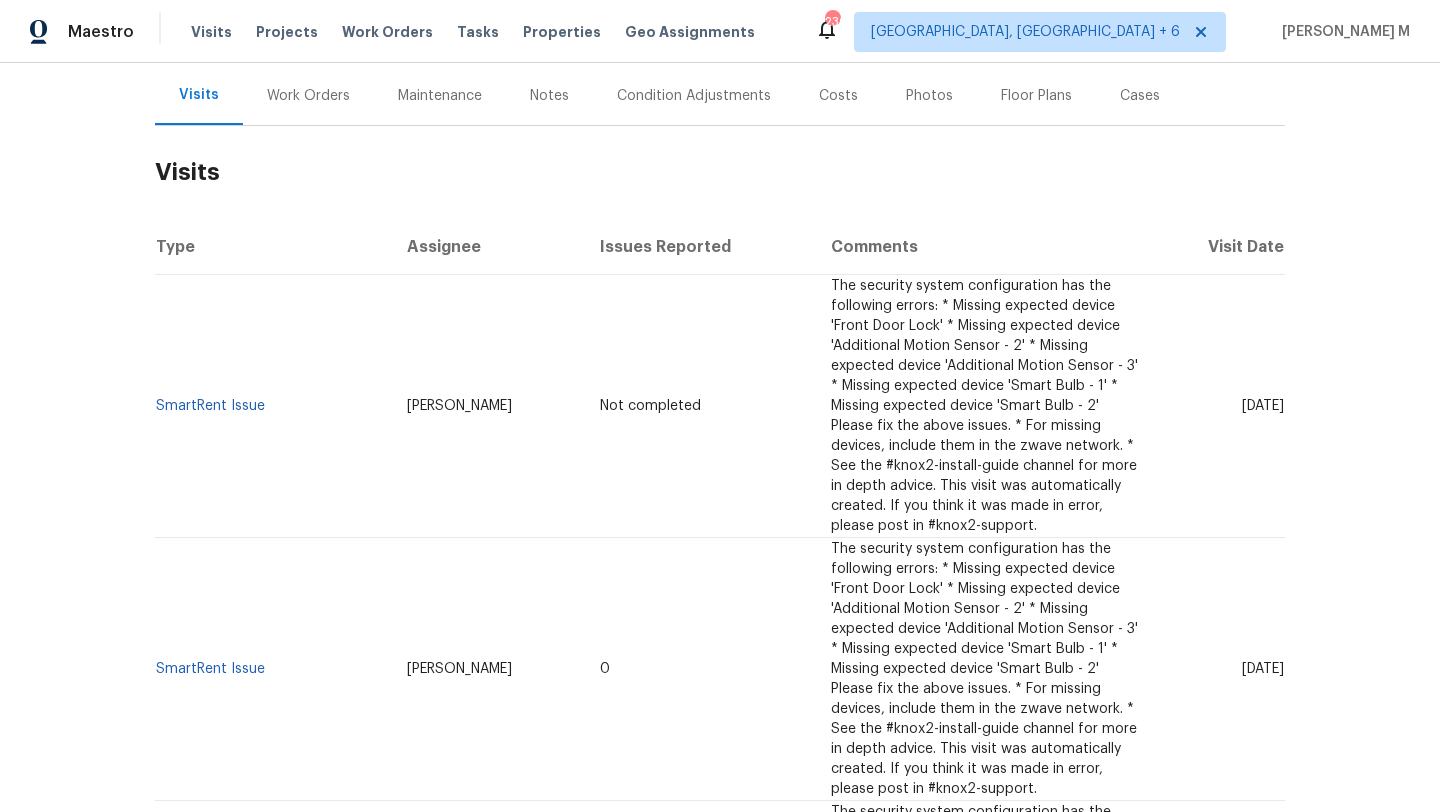 drag, startPoint x: 1200, startPoint y: 670, endPoint x: 1242, endPoint y: 670, distance: 42 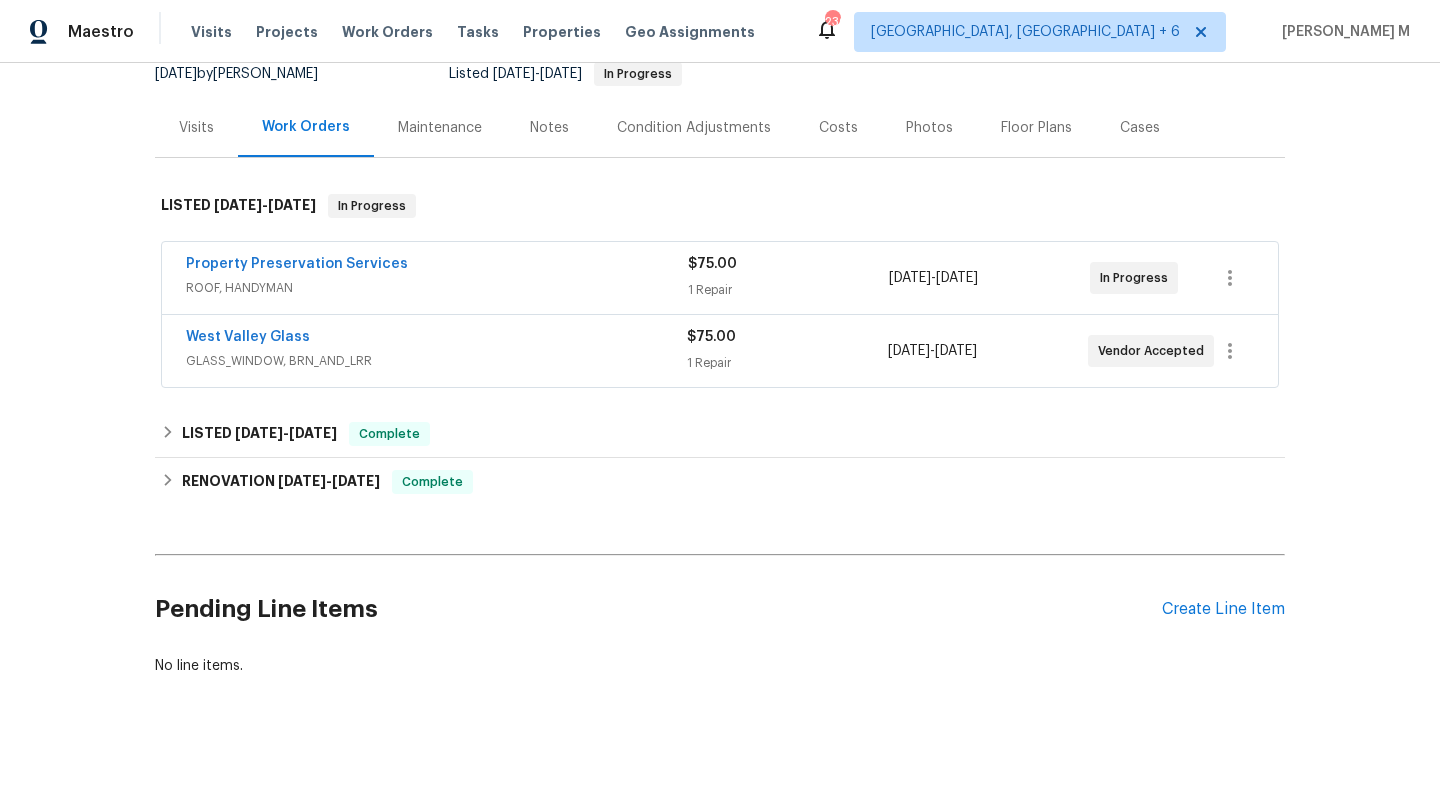 scroll, scrollTop: 220, scrollLeft: 0, axis: vertical 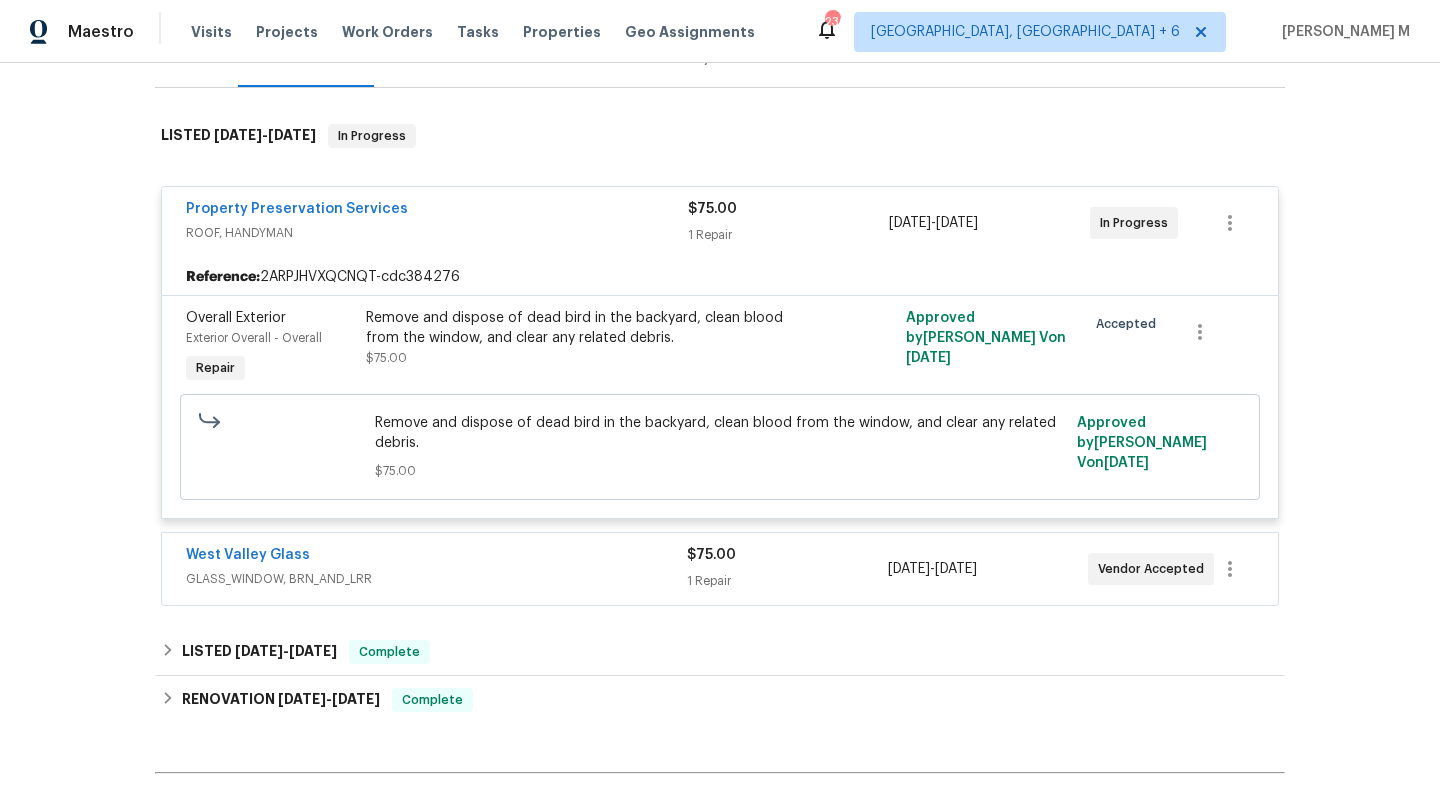 click on "West Valley Glass GLASS_WINDOW, BRN_AND_LRR $75.00 1 Repair [DATE]  -  [DATE] Vendor Accepted" at bounding box center [720, 569] 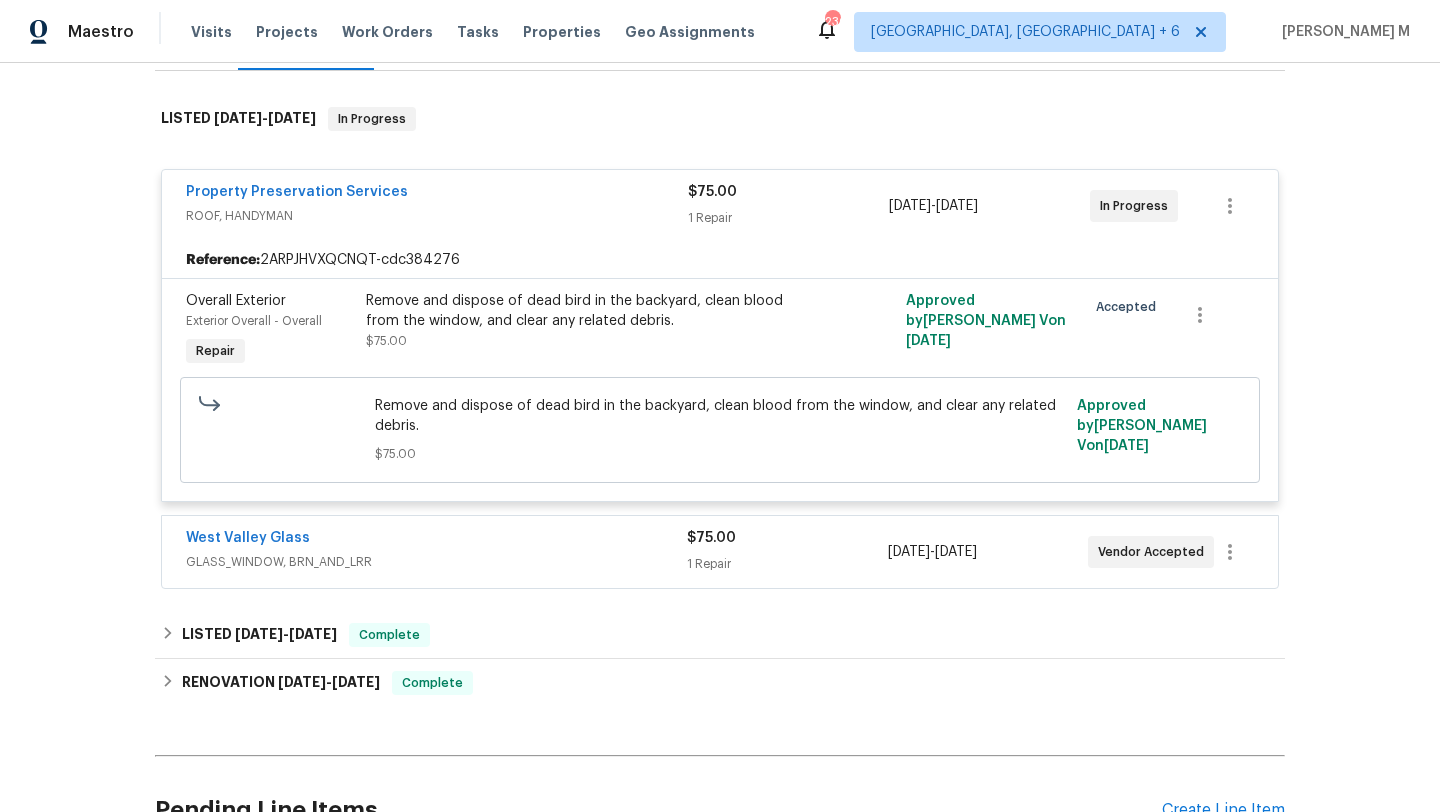 click on "GLASS_WINDOW, BRN_AND_LRR" at bounding box center (436, 562) 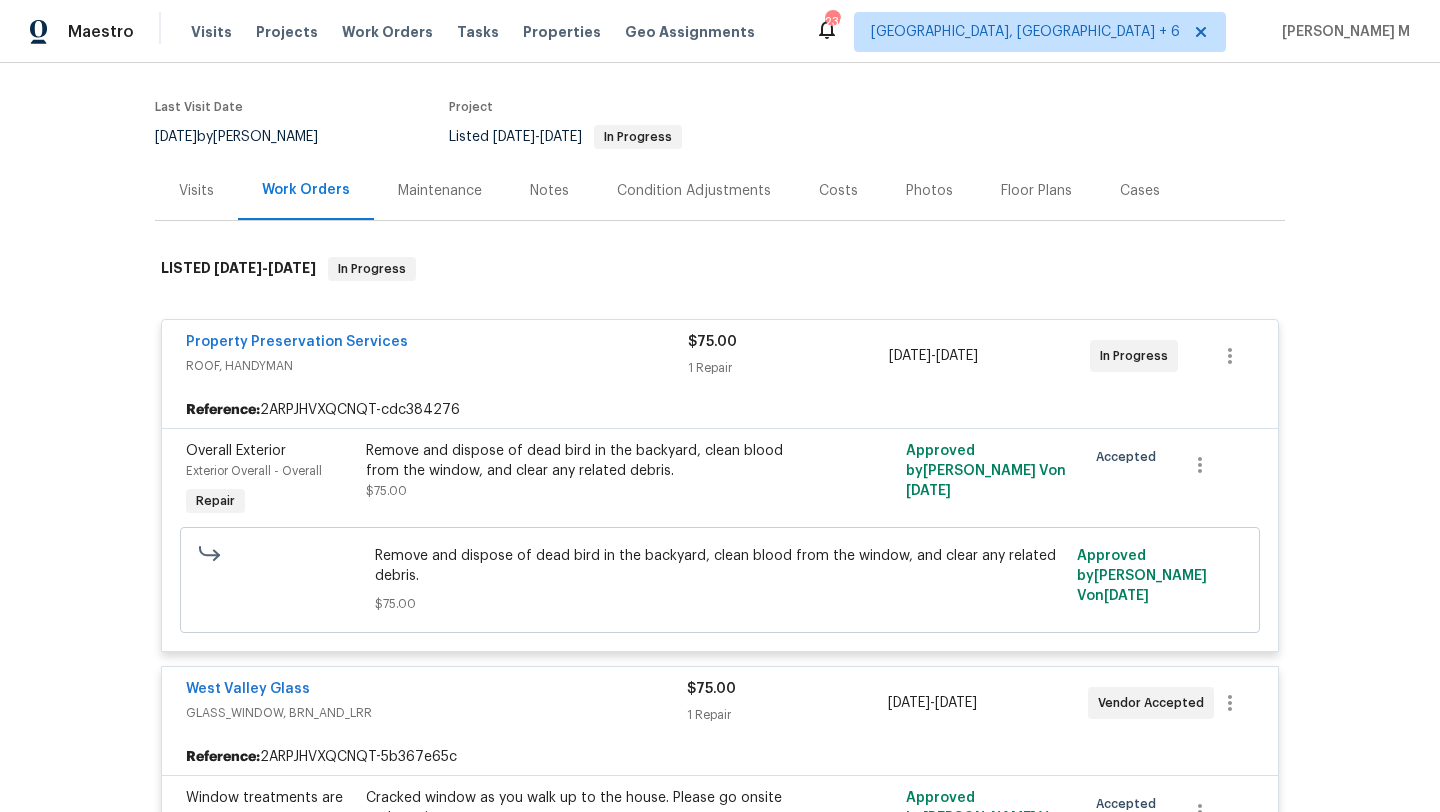 scroll, scrollTop: 136, scrollLeft: 0, axis: vertical 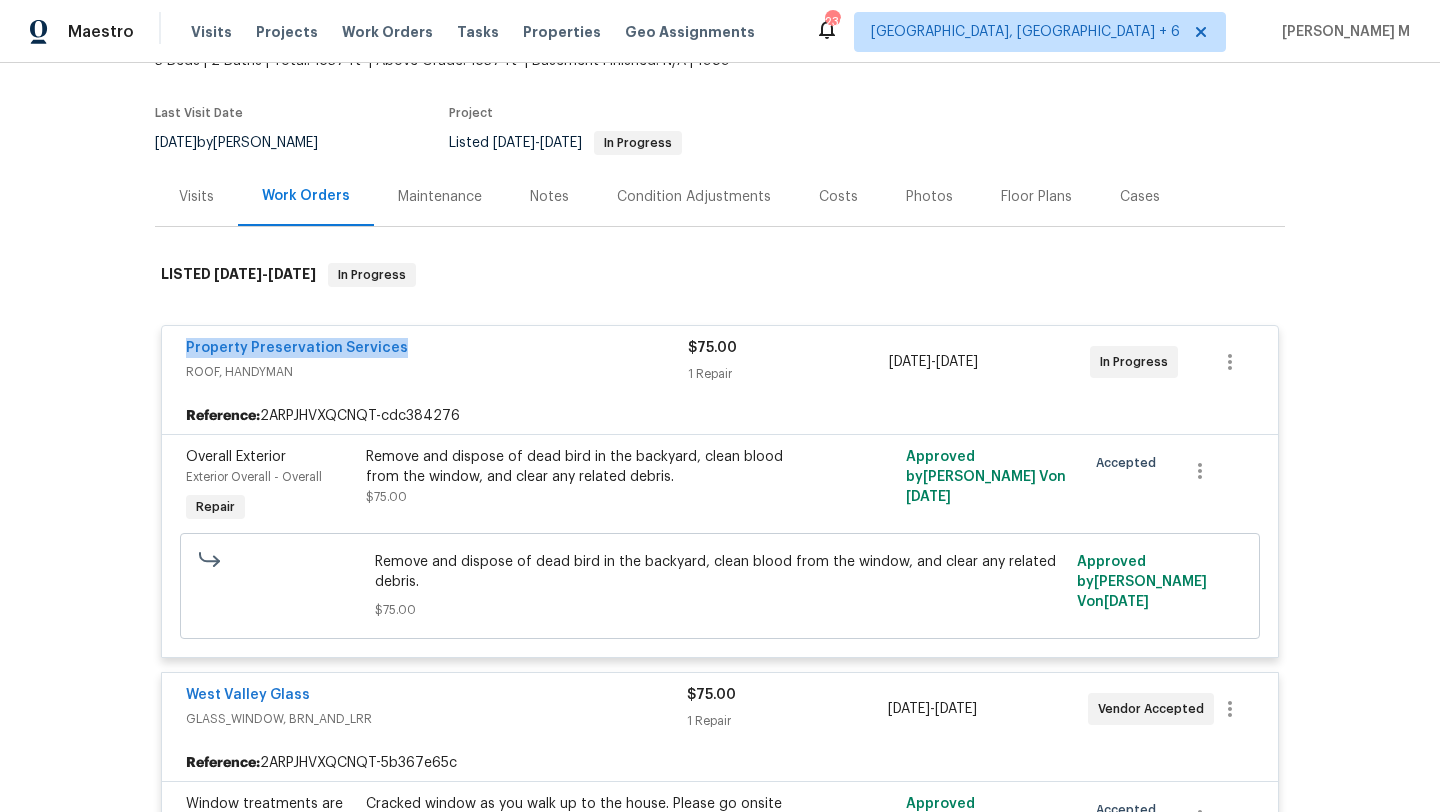 drag, startPoint x: 159, startPoint y: 353, endPoint x: 427, endPoint y: 353, distance: 268 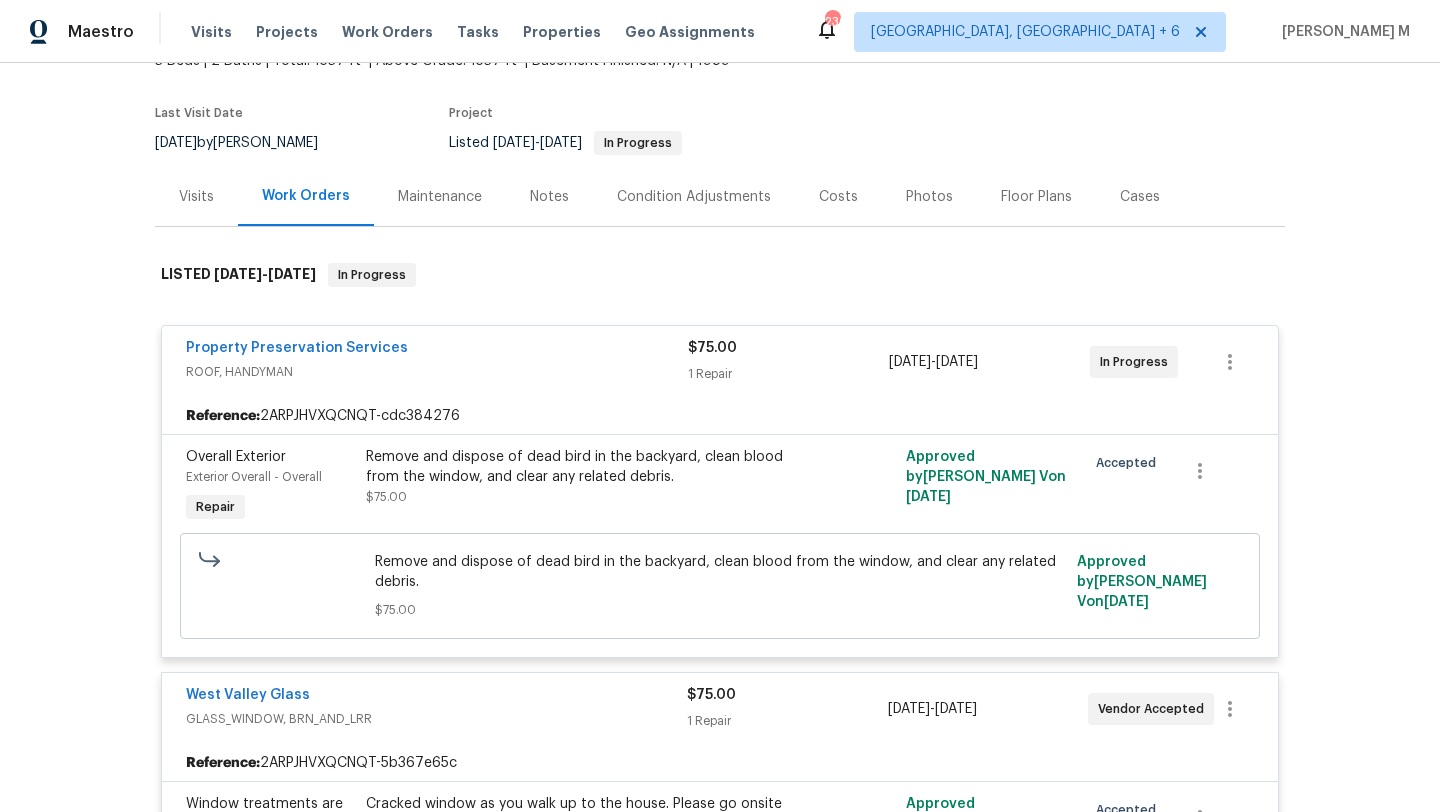 click on "Cases" at bounding box center (1140, 196) 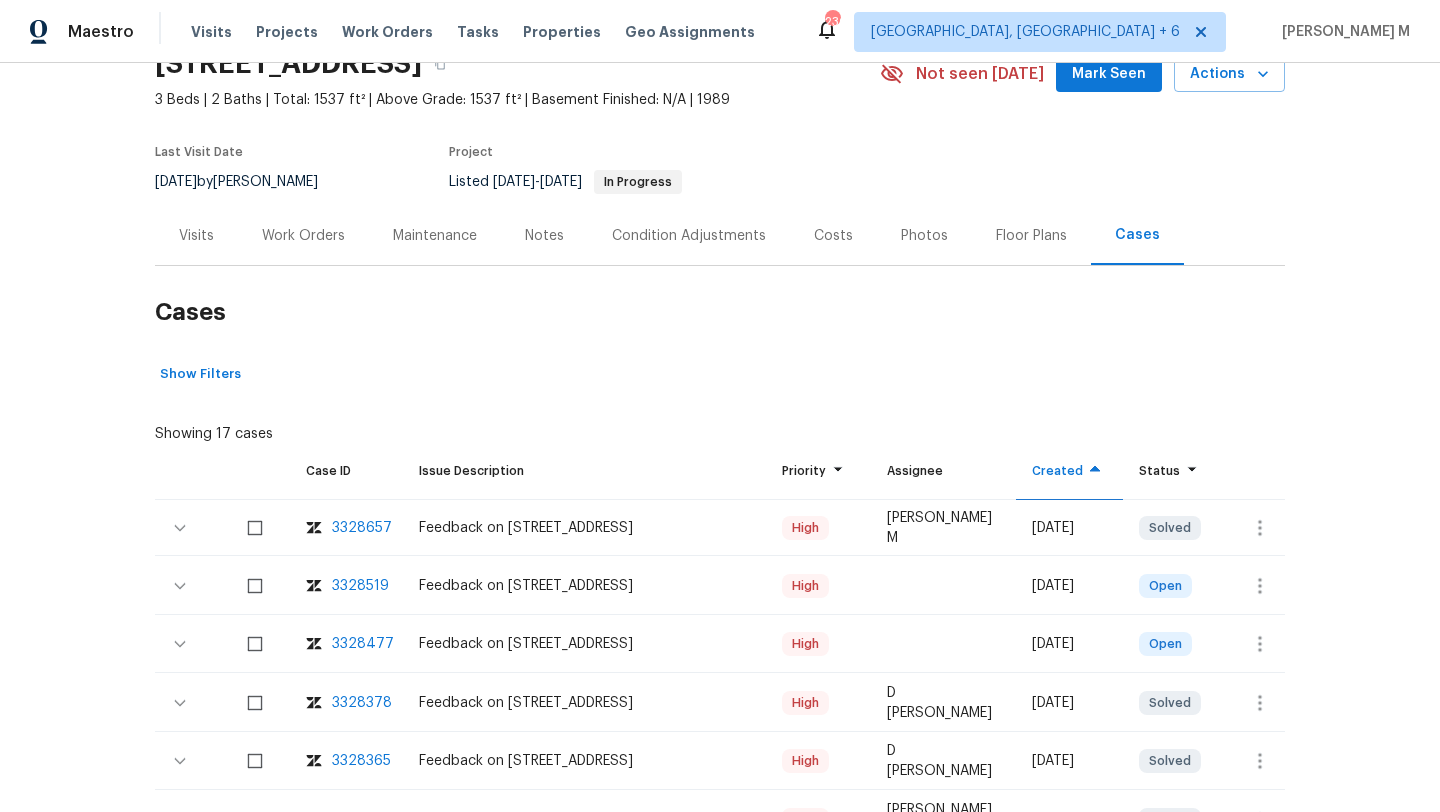 scroll, scrollTop: 126, scrollLeft: 0, axis: vertical 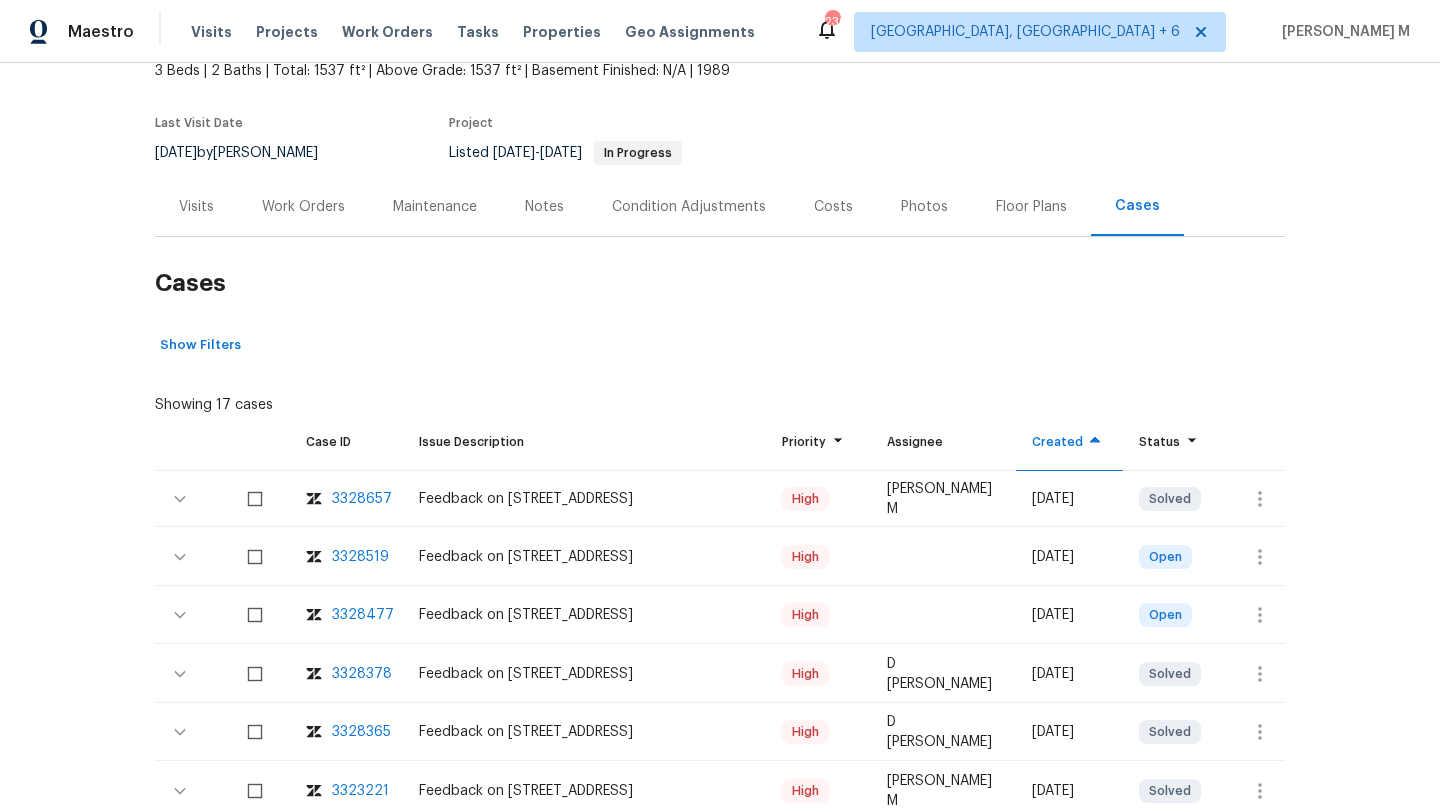 click on "3328477" at bounding box center [363, 615] 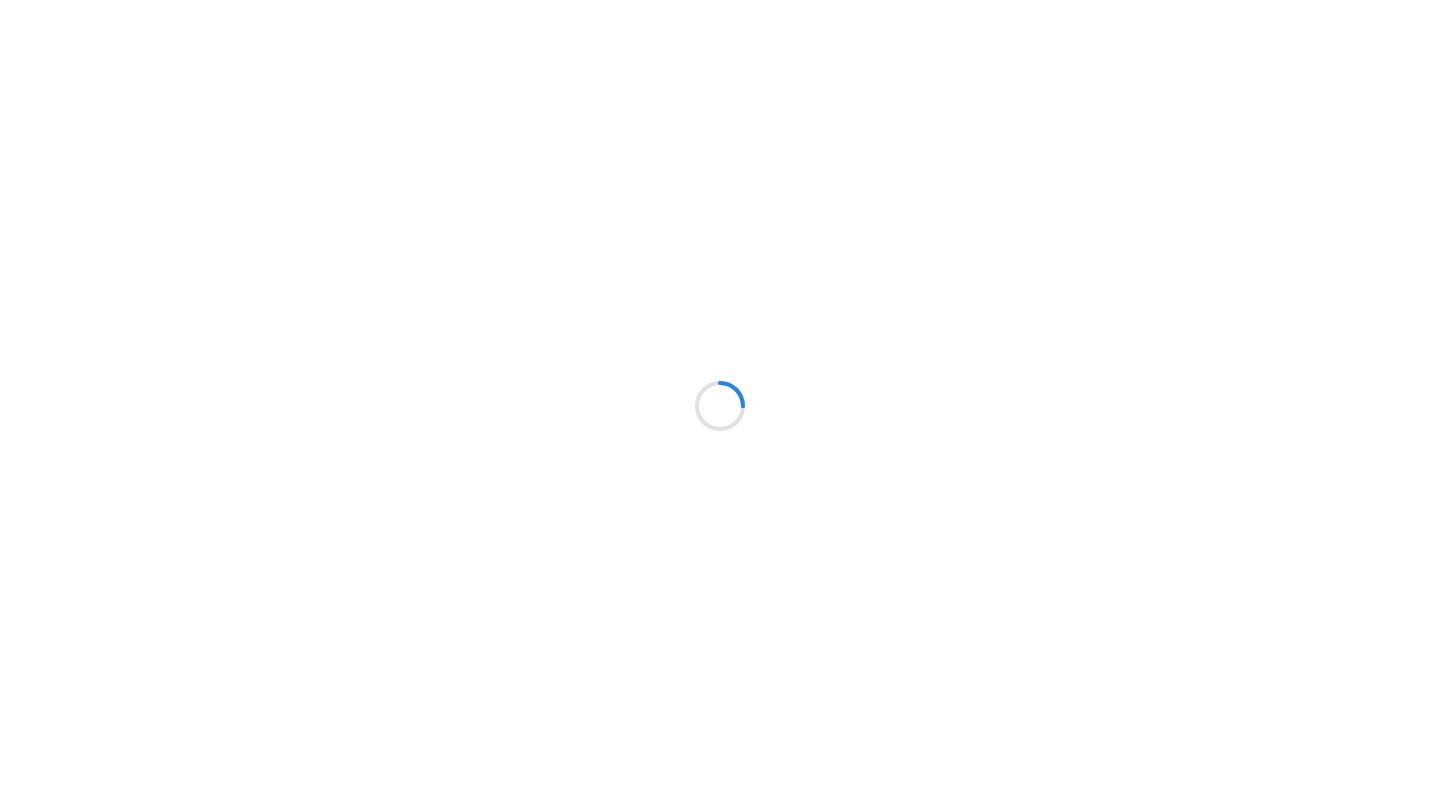 scroll, scrollTop: 0, scrollLeft: 0, axis: both 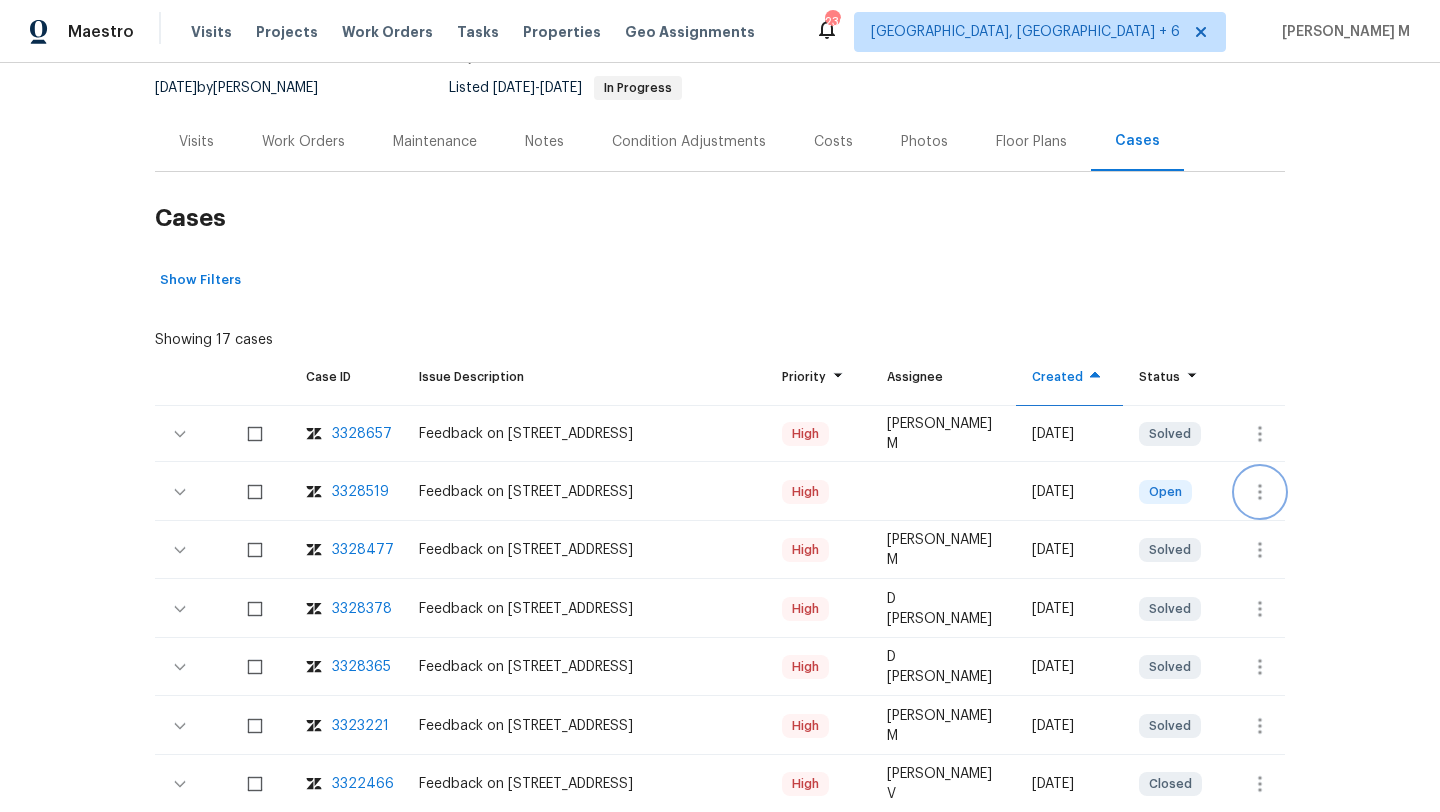 click at bounding box center (1260, 492) 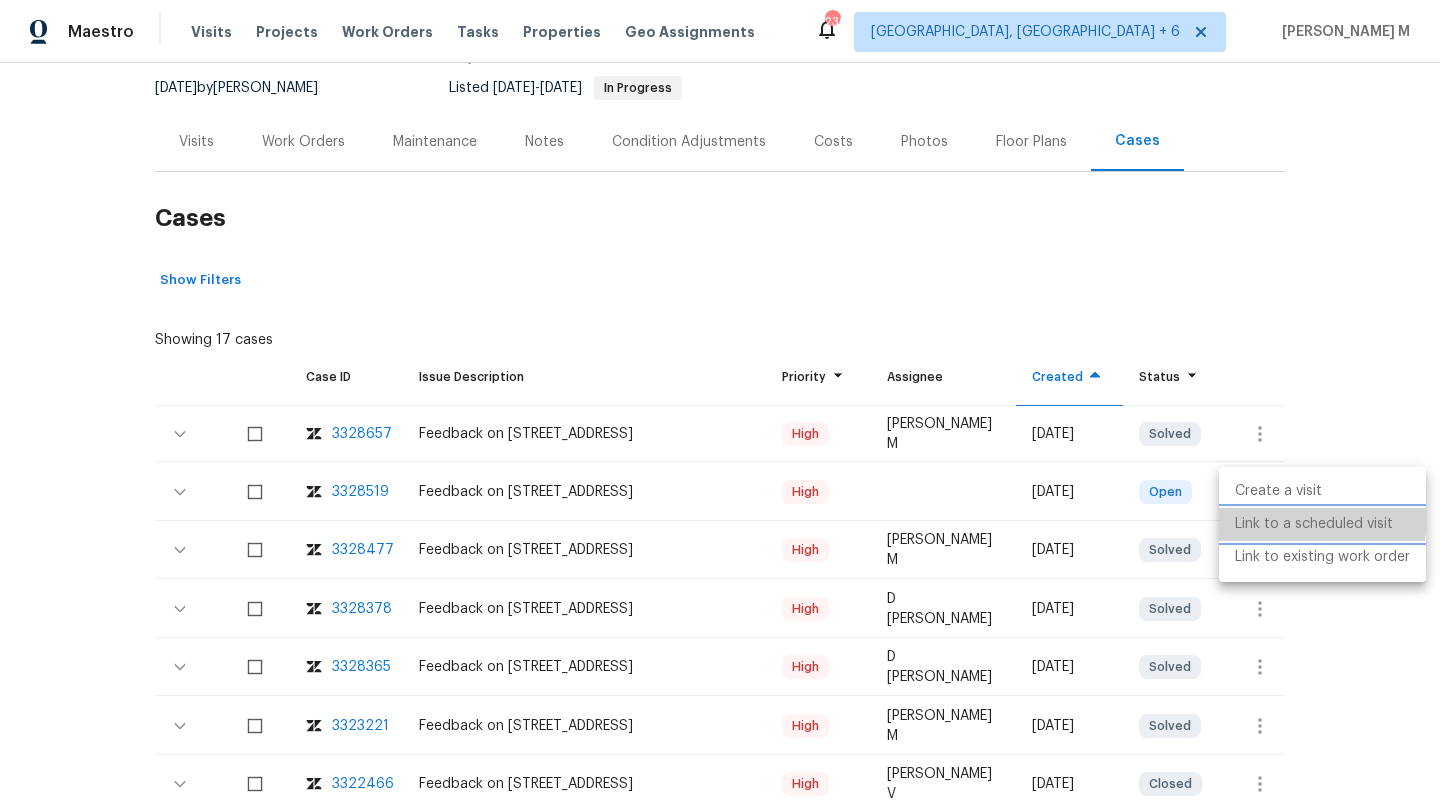 click on "Link to a scheduled visit" at bounding box center [1322, 524] 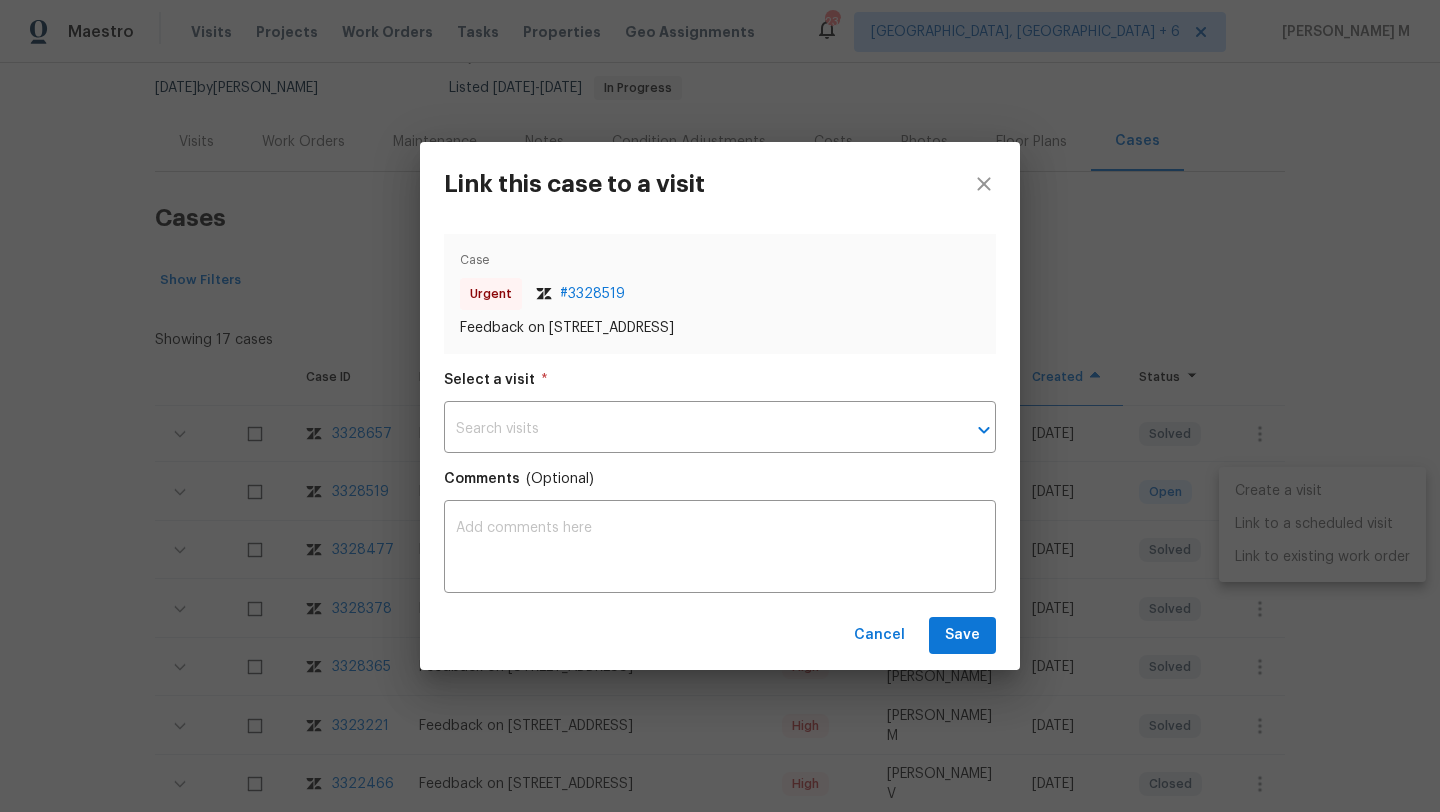 click on "Select a visit *" at bounding box center (720, 388) 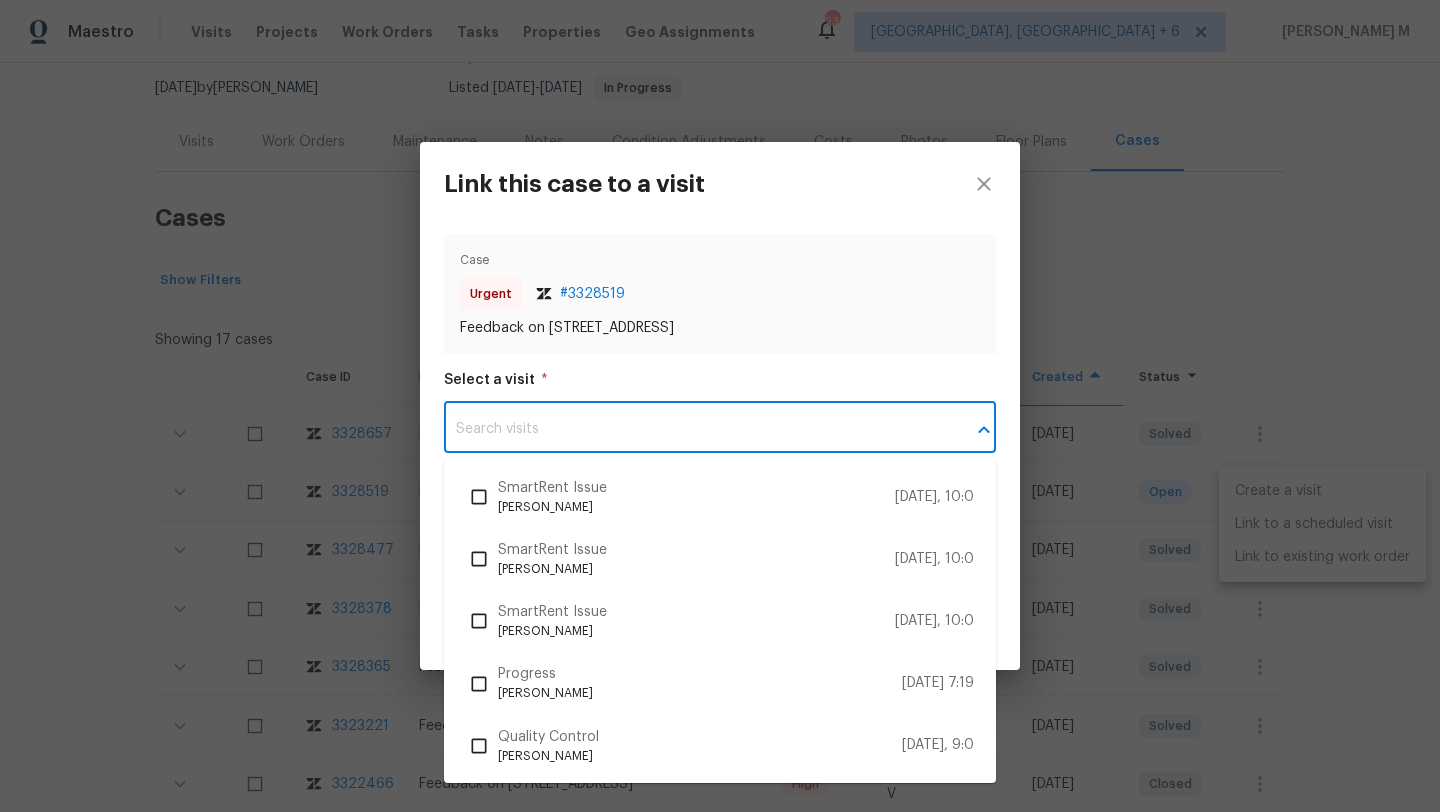 click at bounding box center (692, 429) 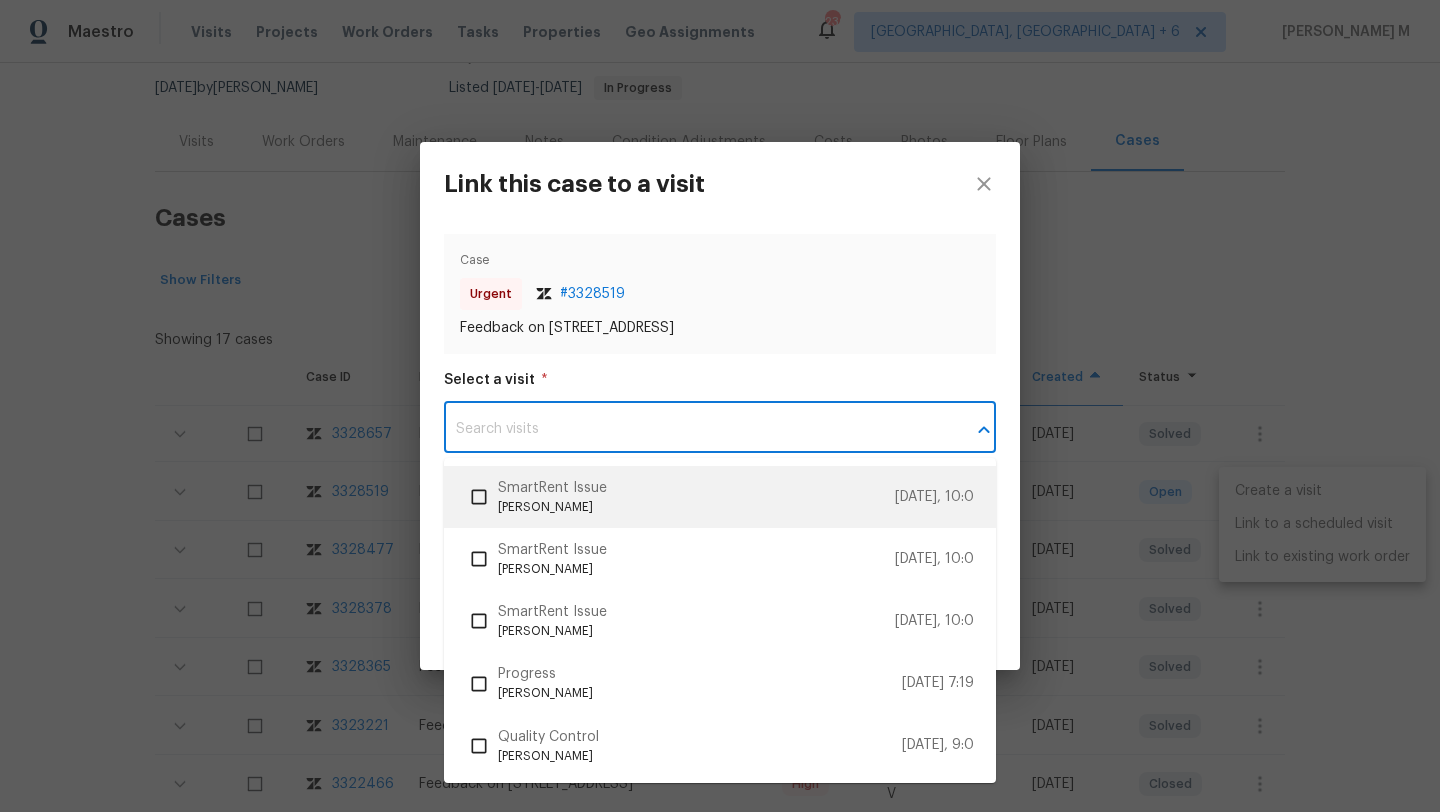 click on "SmartRent Issue Jeremy Van Kirk 7/10/25, 10:0" at bounding box center (720, 497) 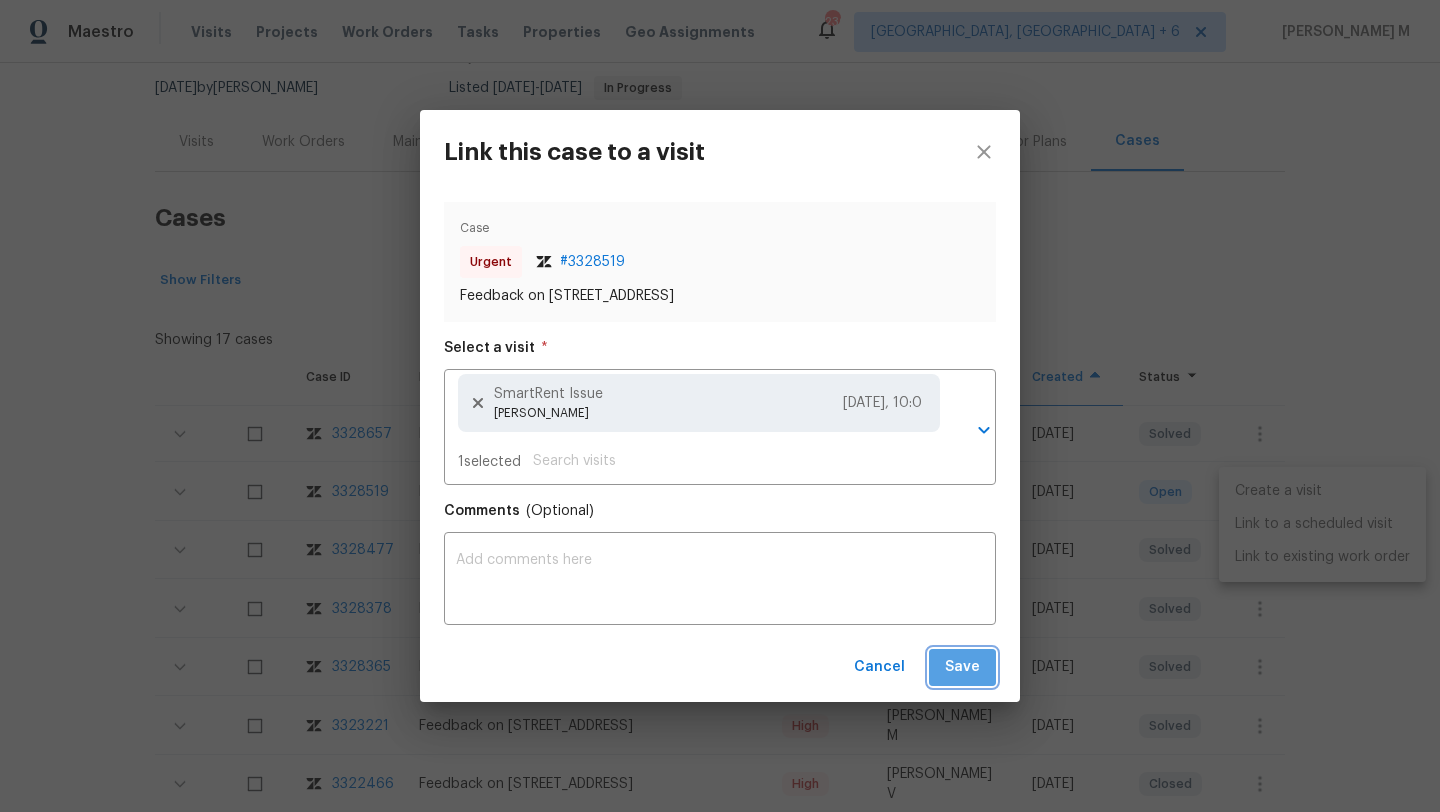 click on "Save" at bounding box center (962, 667) 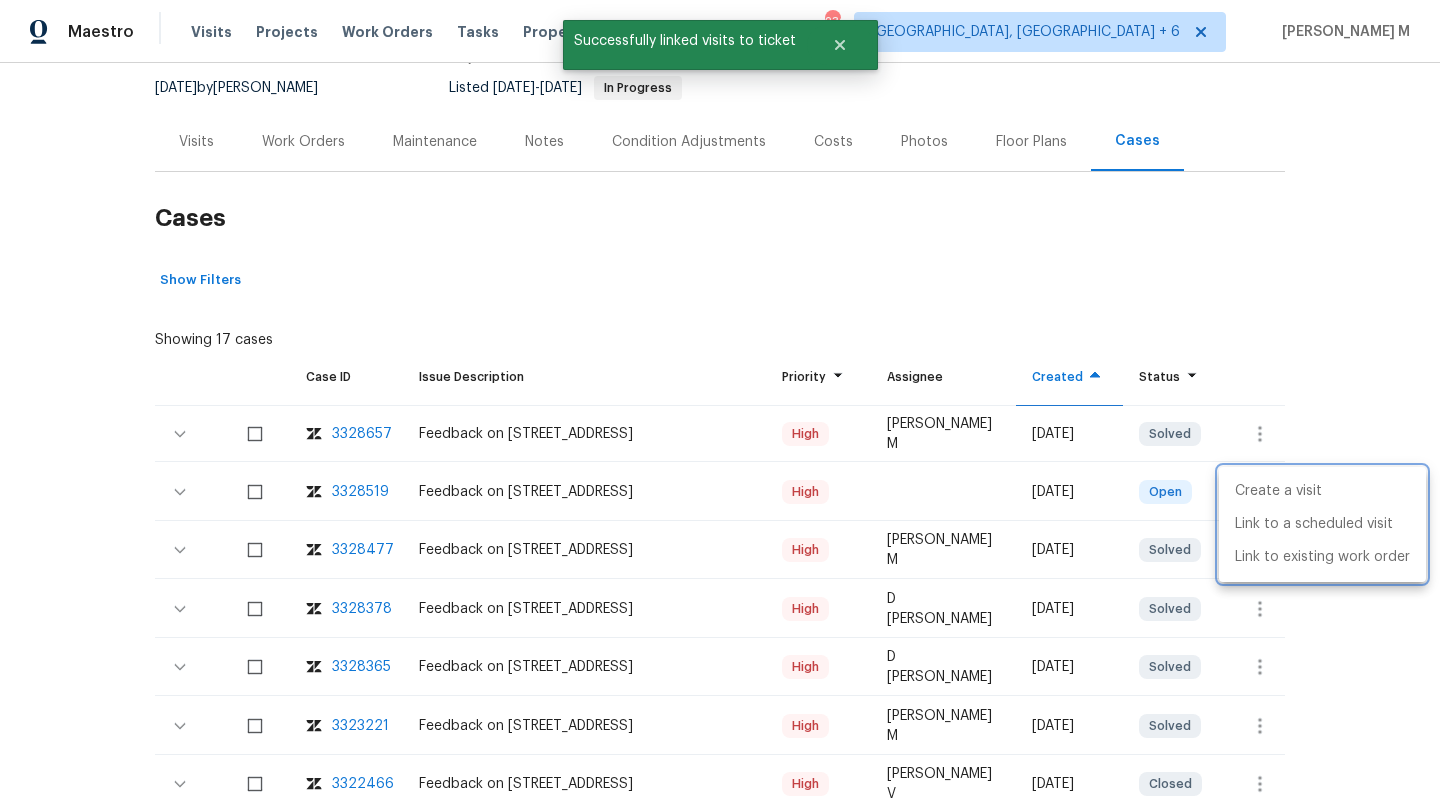 click at bounding box center [720, 406] 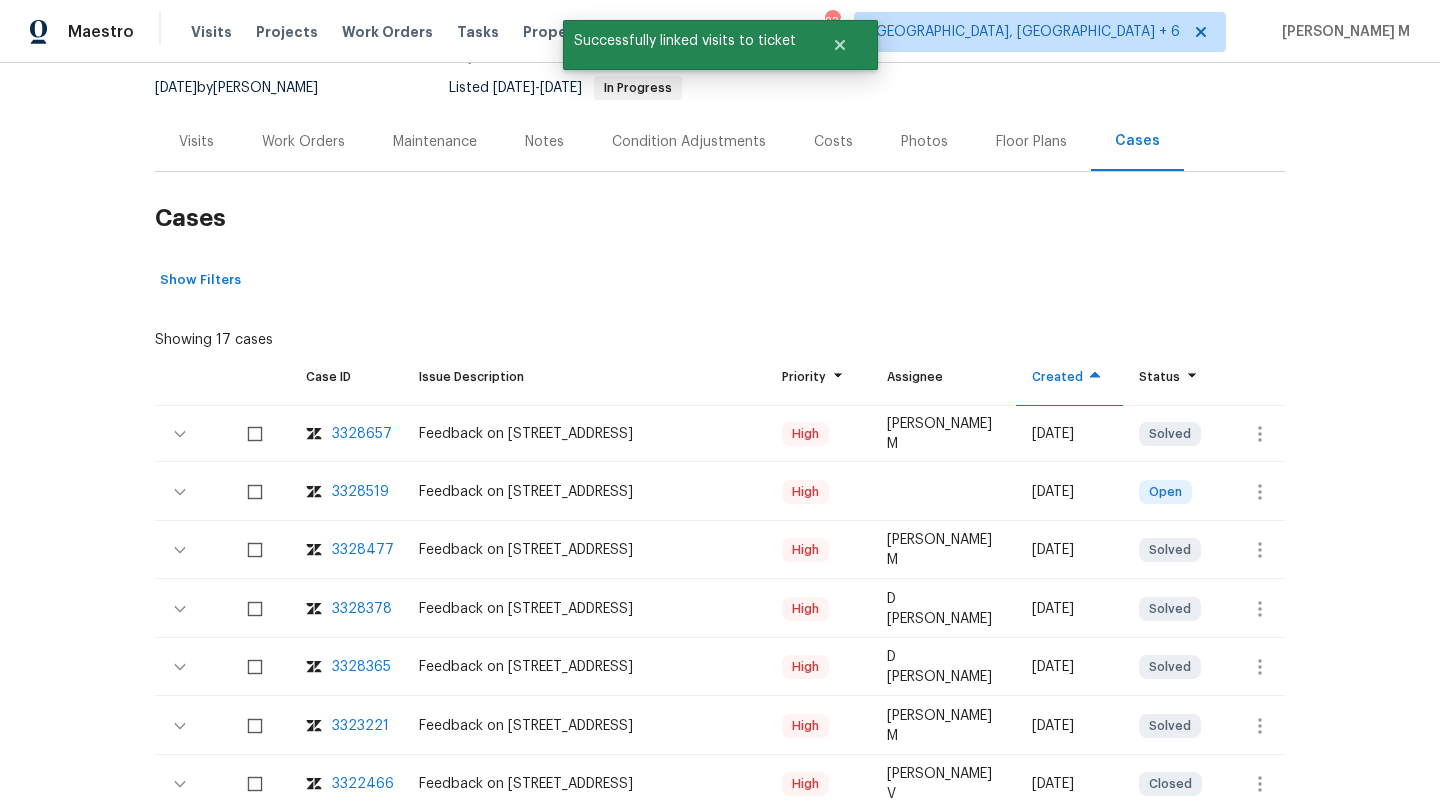 click on "Visits" at bounding box center (196, 141) 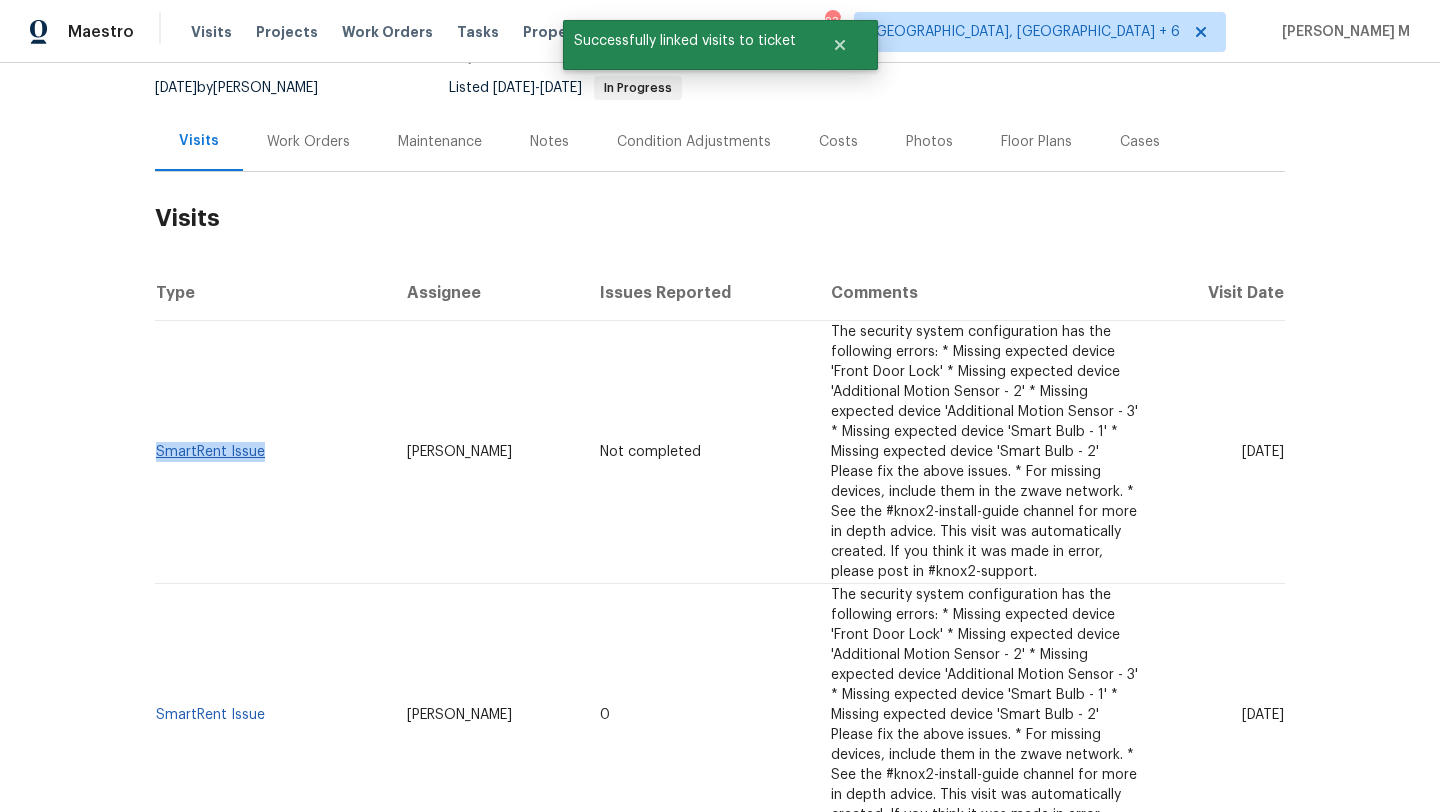 drag, startPoint x: 255, startPoint y: 450, endPoint x: 149, endPoint y: 448, distance: 106.01887 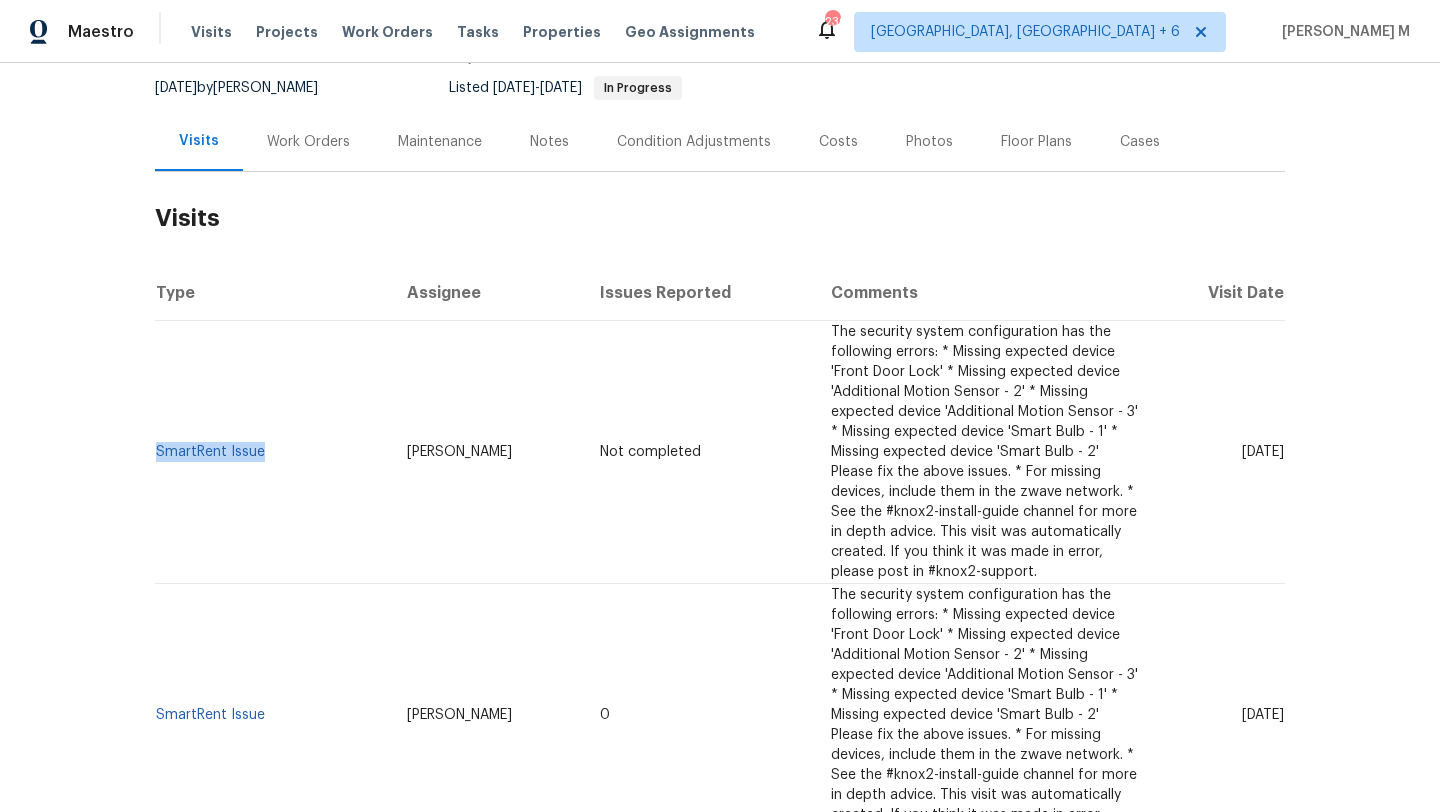 drag, startPoint x: 384, startPoint y: 449, endPoint x: 504, endPoint y: 450, distance: 120.004166 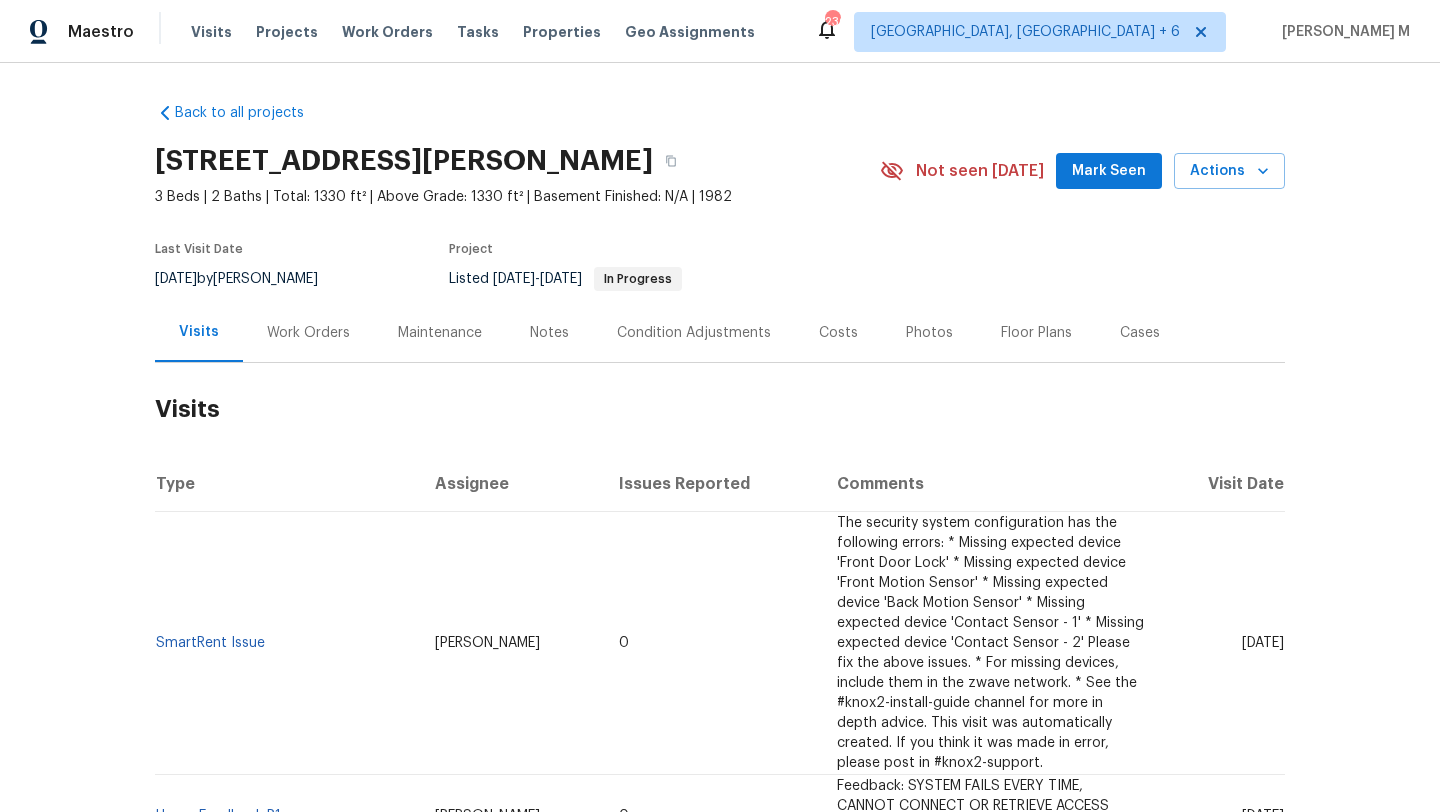 scroll, scrollTop: 0, scrollLeft: 0, axis: both 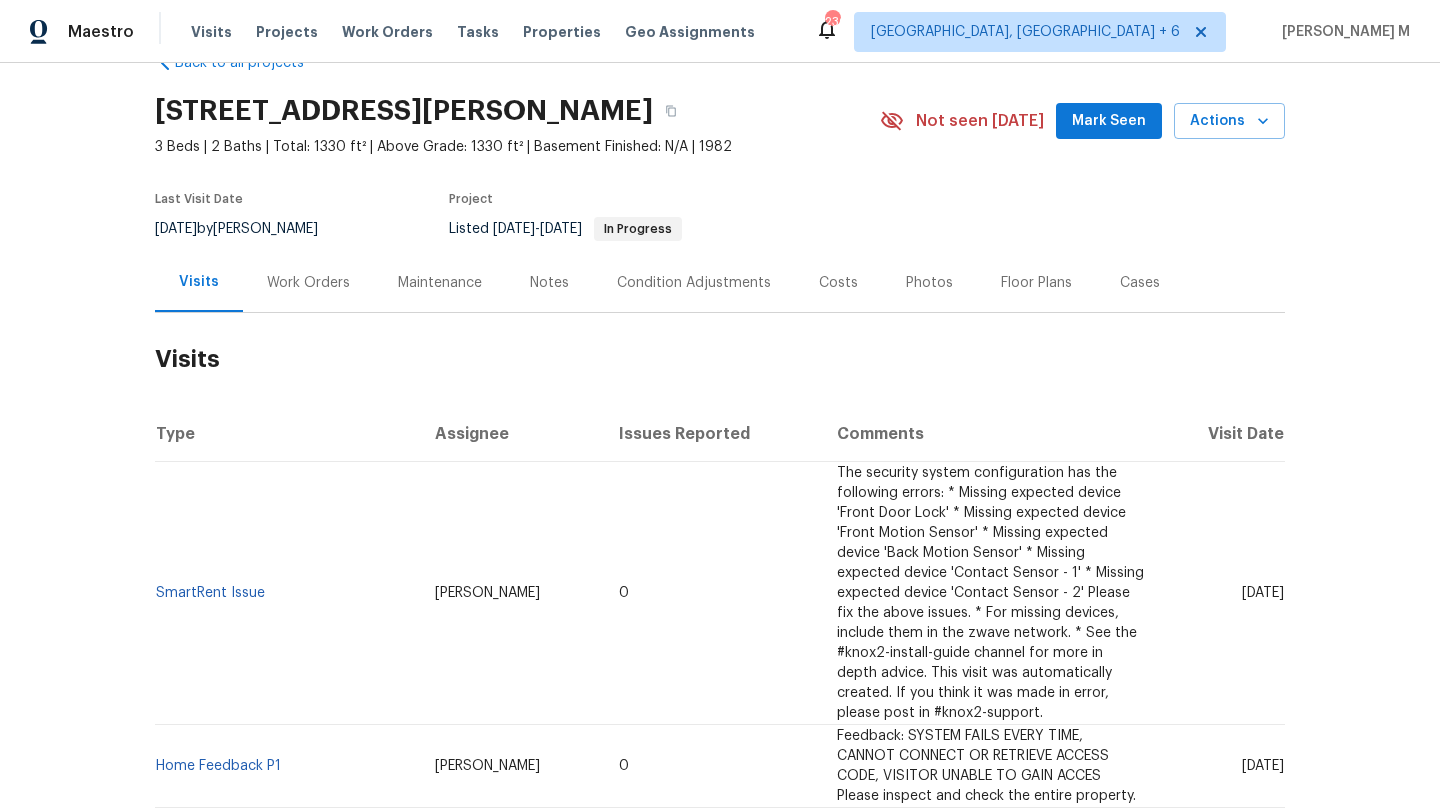 click on "Cases" at bounding box center [1140, 283] 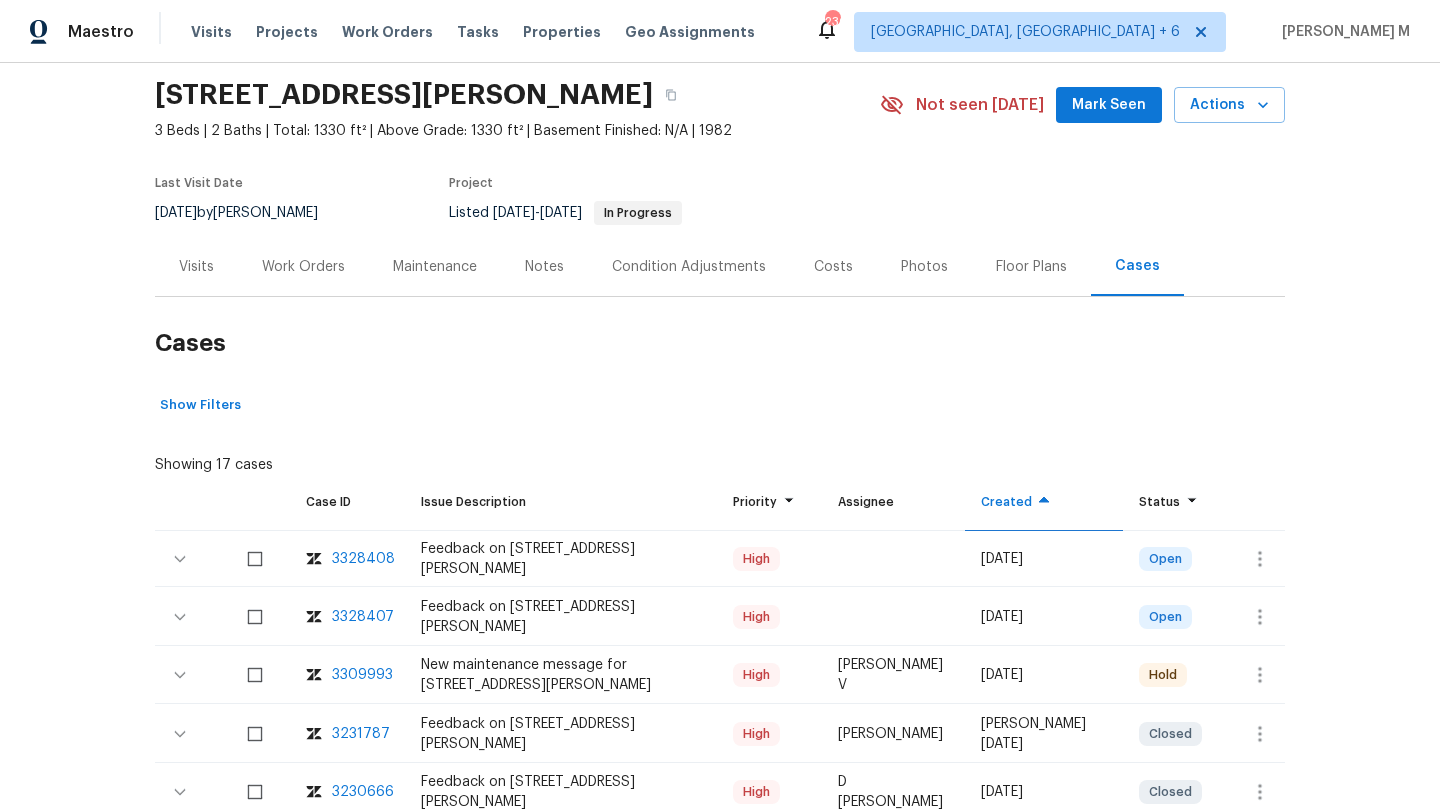 scroll, scrollTop: 100, scrollLeft: 0, axis: vertical 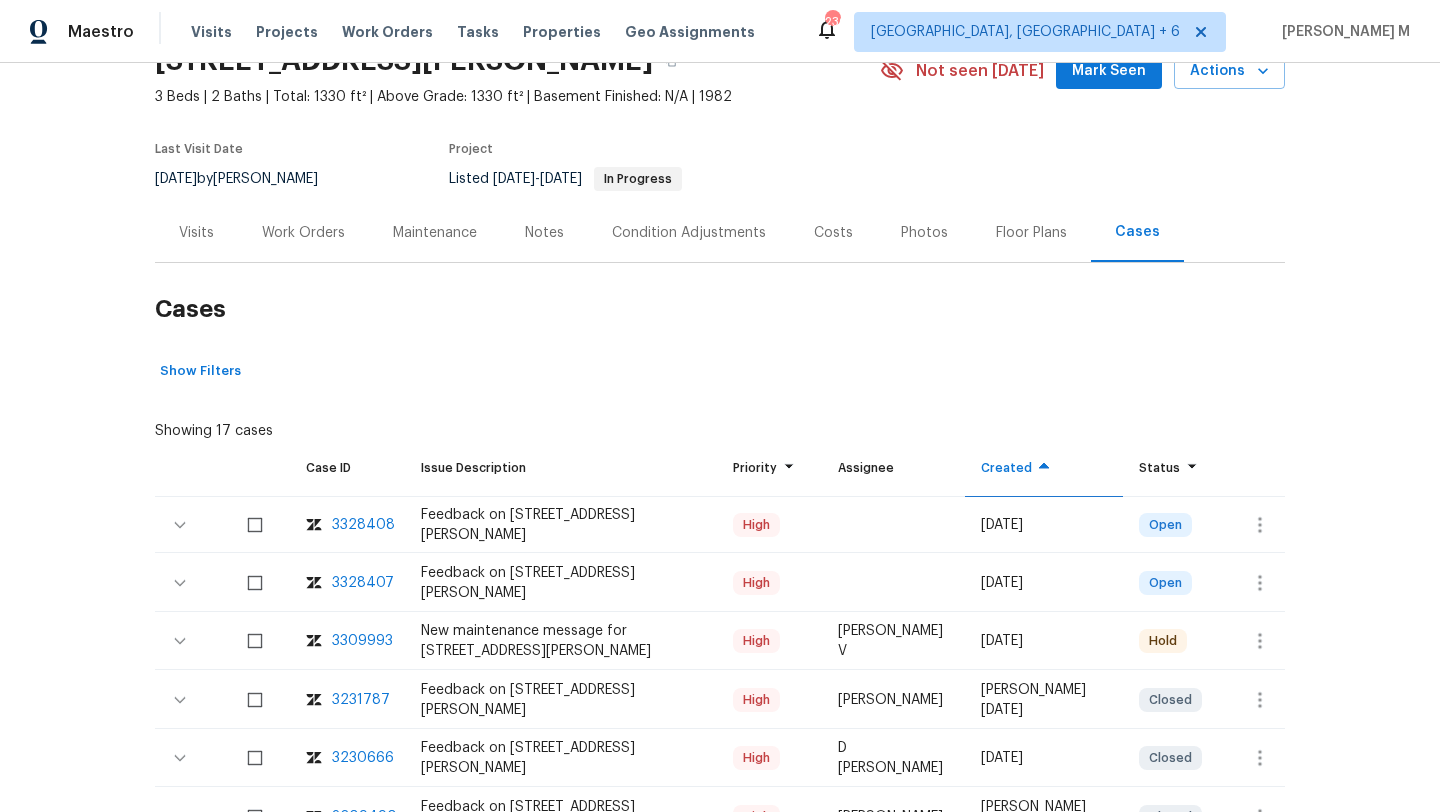 click on "3309993" at bounding box center (362, 641) 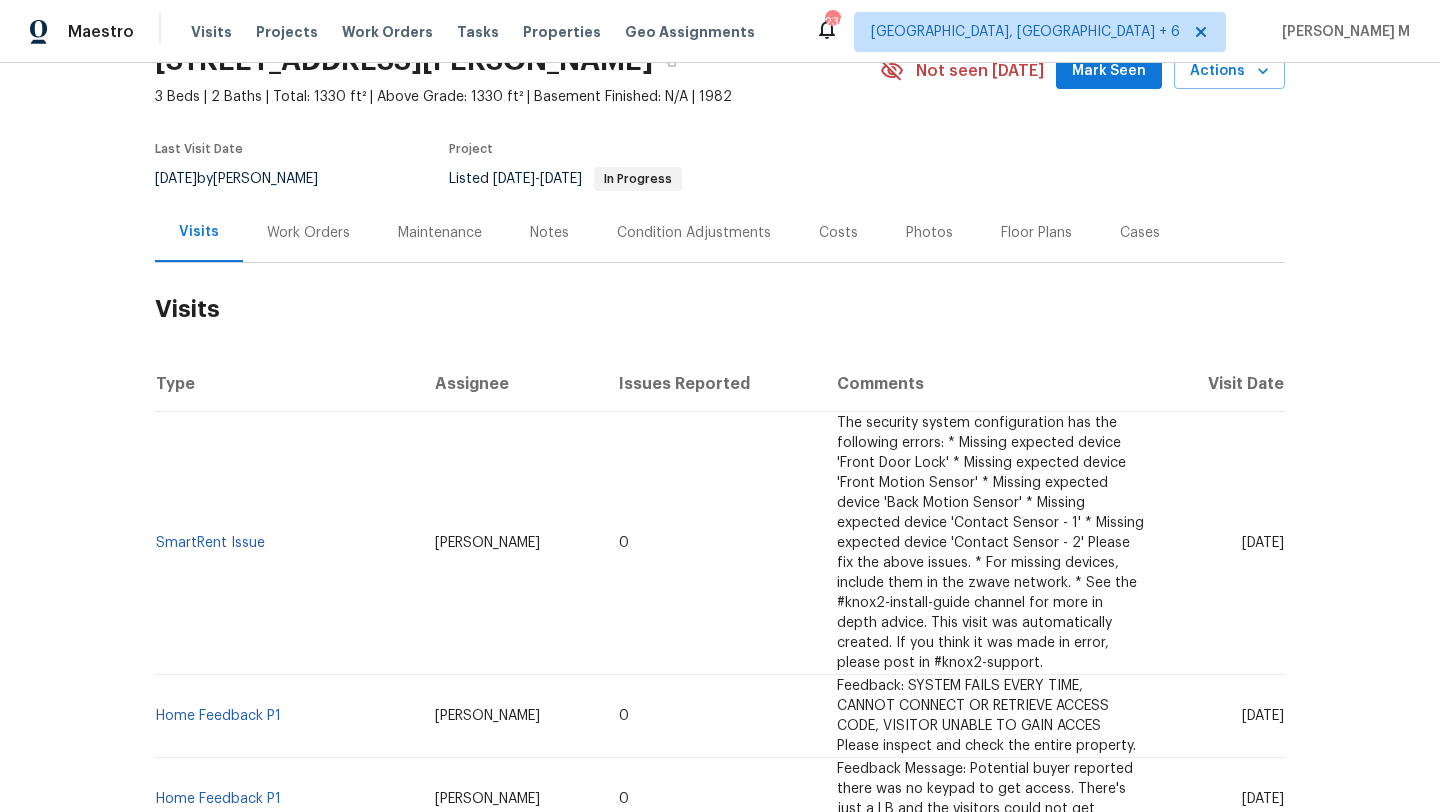 drag, startPoint x: 1198, startPoint y: 544, endPoint x: 1237, endPoint y: 544, distance: 39 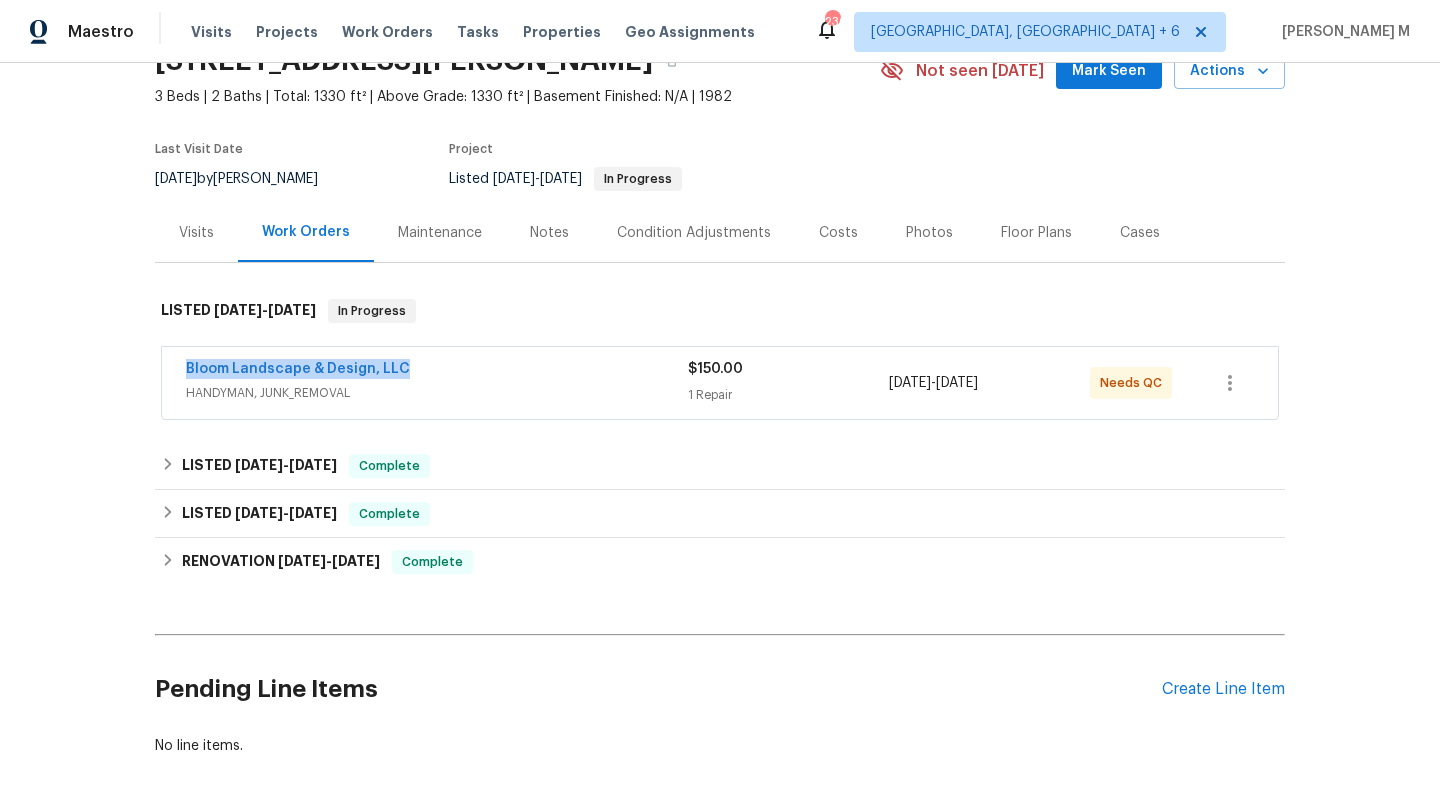 drag, startPoint x: 166, startPoint y: 371, endPoint x: 409, endPoint y: 371, distance: 243 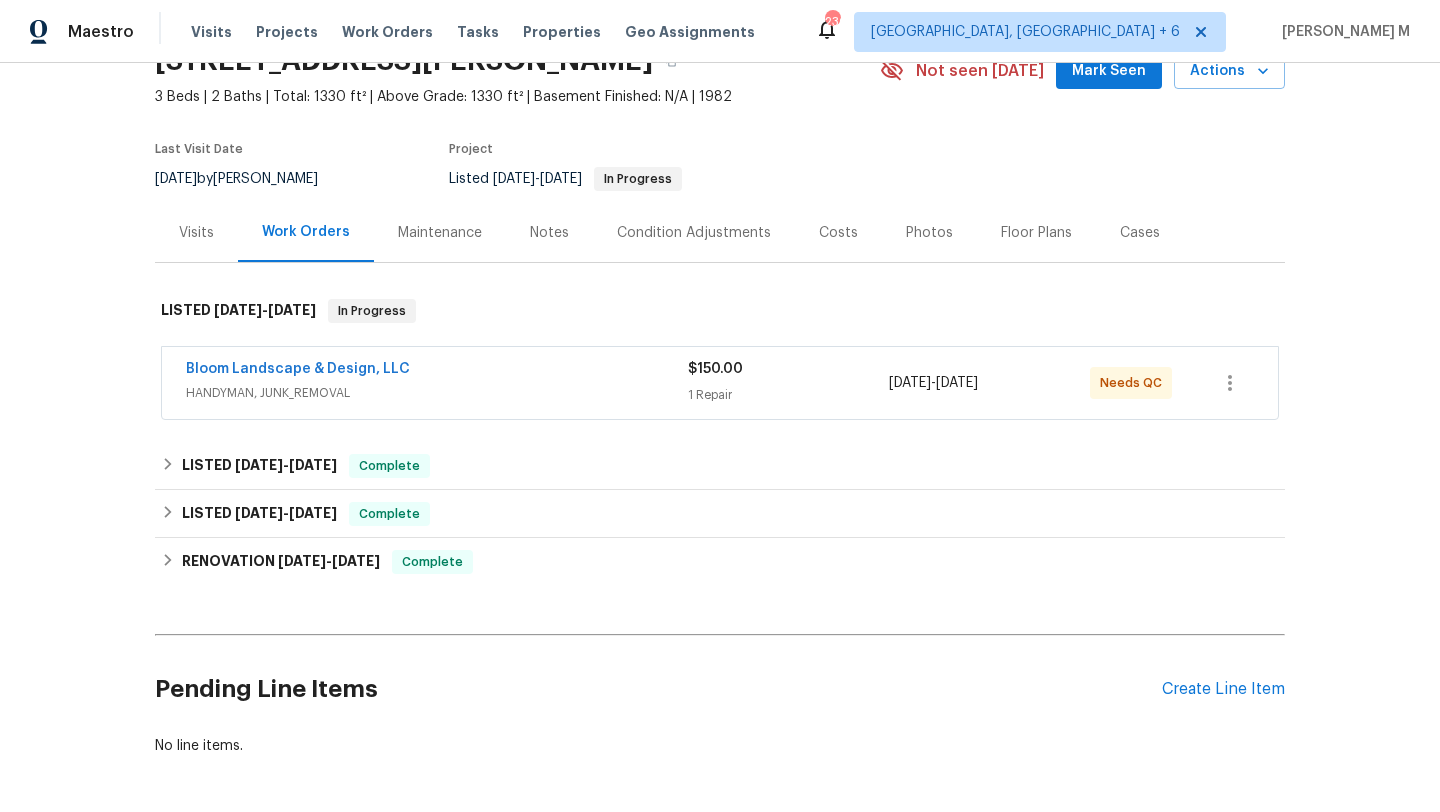 click on "HANDYMAN, JUNK_REMOVAL" at bounding box center [437, 393] 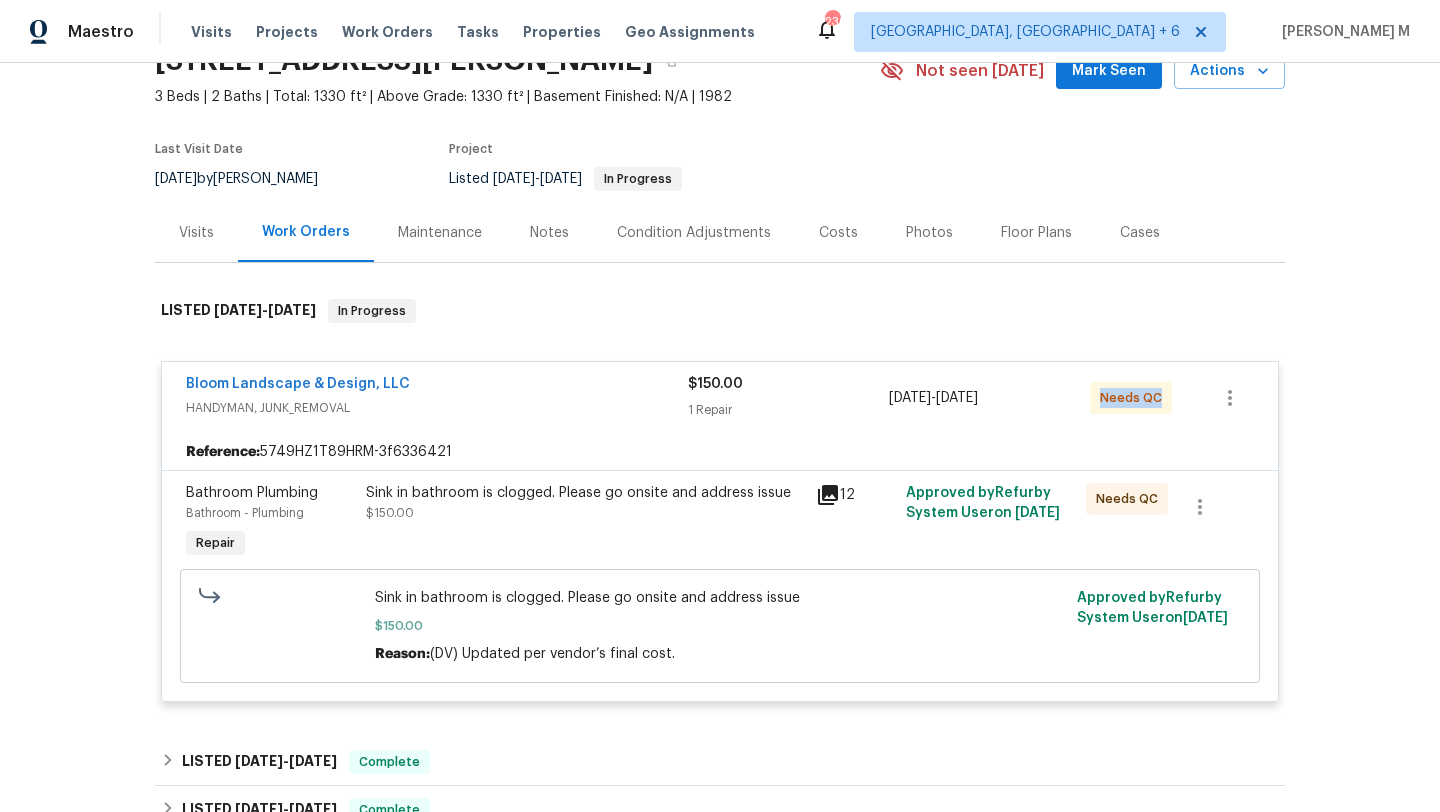 drag, startPoint x: 1089, startPoint y: 397, endPoint x: 1180, endPoint y: 399, distance: 91.02197 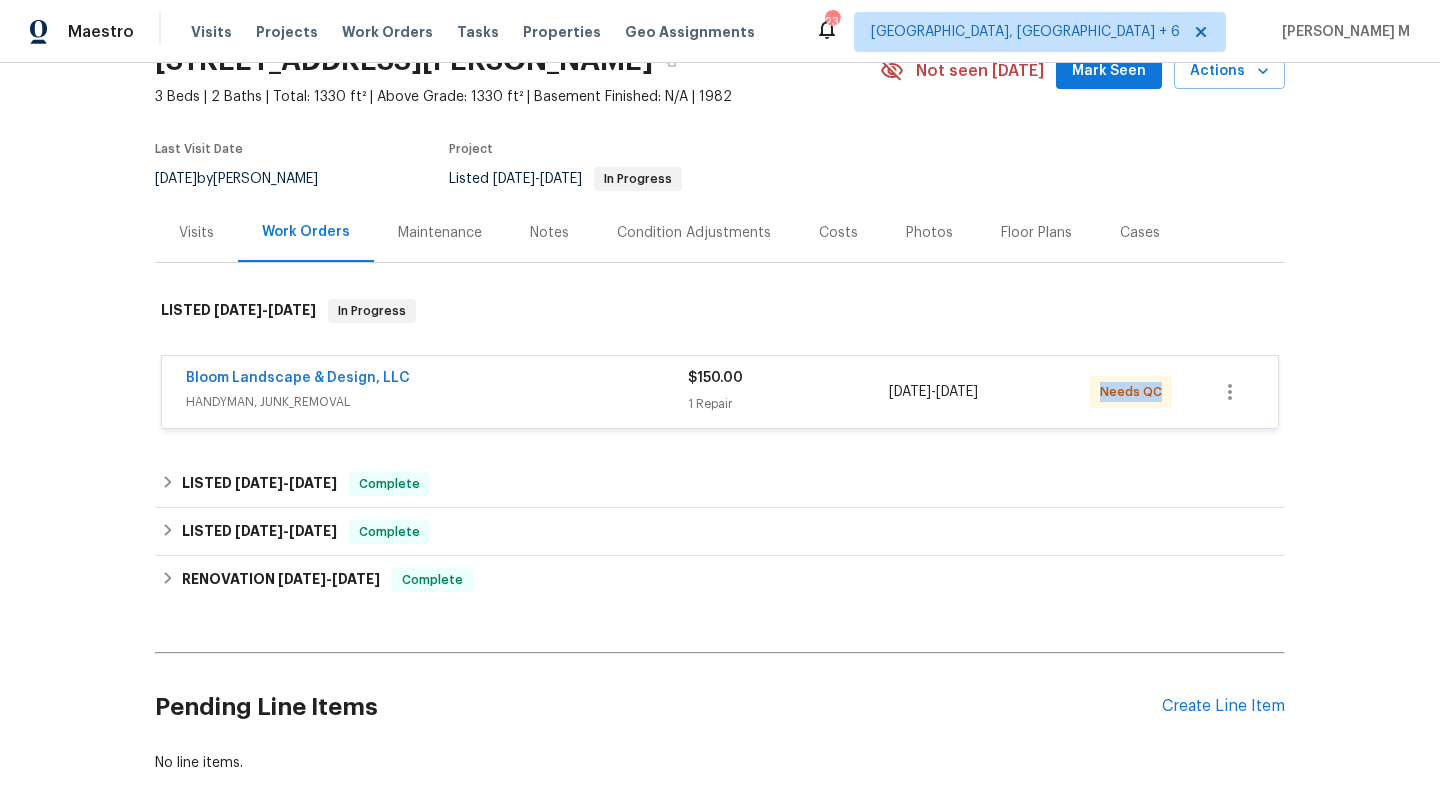copy on "Needs QC" 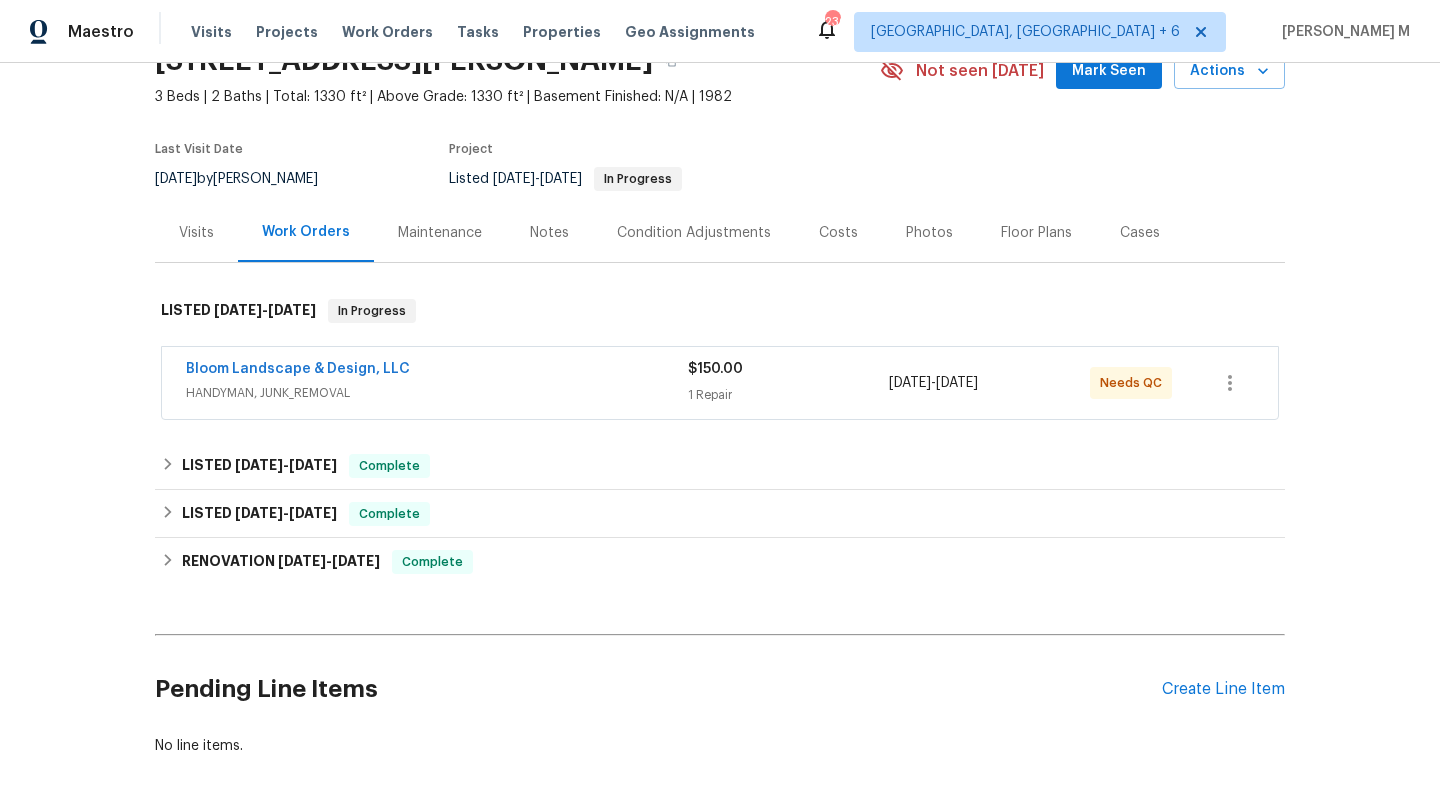 click on "Cases" at bounding box center [1140, 233] 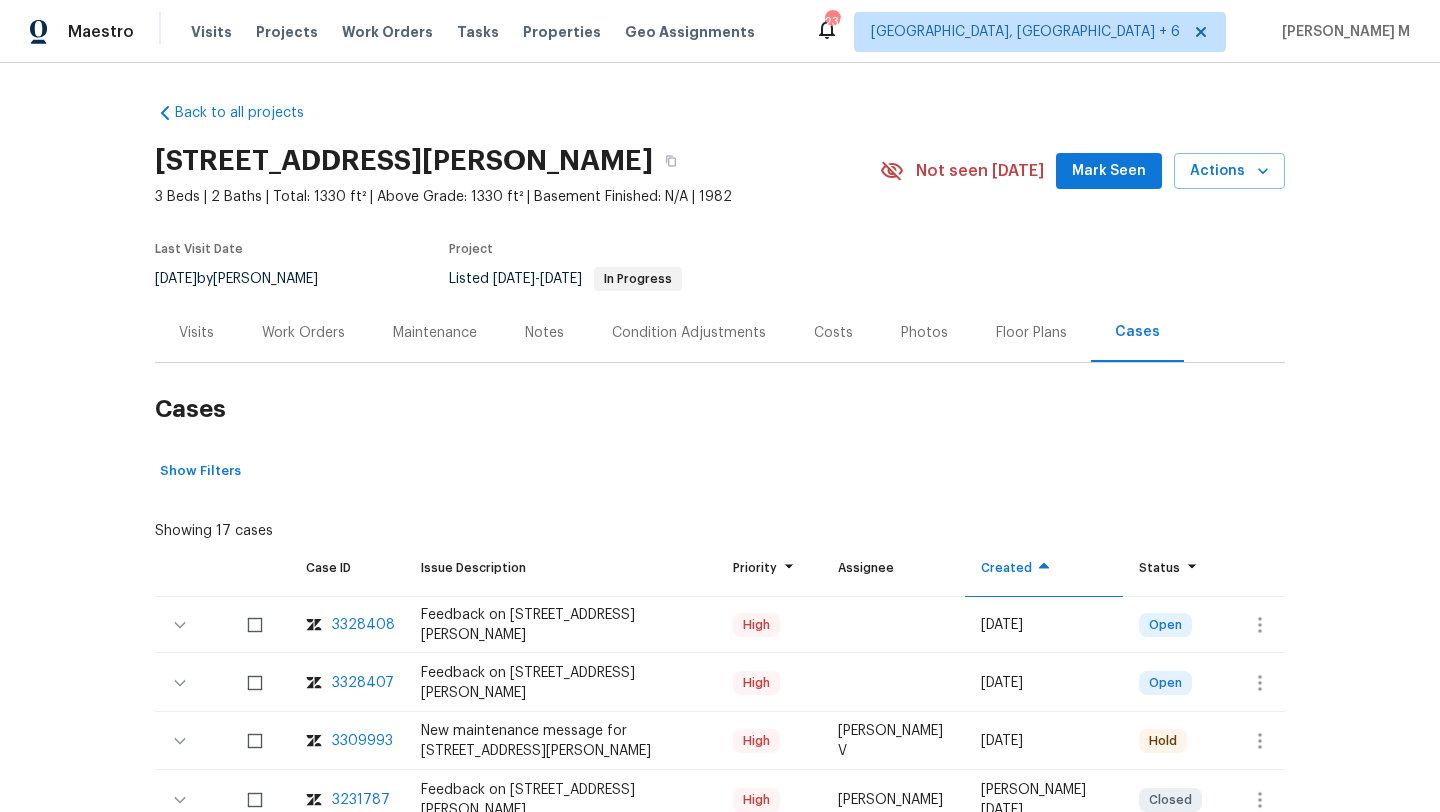 scroll, scrollTop: 63, scrollLeft: 0, axis: vertical 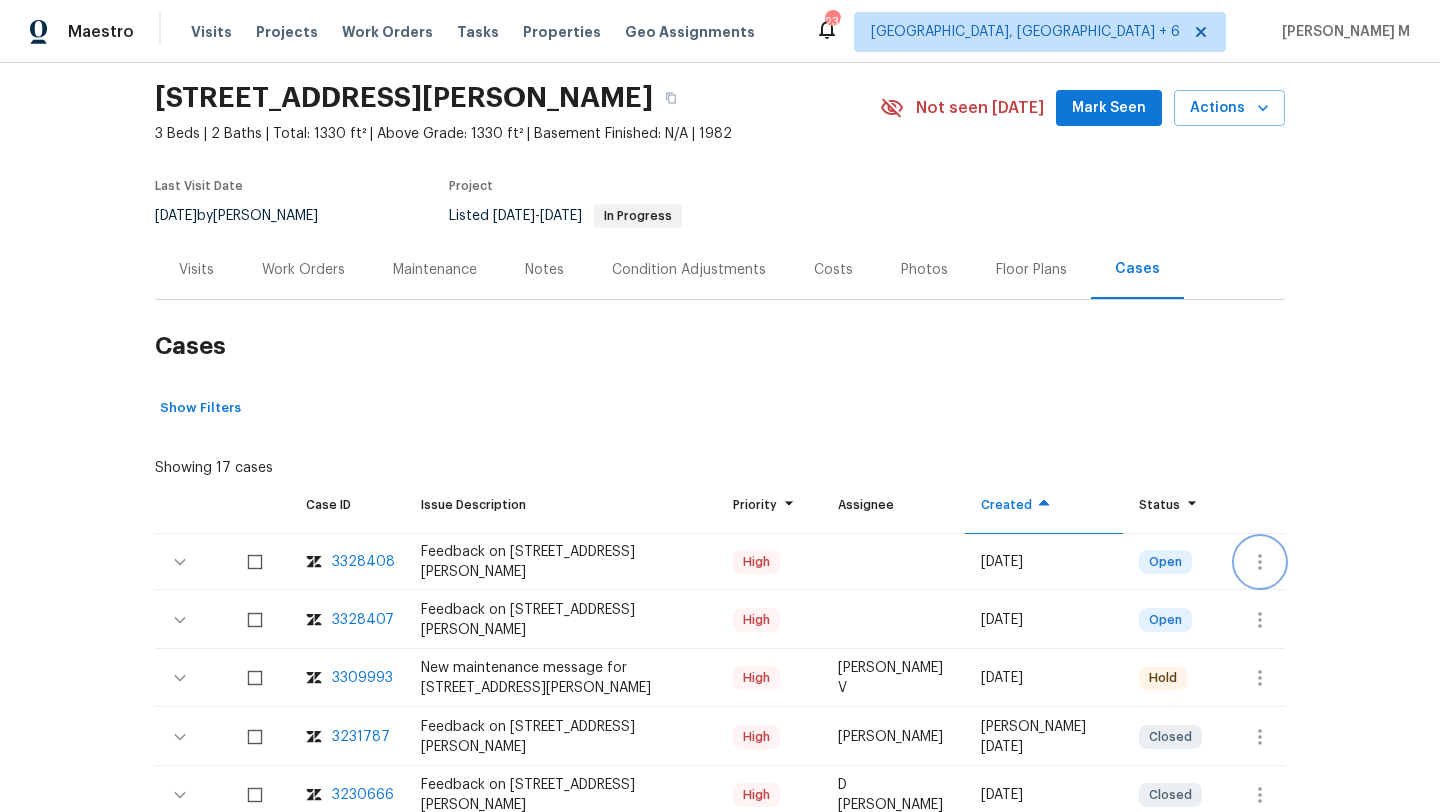 click 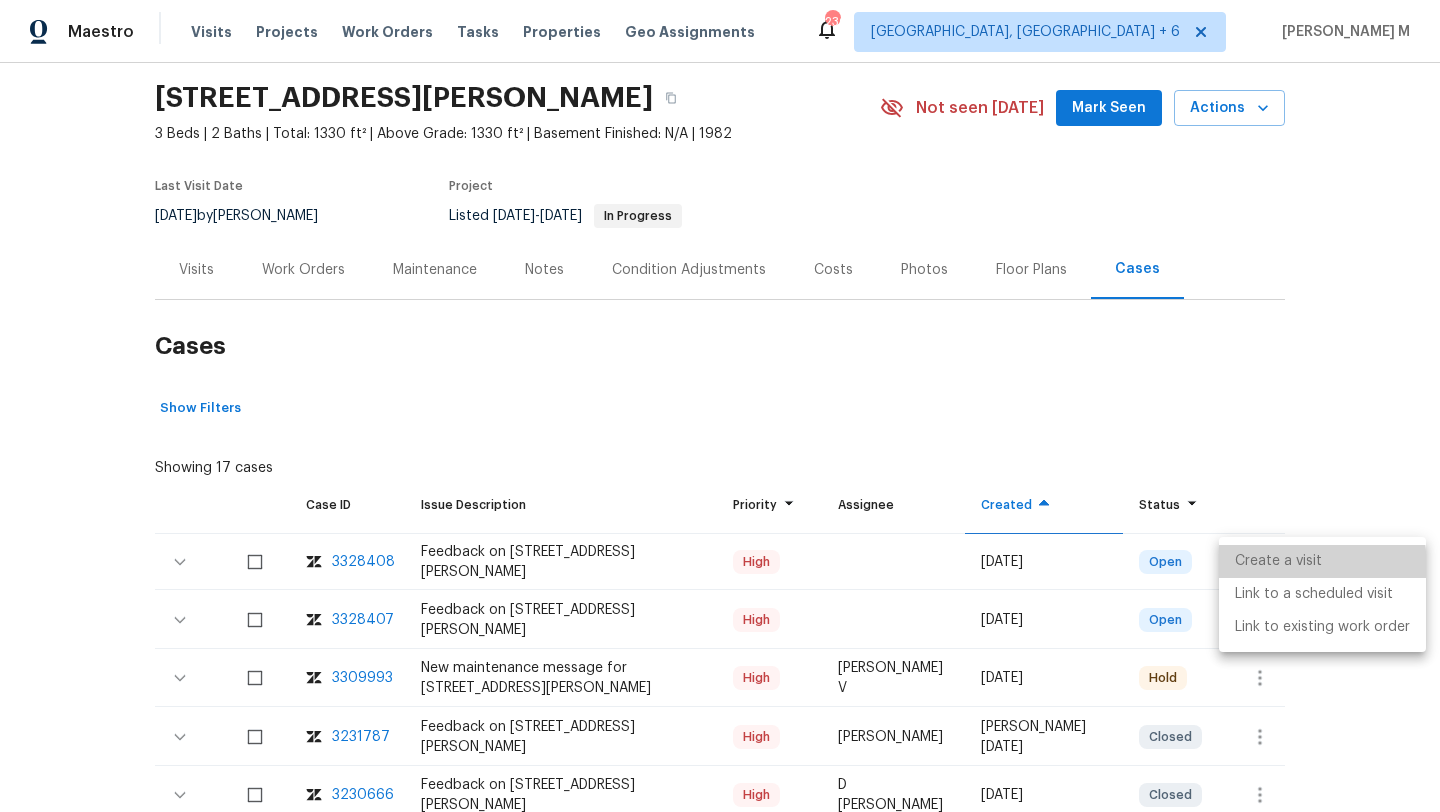 click on "Create a visit" at bounding box center (1322, 561) 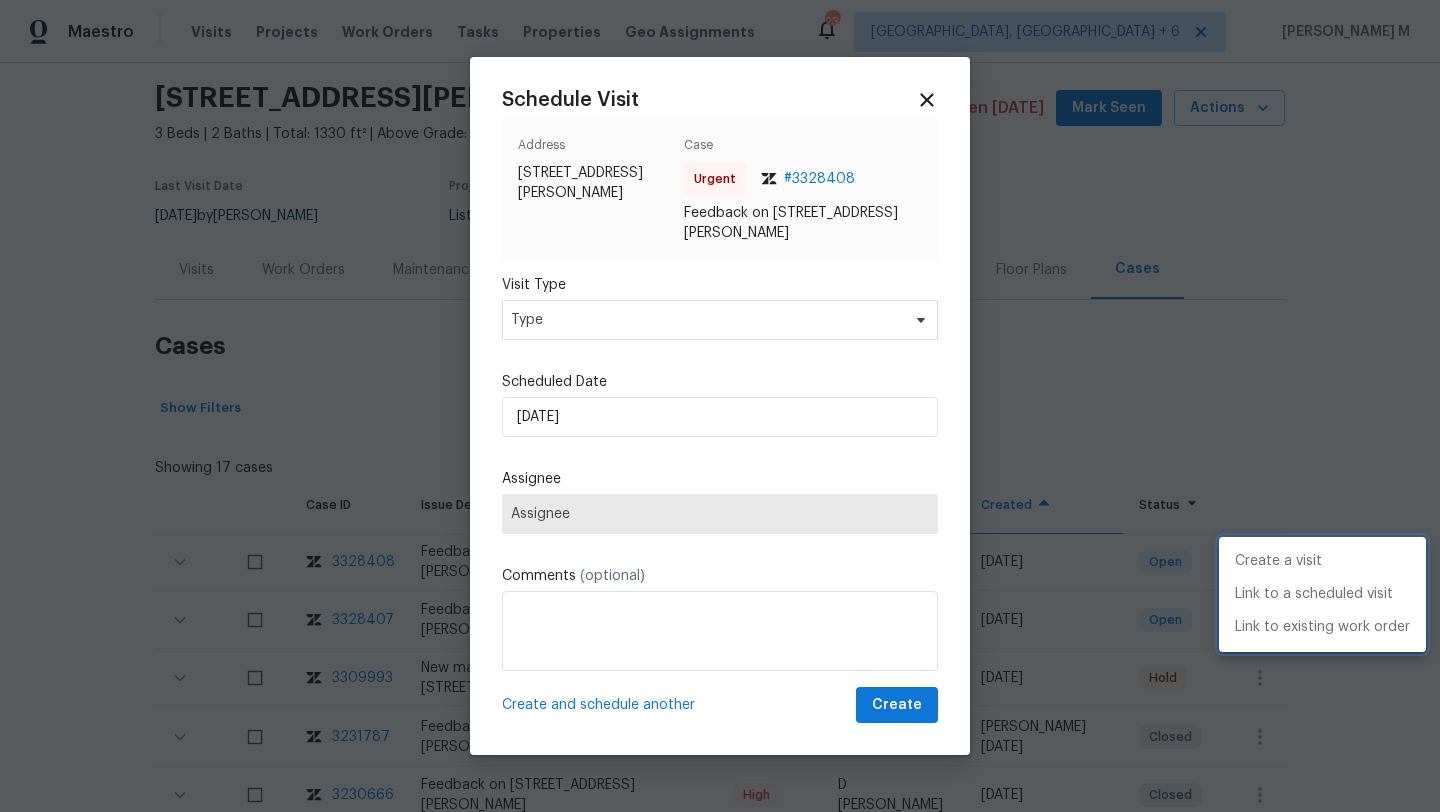 click at bounding box center (720, 406) 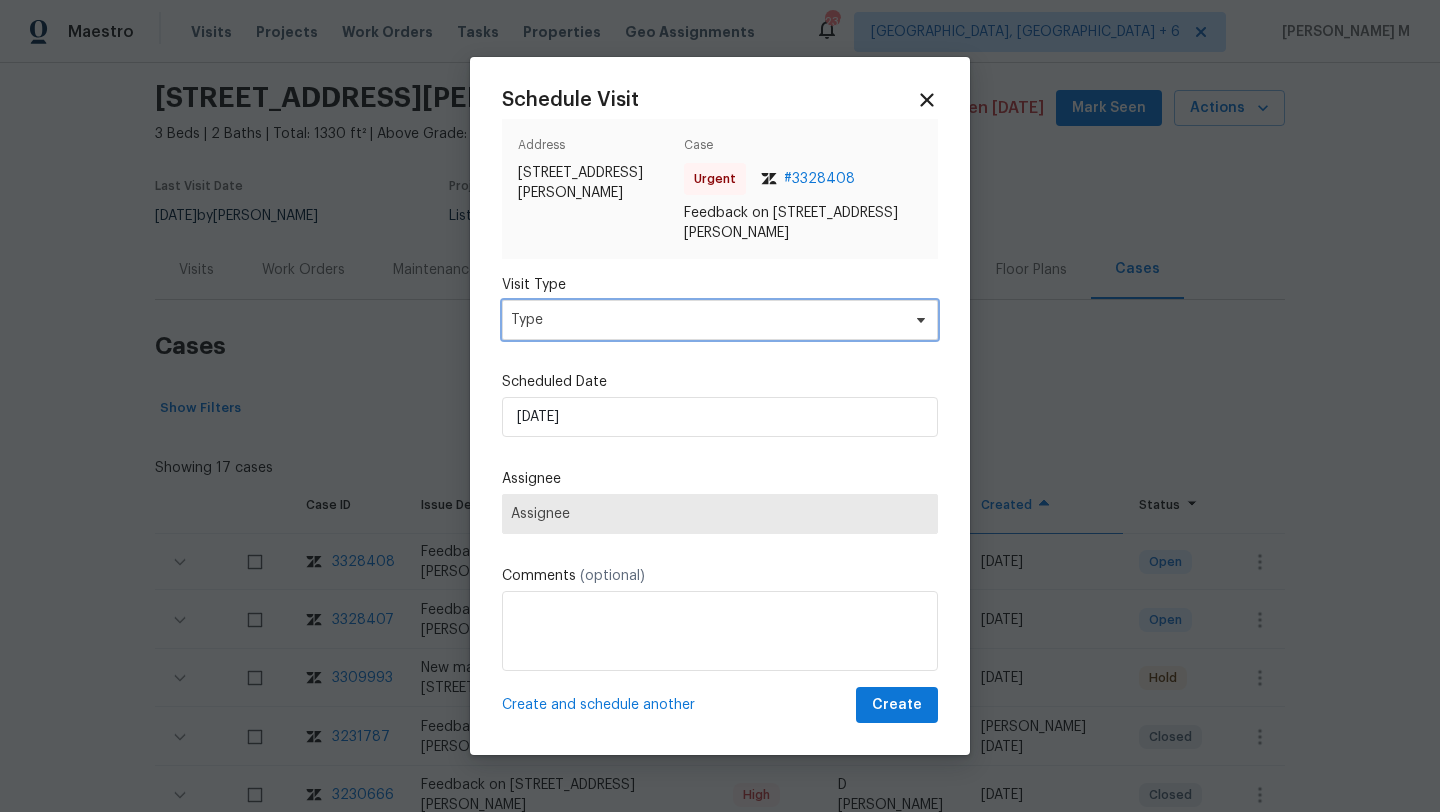 click on "Type" at bounding box center (720, 320) 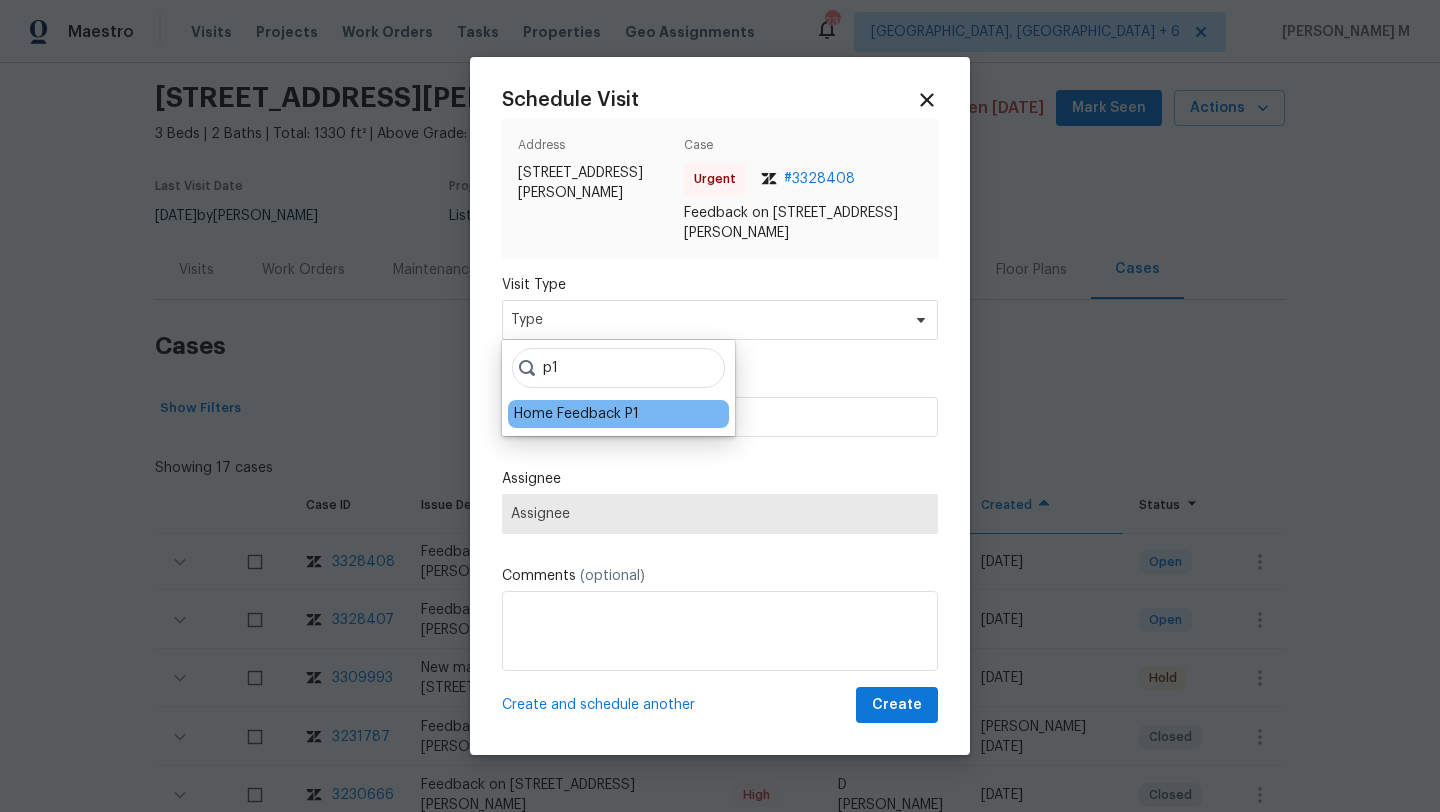 type on "p1" 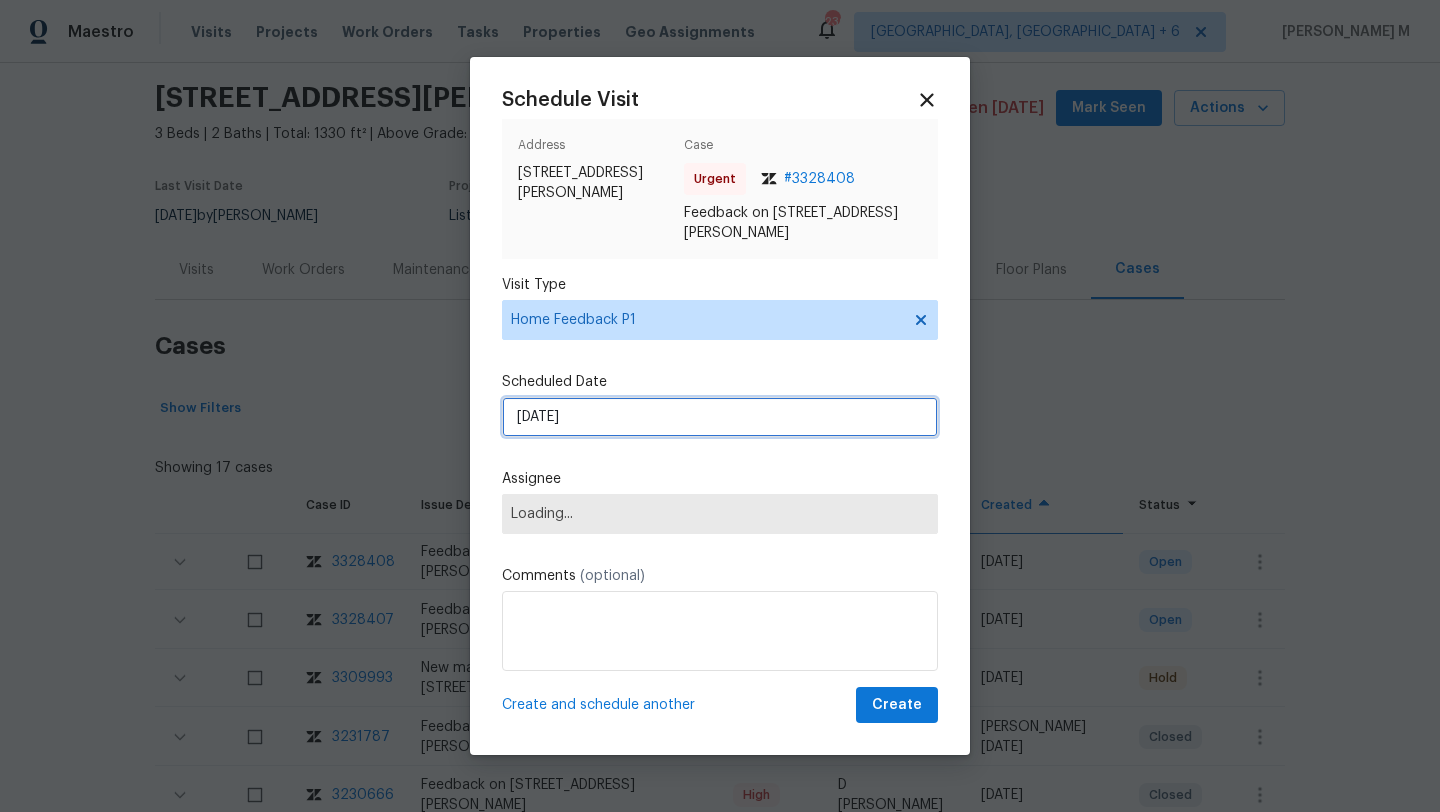 click on "[DATE]" at bounding box center (720, 417) 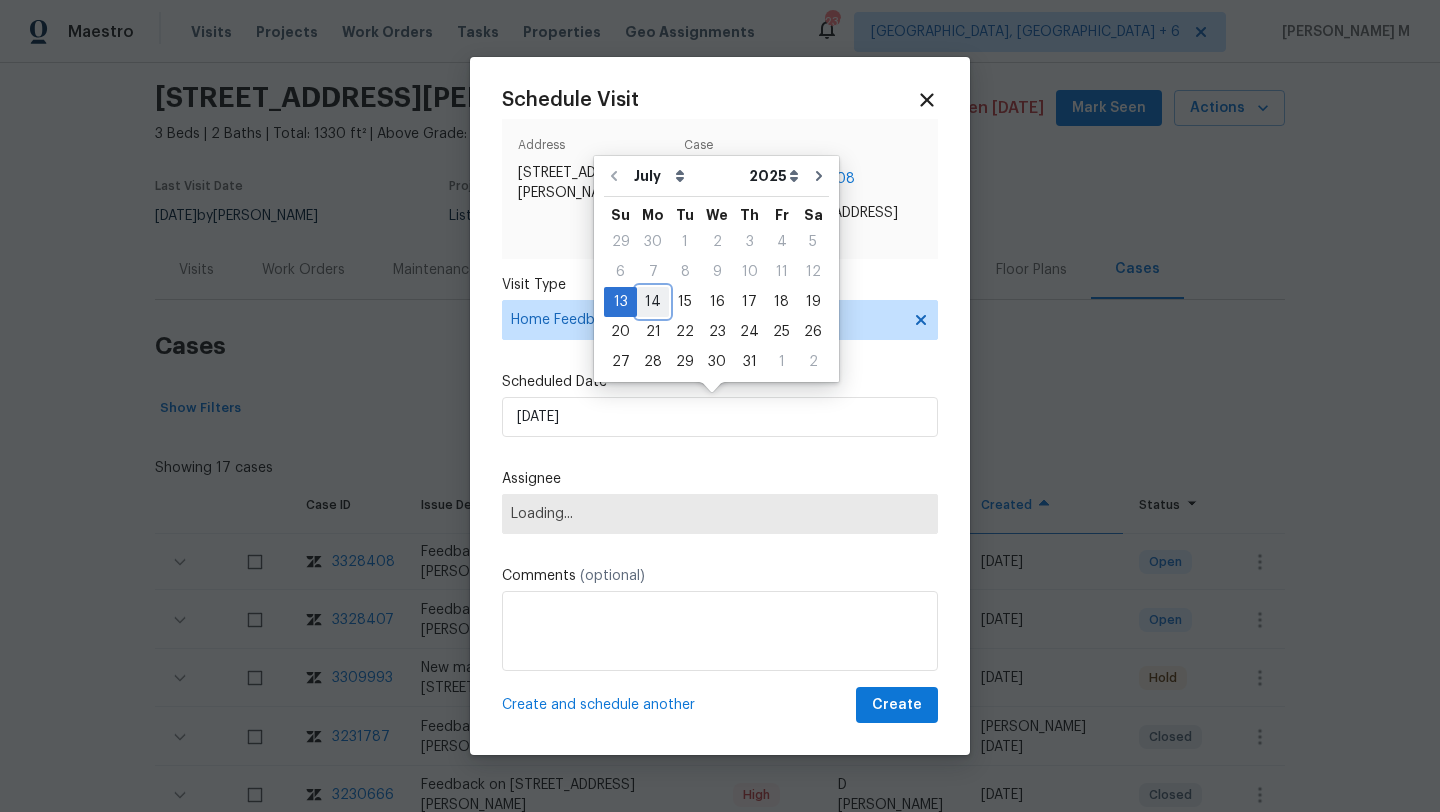 click on "14" at bounding box center (653, 302) 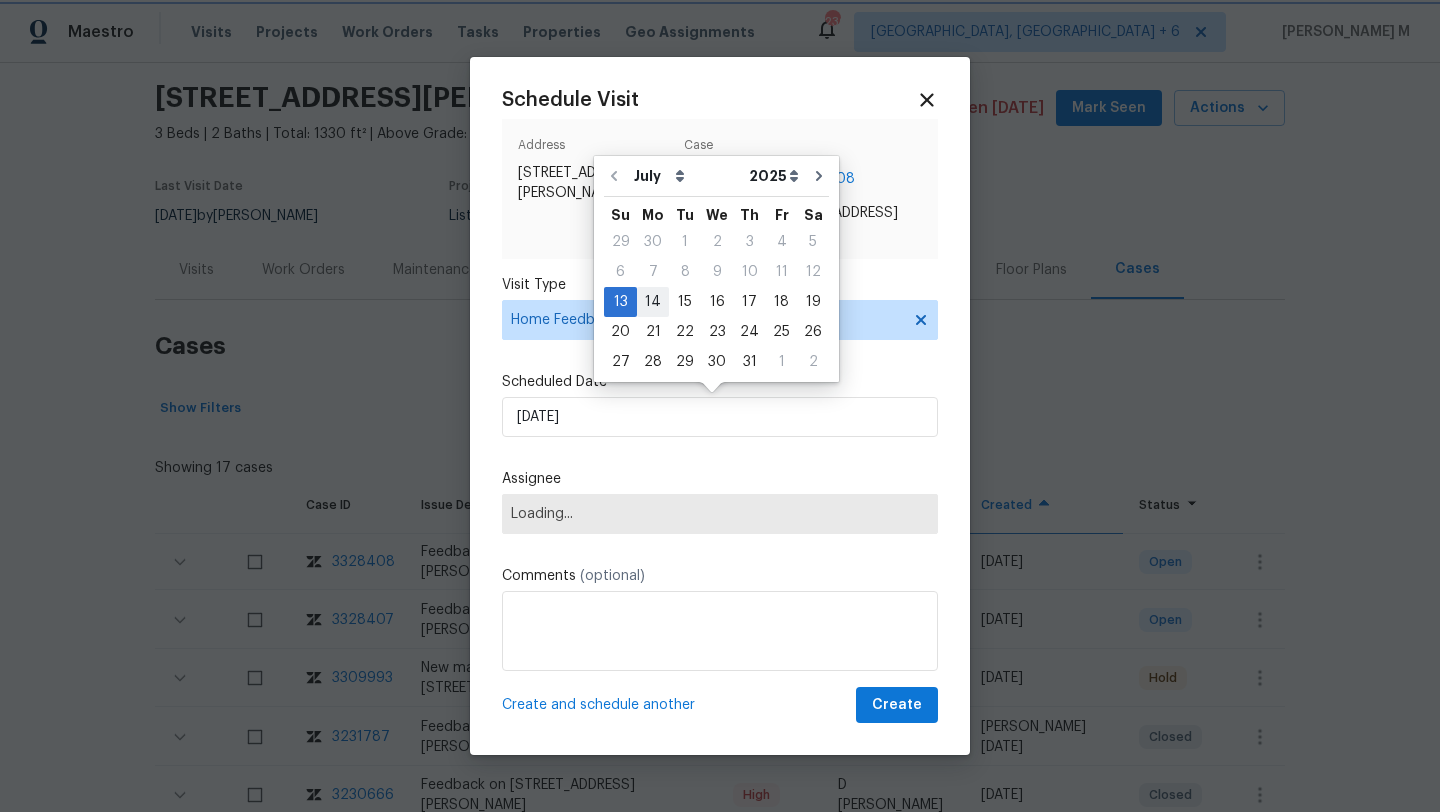 type on "[DATE]" 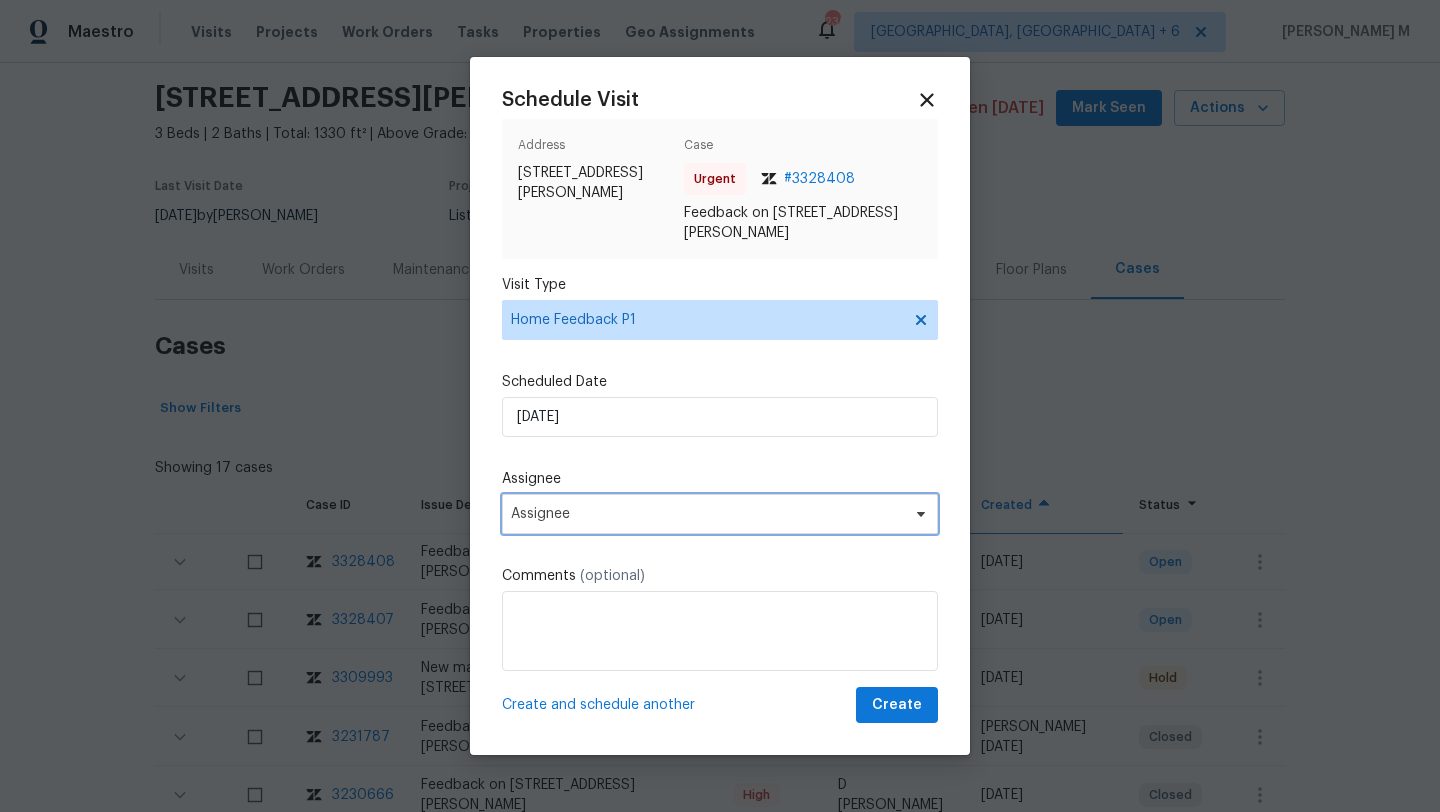 click on "Assignee" at bounding box center [707, 514] 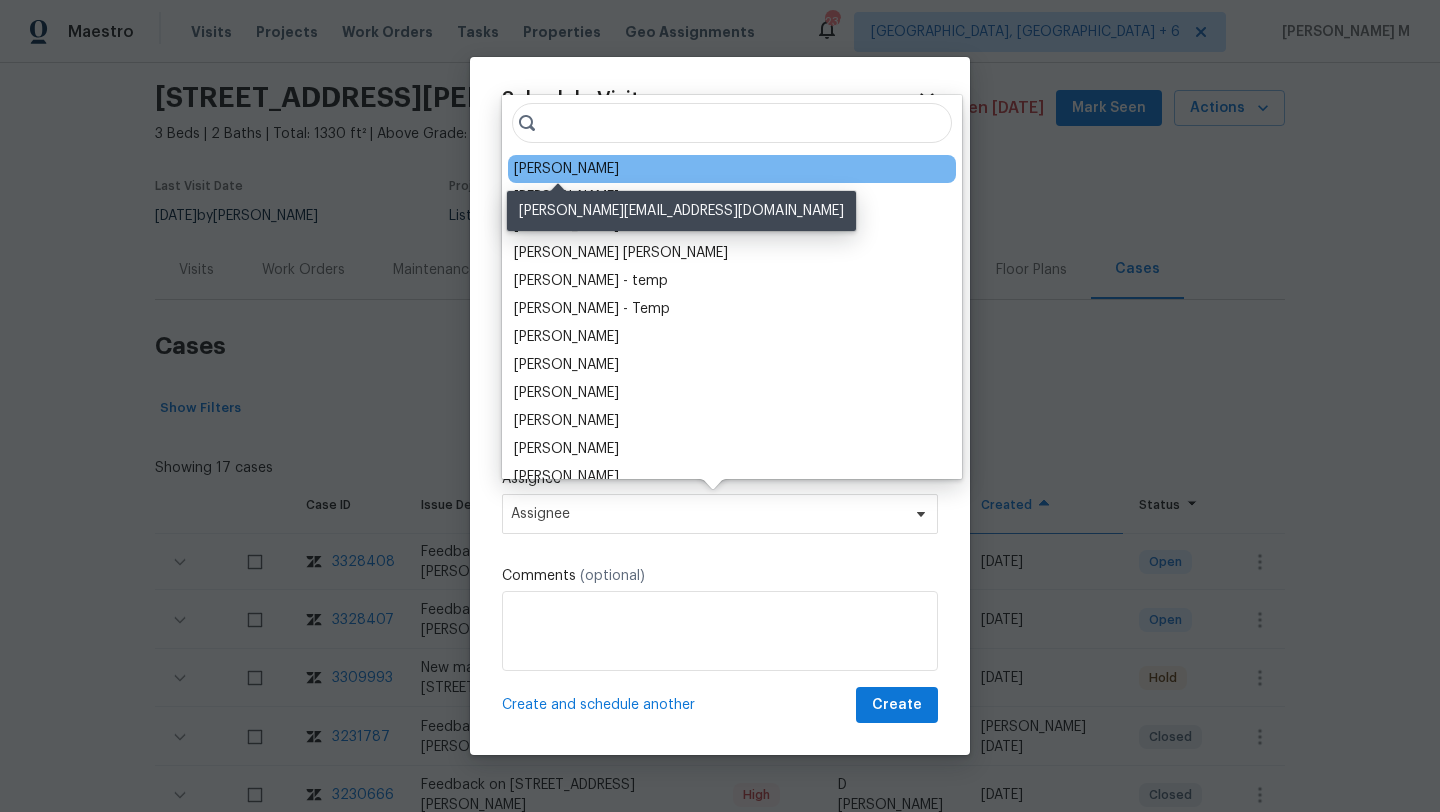 click on "Joseph White" at bounding box center (566, 169) 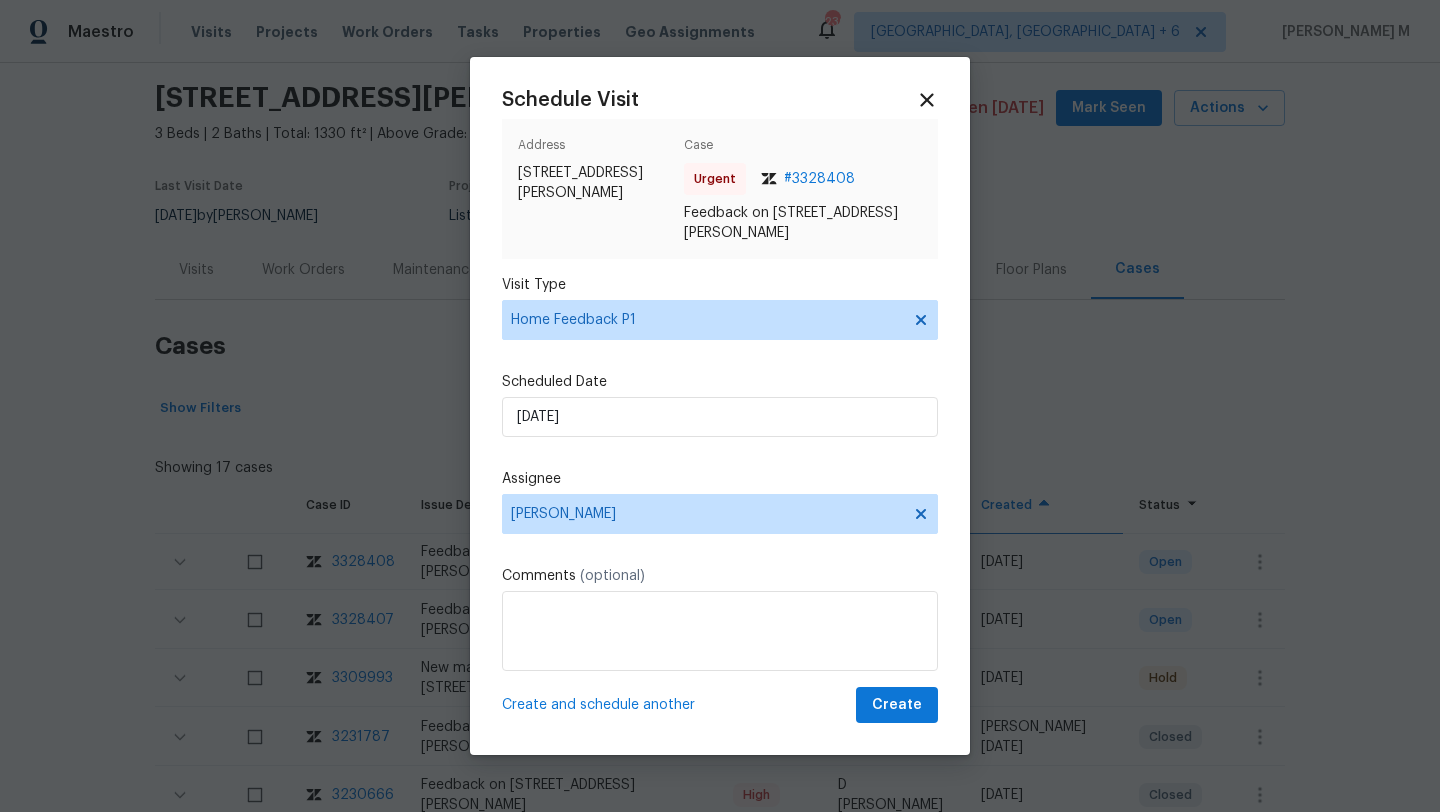 click on "Create and schedule another" at bounding box center (598, 705) 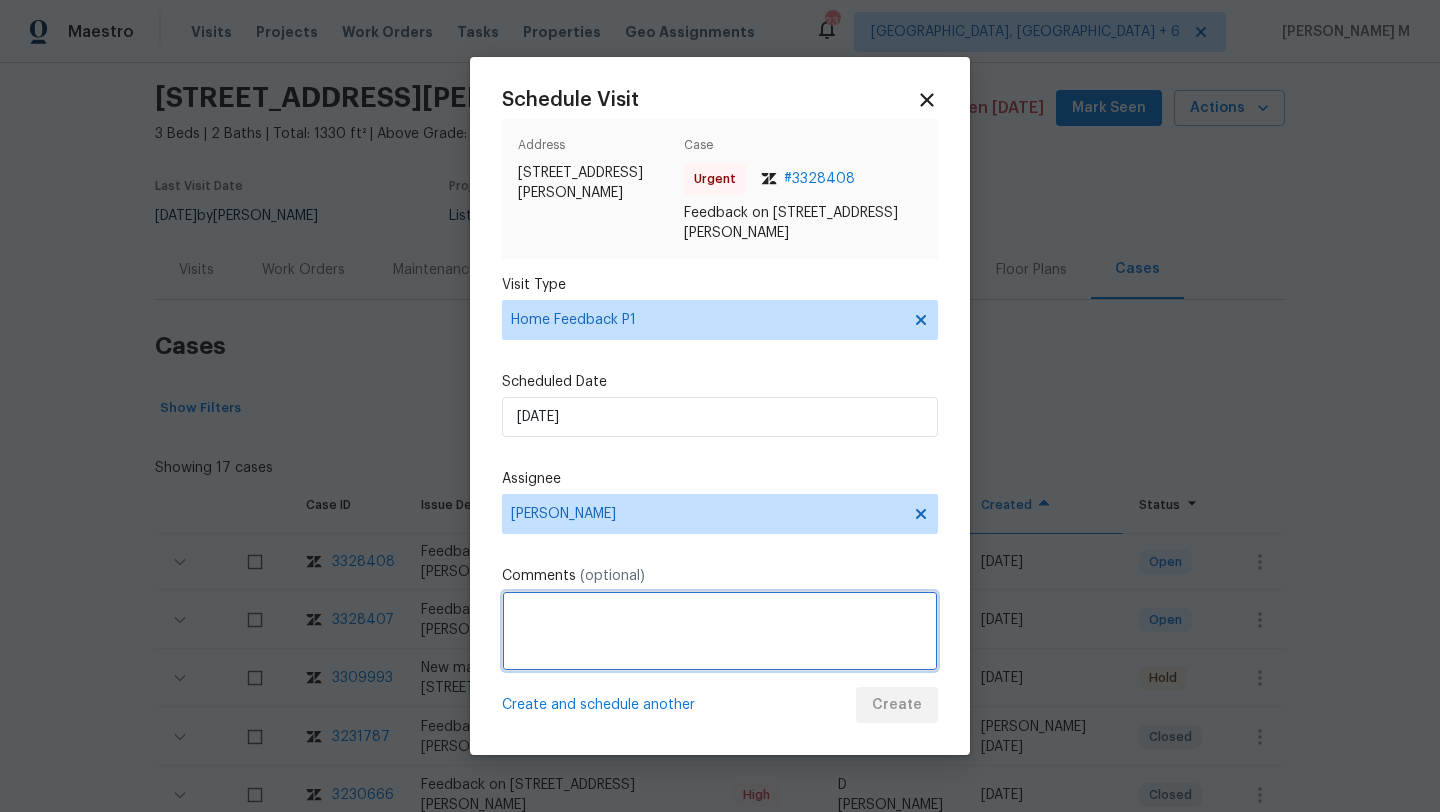 click at bounding box center (720, 631) 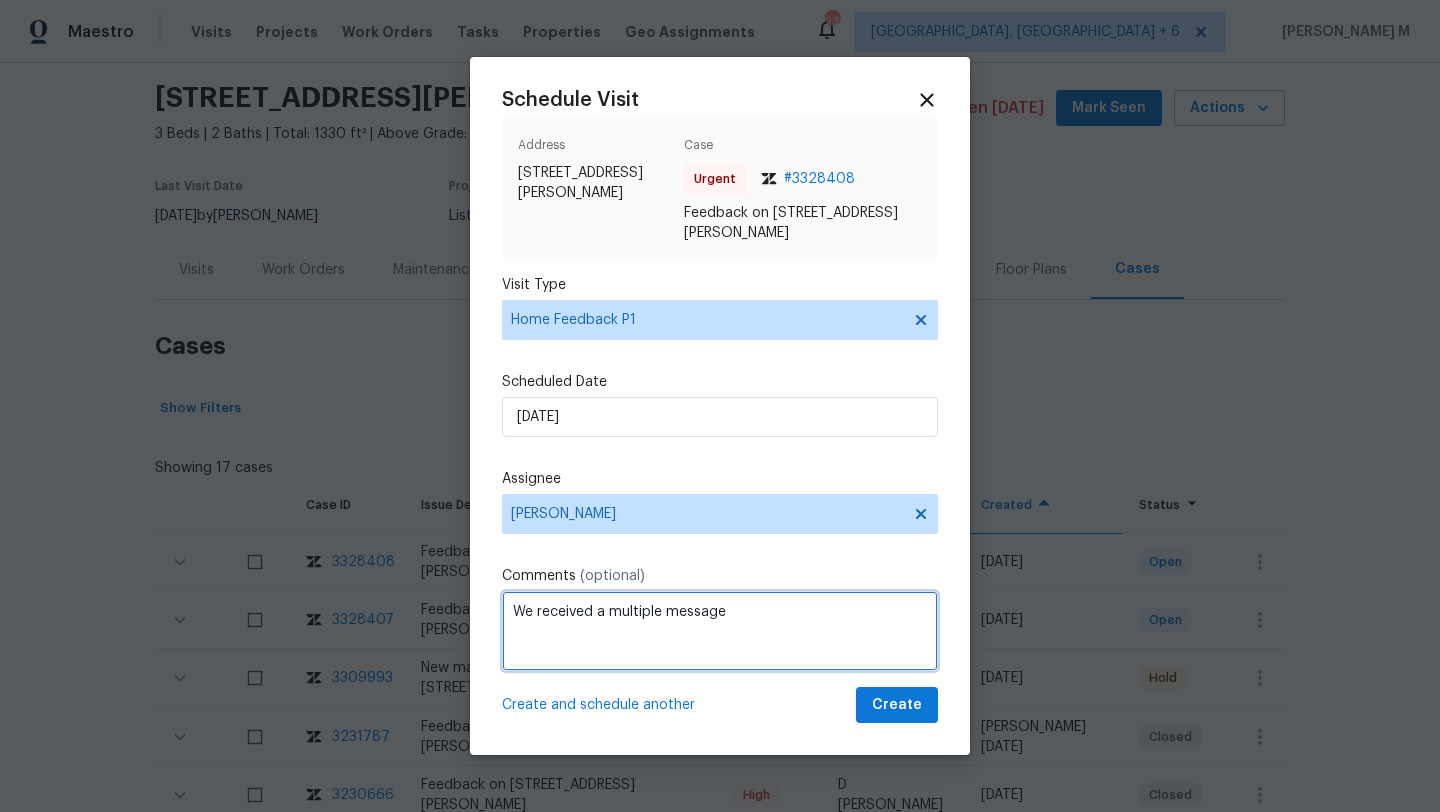click on "We received a multiple message" at bounding box center [720, 631] 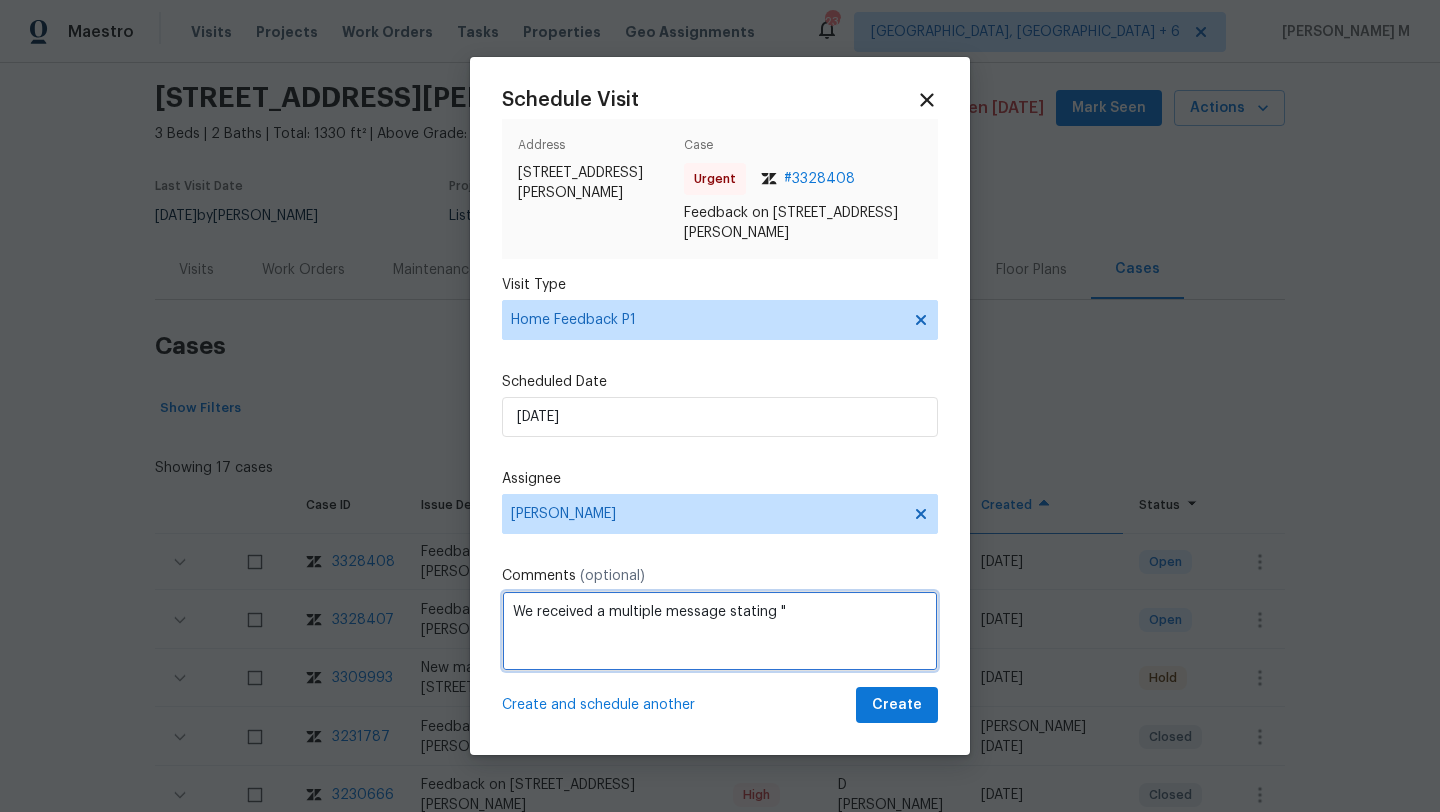 paste on "Side door does not close properly" 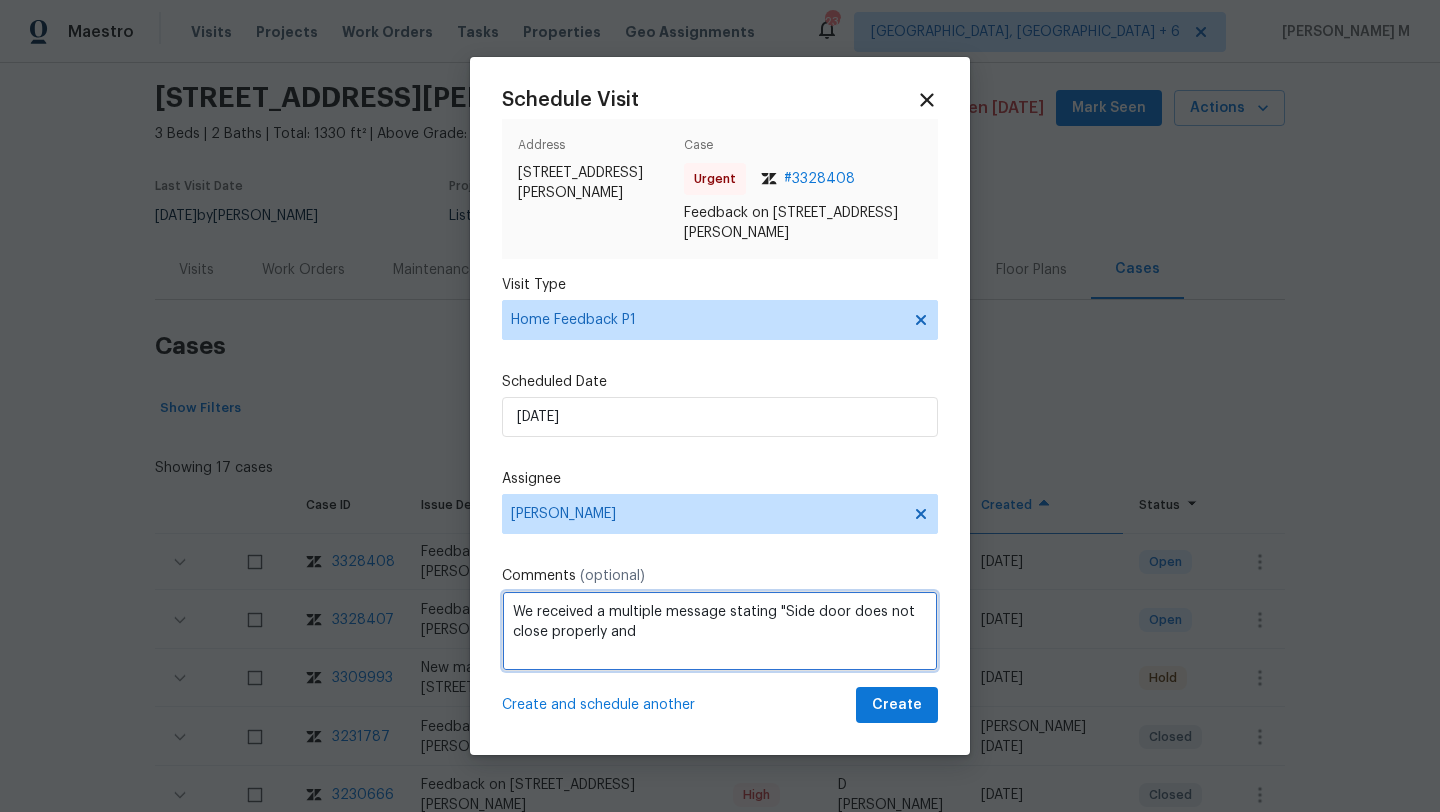 paste on "eck needs to be sealed, noticed wood rot." 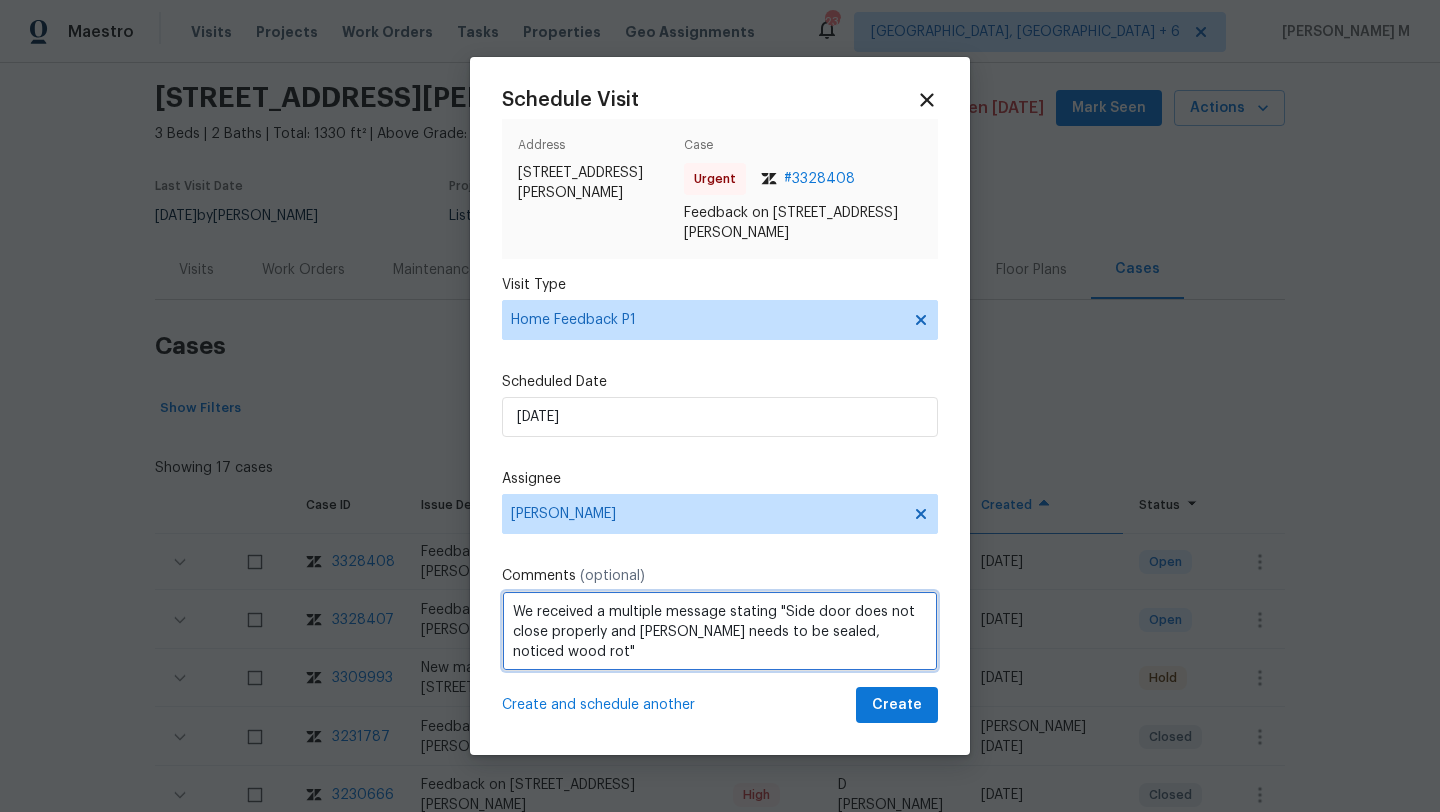 paste on "Kindly complete the visit and update if any WO needs to be created. Thank you" 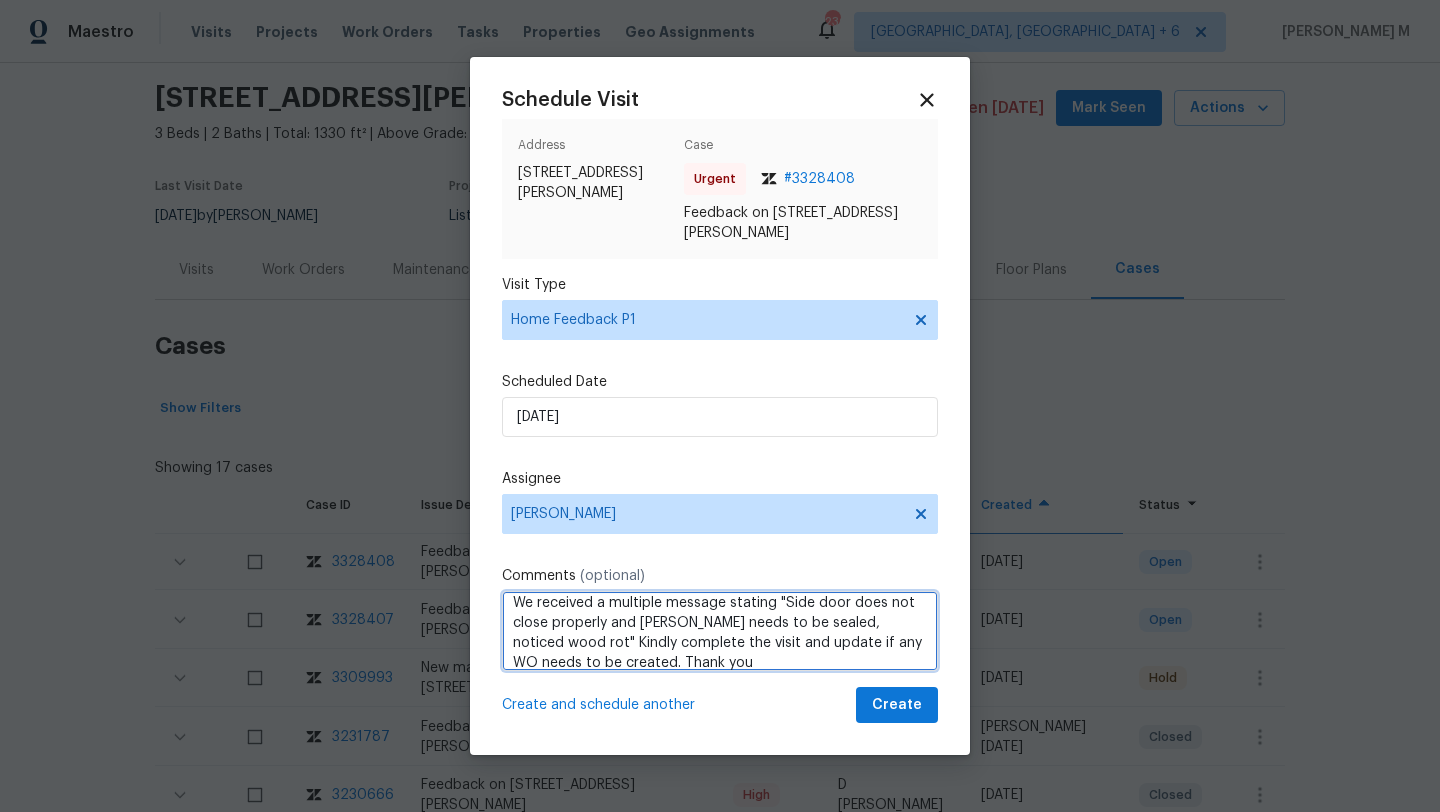 scroll, scrollTop: 22, scrollLeft: 0, axis: vertical 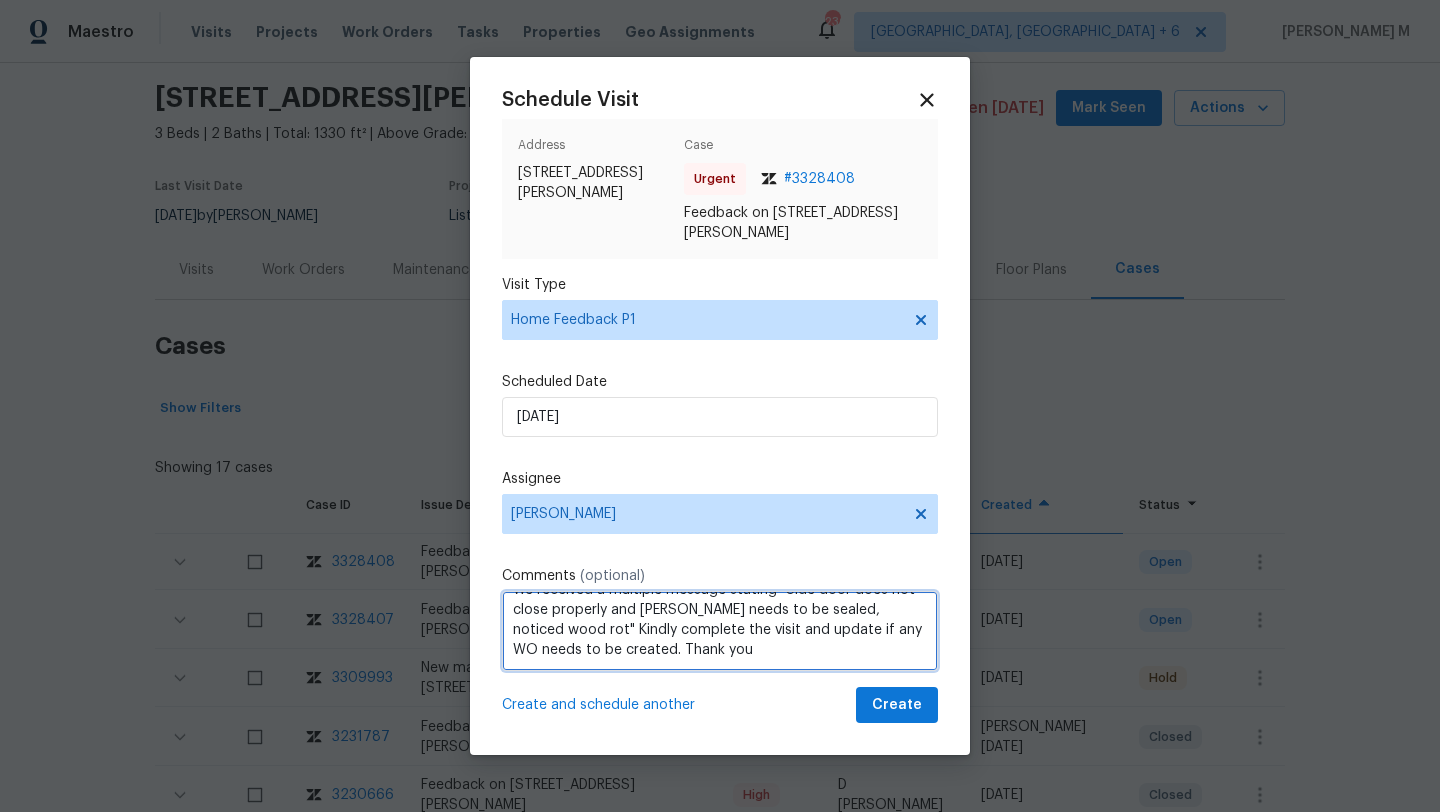 type on "We received a multiple message stating "Side door does not close properly and eck needs to be sealed, noticed wood rot" Kindly complete the visit and update if any WO needs to be created. Thank you" 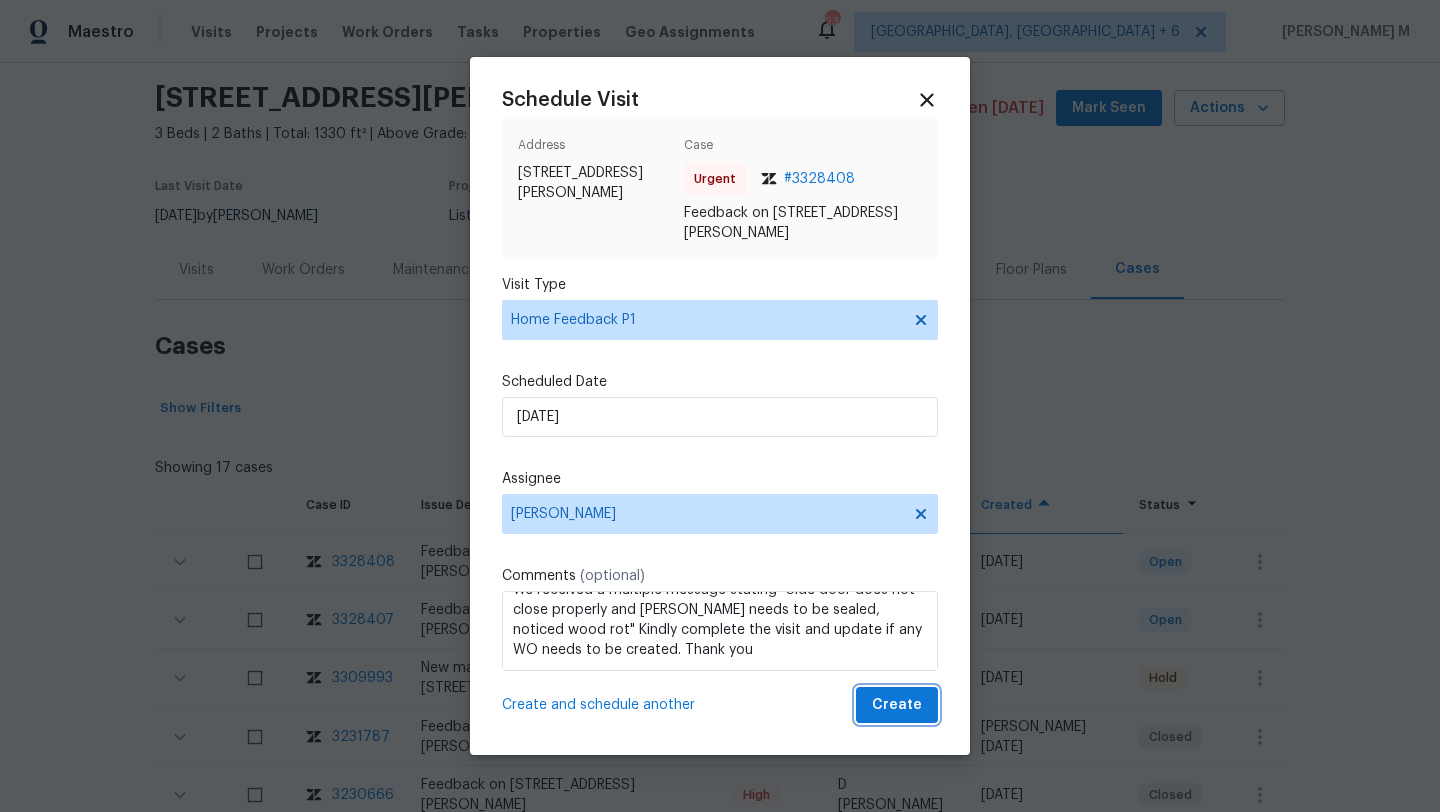 click on "Create" at bounding box center [897, 705] 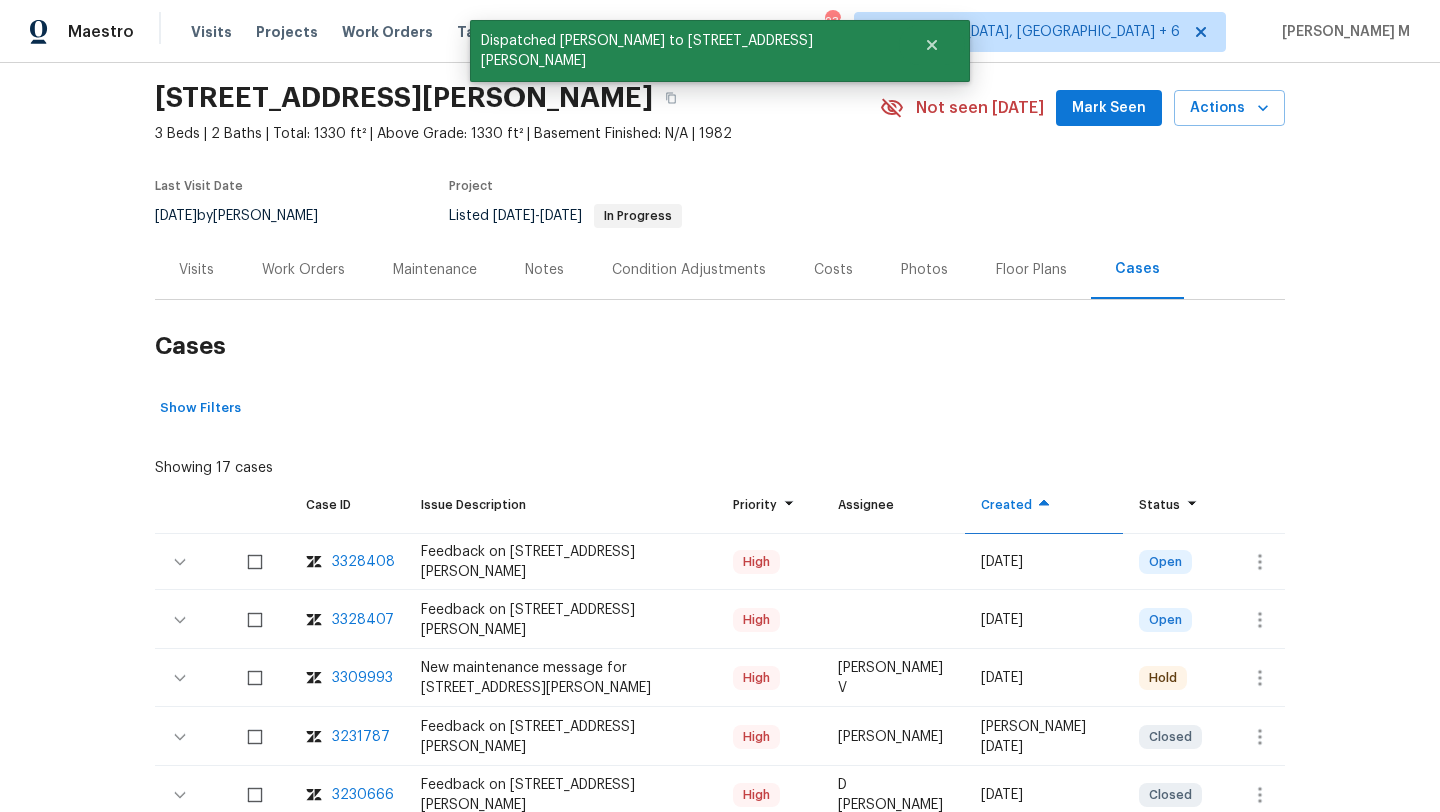 click on "Visits" at bounding box center (196, 270) 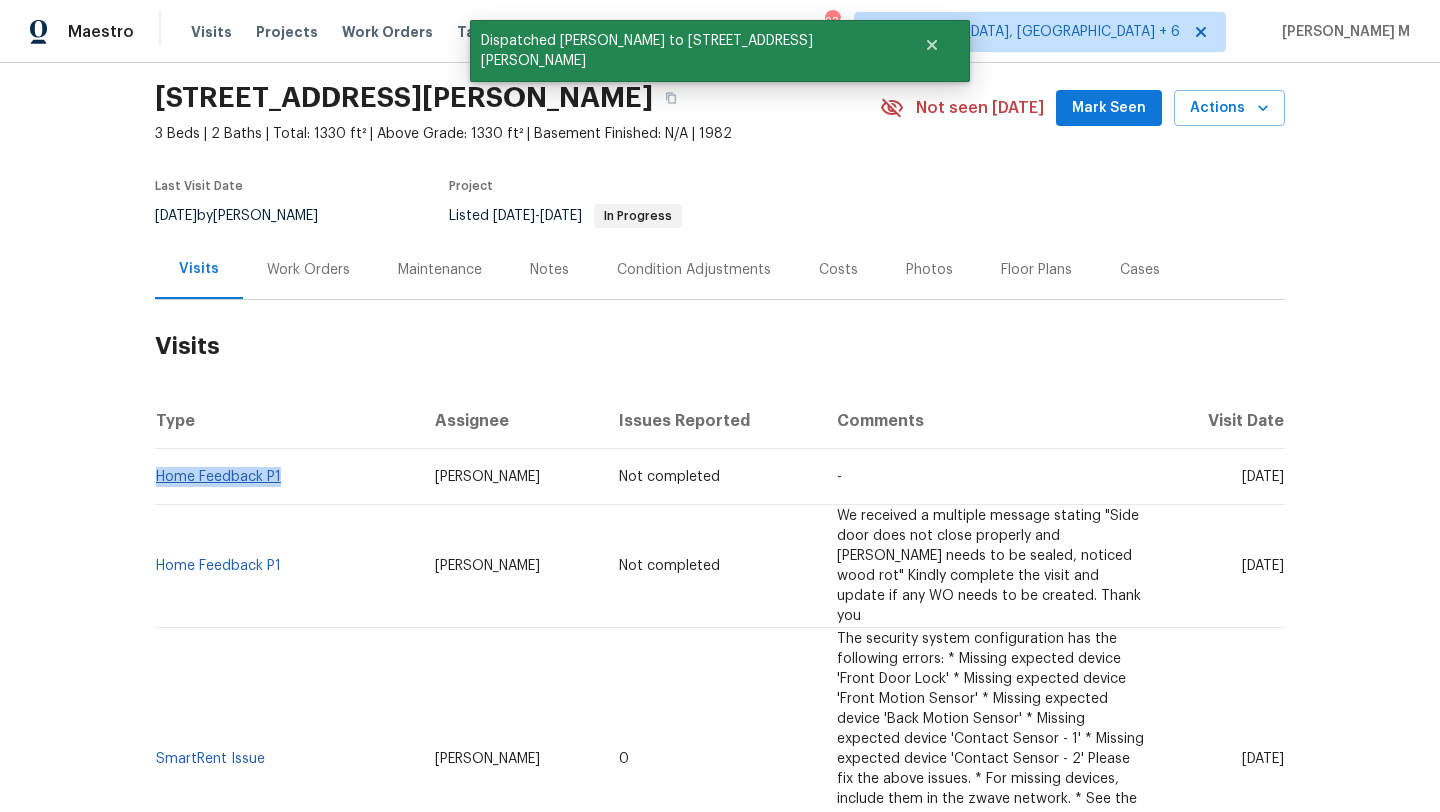 drag, startPoint x: 291, startPoint y: 484, endPoint x: 151, endPoint y: 480, distance: 140.05713 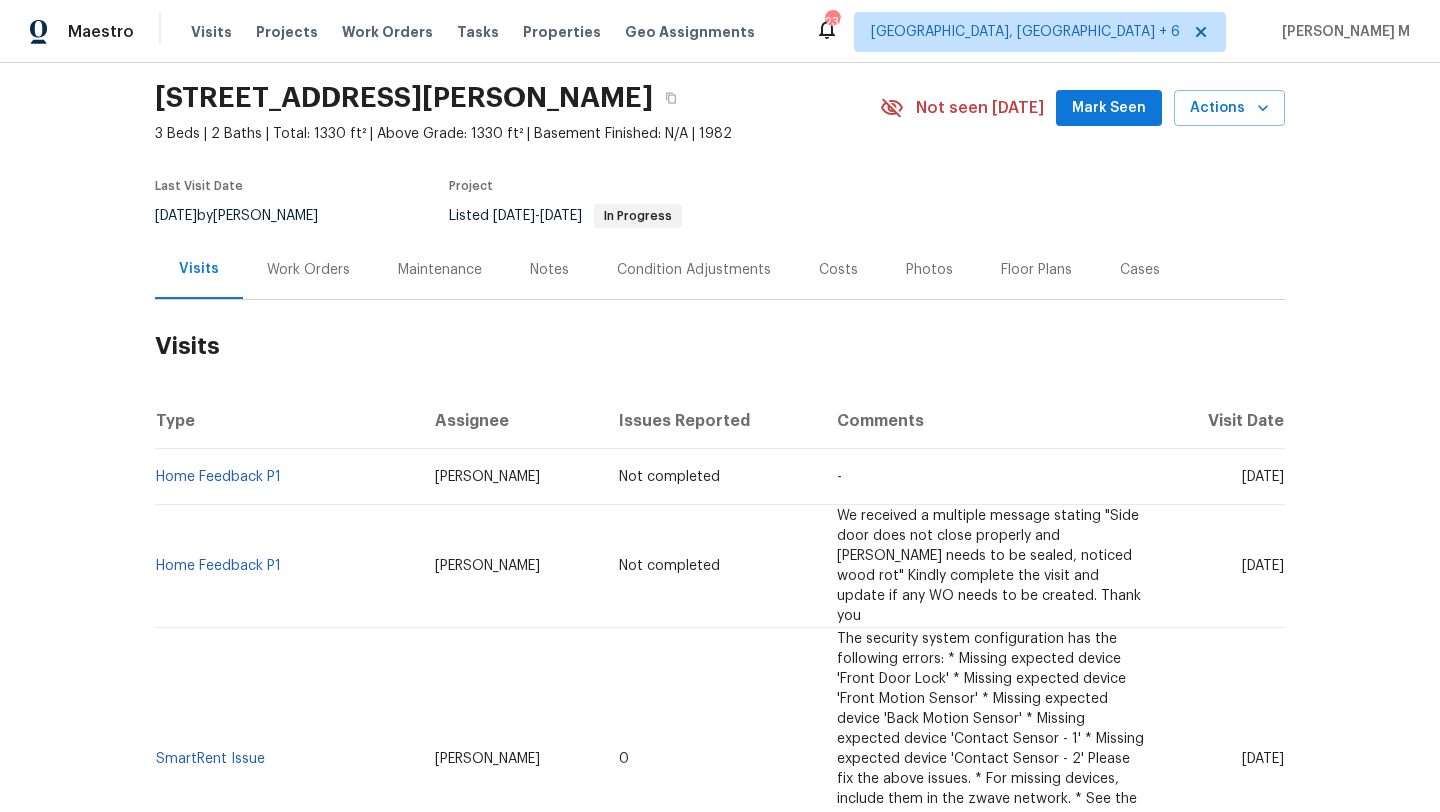 click on "Home Feedback P1" at bounding box center [287, 566] 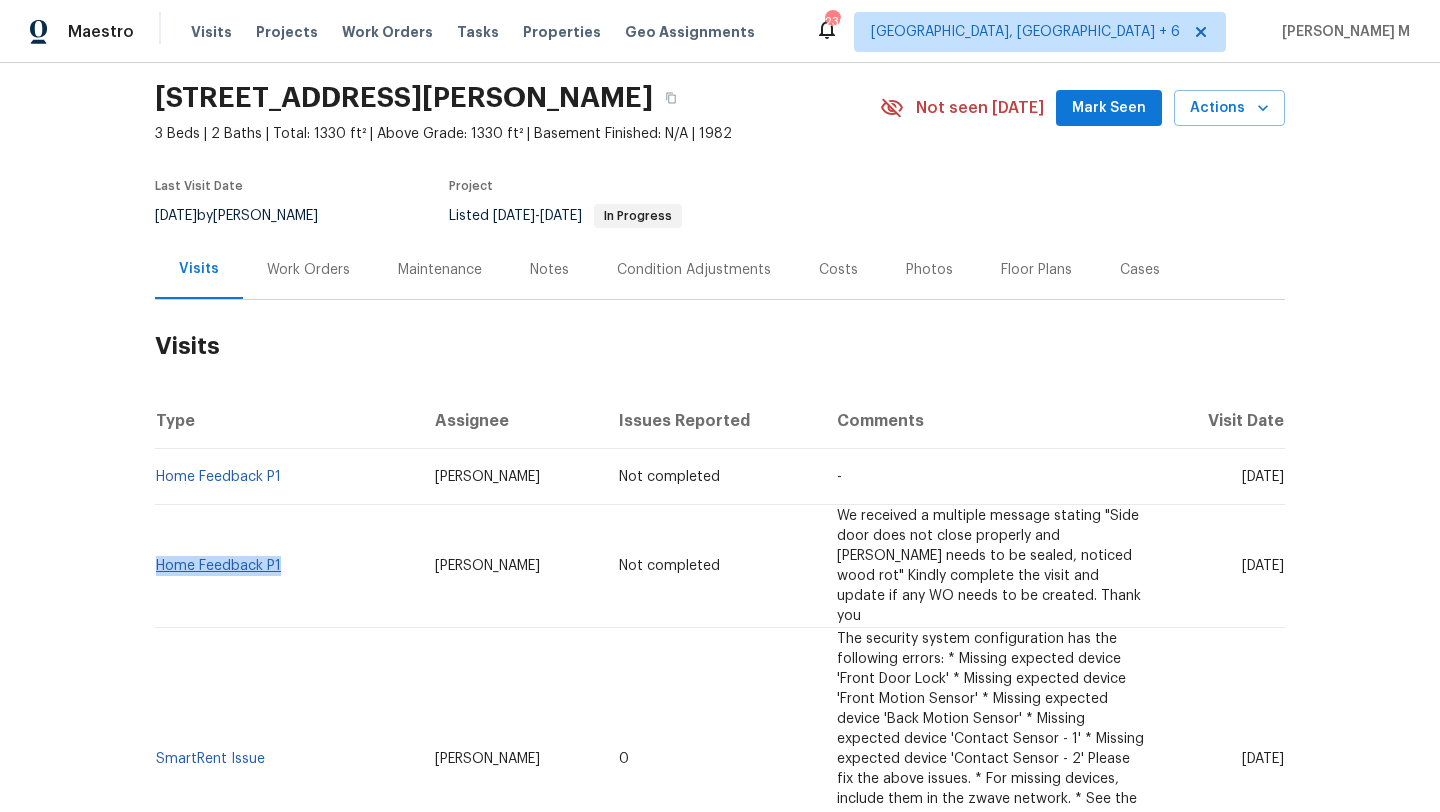 copy on "Home Feedback P1" 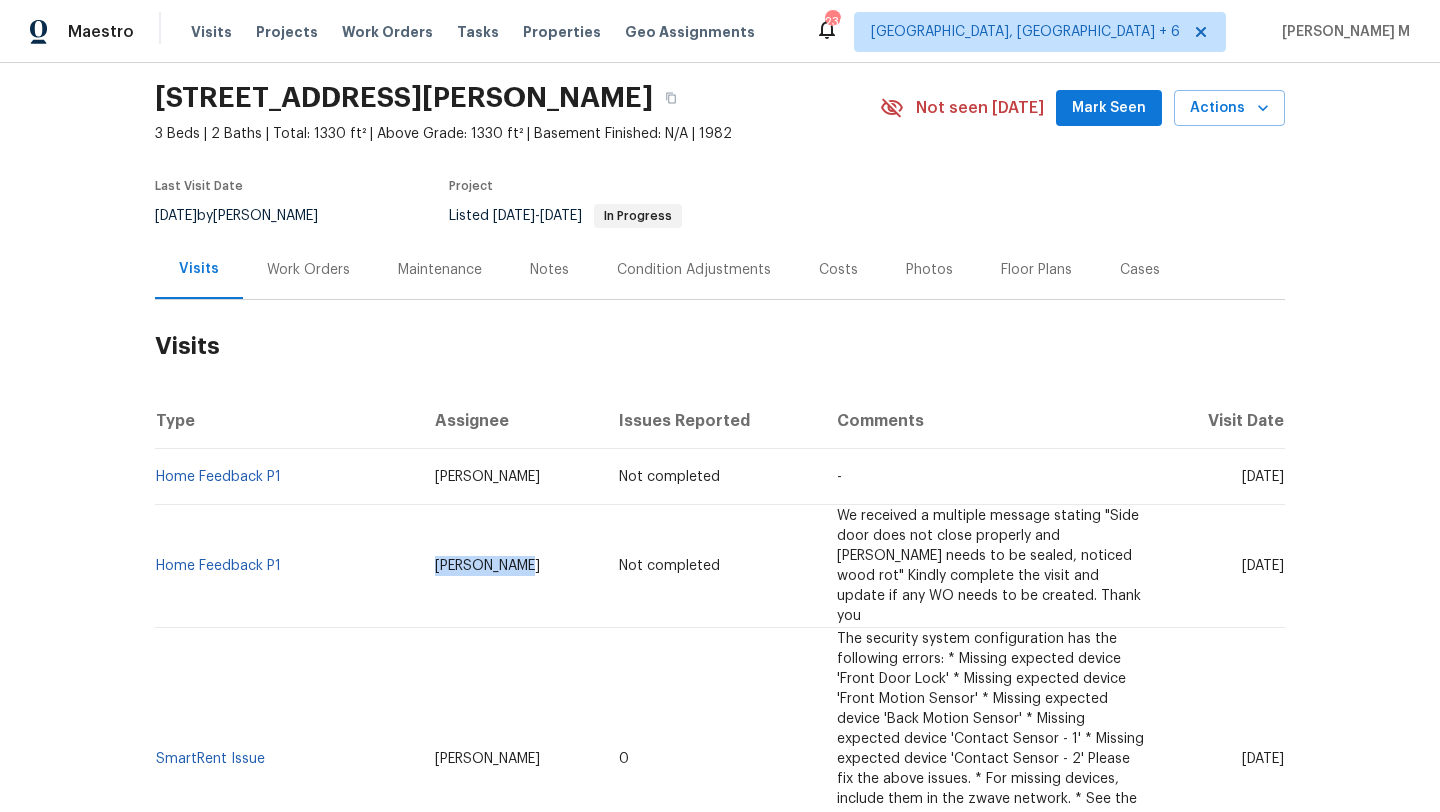drag, startPoint x: 416, startPoint y: 557, endPoint x: 546, endPoint y: 557, distance: 130 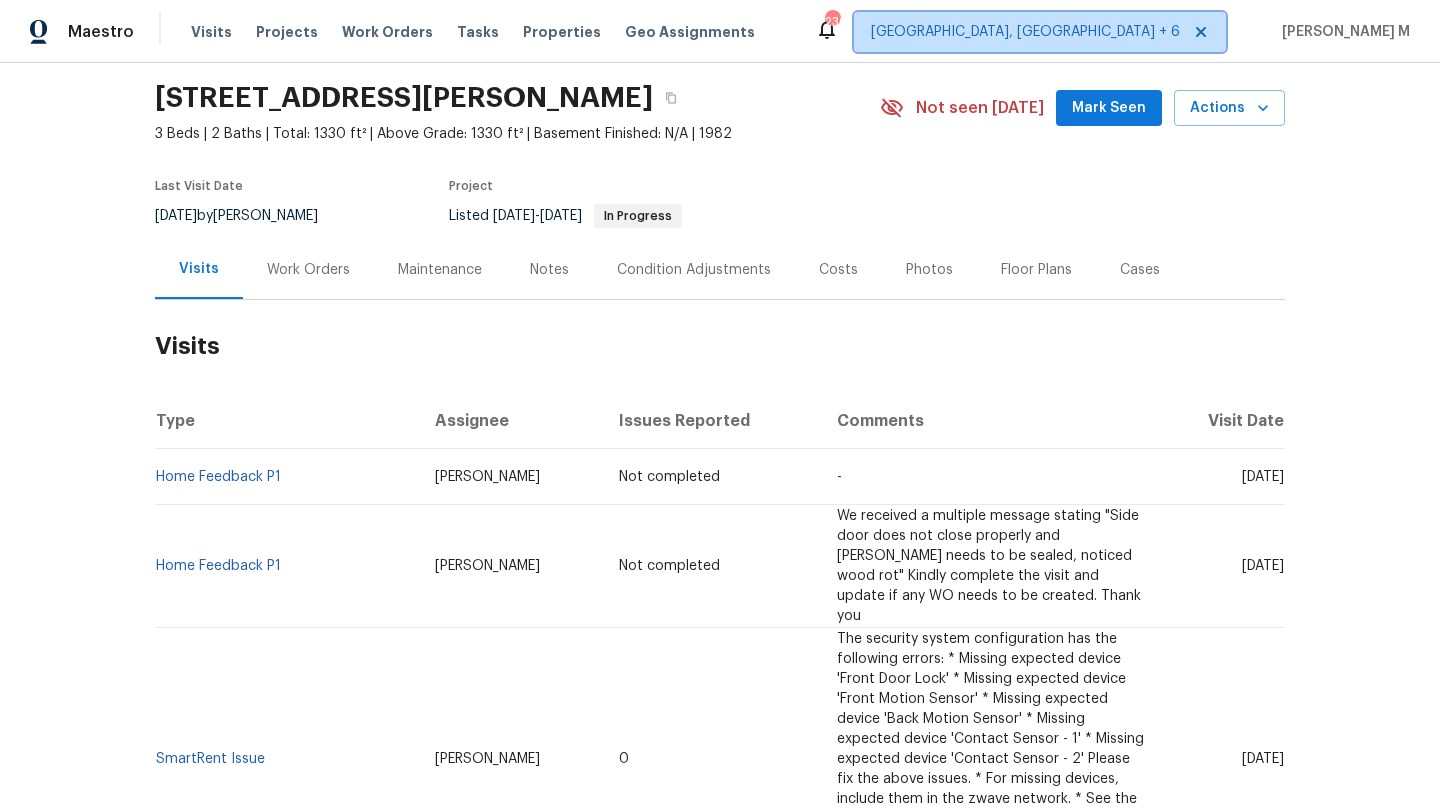 click on "[GEOGRAPHIC_DATA], [GEOGRAPHIC_DATA] + 6" at bounding box center [1025, 32] 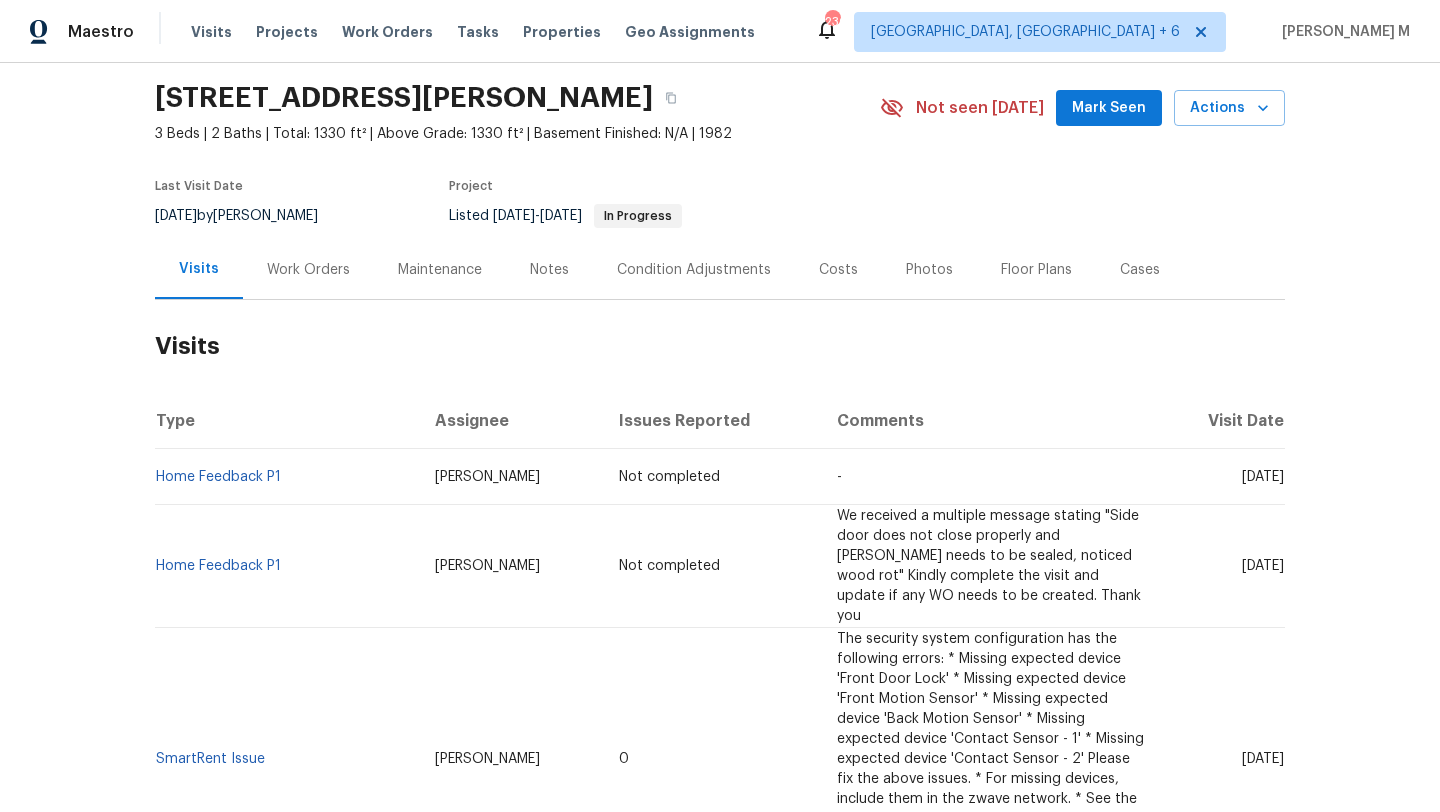 click on "1104 Theresa Ct, Raleigh, NC 27615 3 Beds | 2 Baths | Total: 1330 ft² | Above Grade: 1330 ft² | Basement Finished: N/A | 1982 Not seen today Mark Seen Actions Last Visit Date 6/27/2025  by  Joseph White   Project Listed   7/8/2025  -  7/11/2025 In Progress" at bounding box center [720, 156] 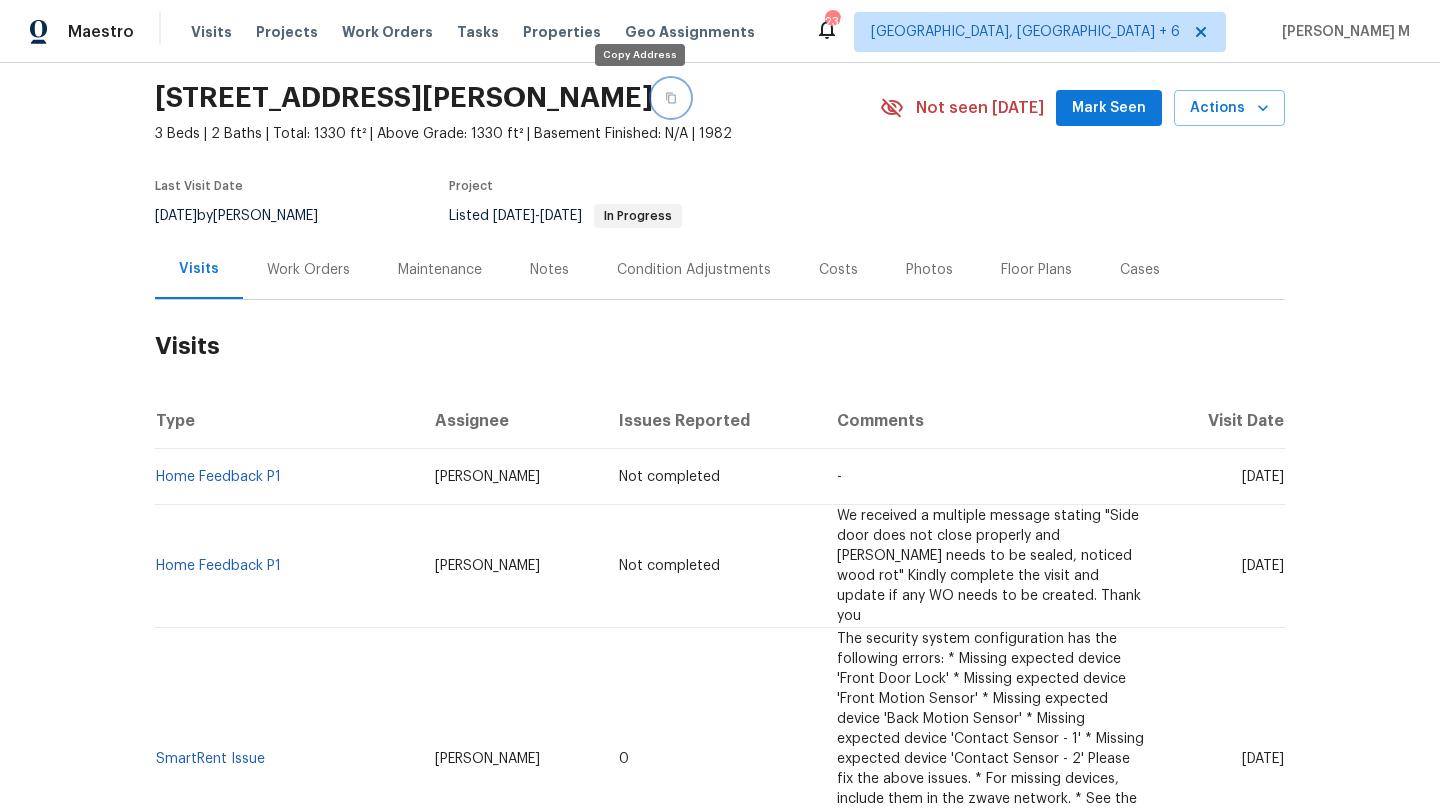 click at bounding box center [671, 98] 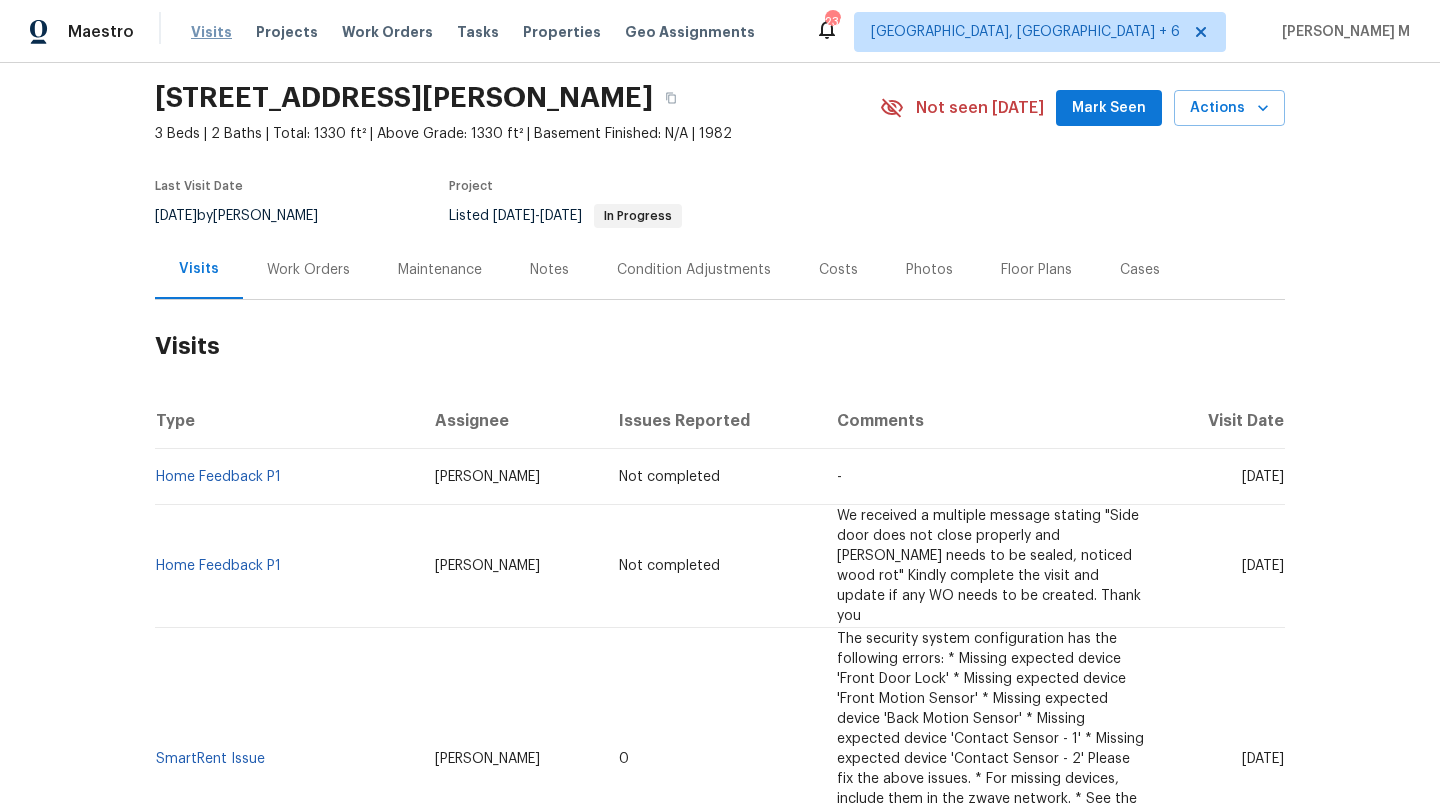 click on "Visits" at bounding box center (211, 32) 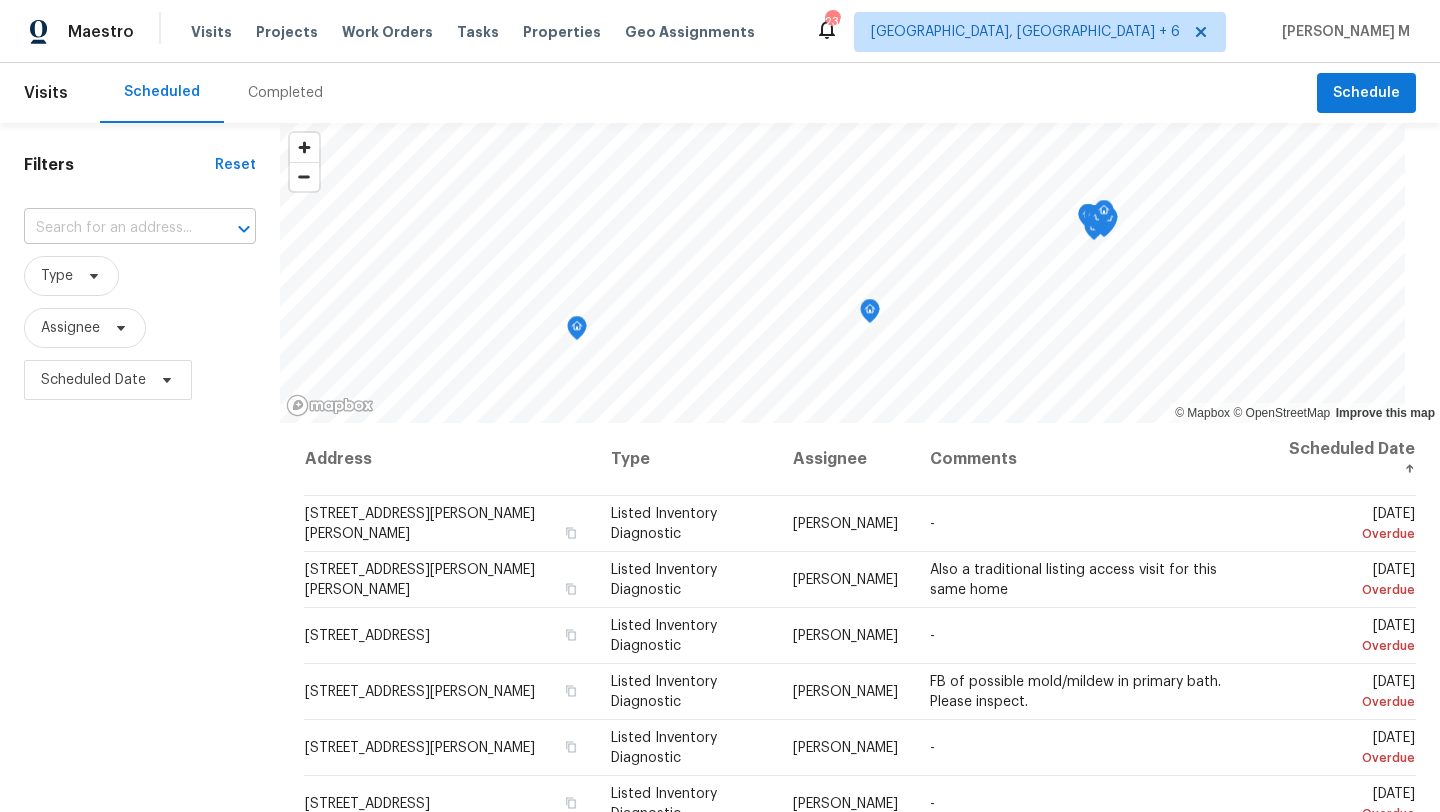 click at bounding box center (230, 229) 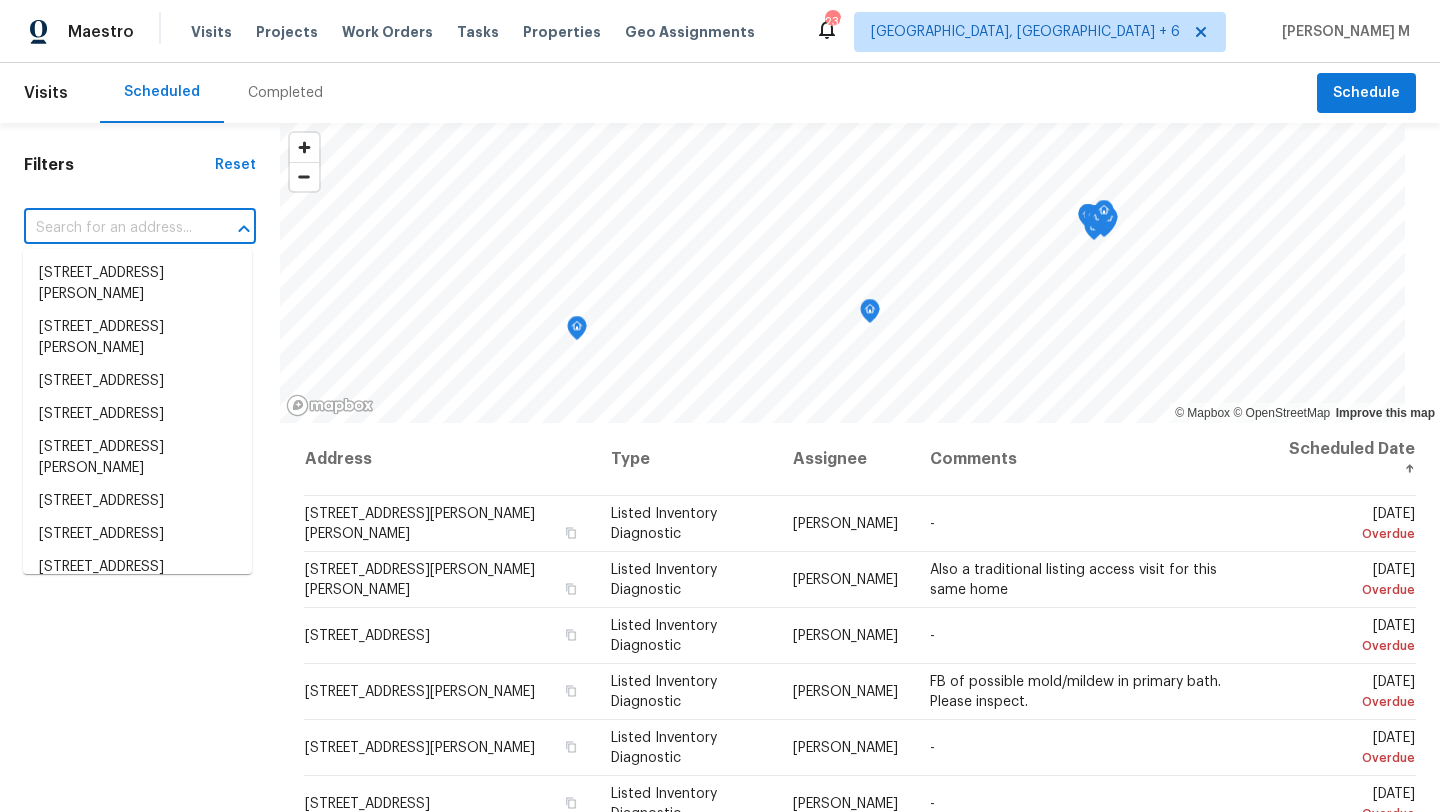 paste on "1104 Theresa Ct, Raleigh, NC 27615" 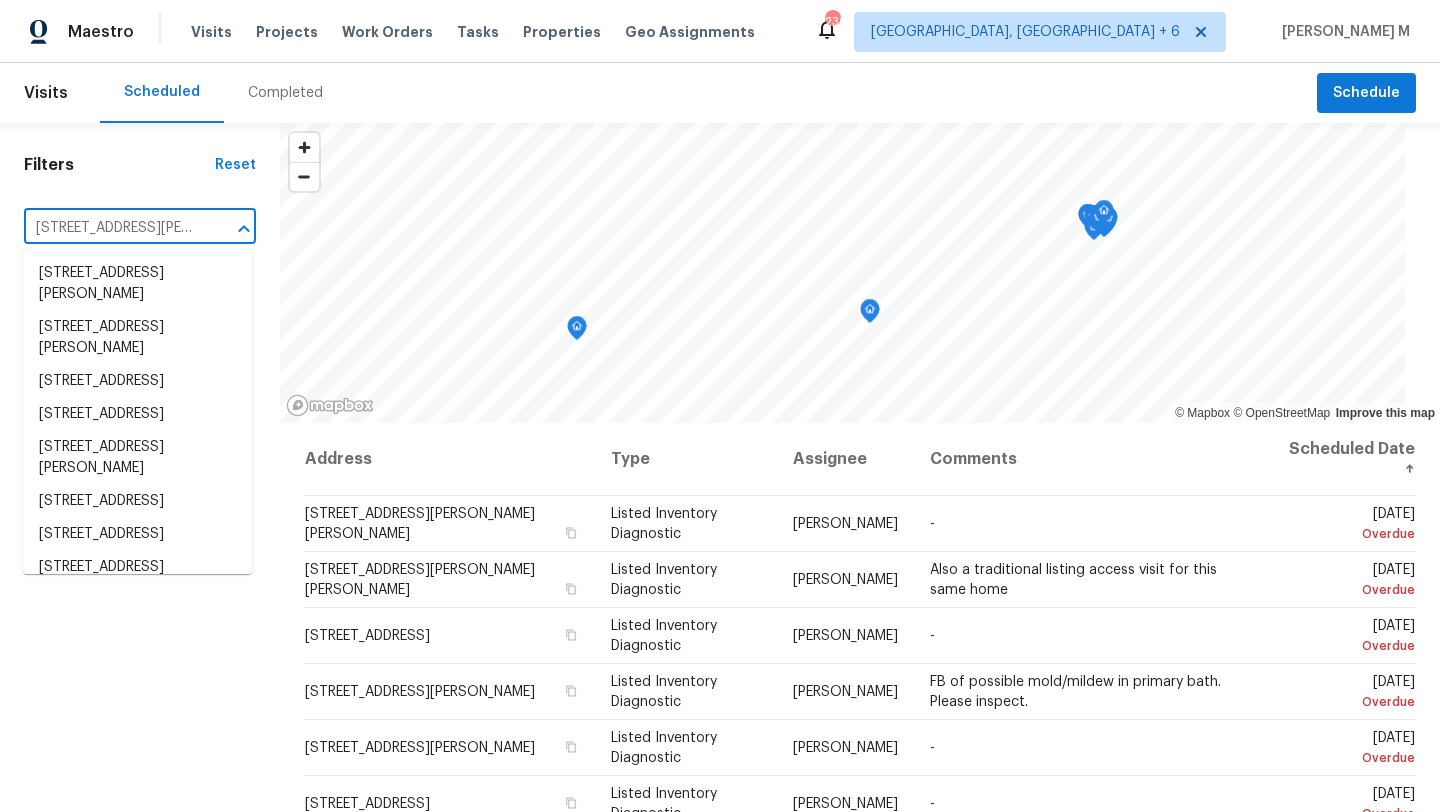 scroll, scrollTop: 0, scrollLeft: 67, axis: horizontal 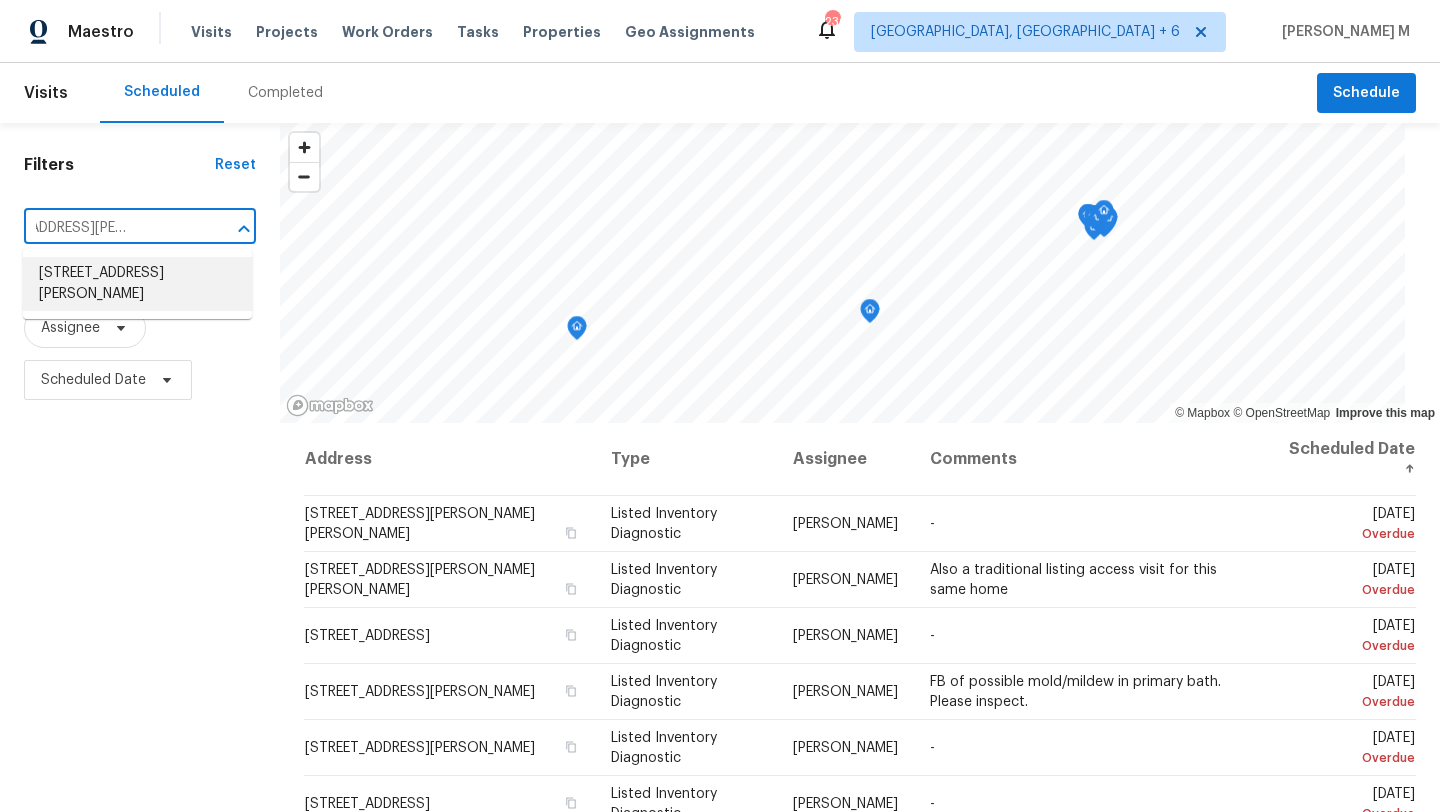 click on "1104 Theresa Ct, Raleigh, NC 27615" at bounding box center [137, 284] 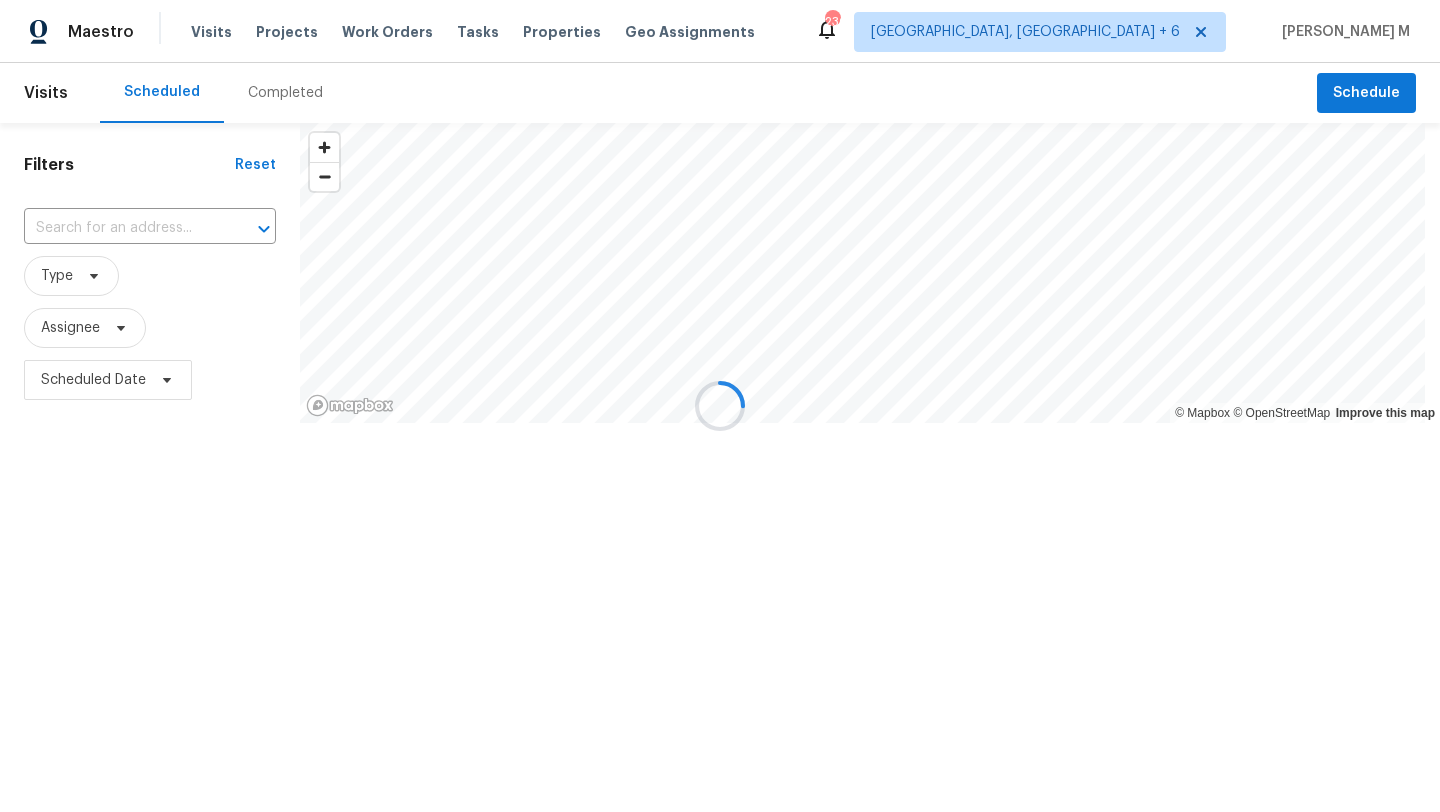 type on "1104 Theresa Ct, Raleigh, NC 27615" 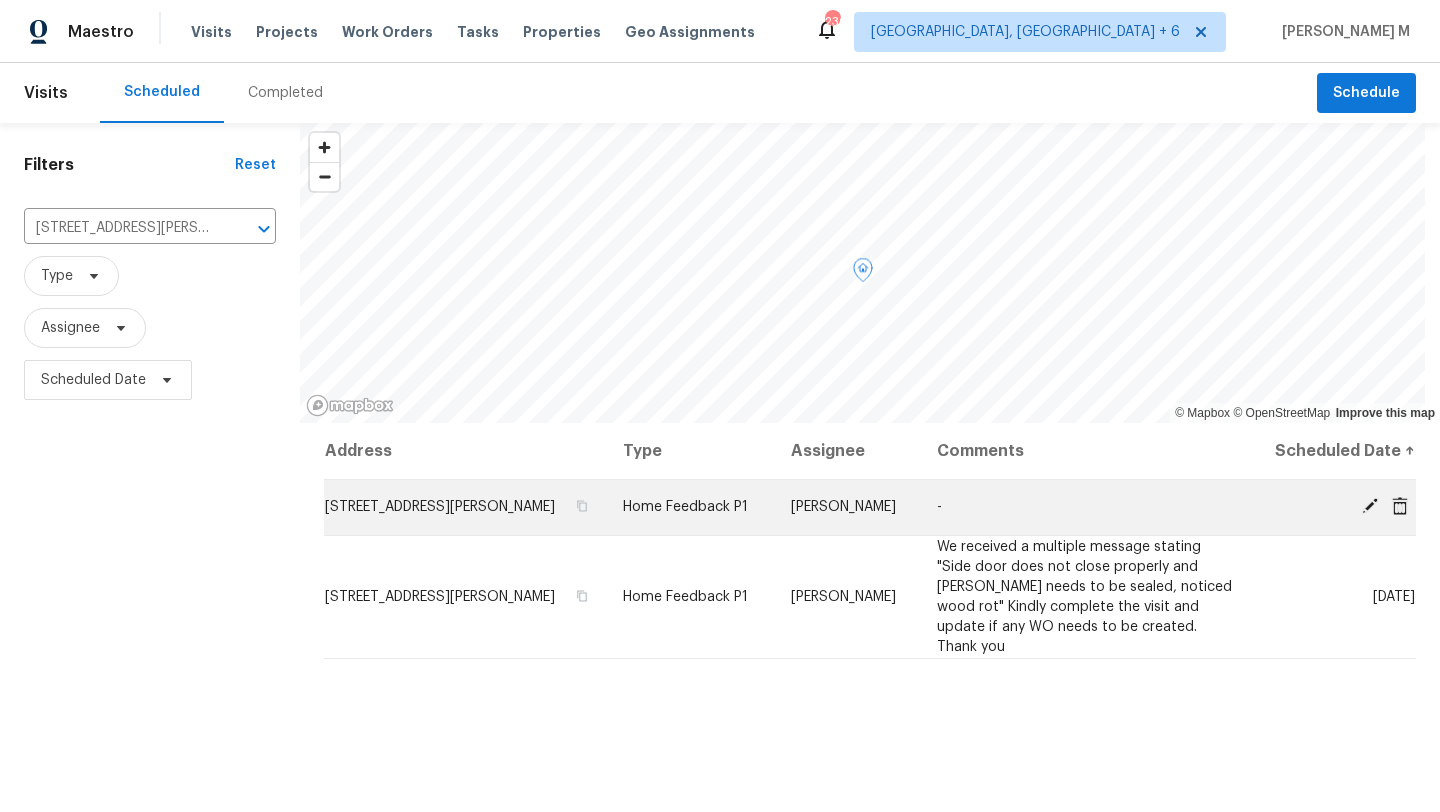 click 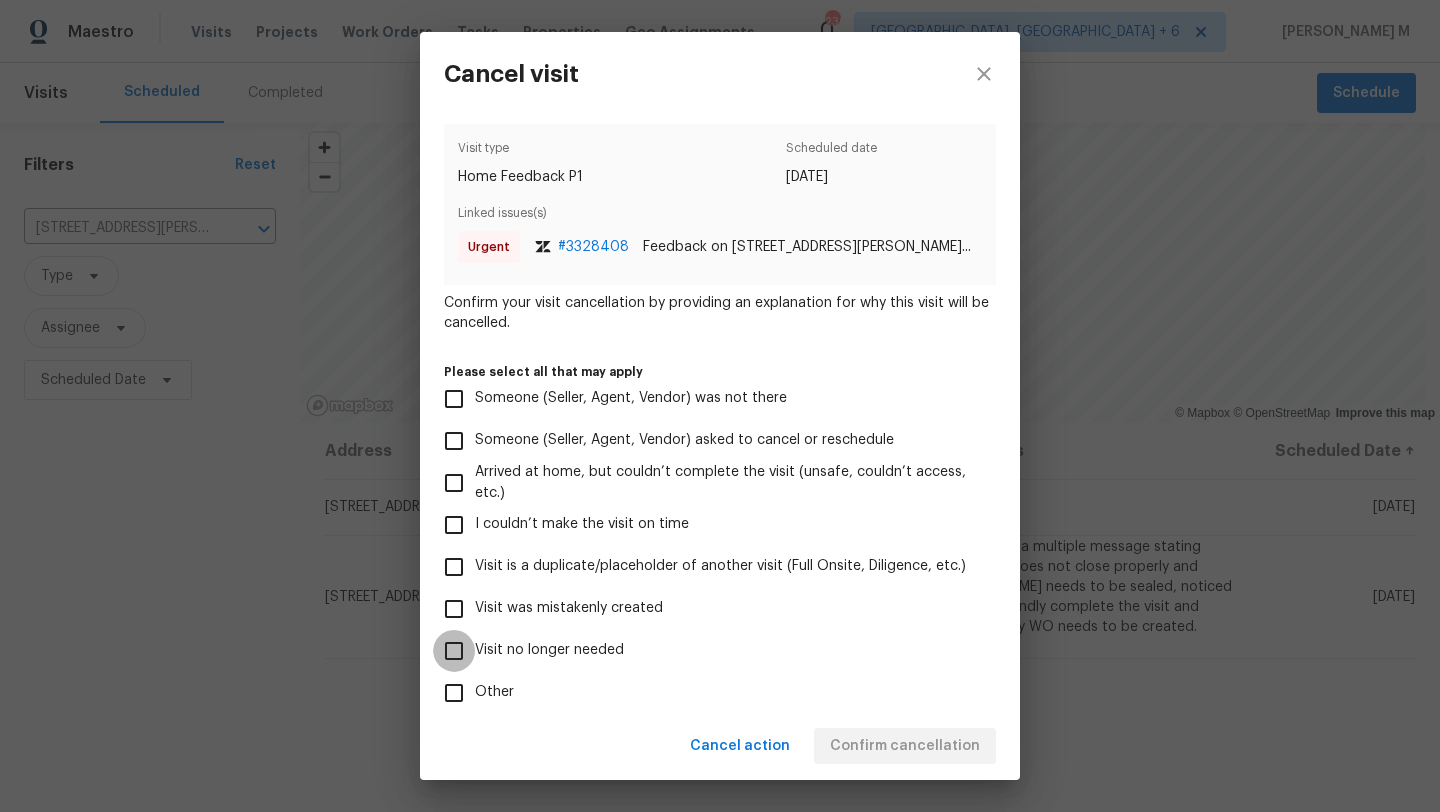 click on "Visit no longer needed" at bounding box center (454, 651) 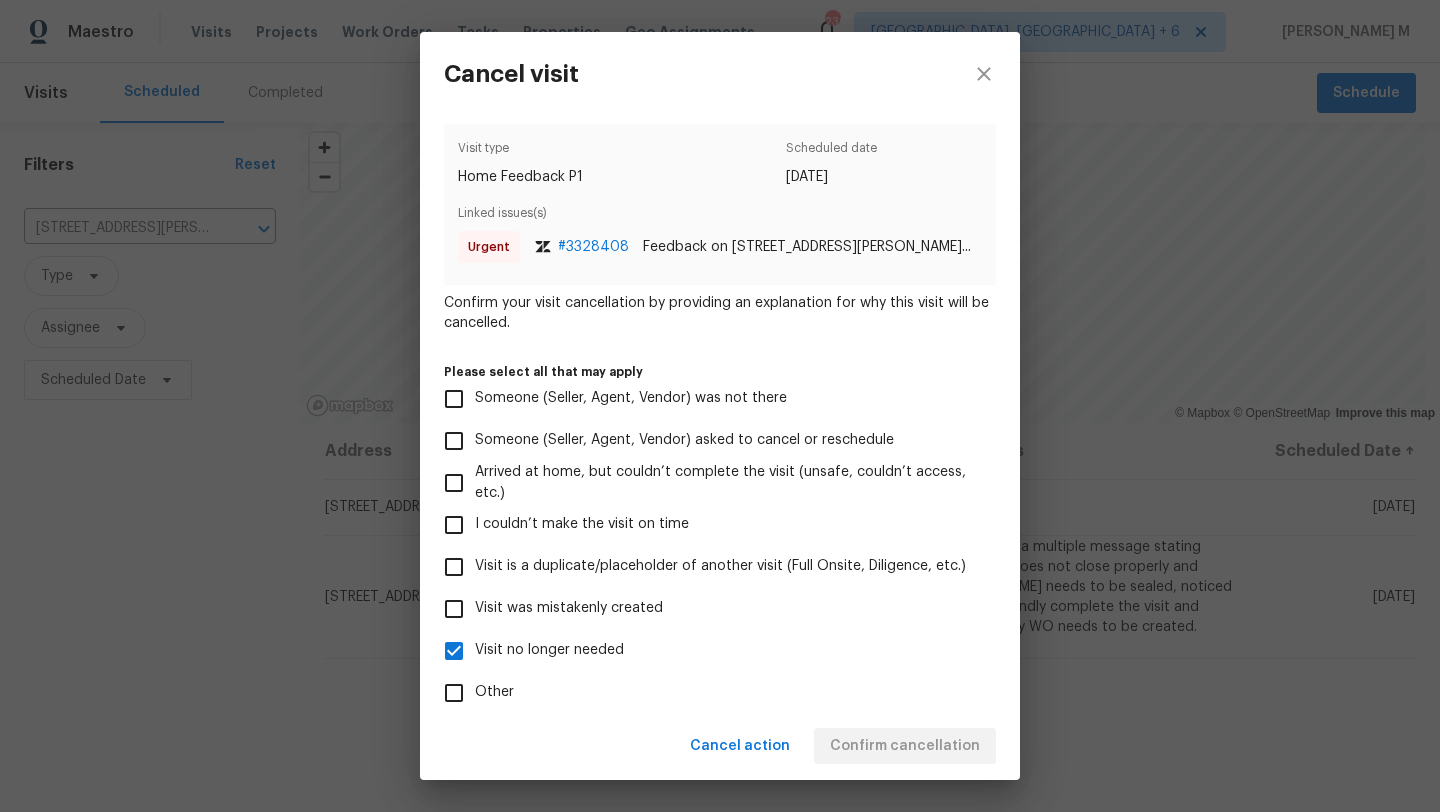 scroll, scrollTop: 109, scrollLeft: 0, axis: vertical 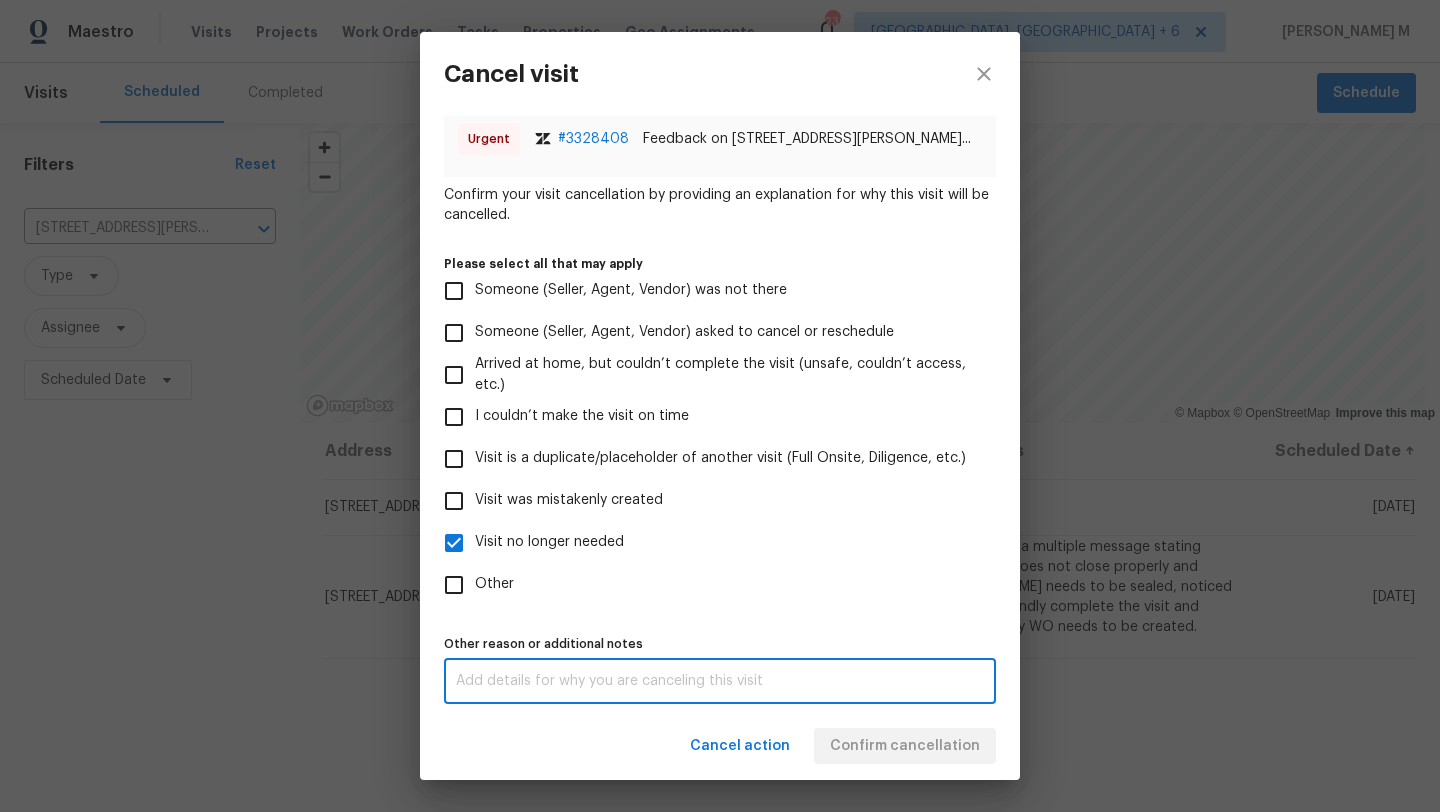 click at bounding box center [720, 681] 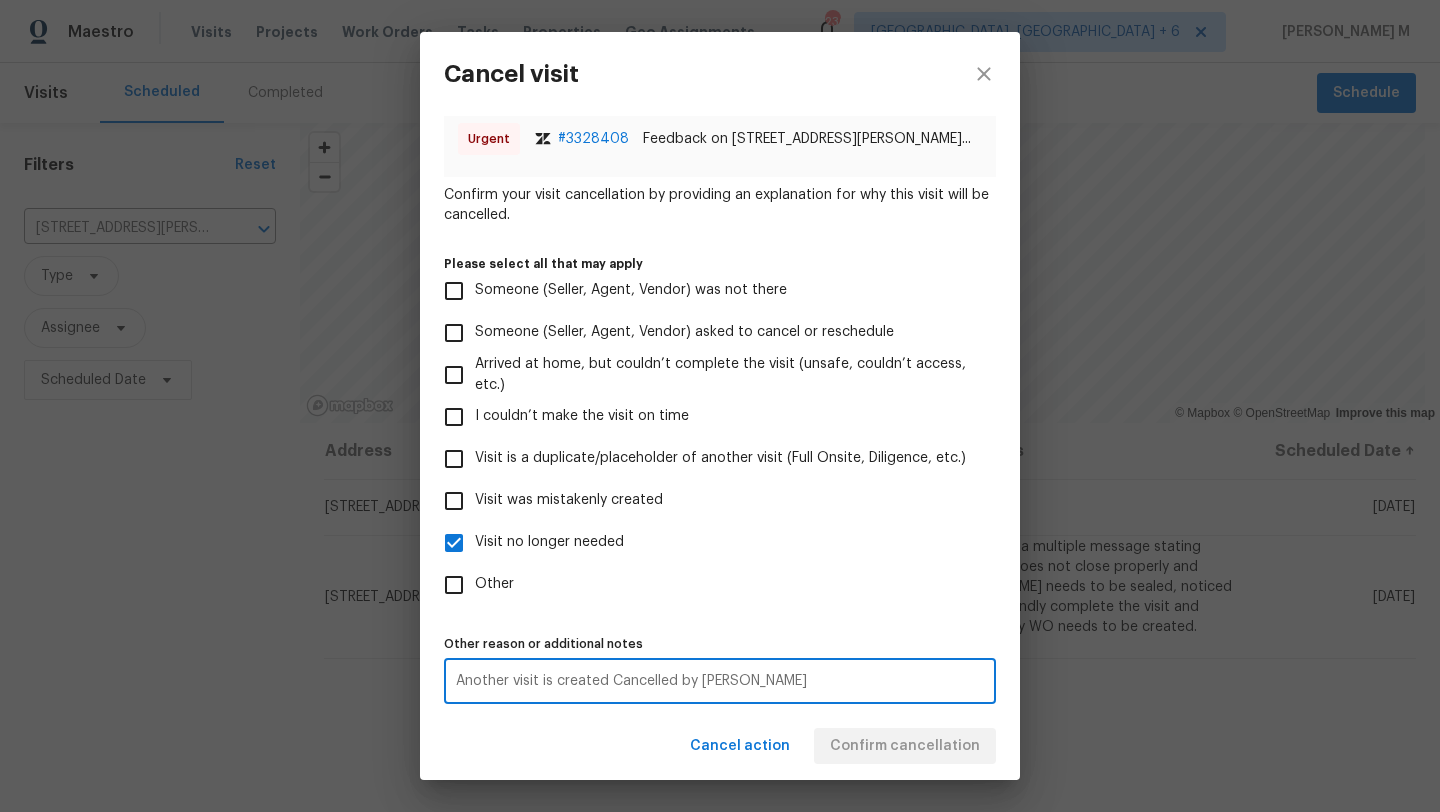 click on "Another visit is created Cancelled by Mani" at bounding box center (720, 681) 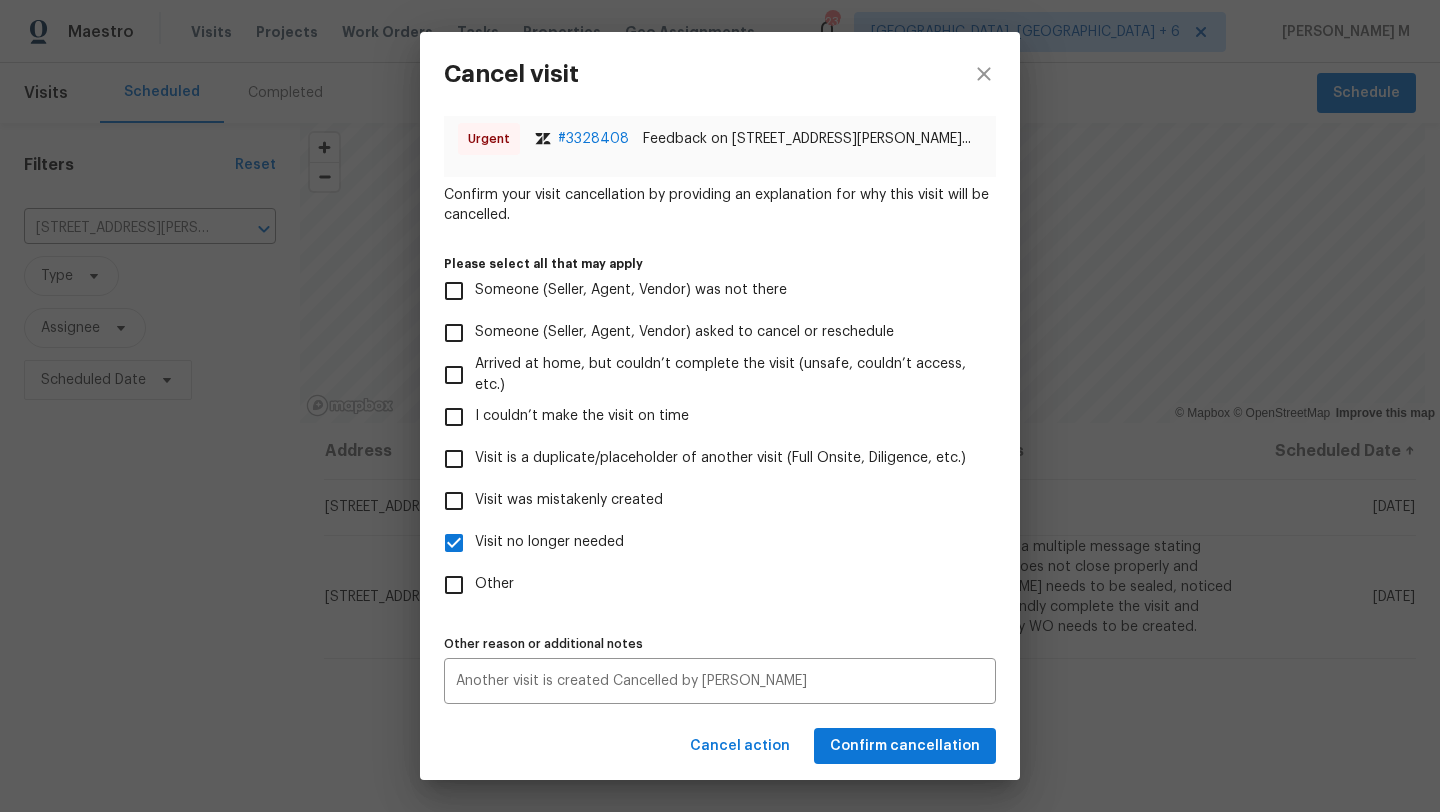click on "Cancel action Confirm cancellation" at bounding box center [720, 746] 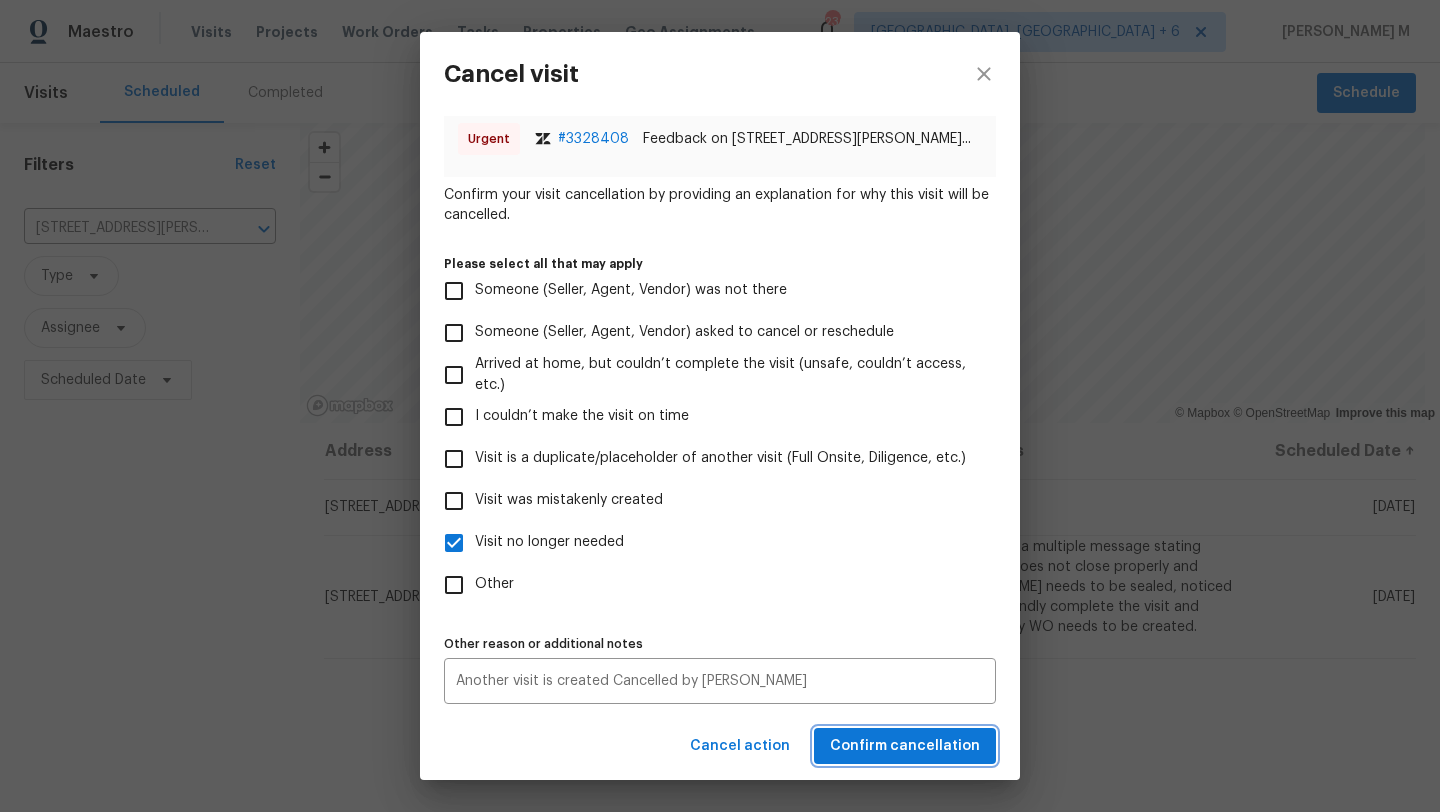 click on "Confirm cancellation" at bounding box center [905, 746] 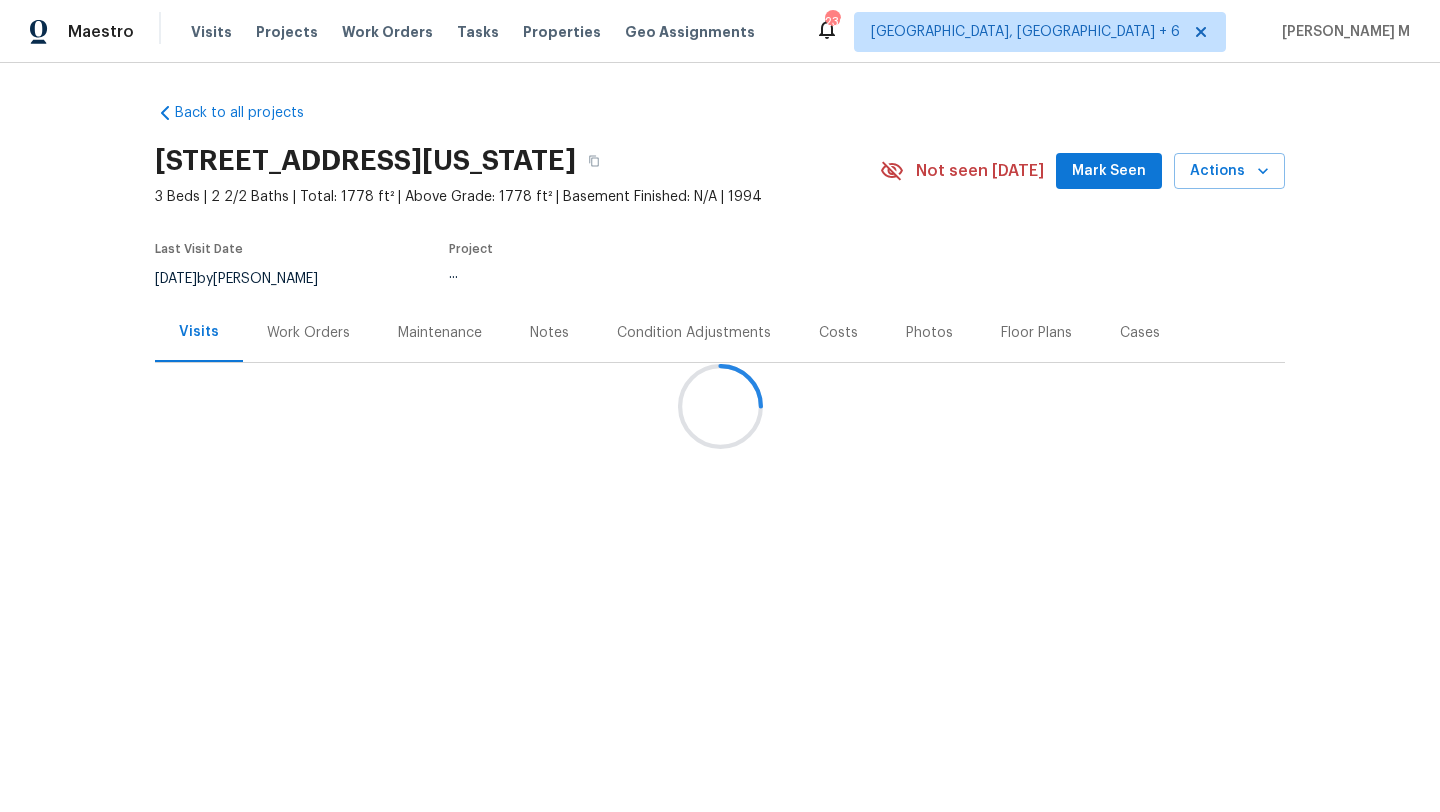 scroll, scrollTop: 0, scrollLeft: 0, axis: both 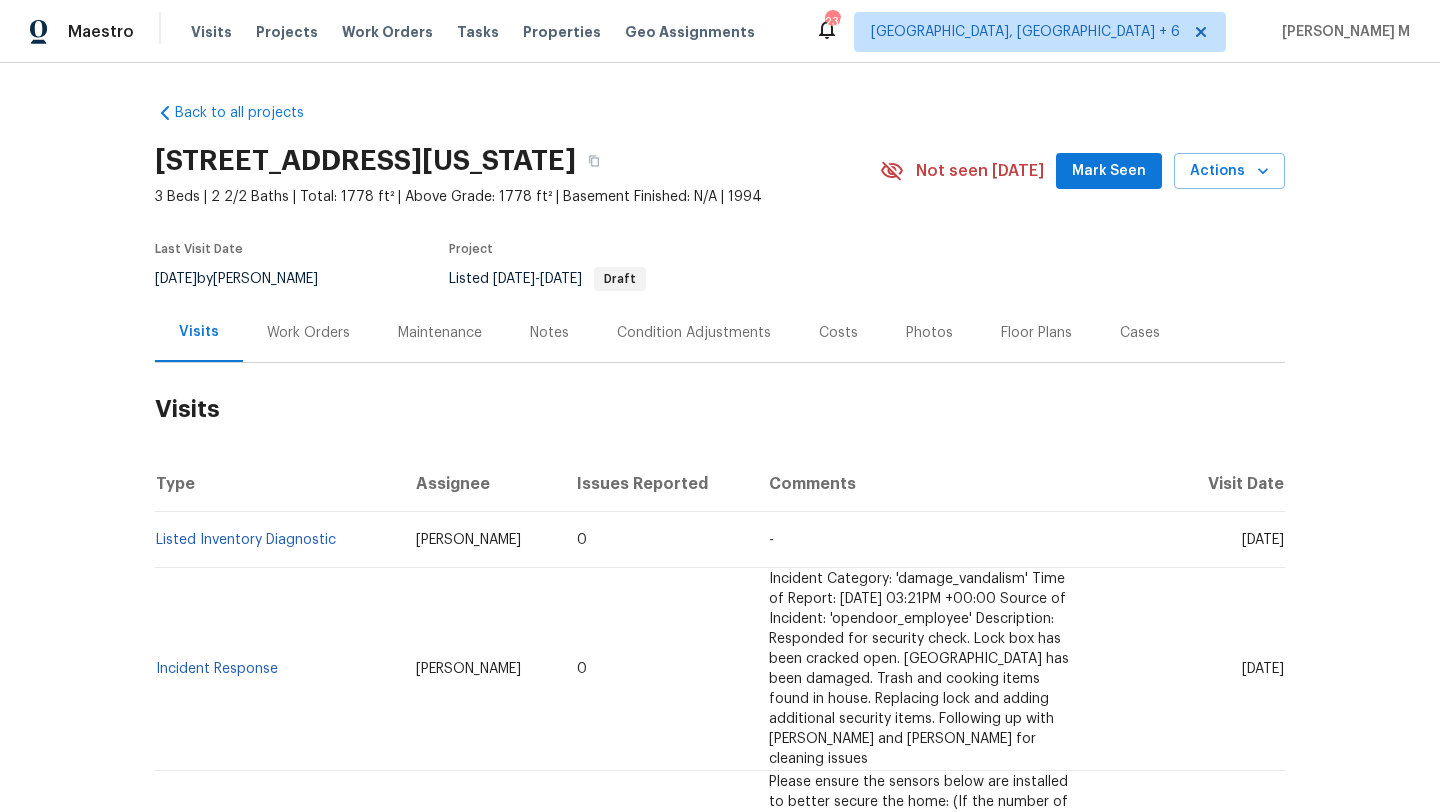 click on "Work Orders" at bounding box center [308, 332] 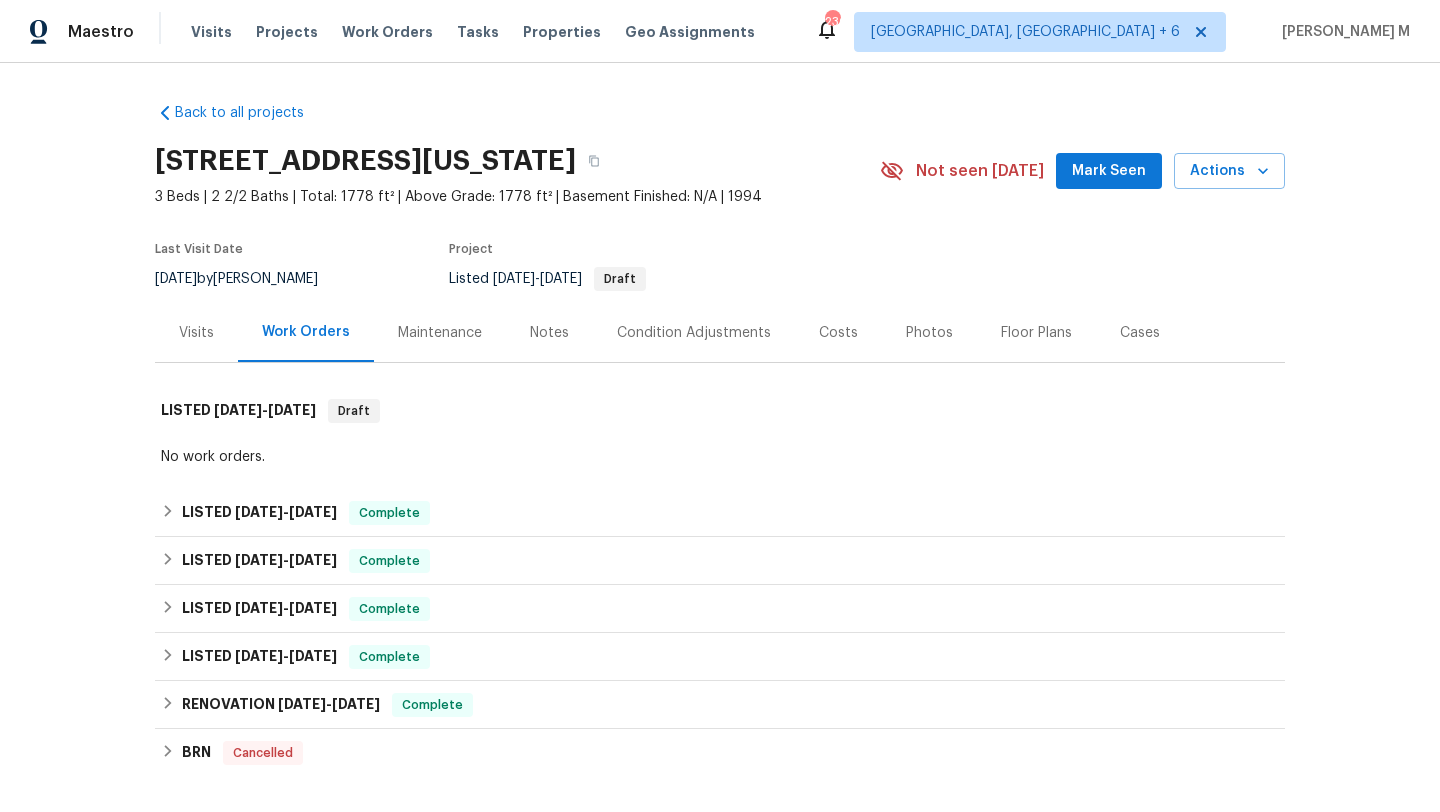 click on "Visits" at bounding box center (196, 332) 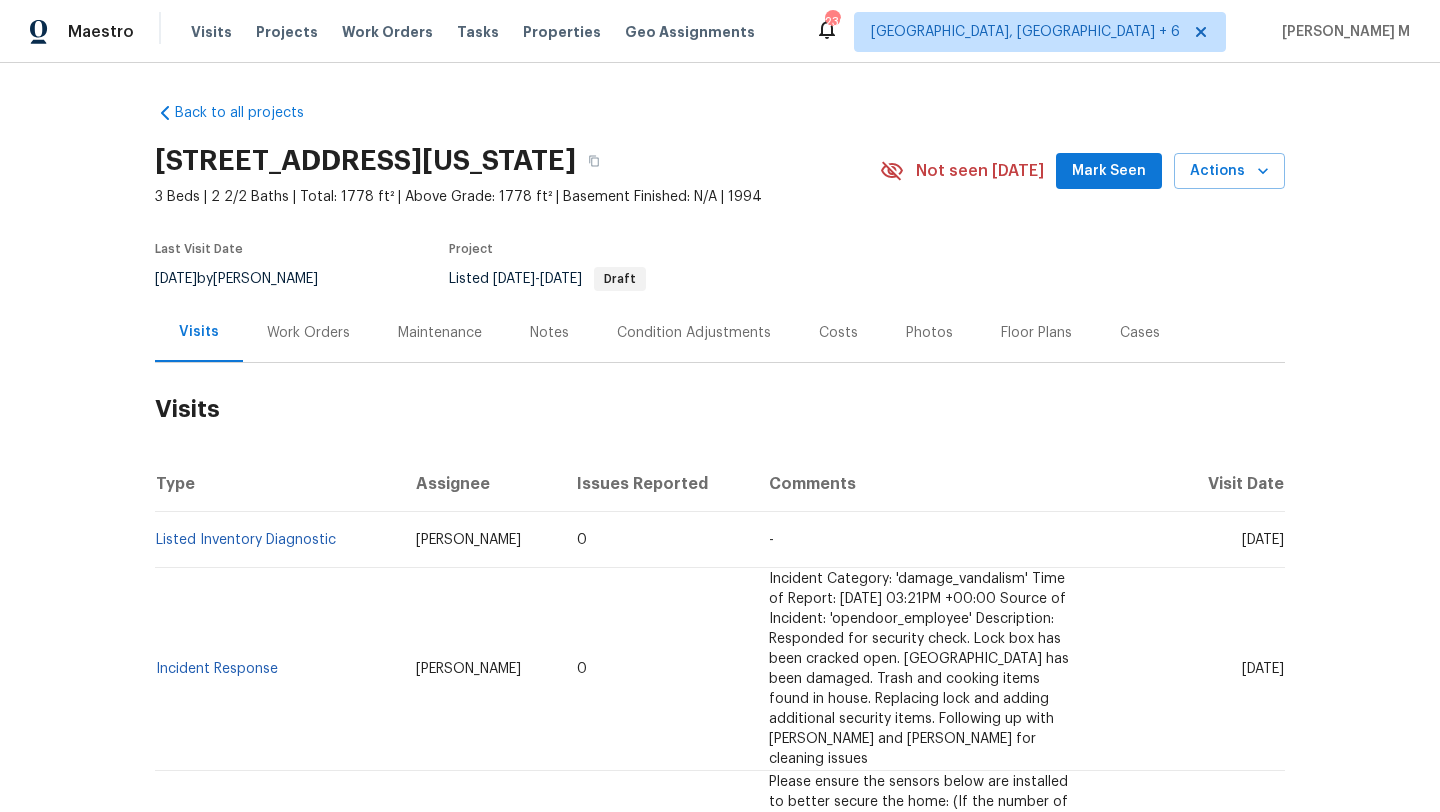 click on "Work Orders" at bounding box center (308, 332) 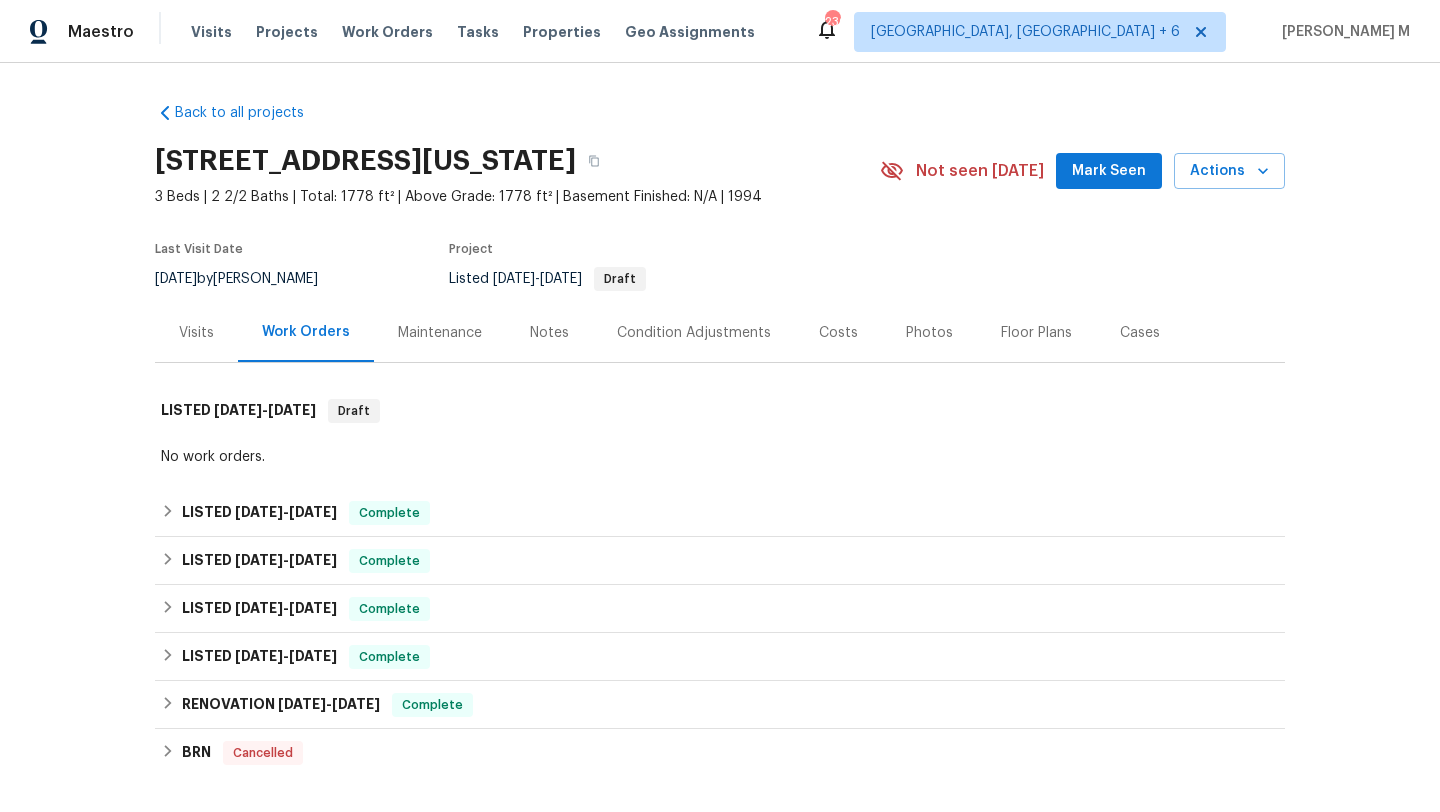 click on "Cases" at bounding box center (1140, 332) 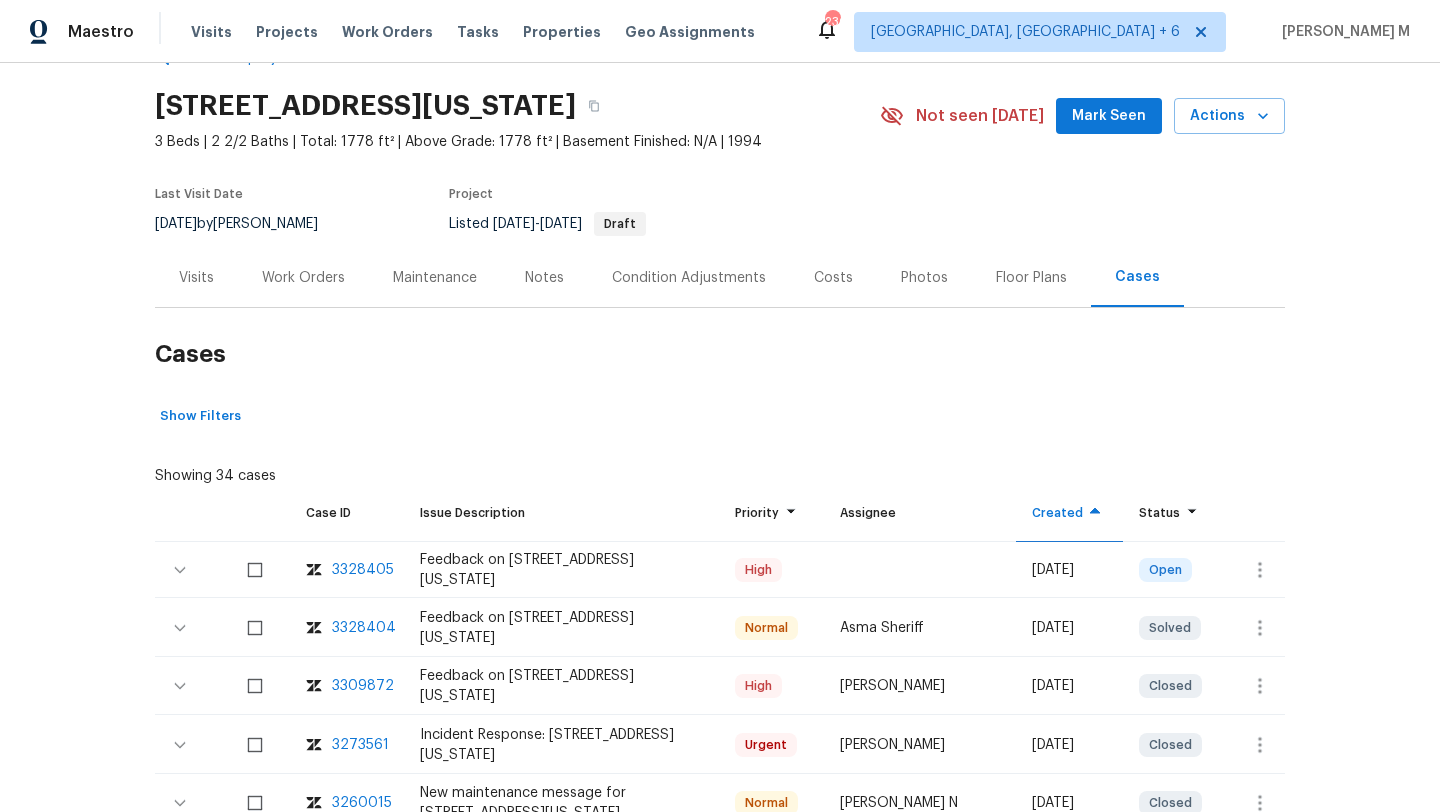 scroll, scrollTop: 59, scrollLeft: 0, axis: vertical 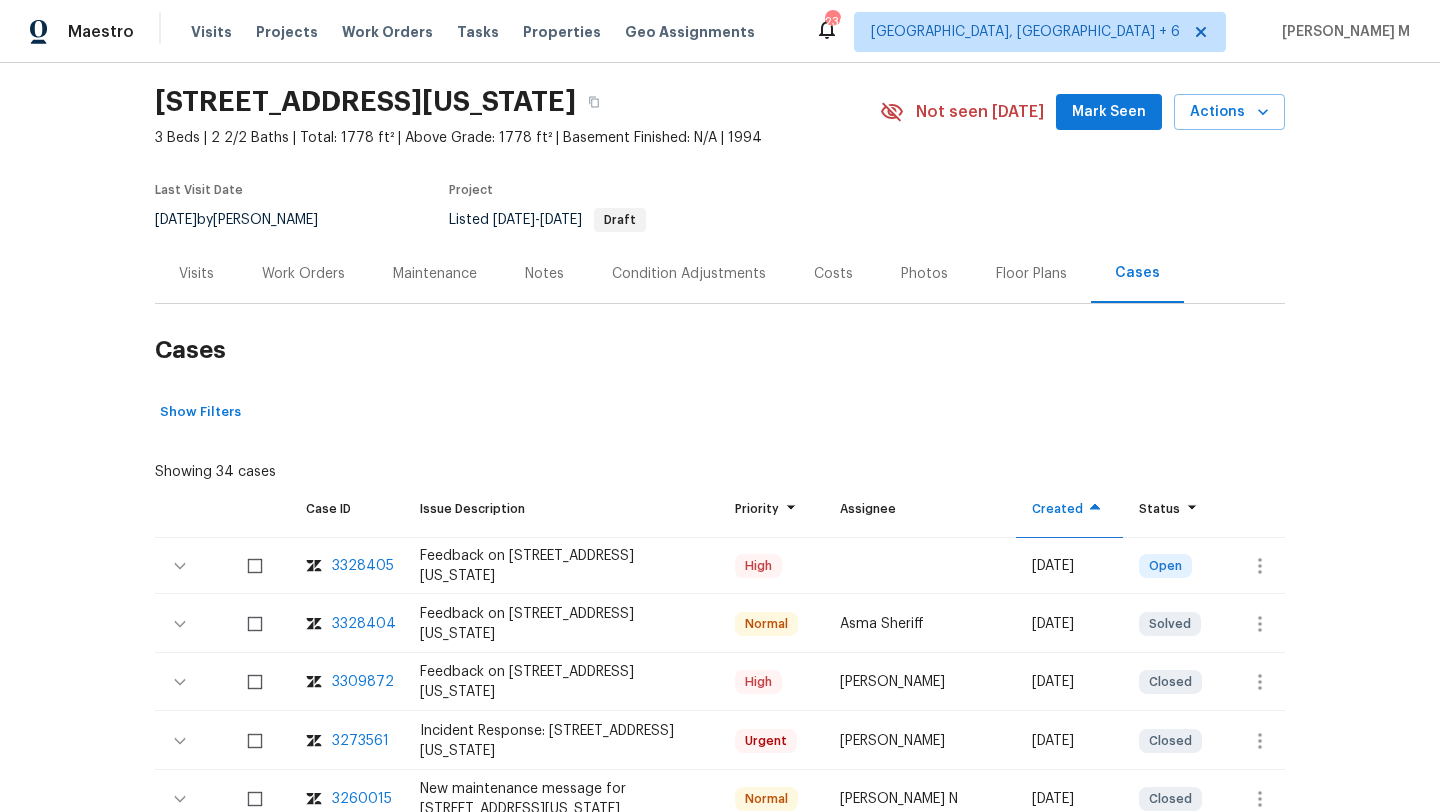 click on "Visits" at bounding box center (196, 274) 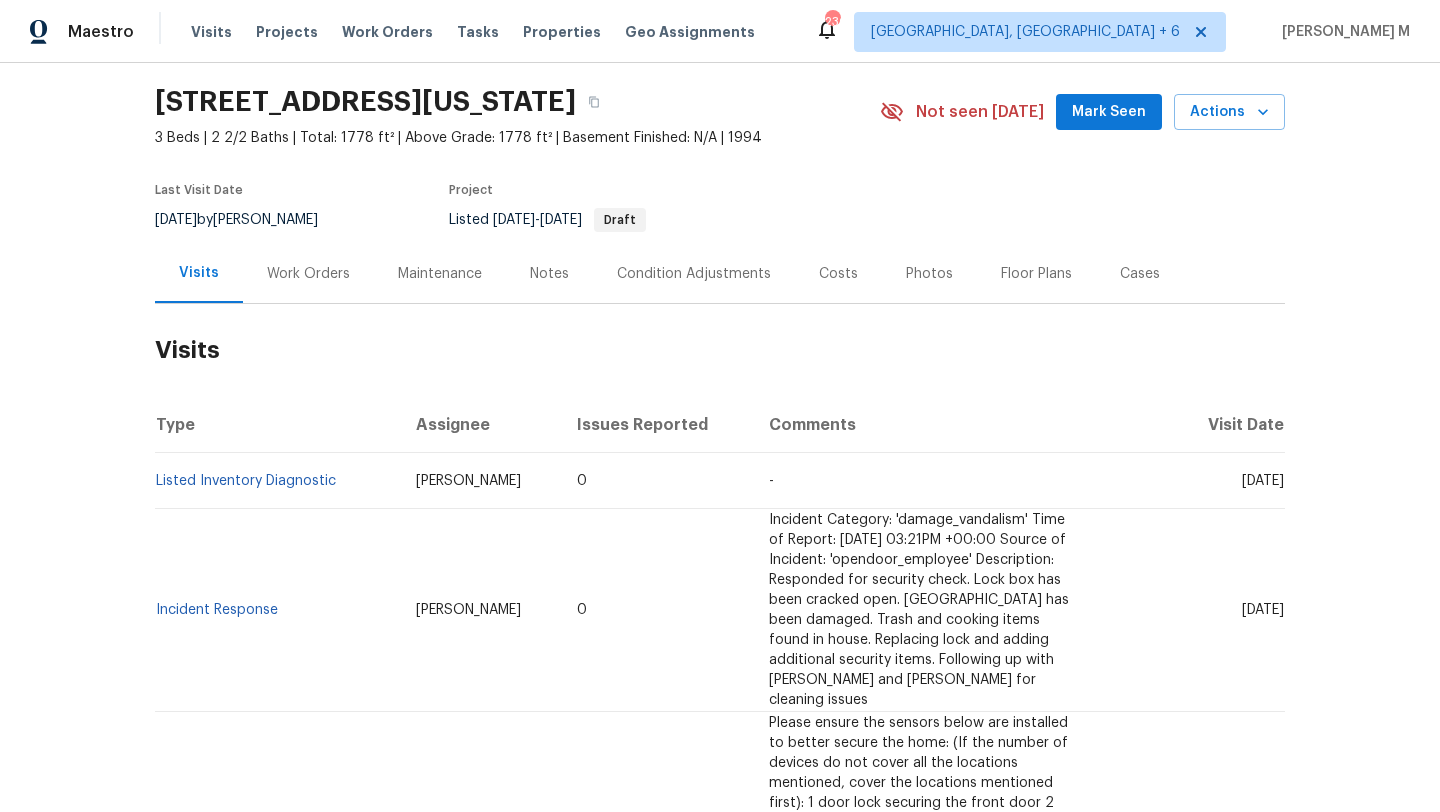 drag, startPoint x: 1202, startPoint y: 481, endPoint x: 1237, endPoint y: 481, distance: 35 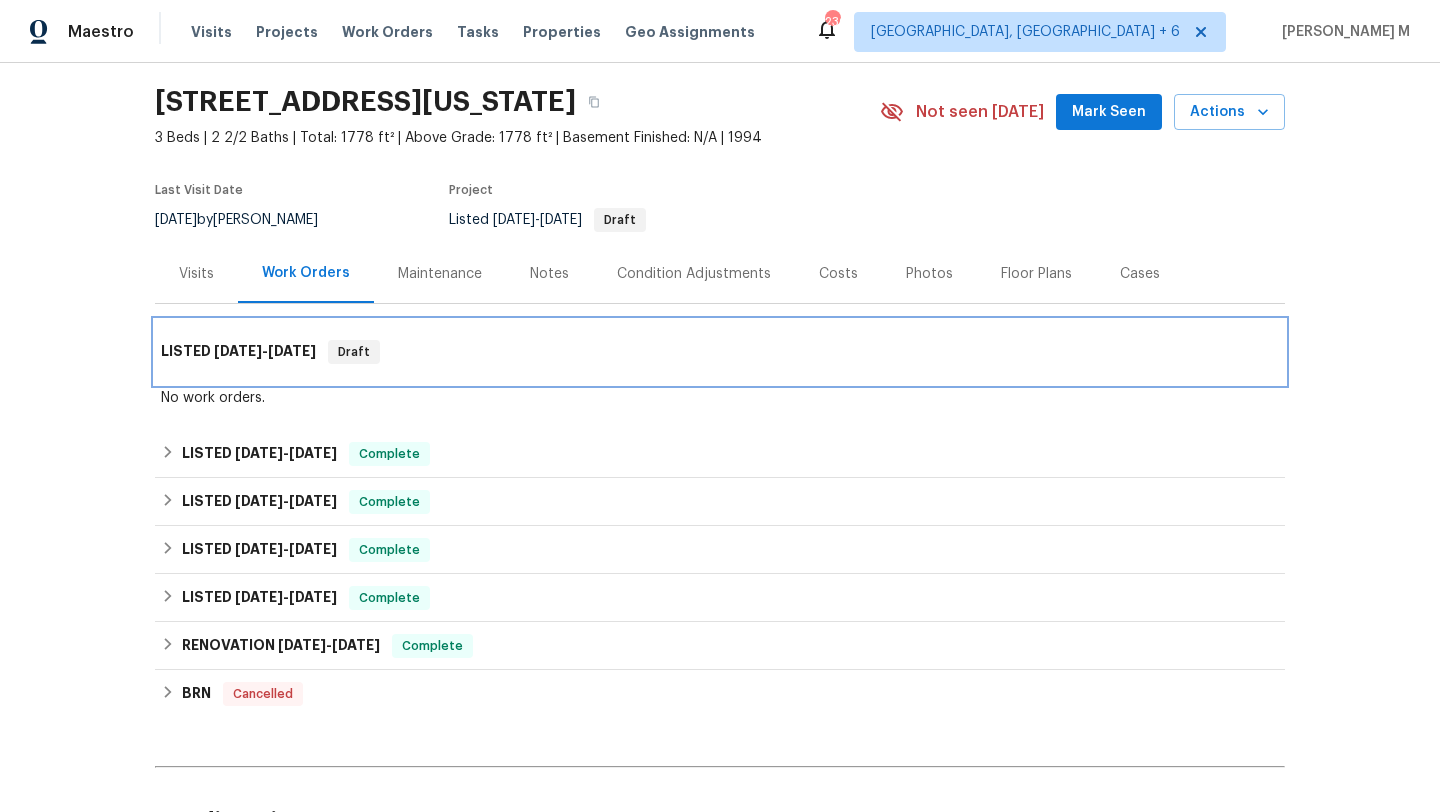 click on "LISTED   7/6/25  -  7/9/25 Draft" at bounding box center [720, 352] 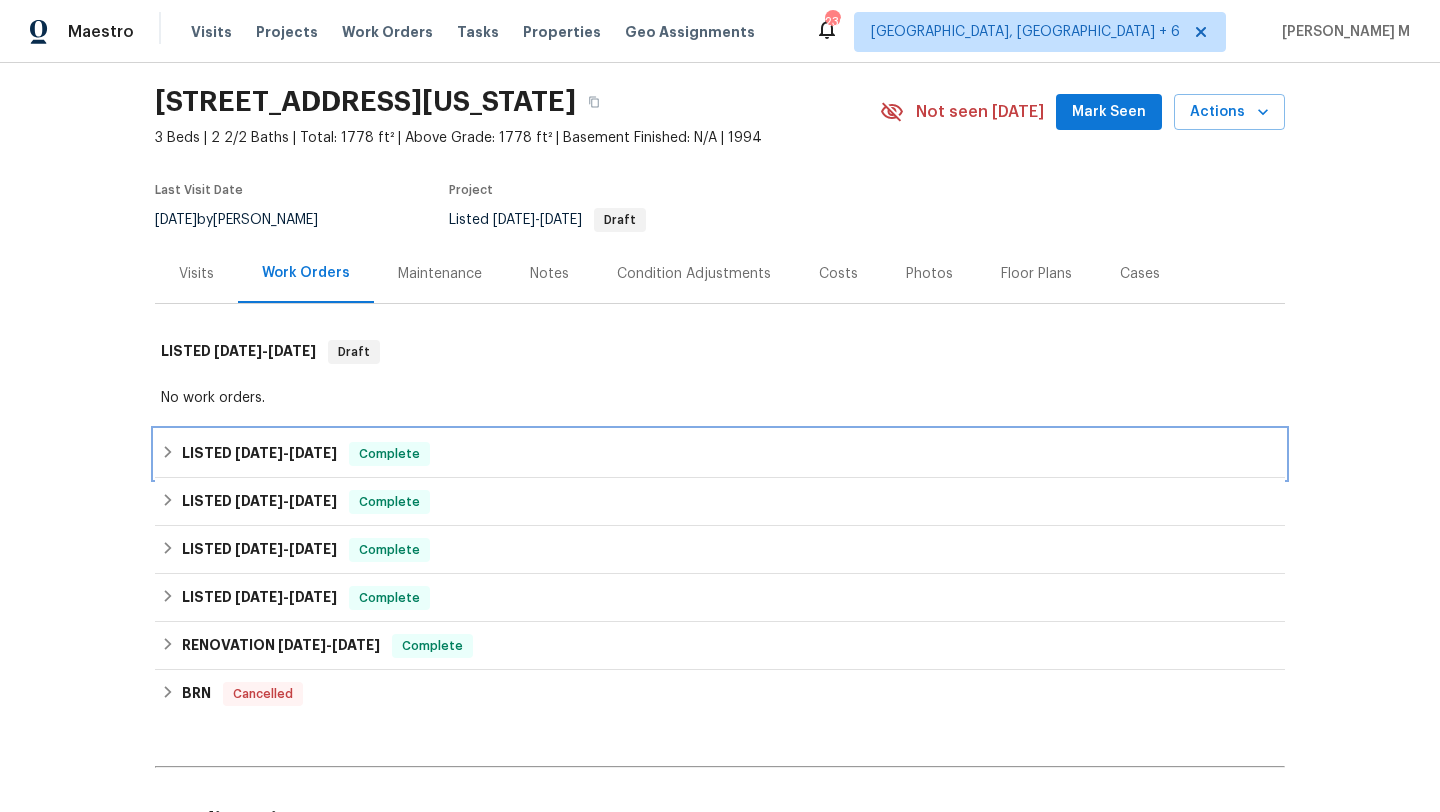 click on "LISTED   6/23/25  -  6/25/25 Complete" at bounding box center [720, 454] 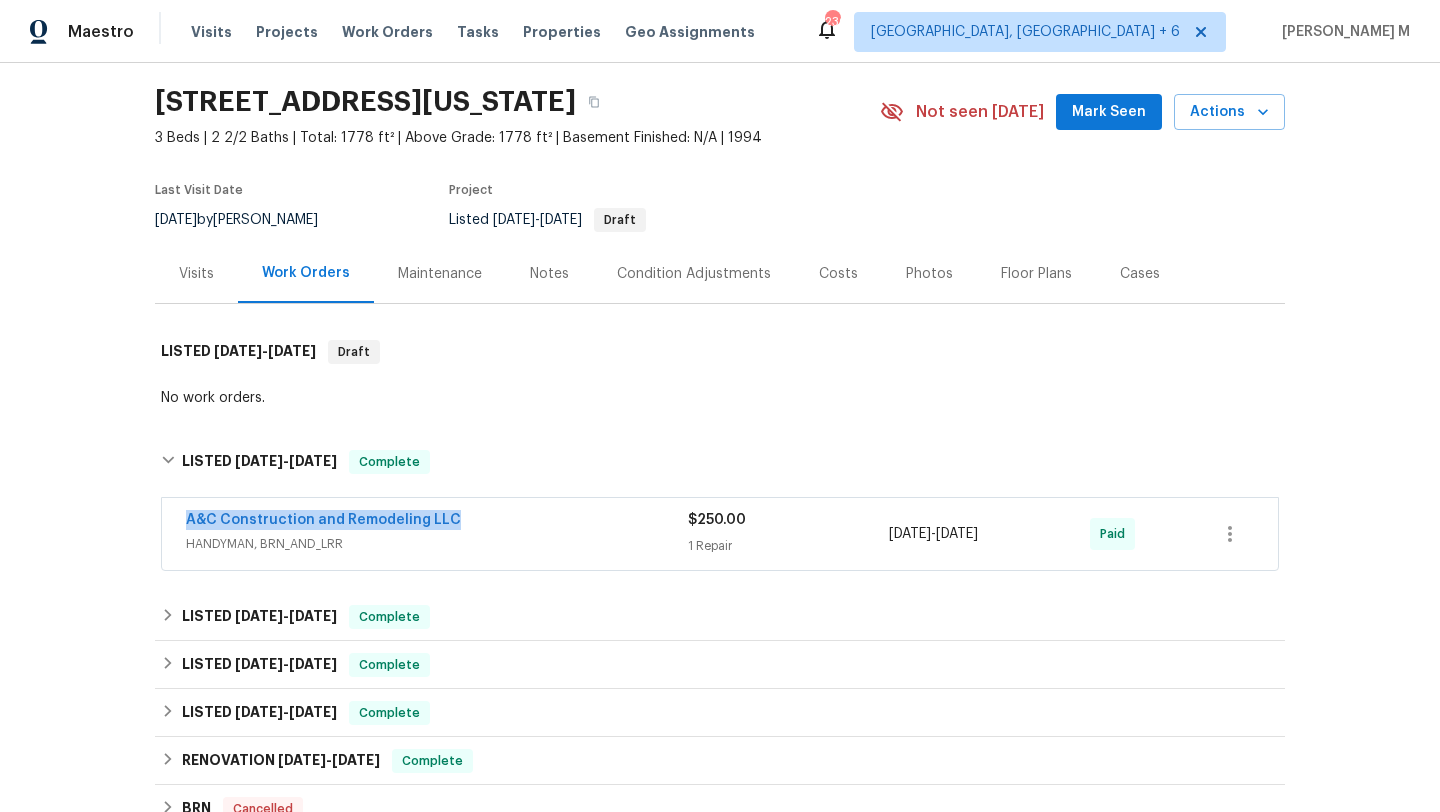 drag, startPoint x: 162, startPoint y: 519, endPoint x: 505, endPoint y: 519, distance: 343 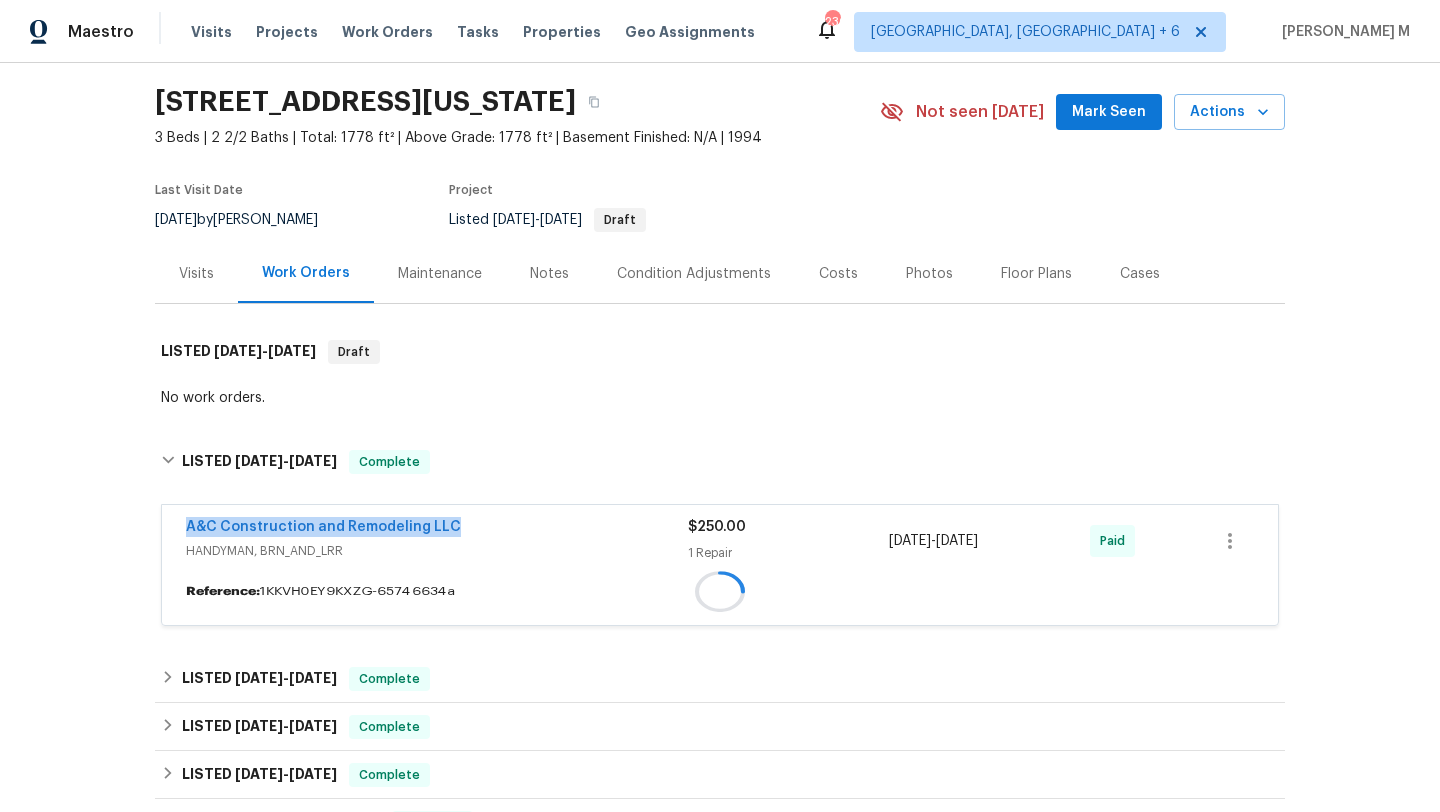 copy on "6/23/2025  -  6/25/2025" 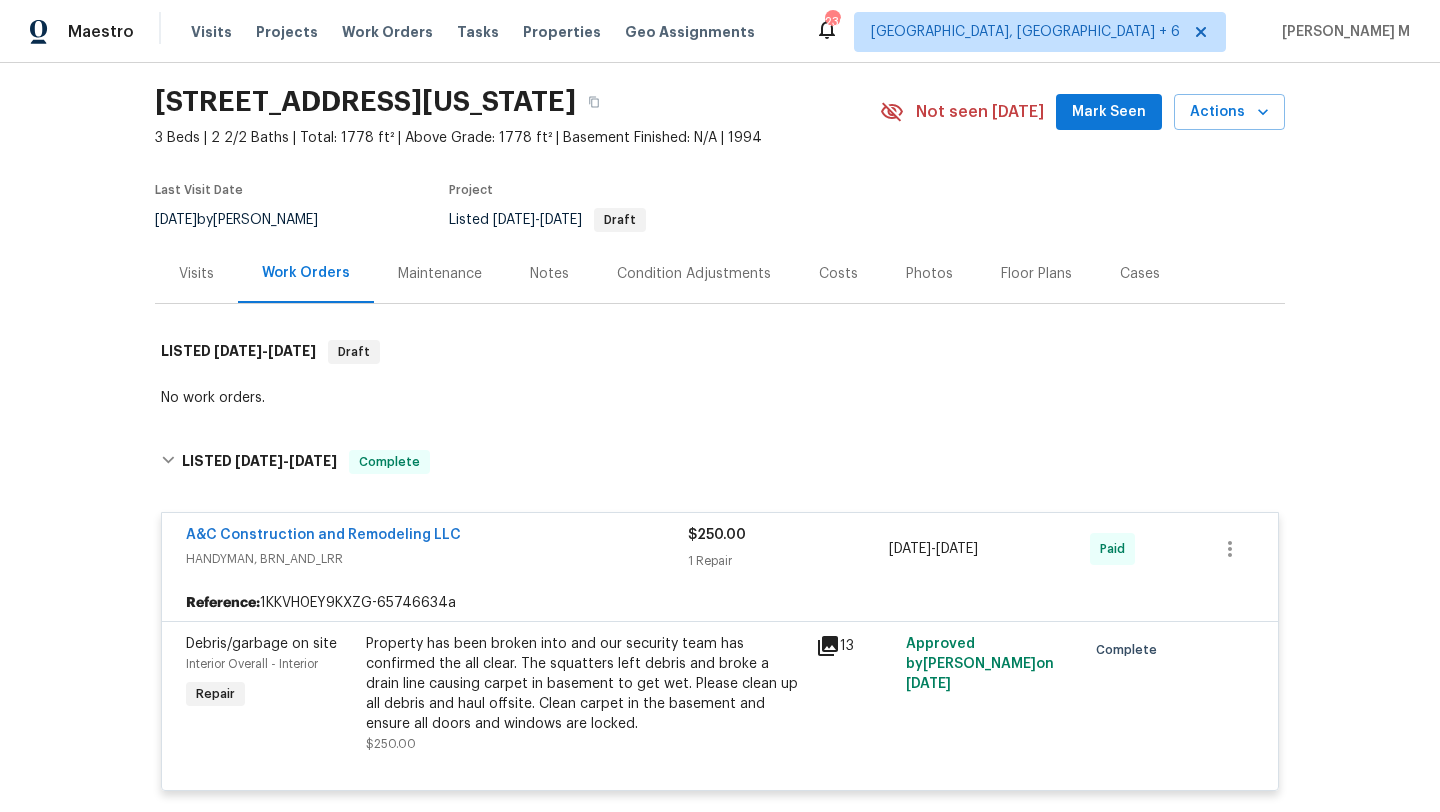 click on "Cases" at bounding box center (1140, 273) 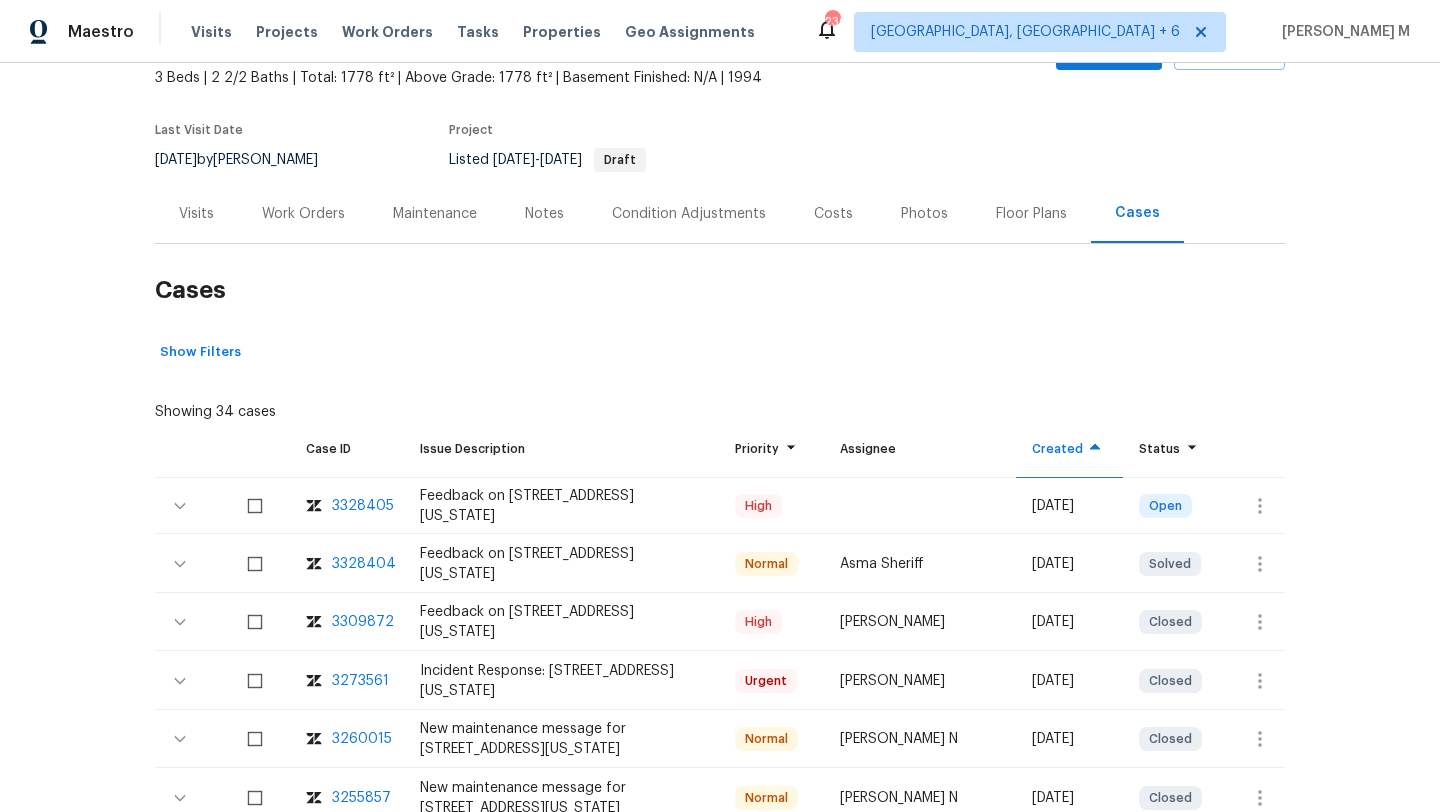 scroll, scrollTop: 125, scrollLeft: 0, axis: vertical 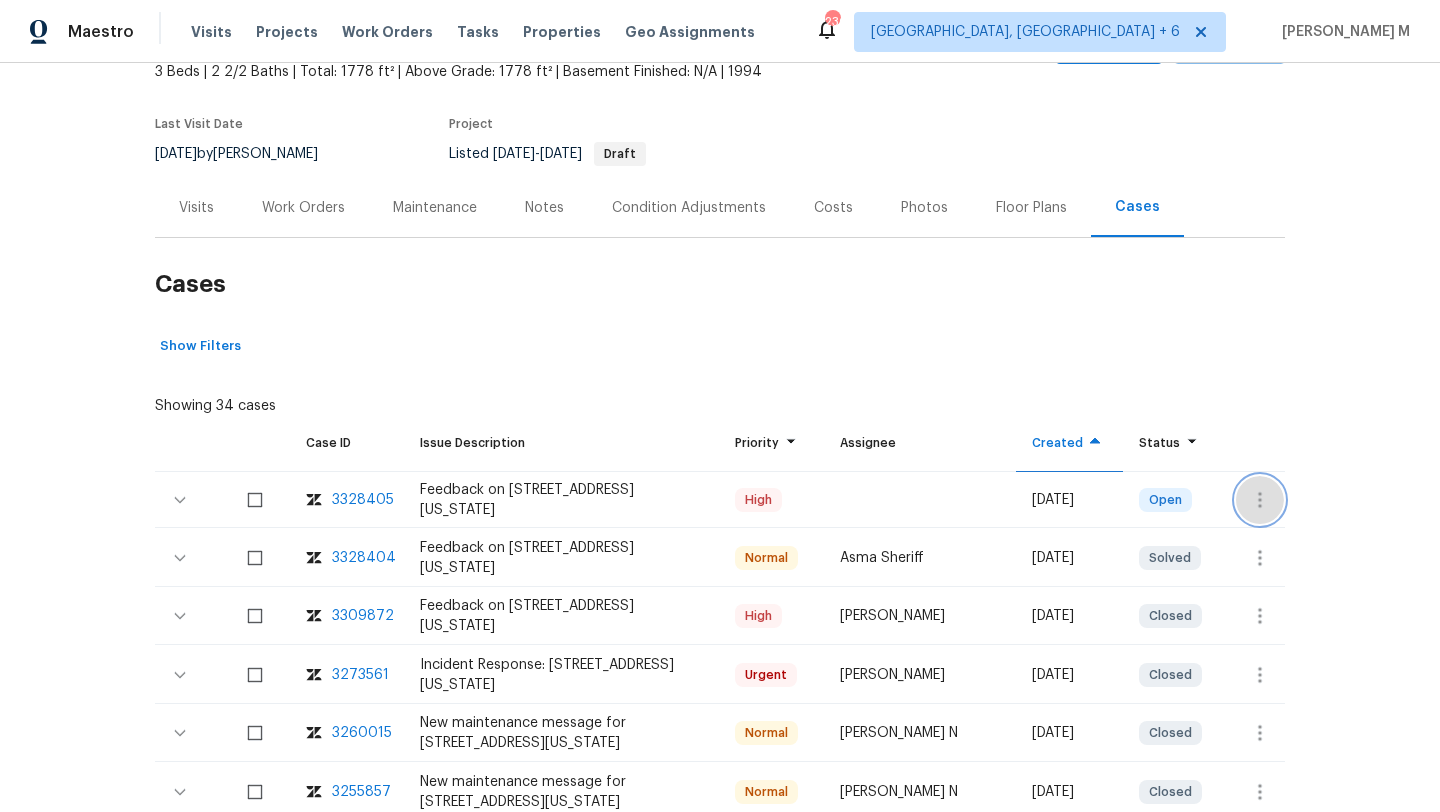 click 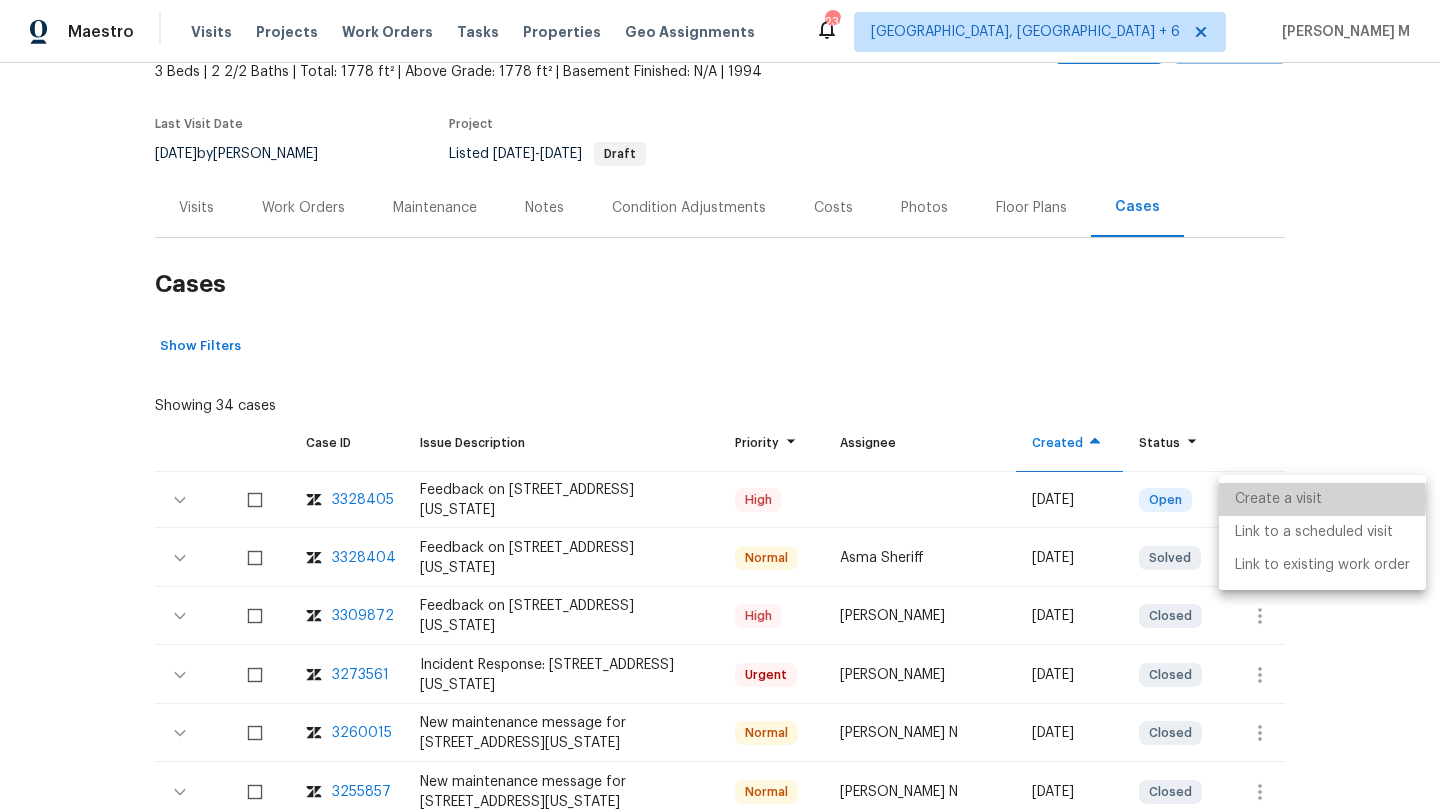 click on "Create a visit" at bounding box center (1322, 499) 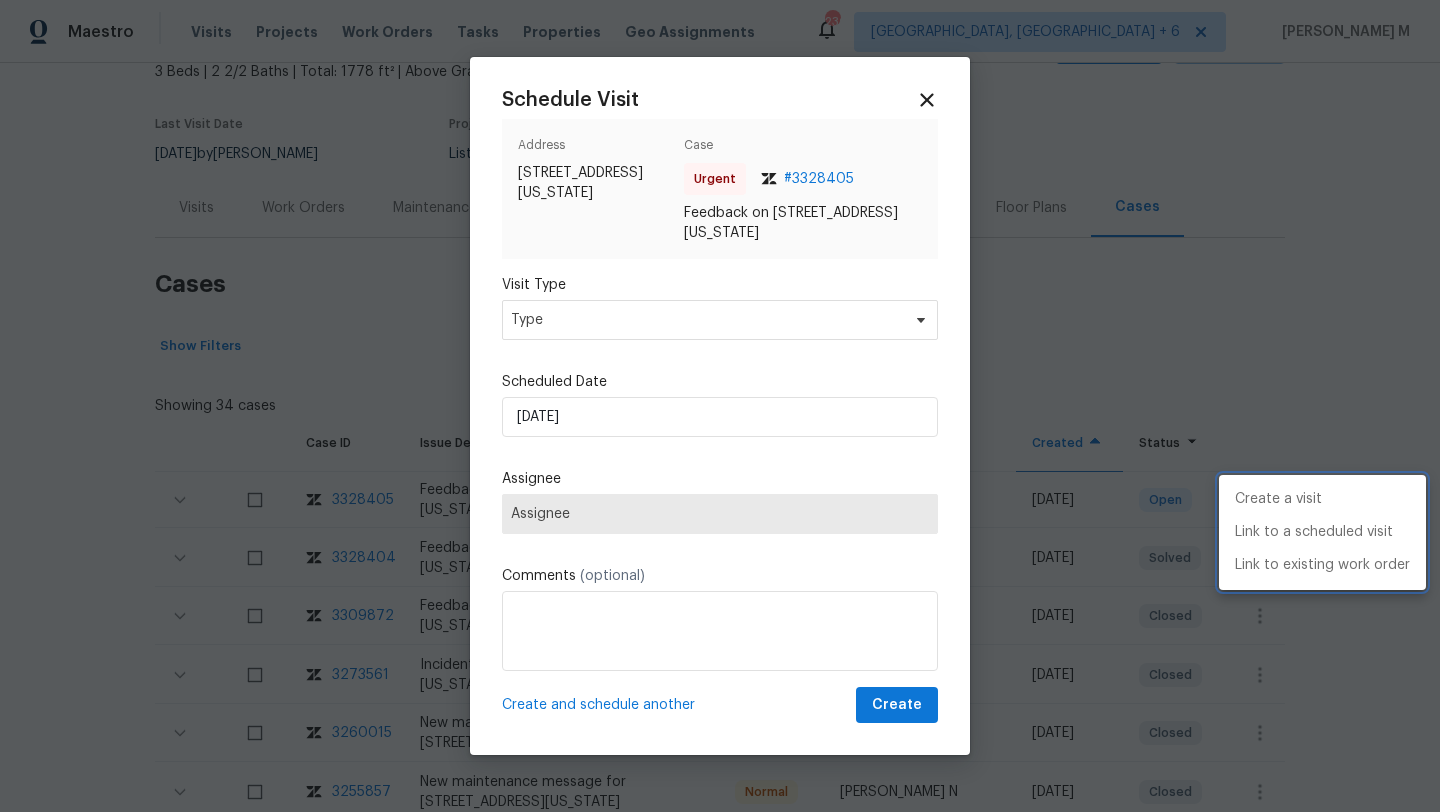 click at bounding box center [720, 406] 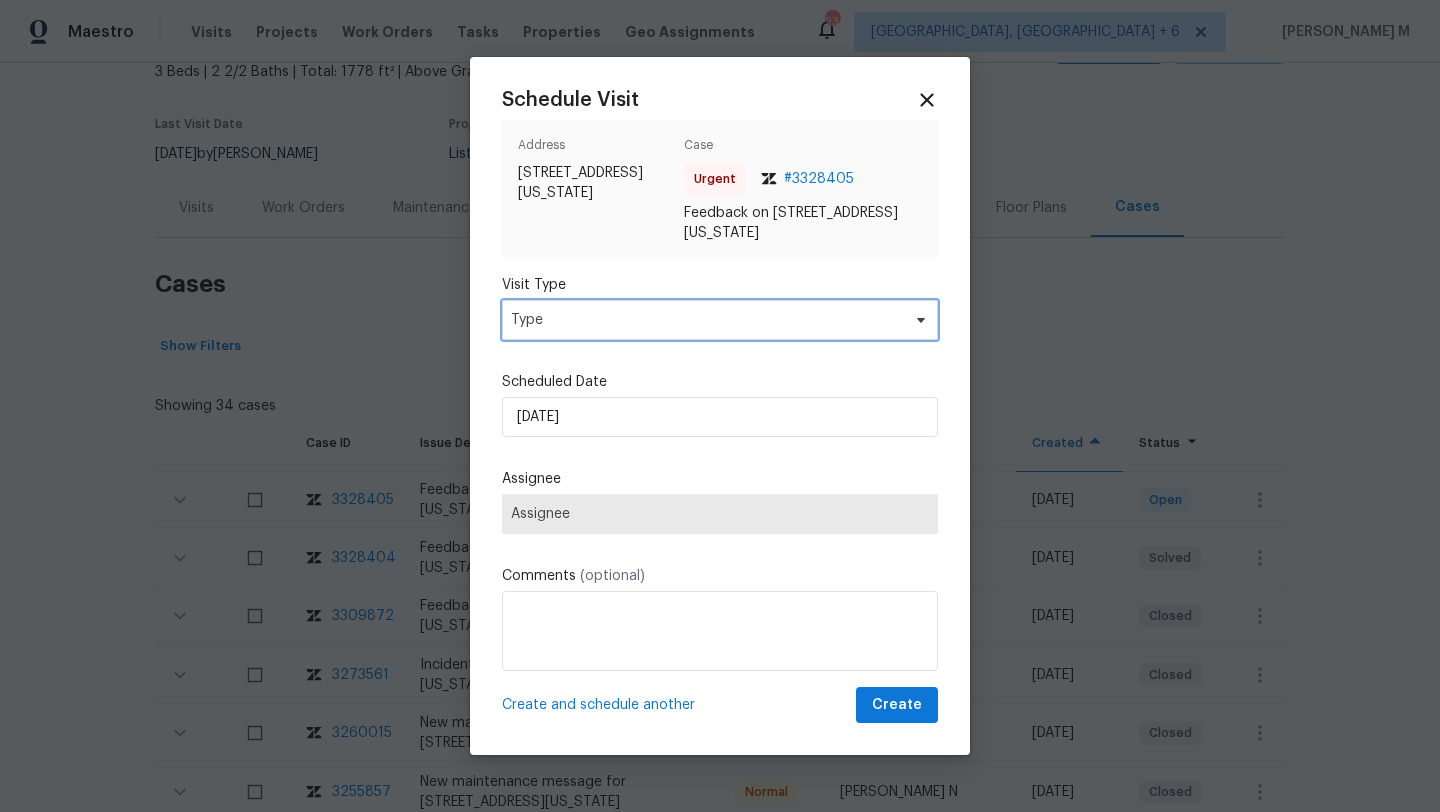 click on "Type" at bounding box center [705, 320] 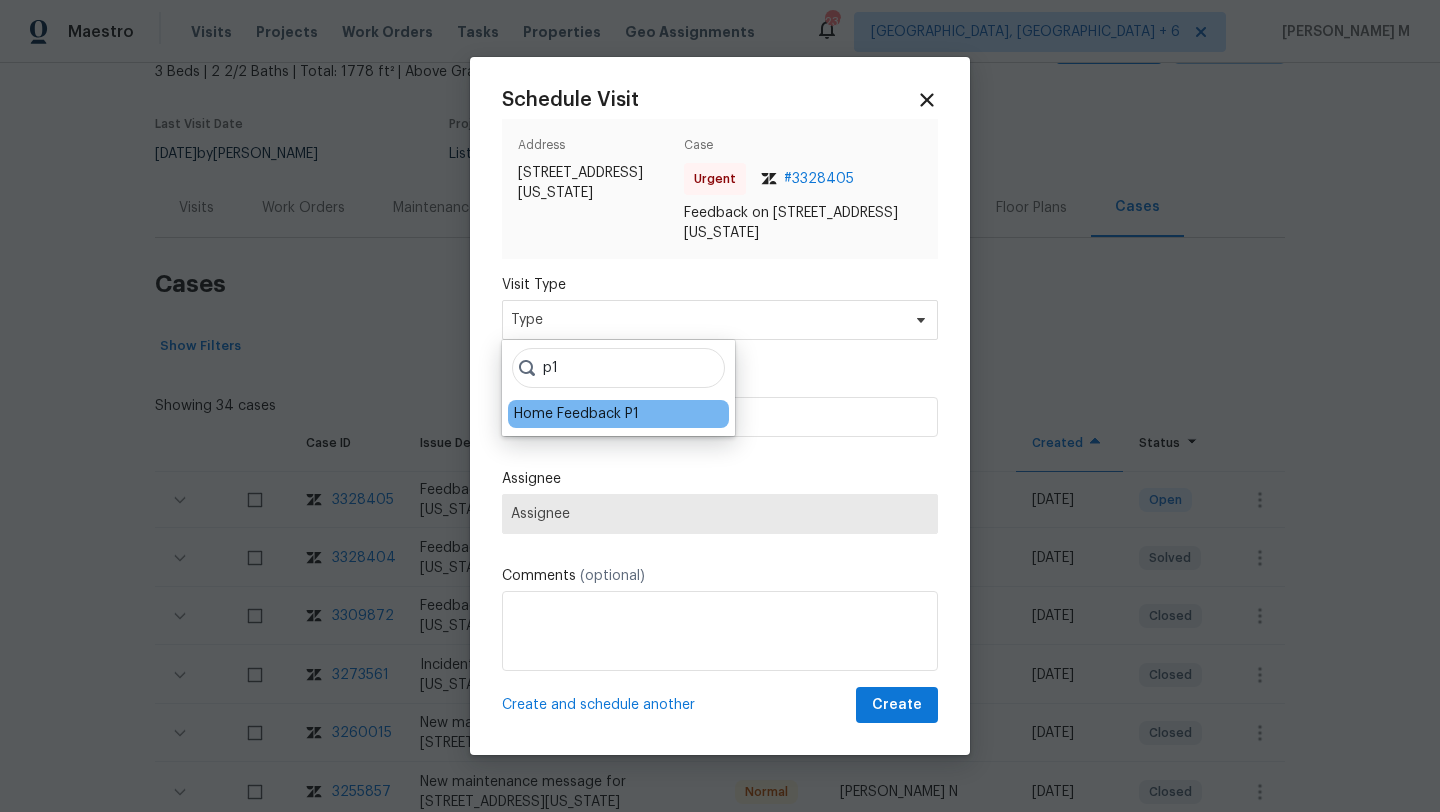 type on "p1" 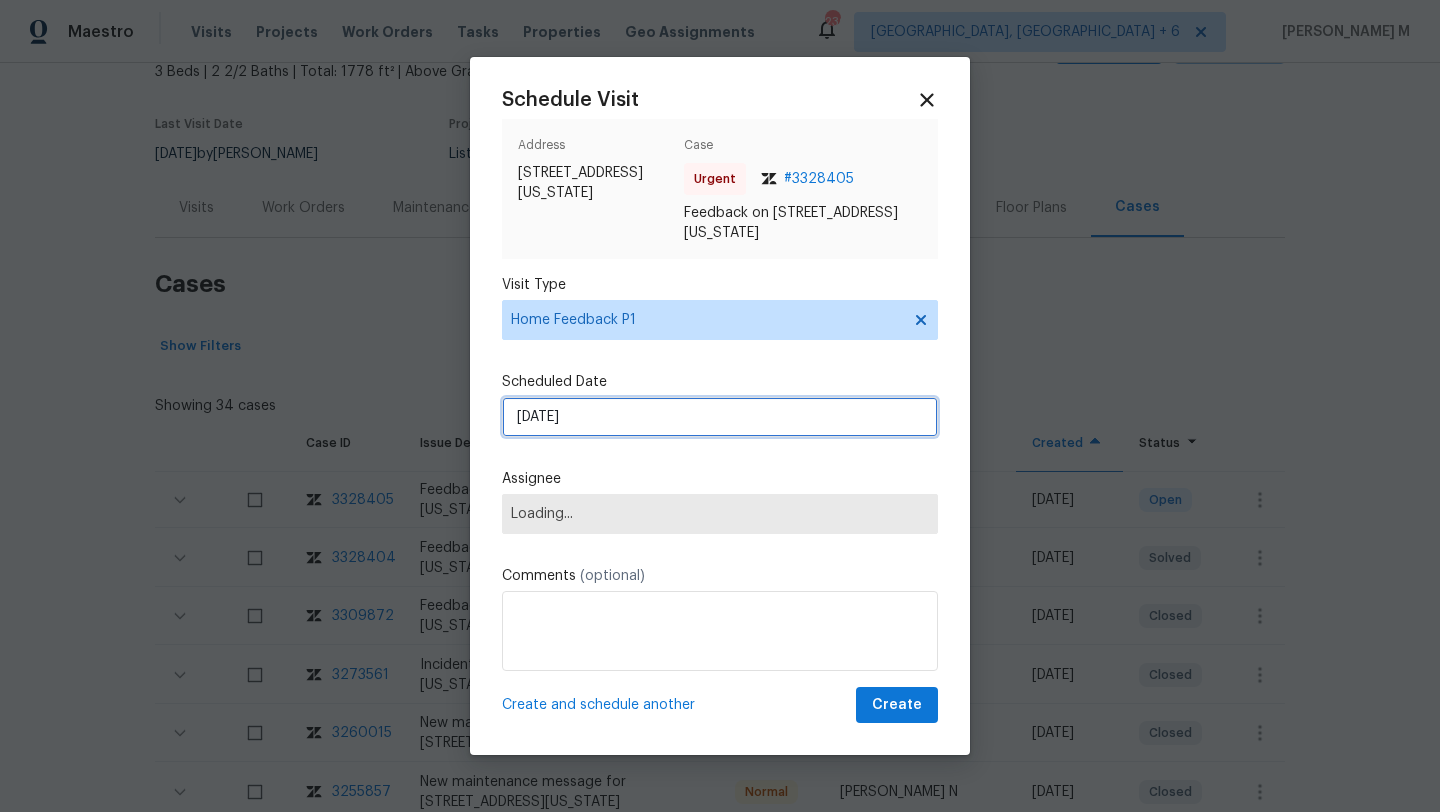 click on "[DATE]" at bounding box center [720, 417] 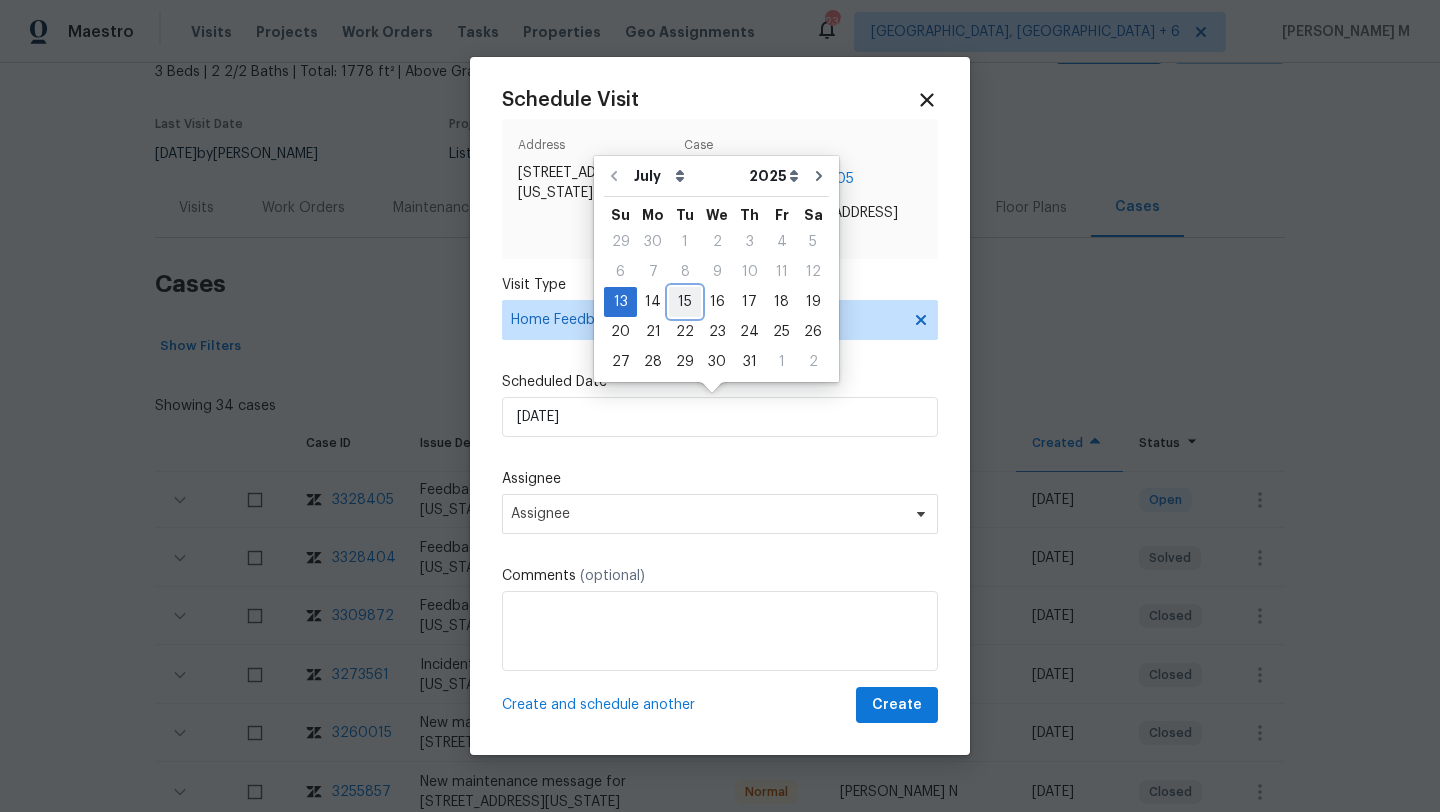 click on "15" at bounding box center [685, 302] 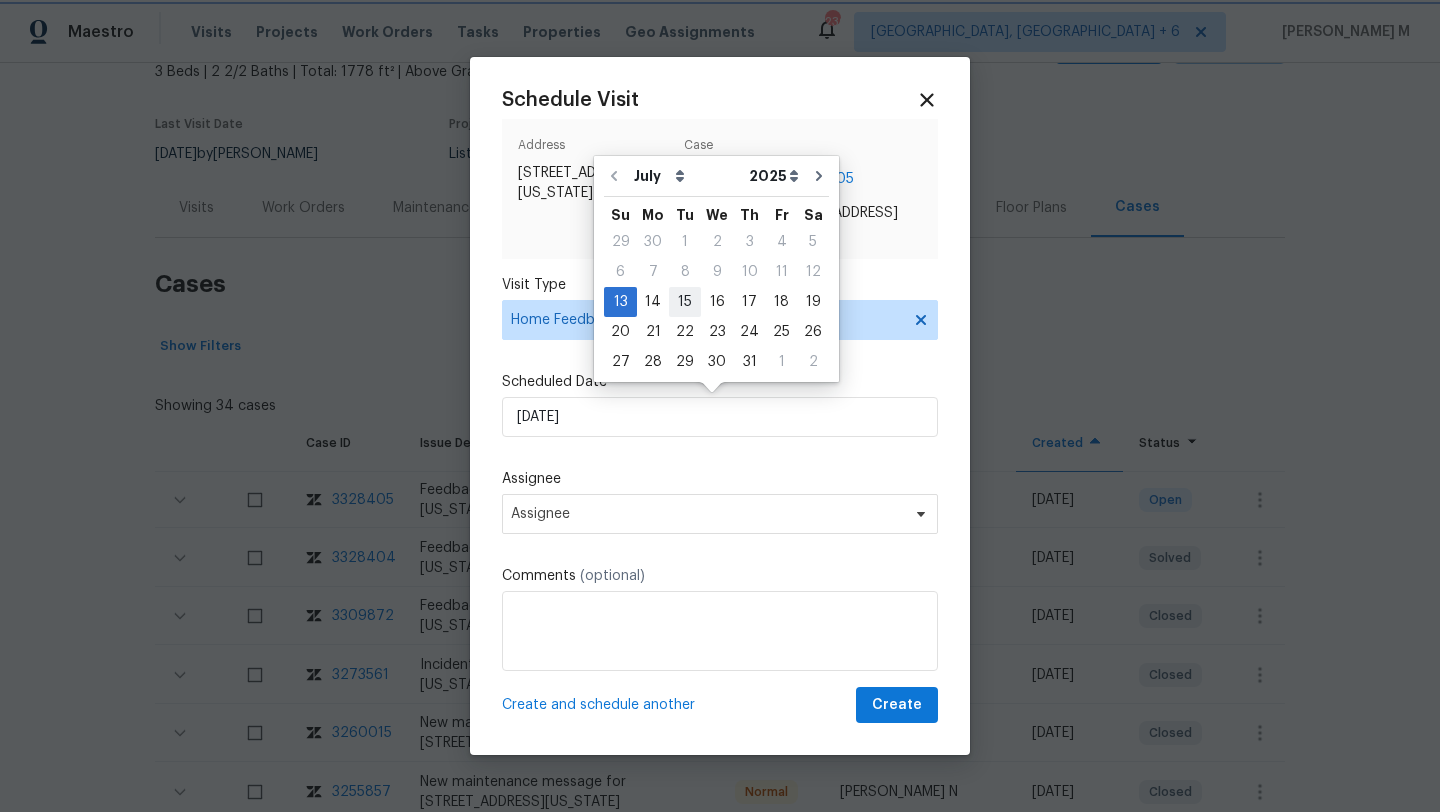 type on "15/07/2025" 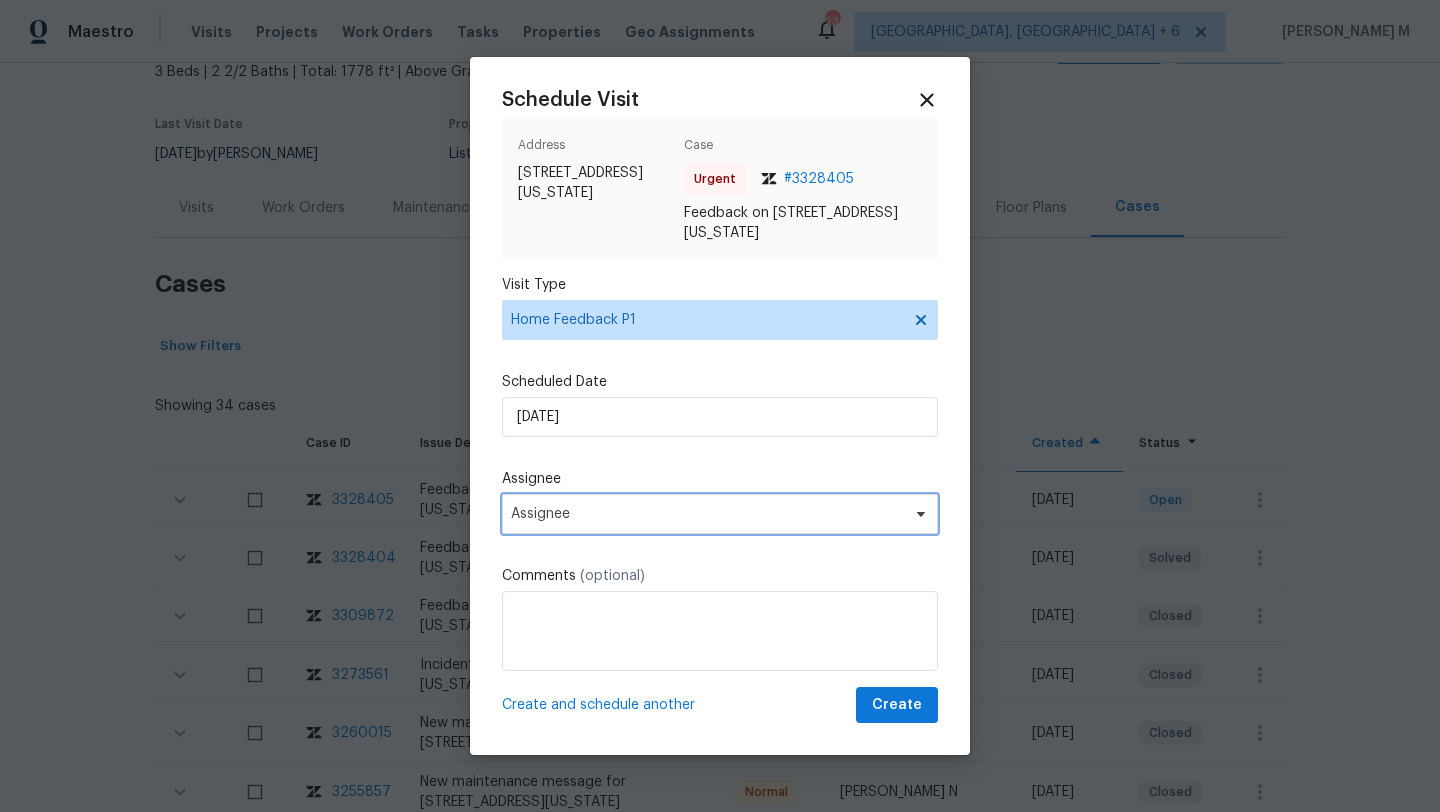 click on "Assignee" at bounding box center [707, 514] 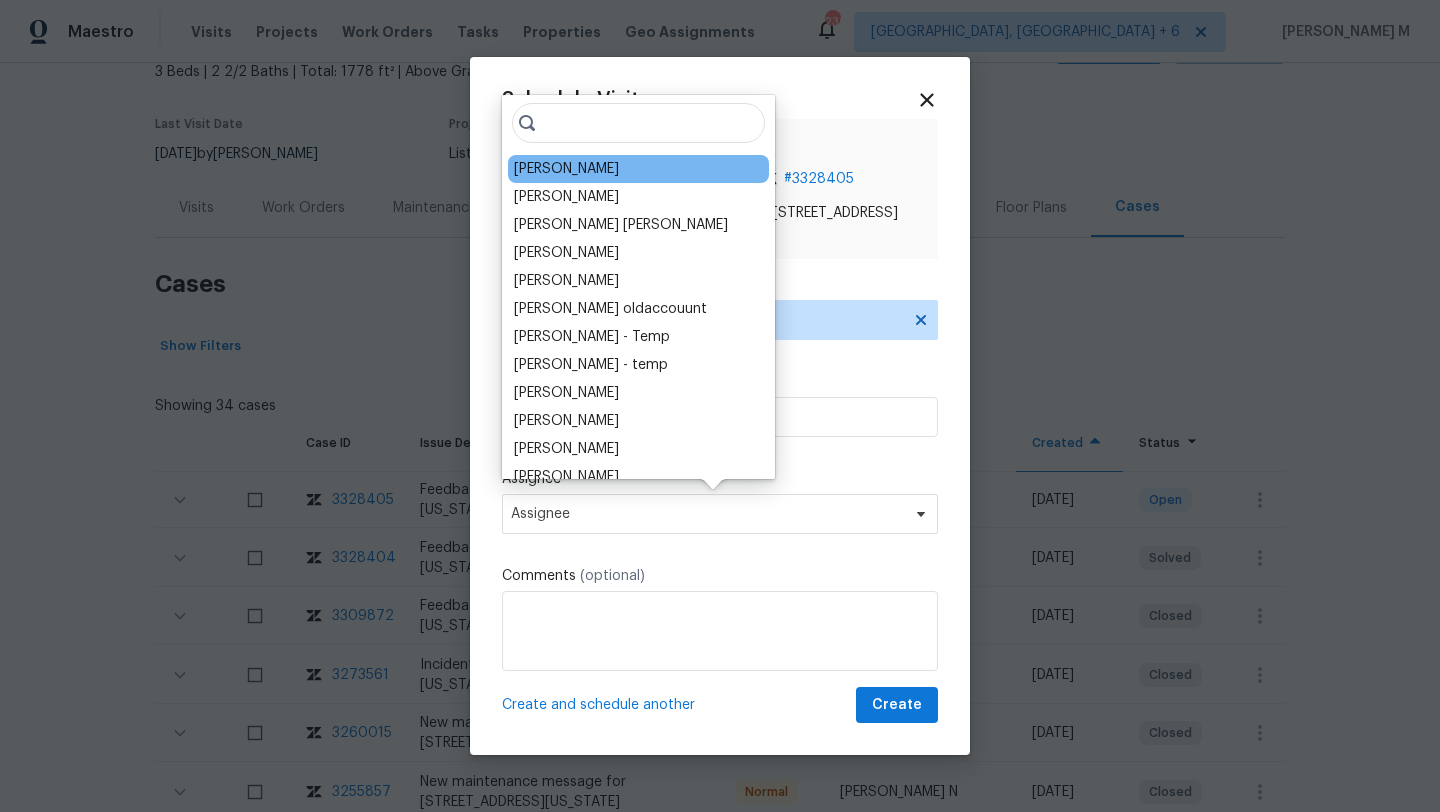 click on "Joshua Beatty" at bounding box center [566, 169] 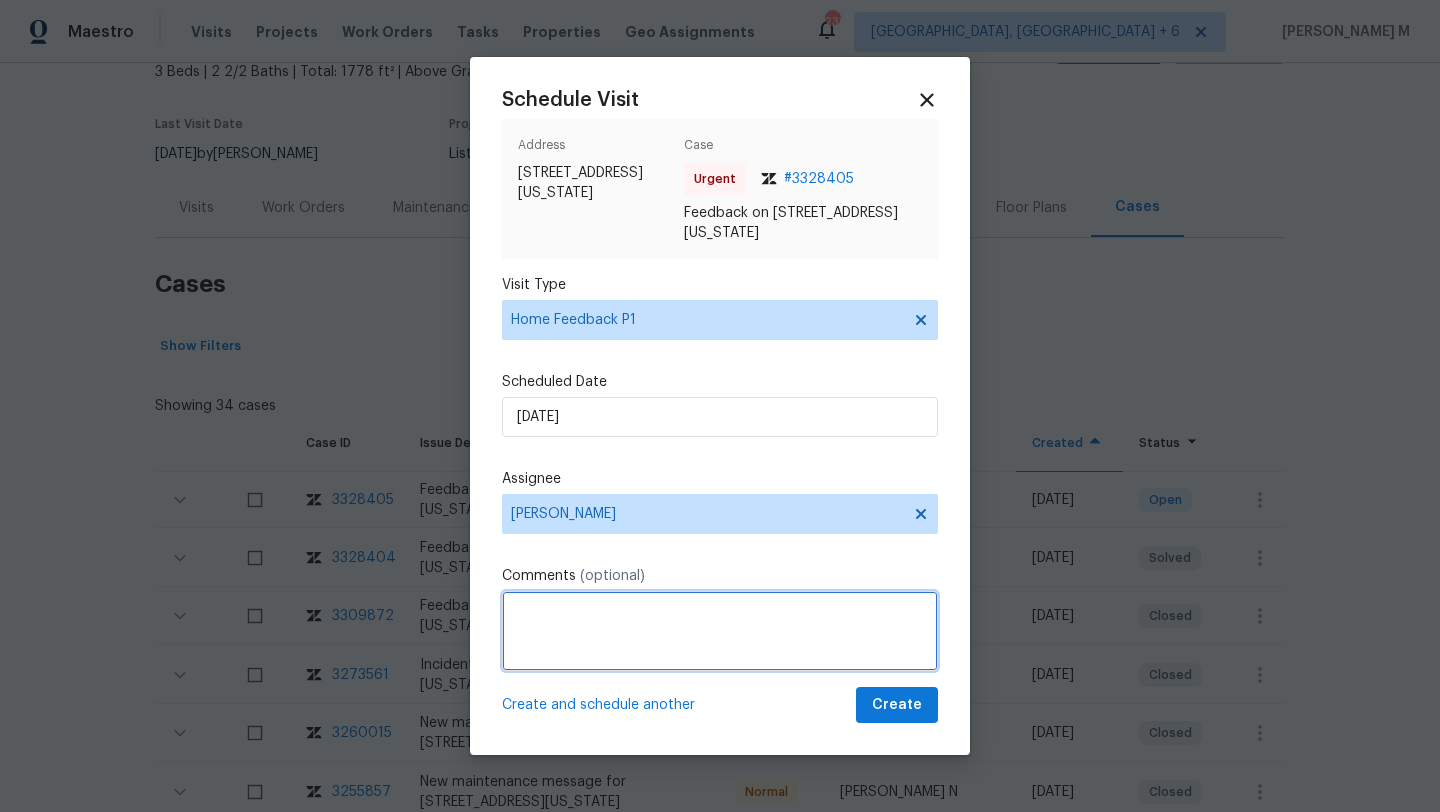 click at bounding box center [720, 631] 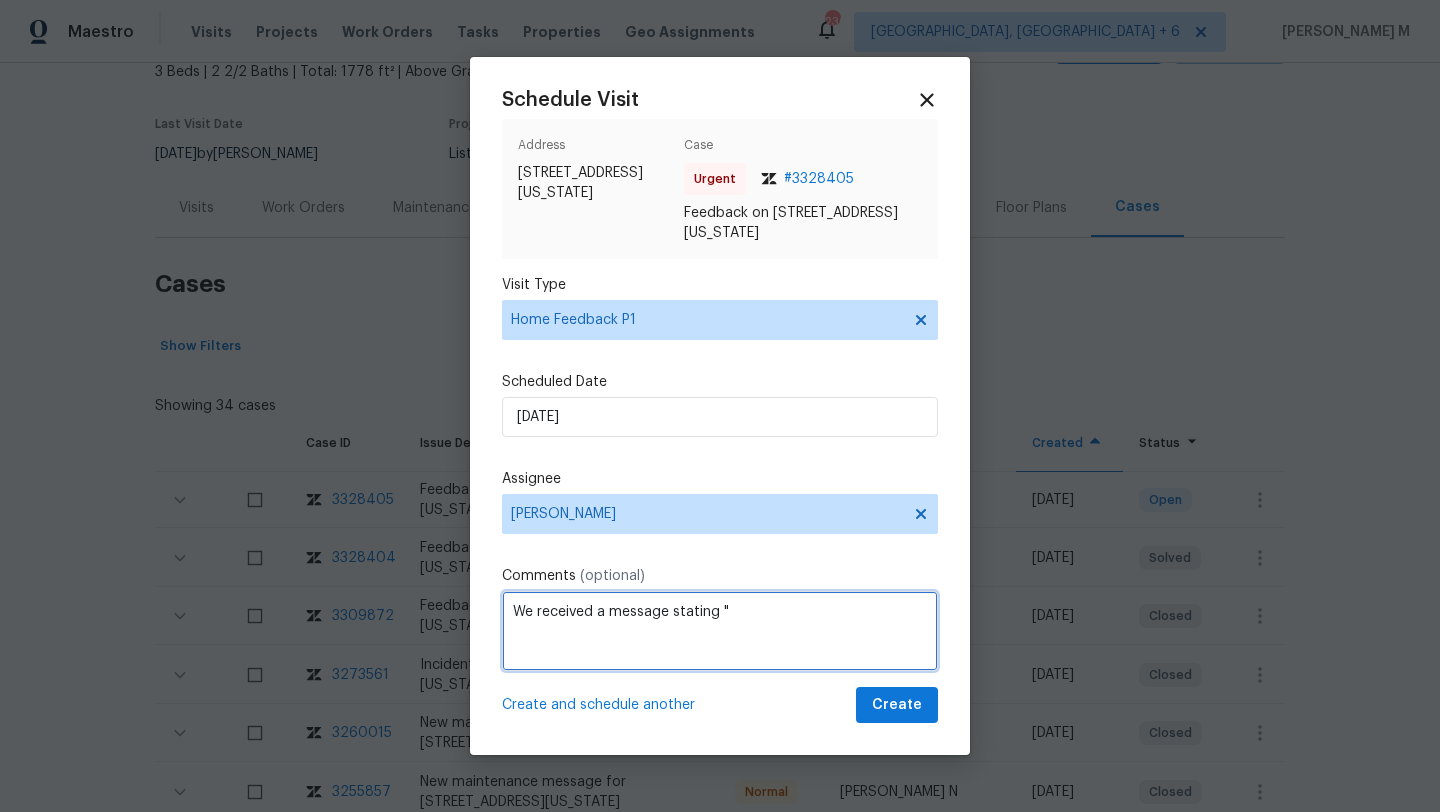 paste on "Combo box will not lock closed" 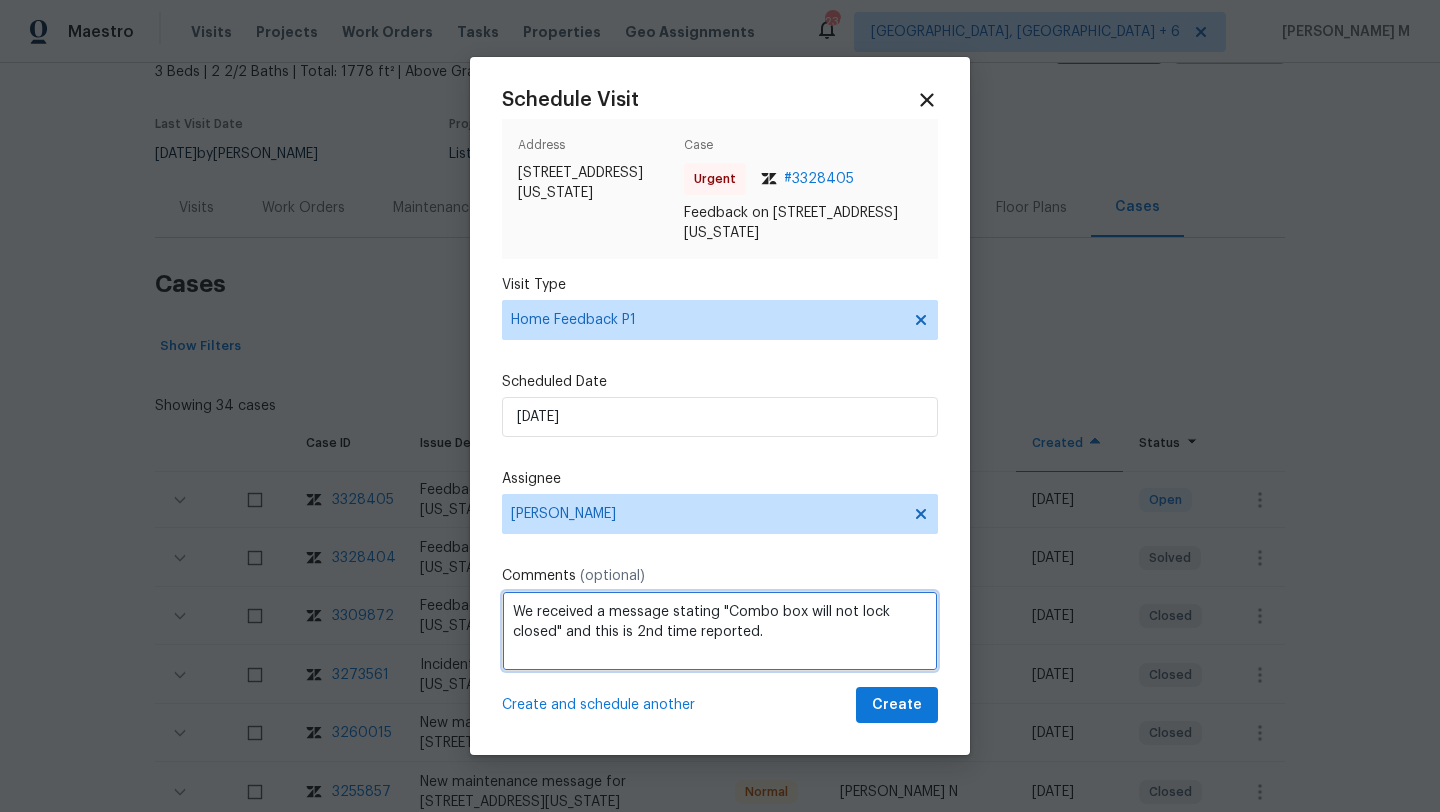 paste on "Kindly complete the visit and update if any WO needs to be created. Thank you" 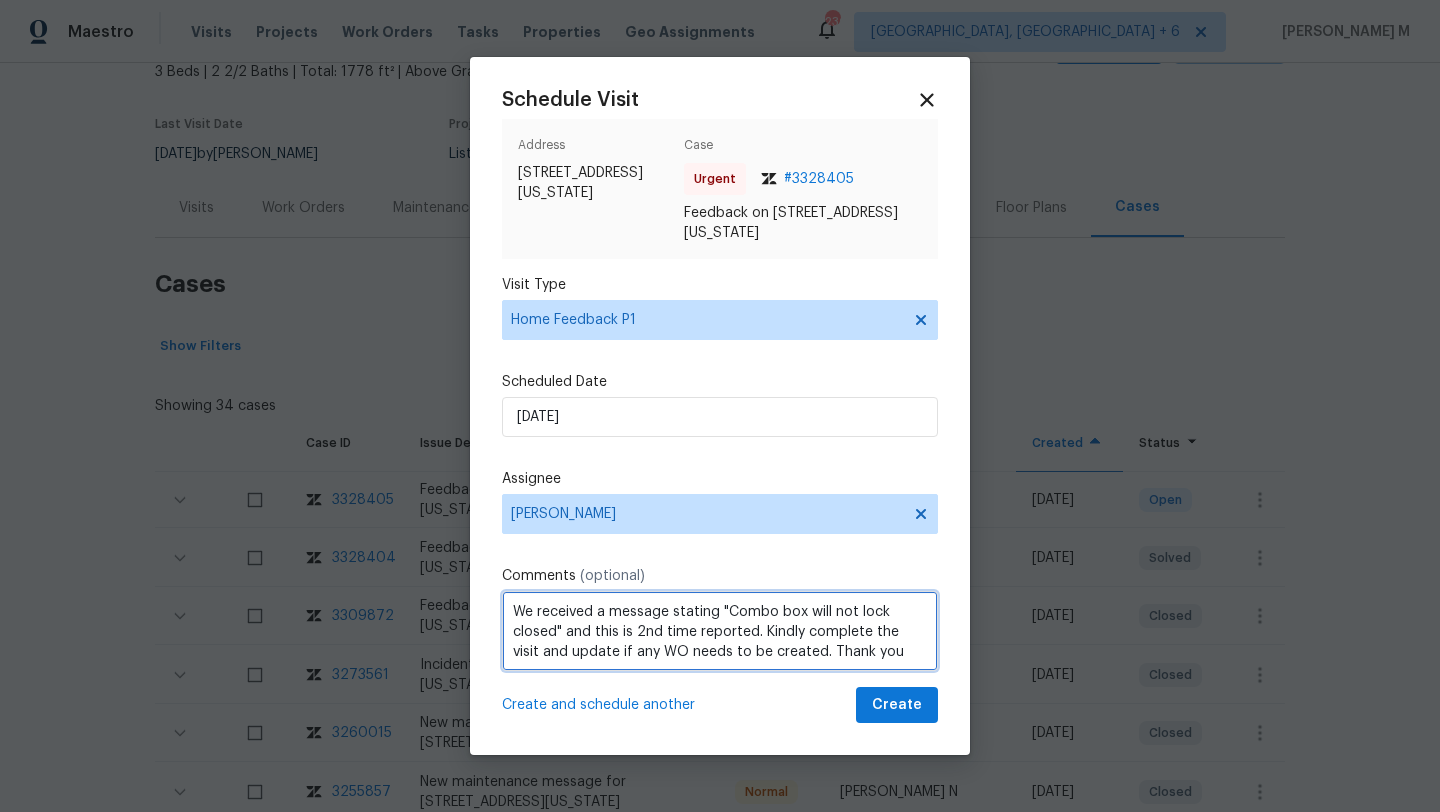 scroll, scrollTop: 2, scrollLeft: 0, axis: vertical 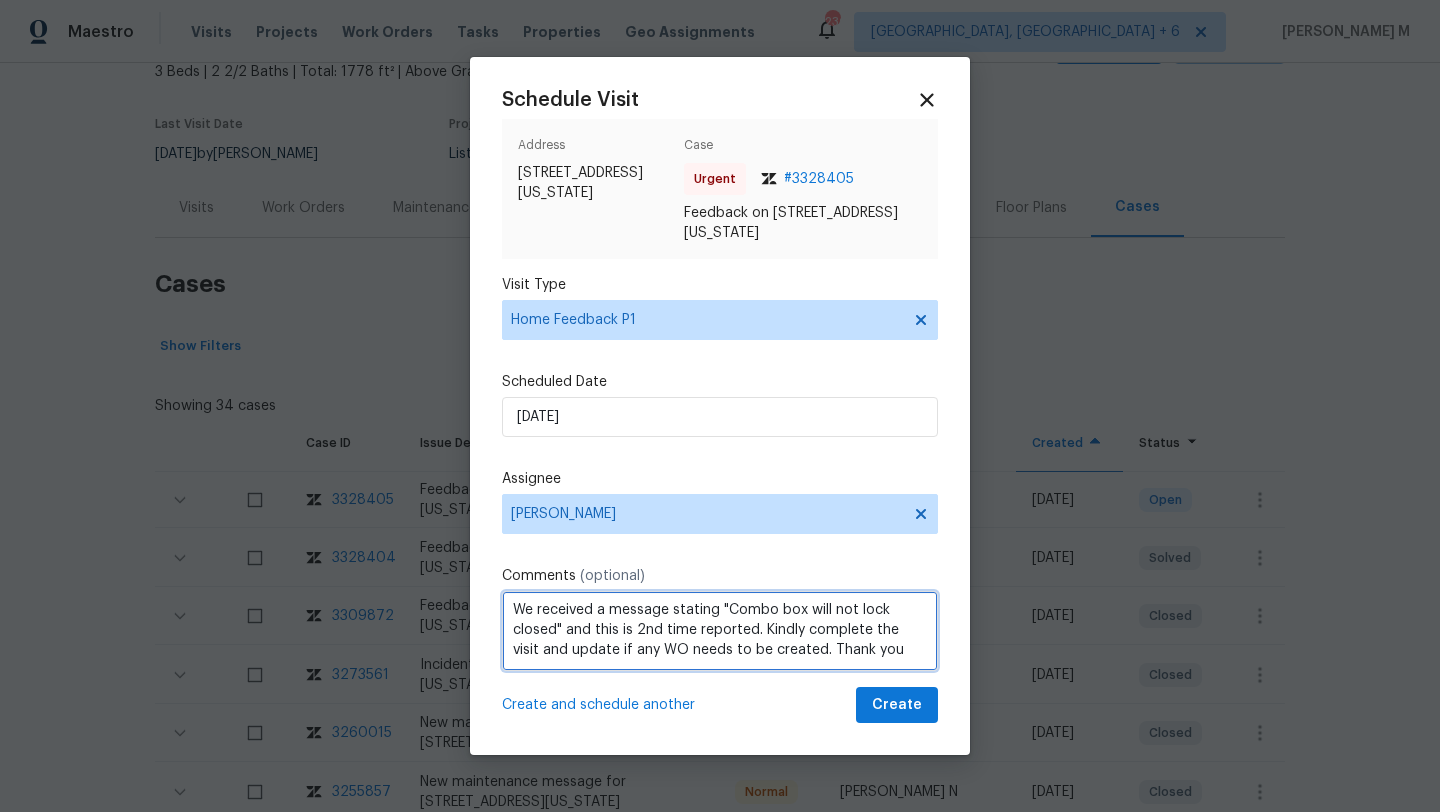 type on "We received a message stating "Combo box will not lock closed" and this is 2nd time reported. Kindly complete the visit and update if any WO needs to be created. Thank you" 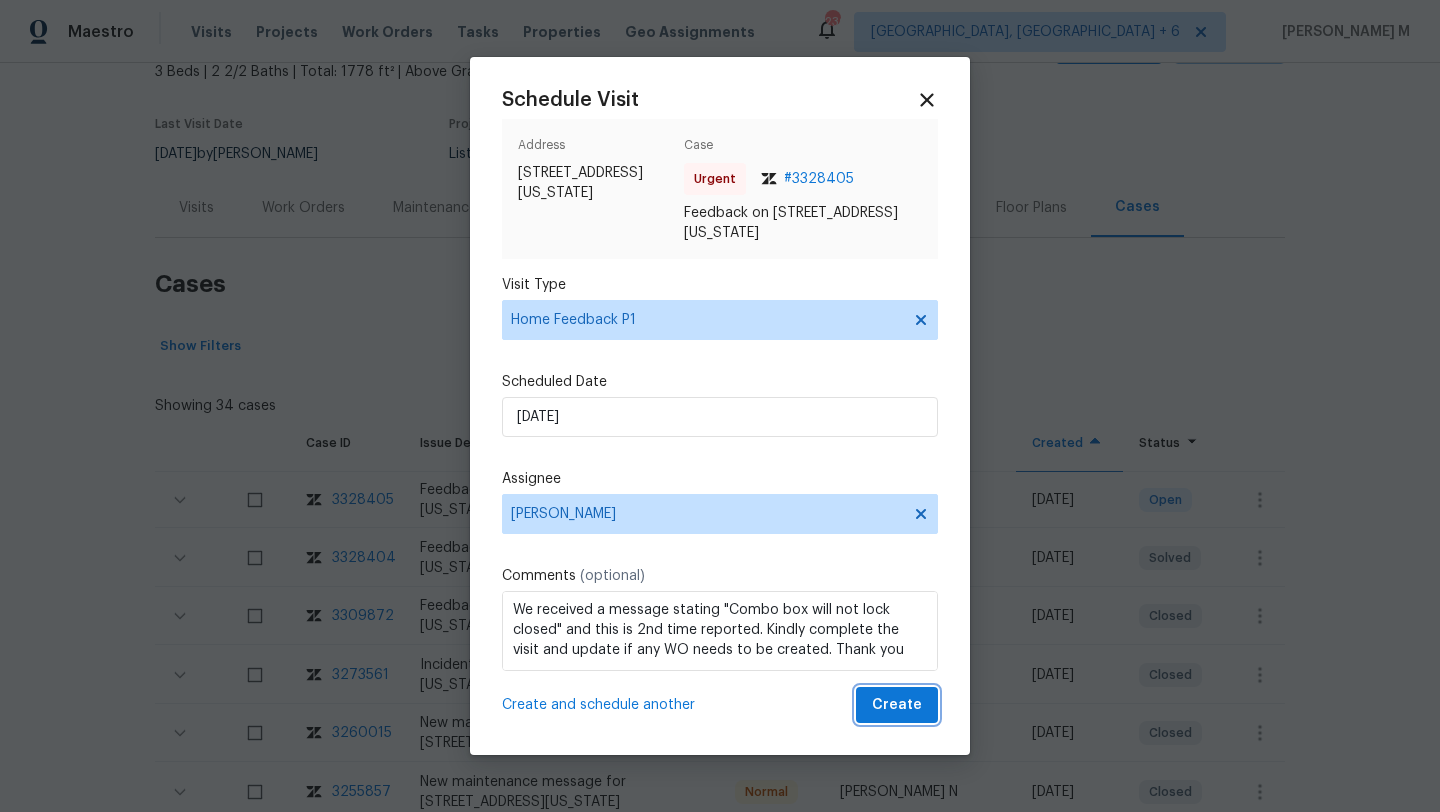 click on "Create" at bounding box center [897, 705] 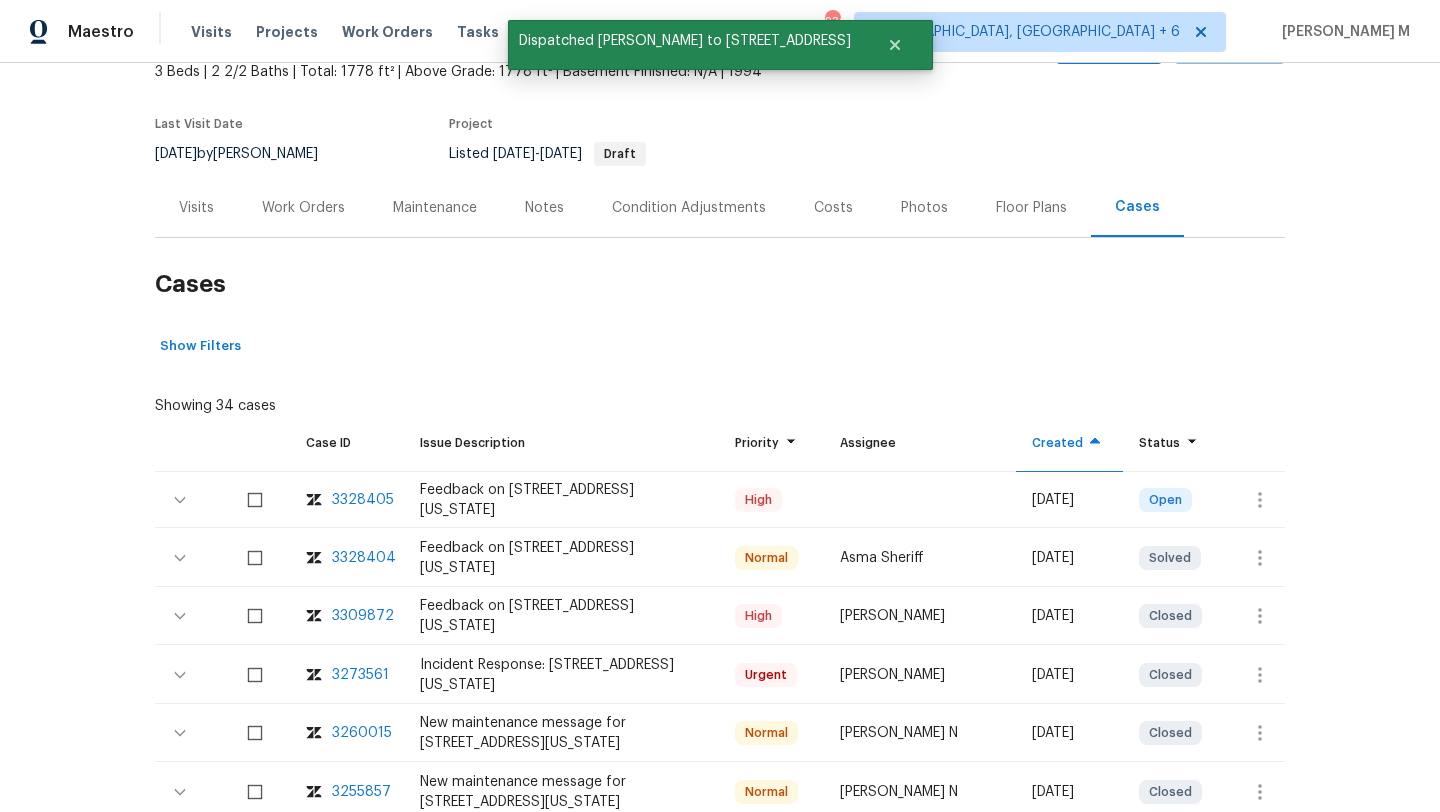 click on "Visits" at bounding box center (196, 208) 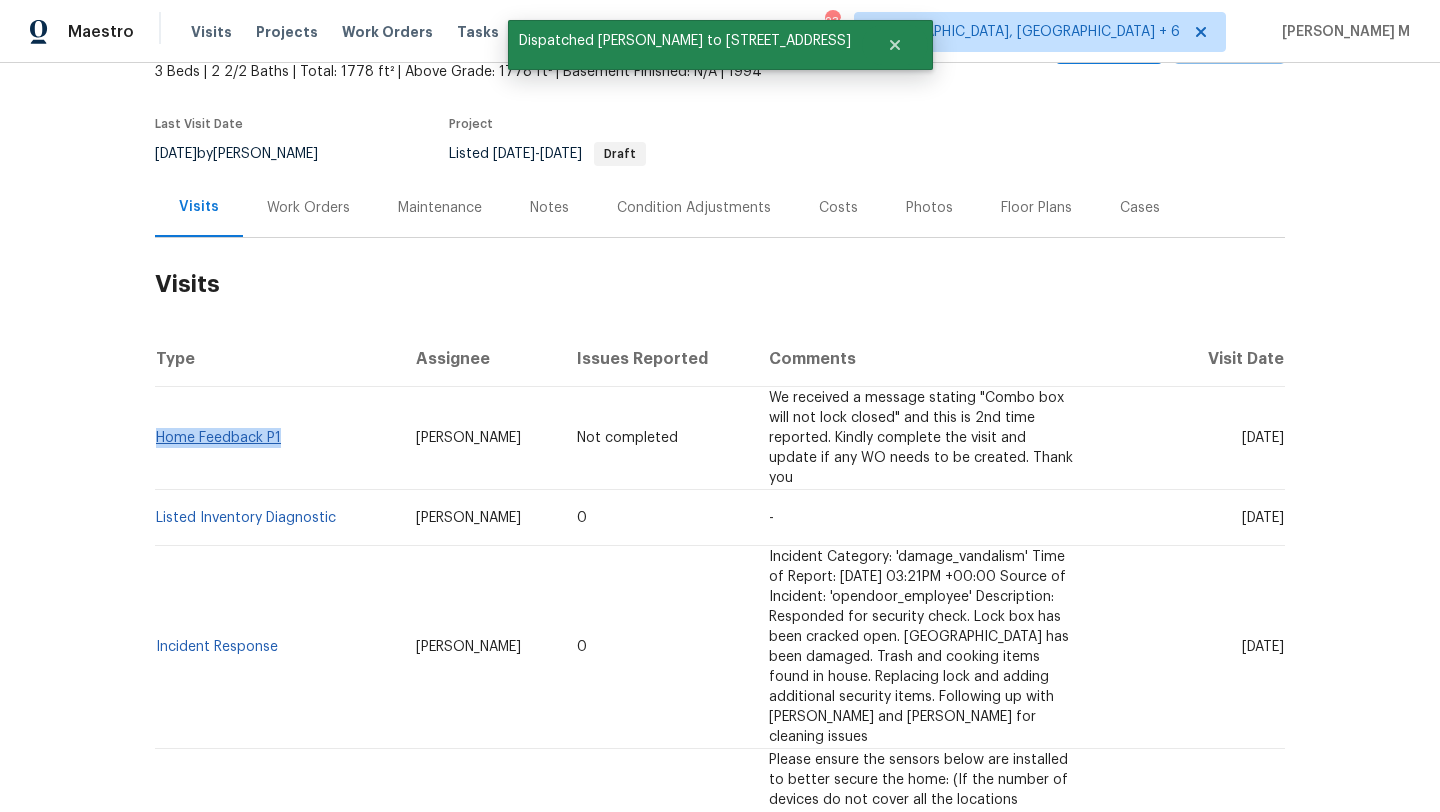 drag, startPoint x: 206, startPoint y: 430, endPoint x: 152, endPoint y: 430, distance: 54 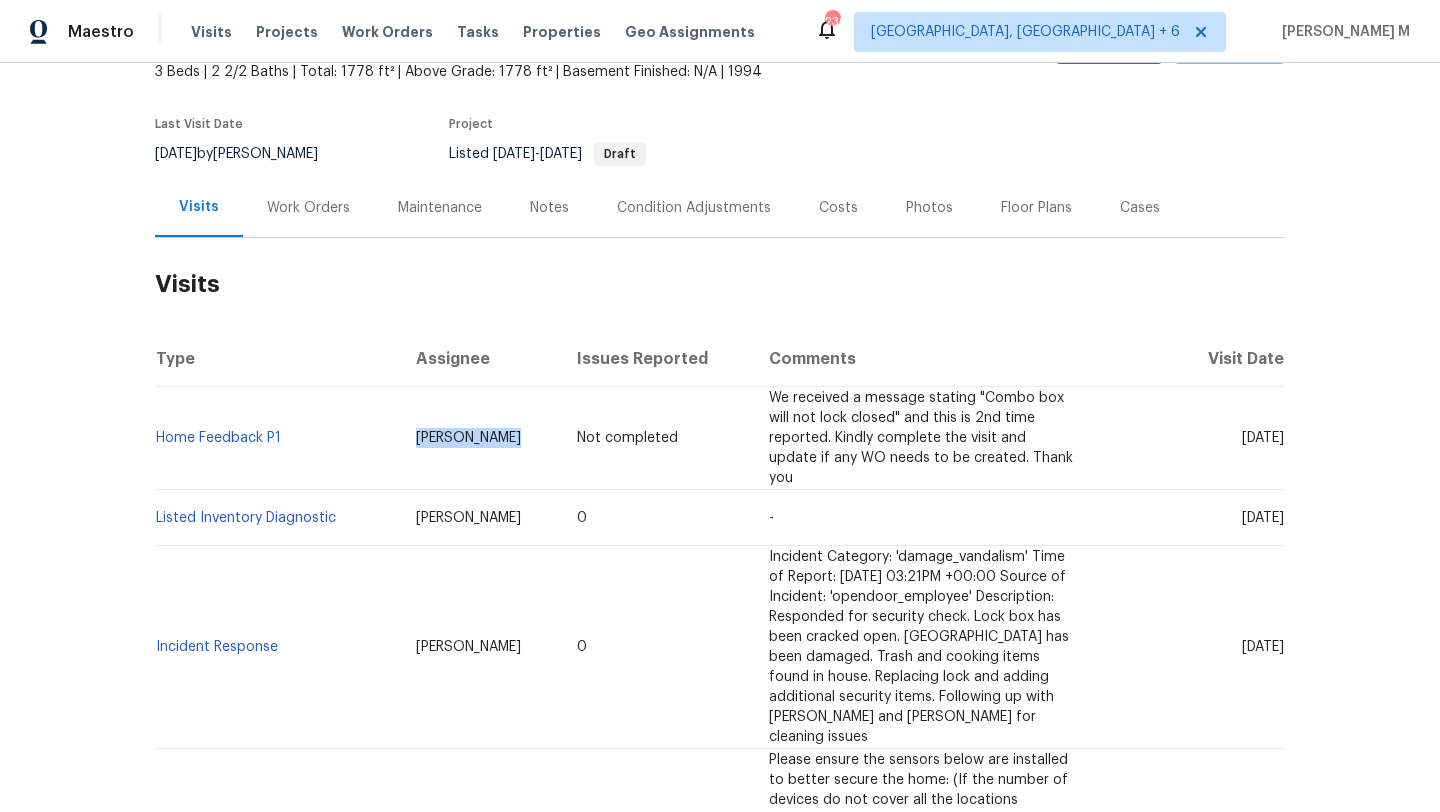 drag, startPoint x: 426, startPoint y: 430, endPoint x: 543, endPoint y: 429, distance: 117.00427 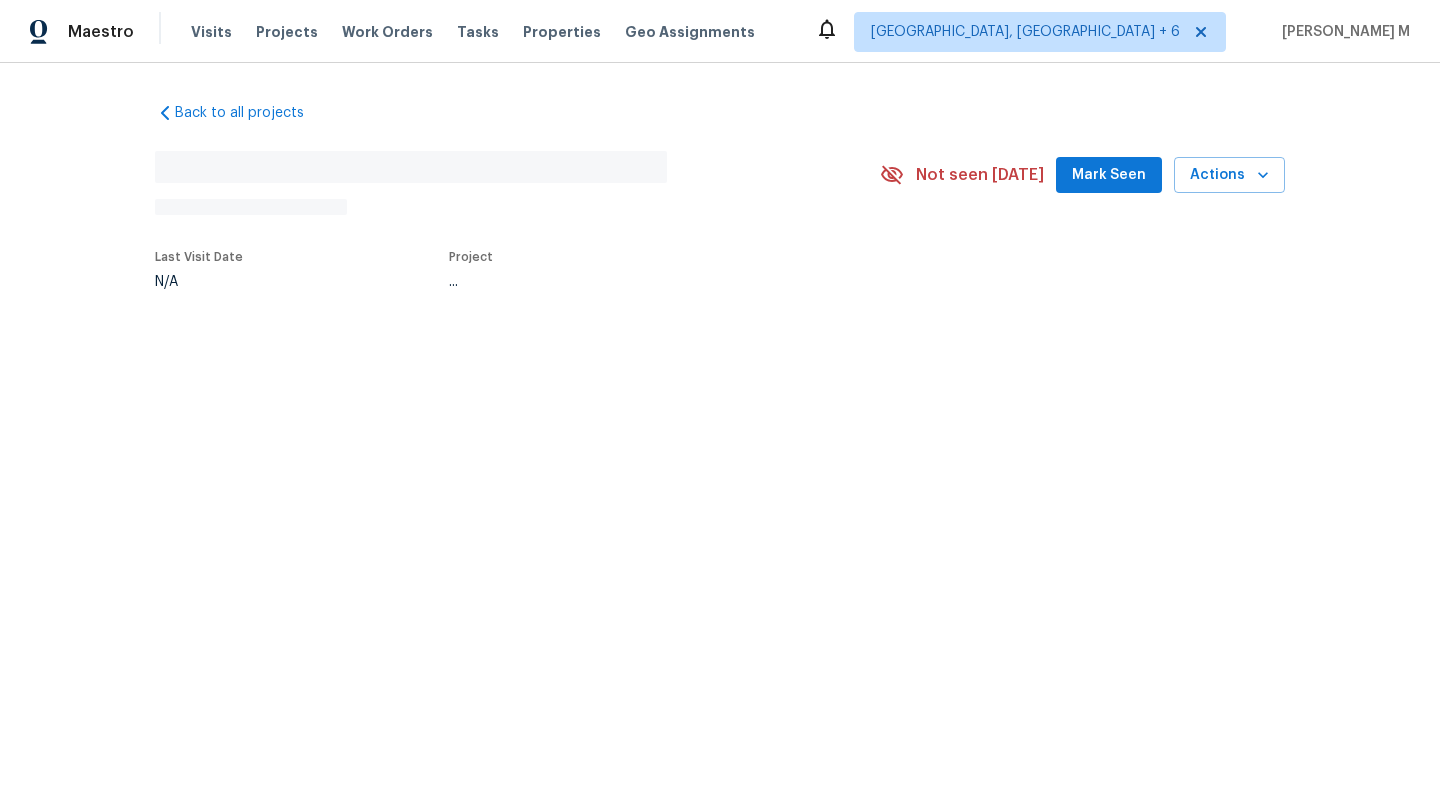 scroll, scrollTop: 0, scrollLeft: 0, axis: both 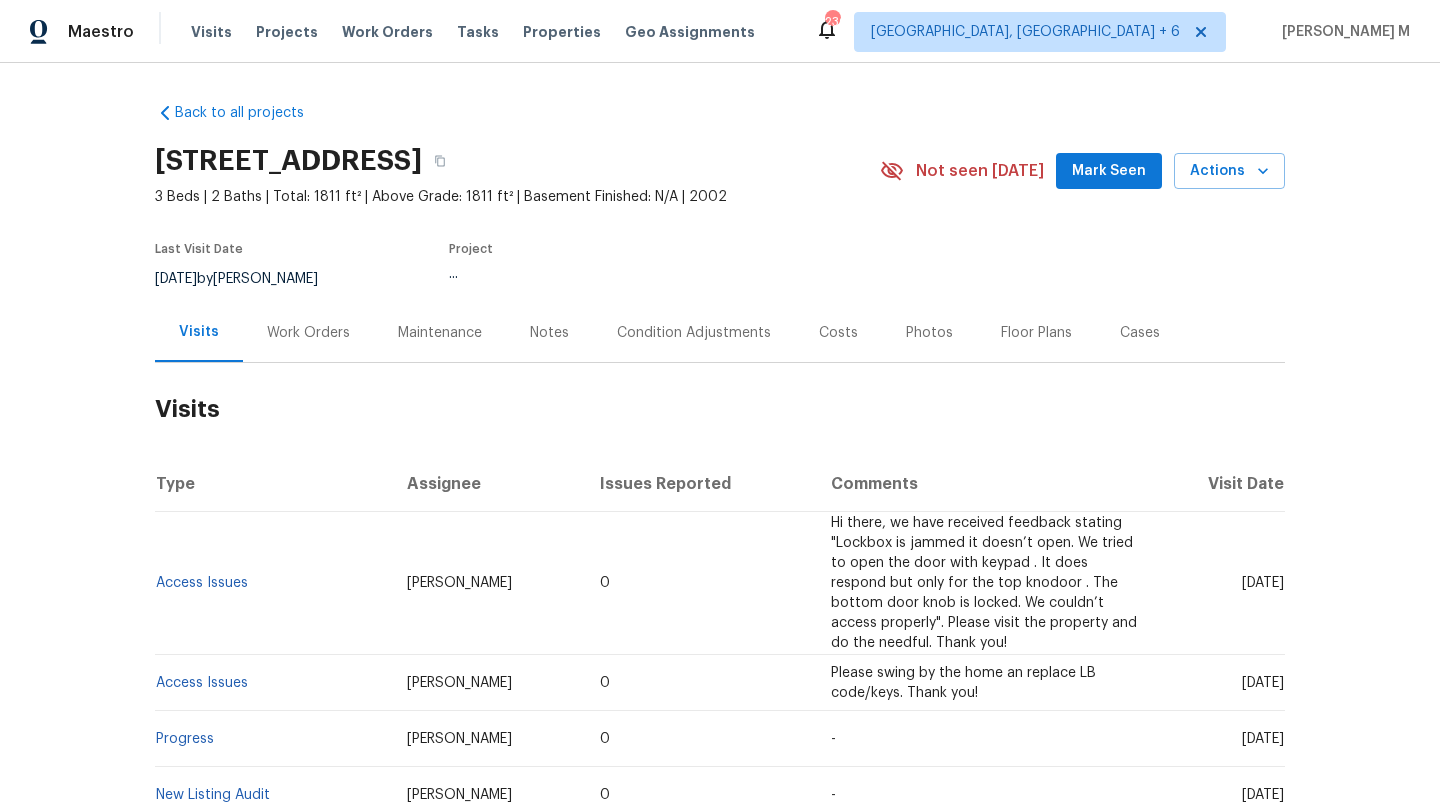 click on "Cases" at bounding box center [1140, 332] 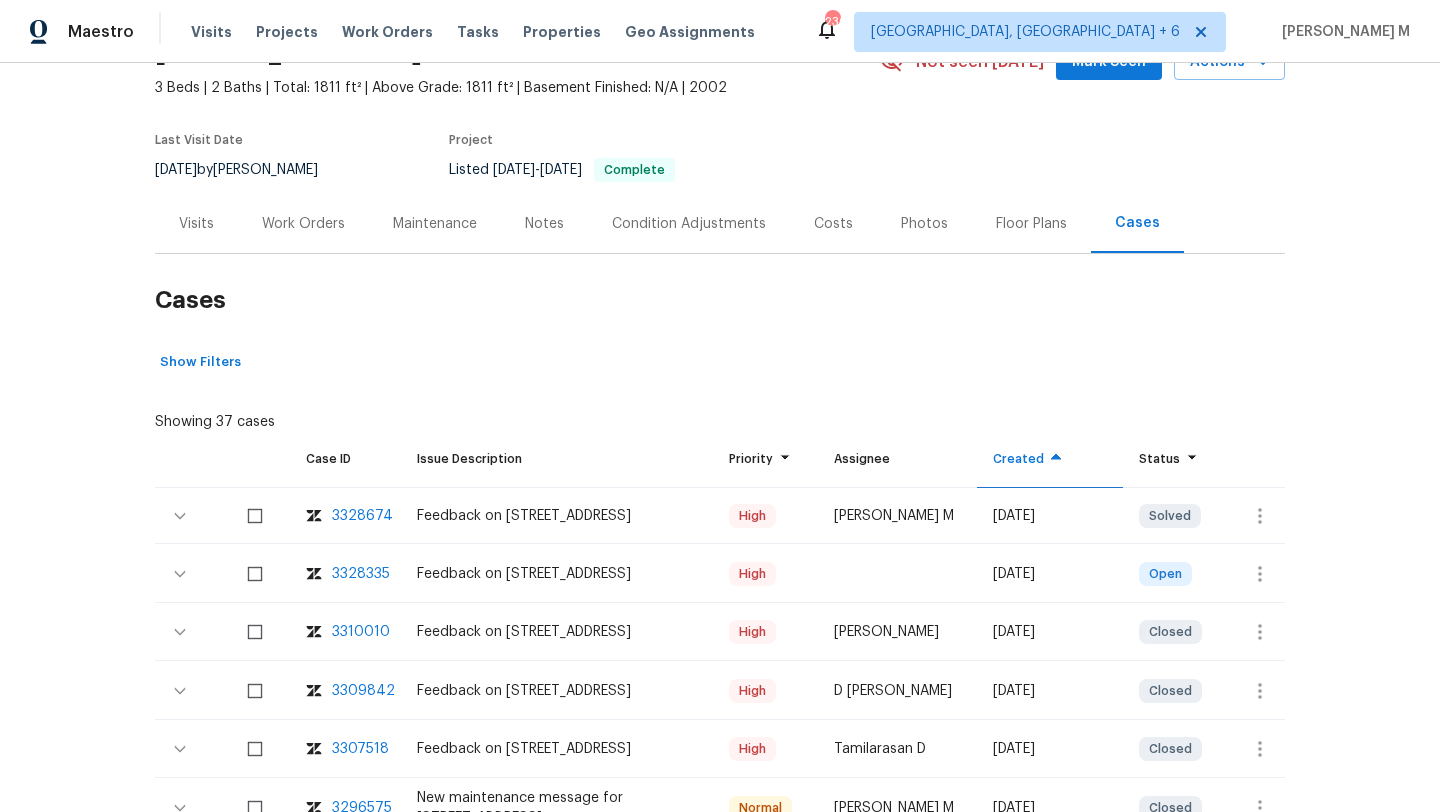 scroll, scrollTop: 125, scrollLeft: 0, axis: vertical 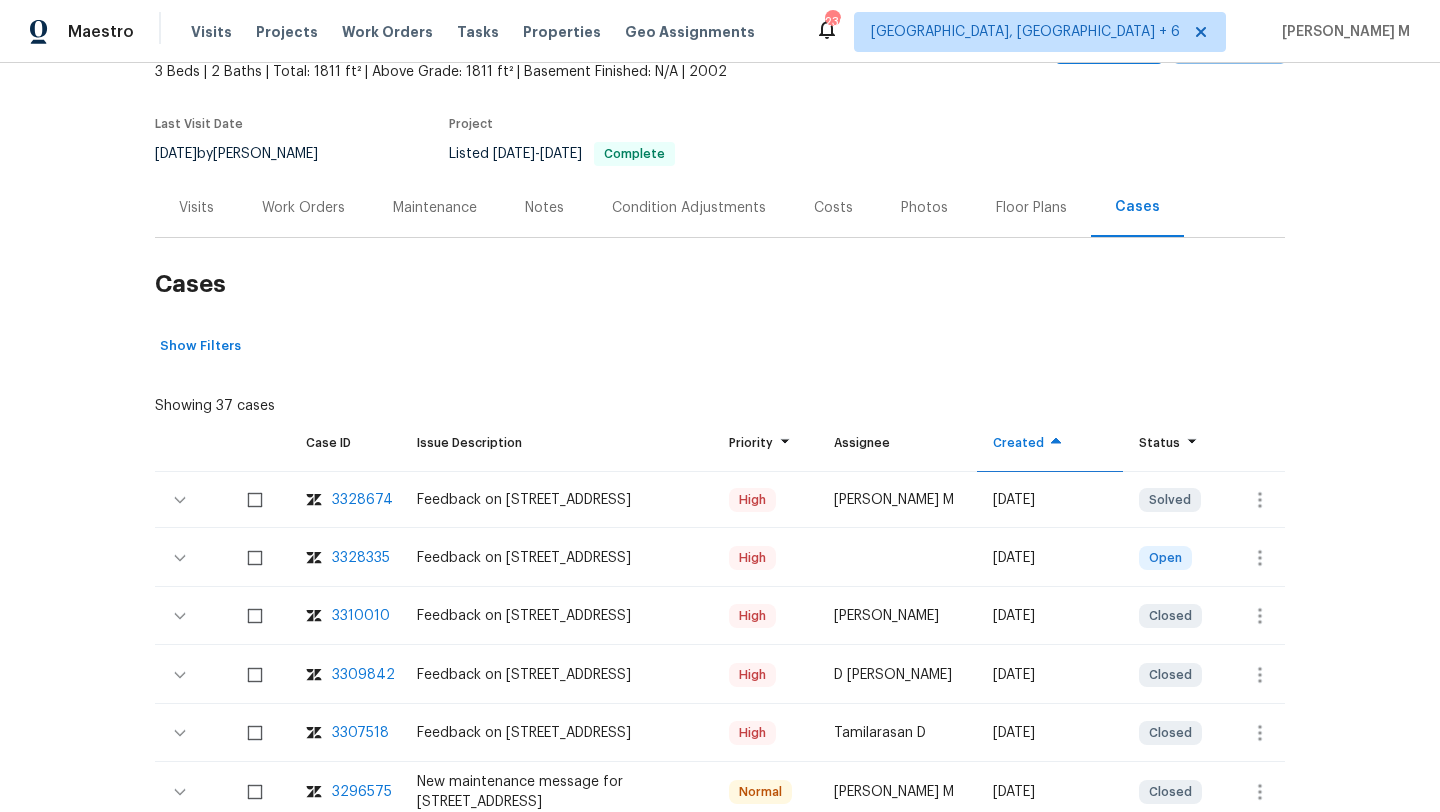 click on "3328674" at bounding box center (362, 500) 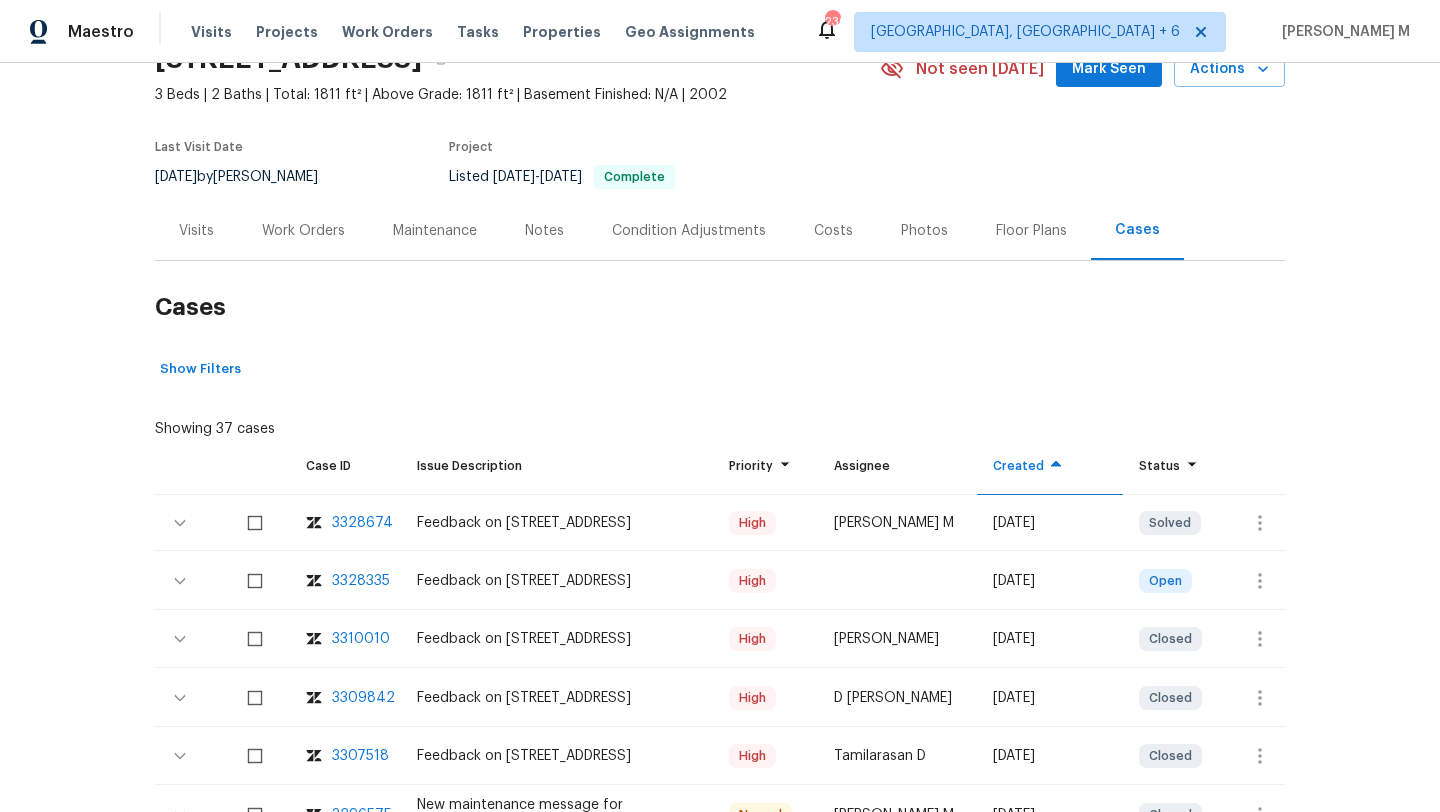 scroll, scrollTop: 98, scrollLeft: 0, axis: vertical 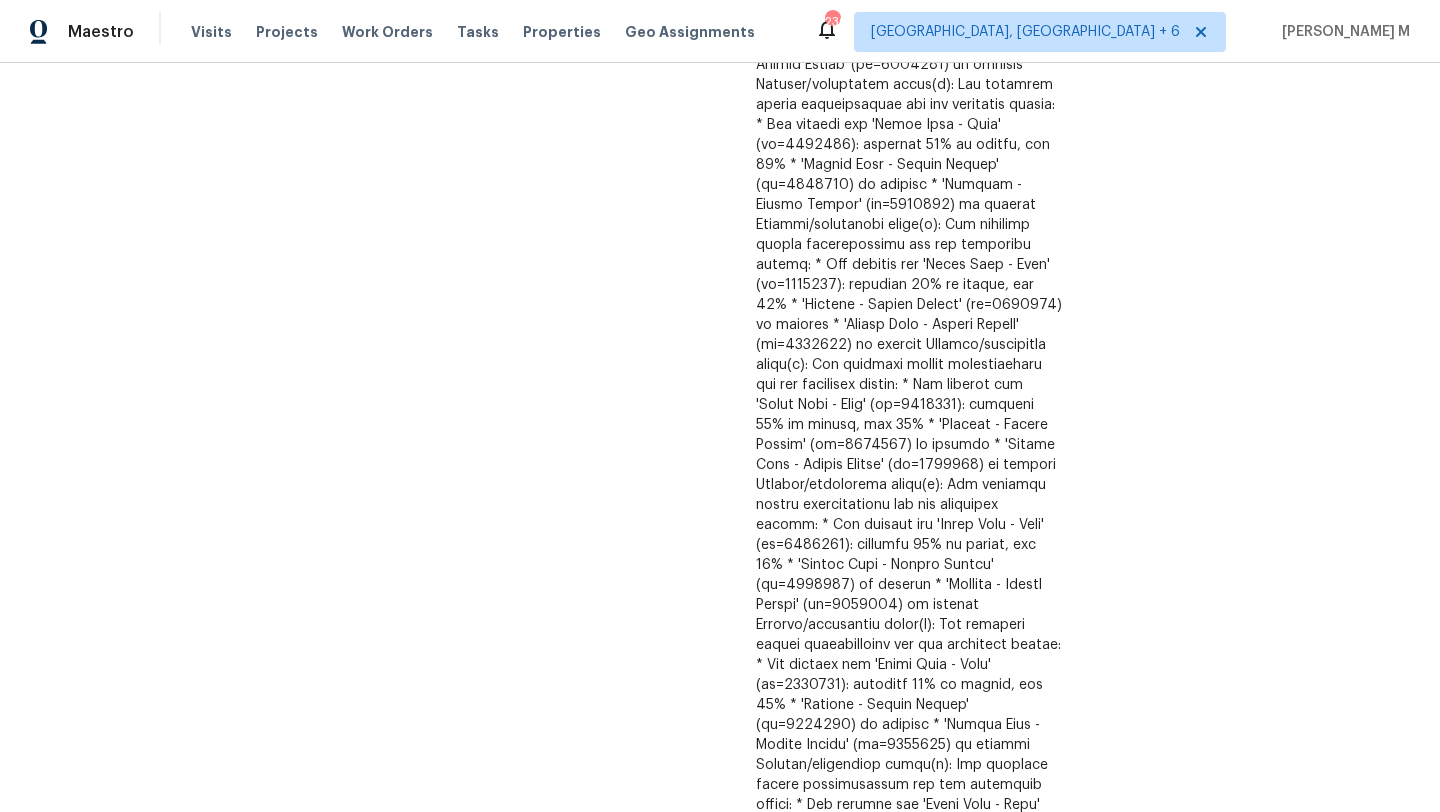 copy on "Access Issues" 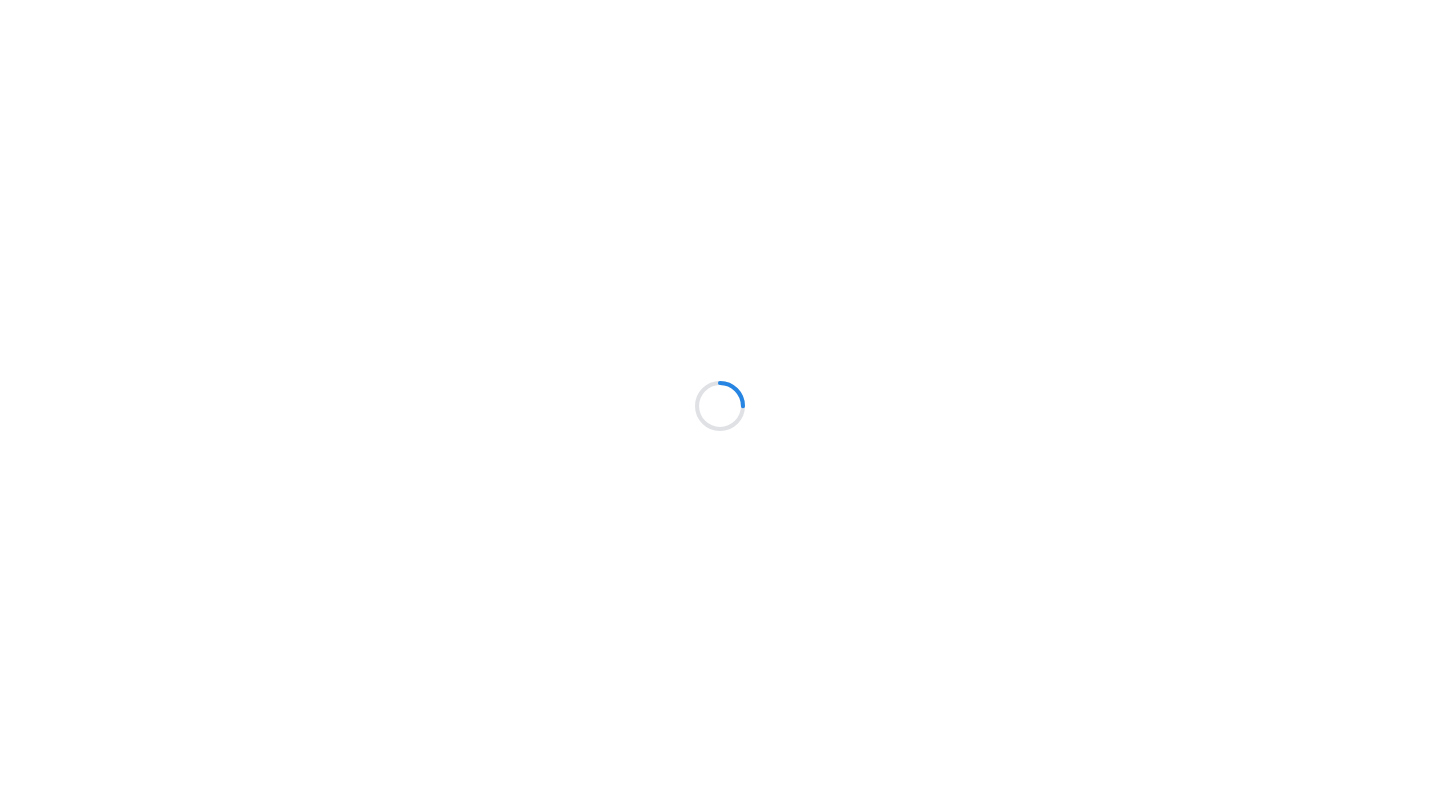scroll, scrollTop: 0, scrollLeft: 0, axis: both 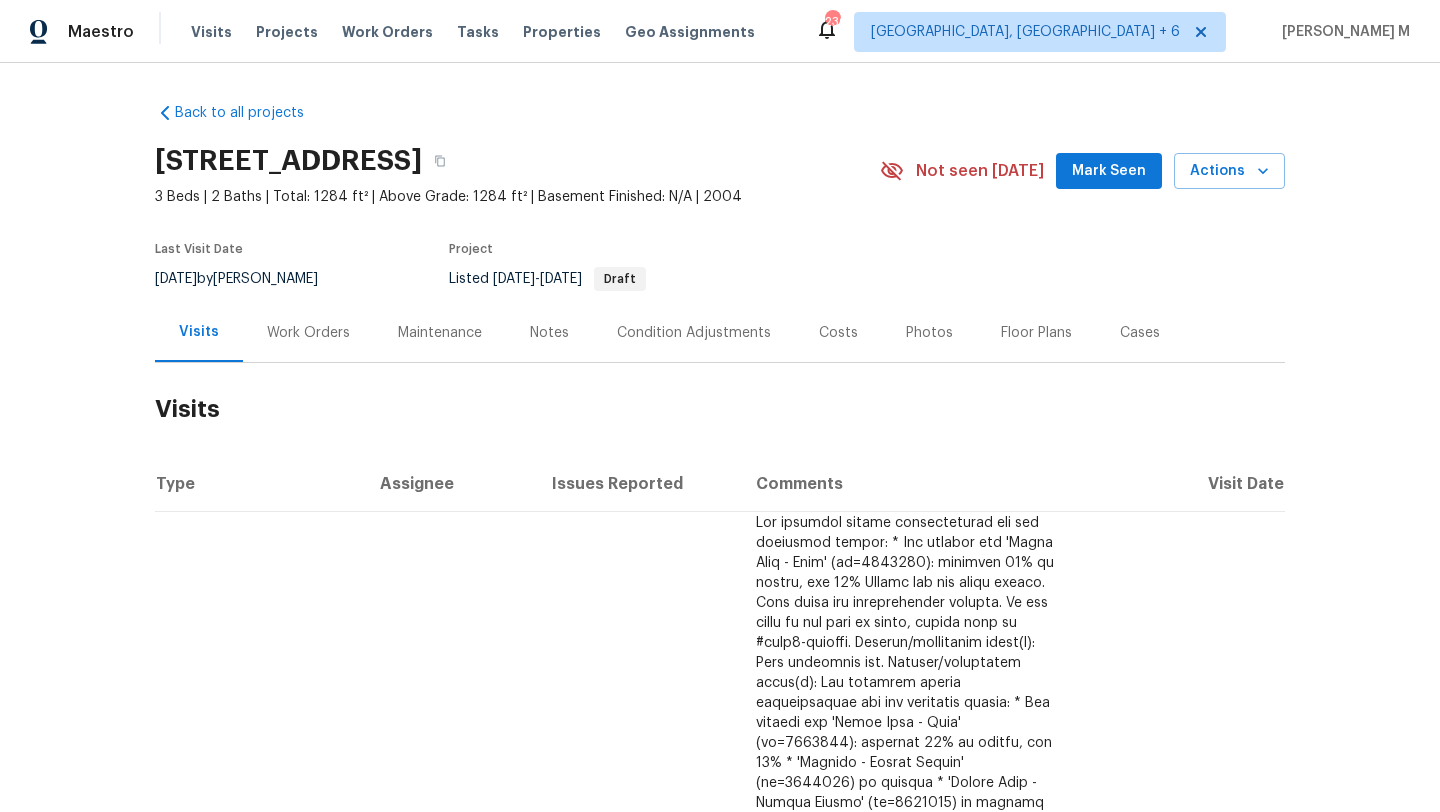 click on "Cases" at bounding box center [1140, 332] 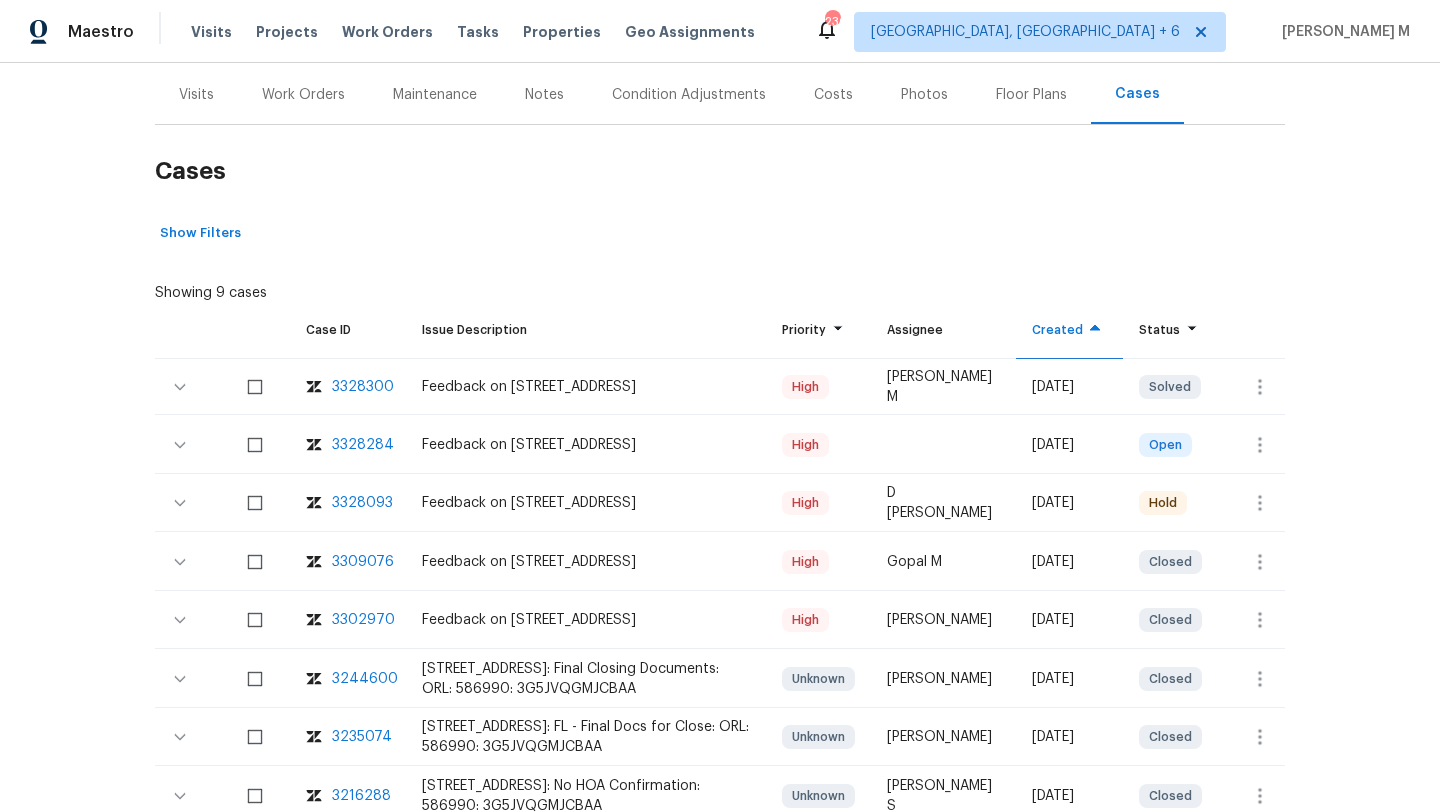 scroll, scrollTop: 240, scrollLeft: 0, axis: vertical 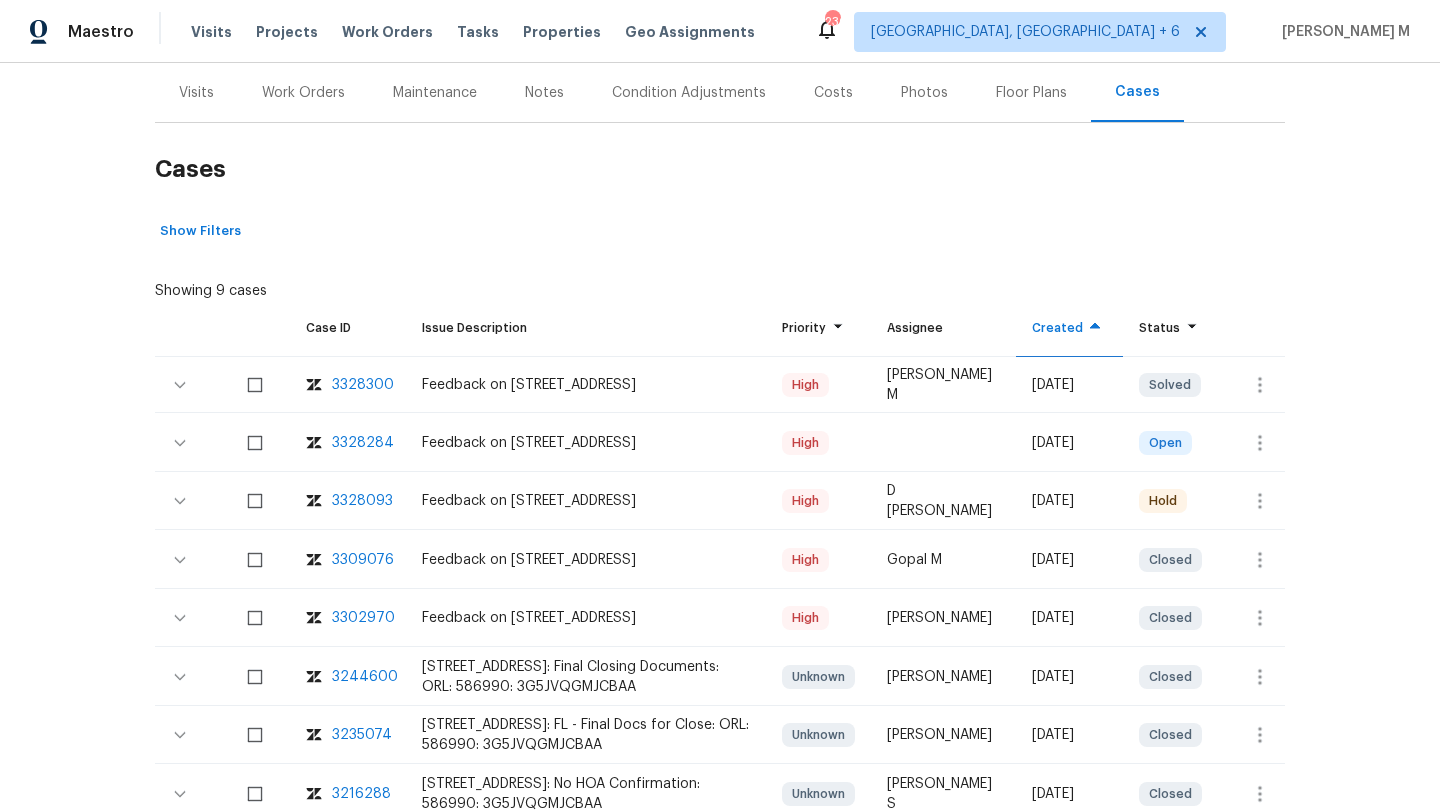 click on "3328300" at bounding box center (363, 385) 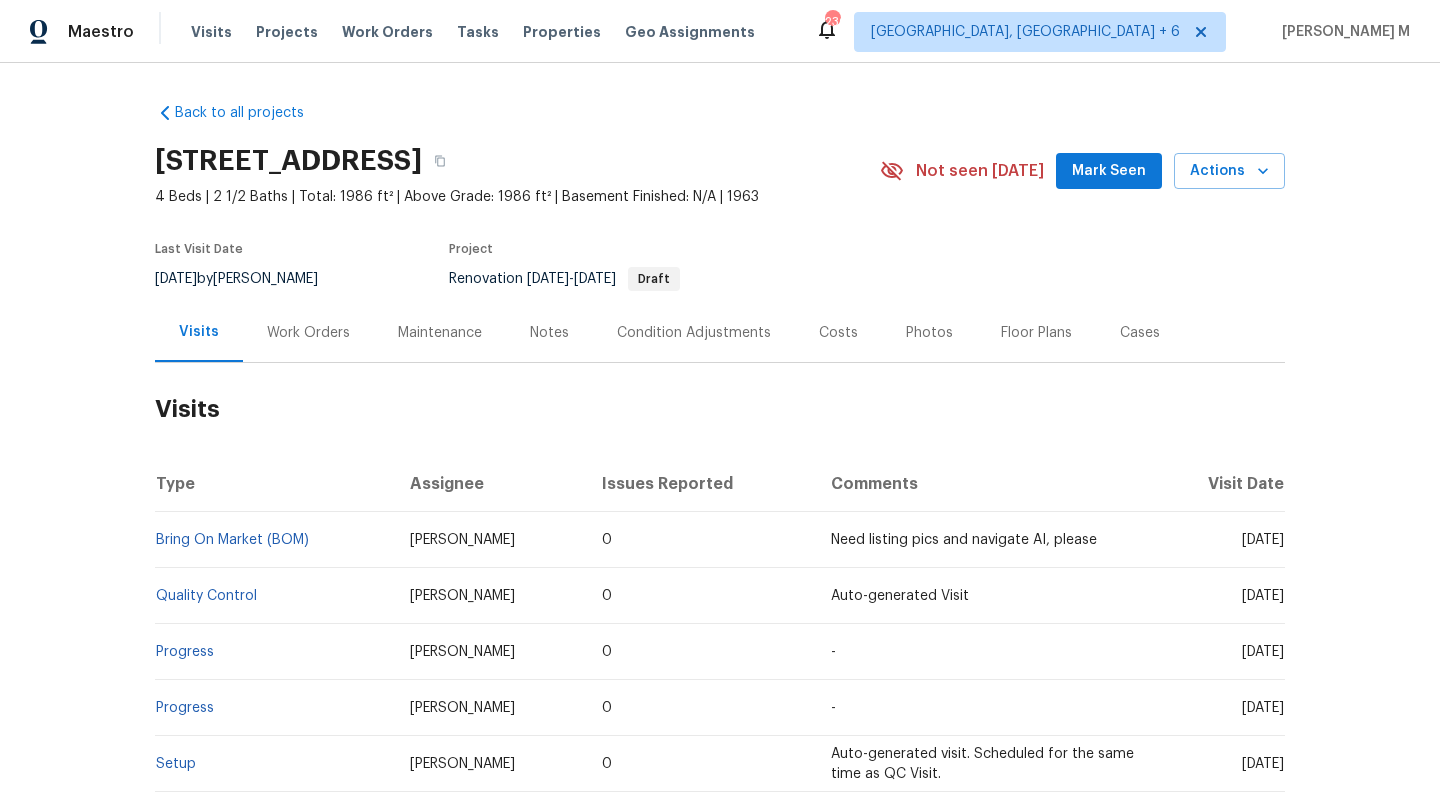 scroll, scrollTop: 0, scrollLeft: 0, axis: both 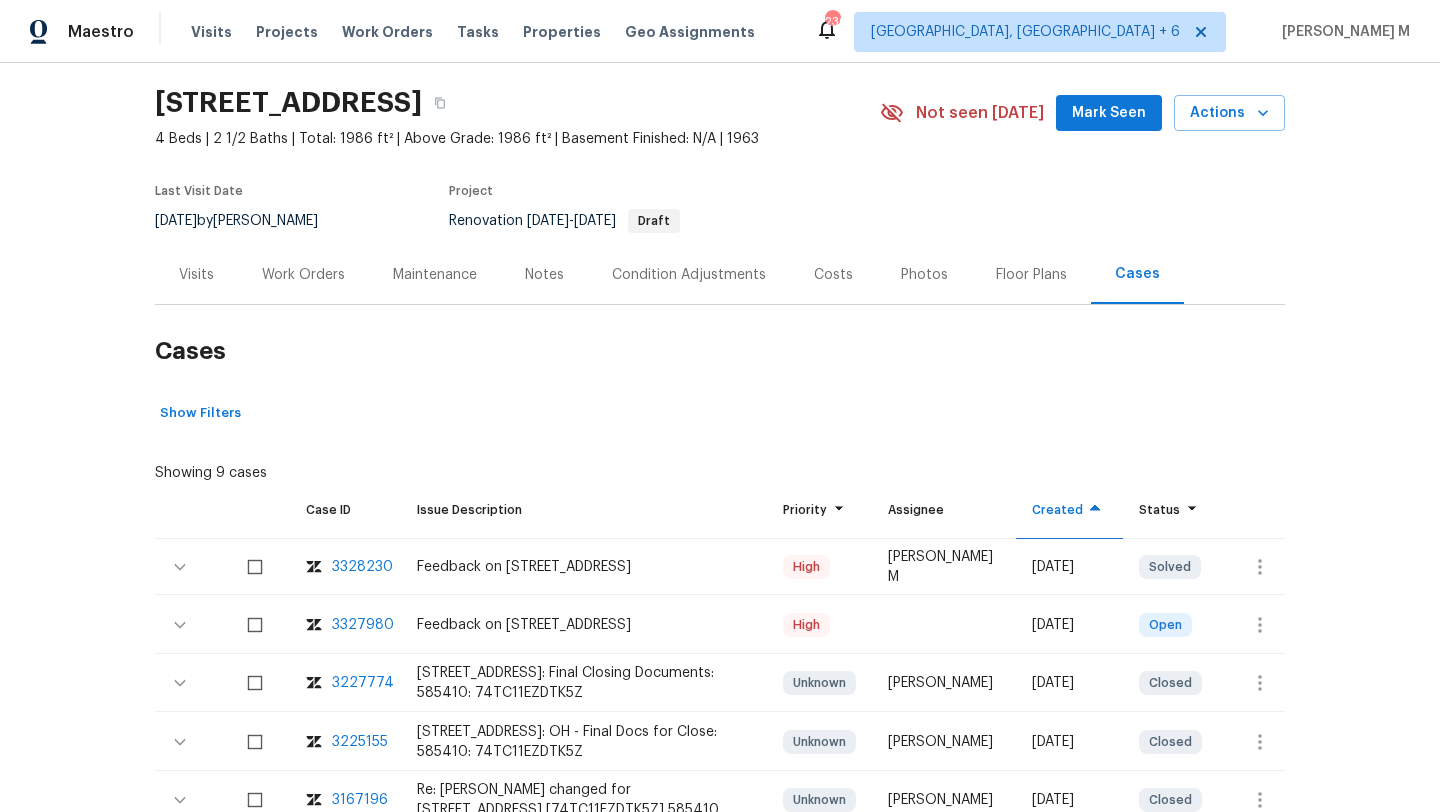 click on "Visits" at bounding box center (196, 274) 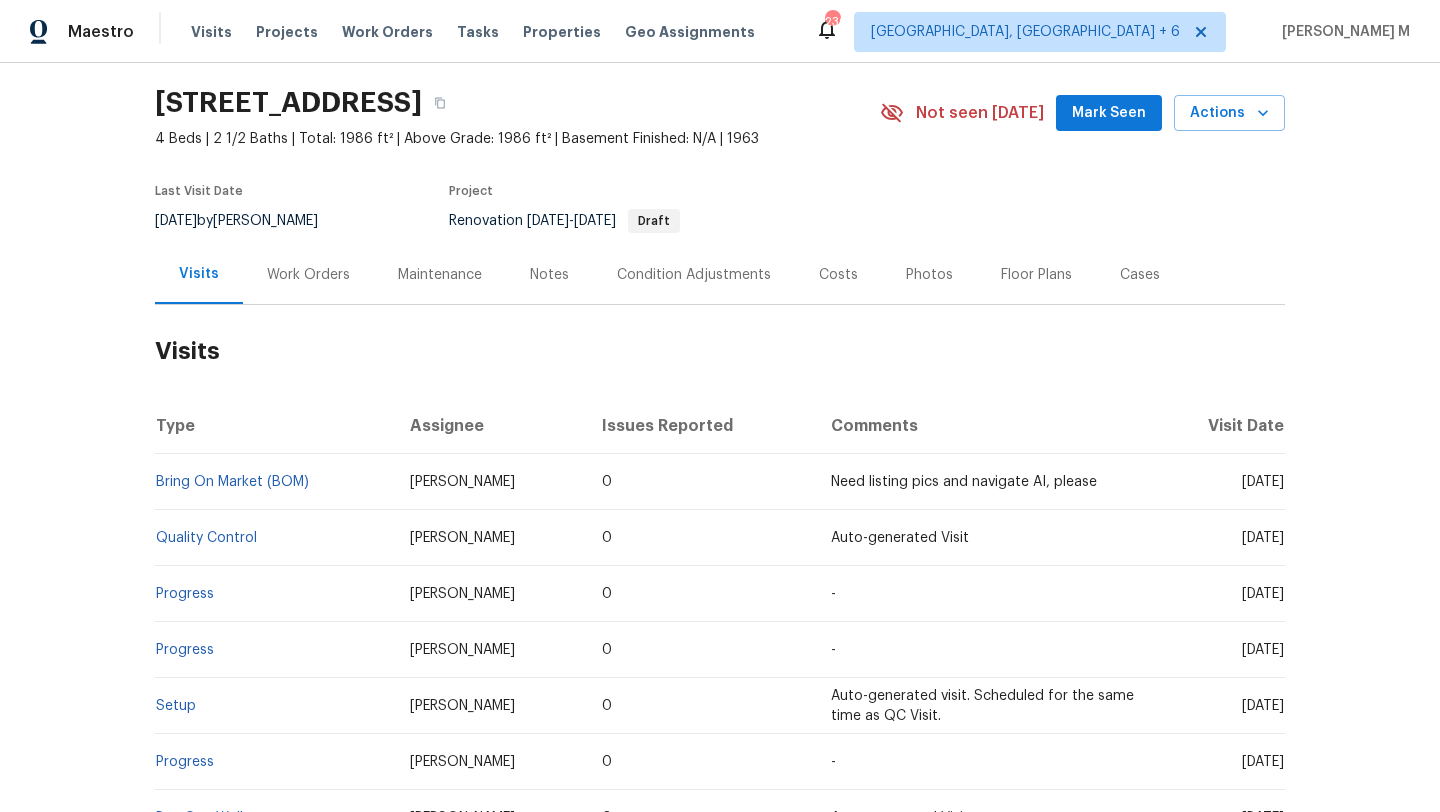 drag, startPoint x: 1200, startPoint y: 479, endPoint x: 1239, endPoint y: 480, distance: 39.012817 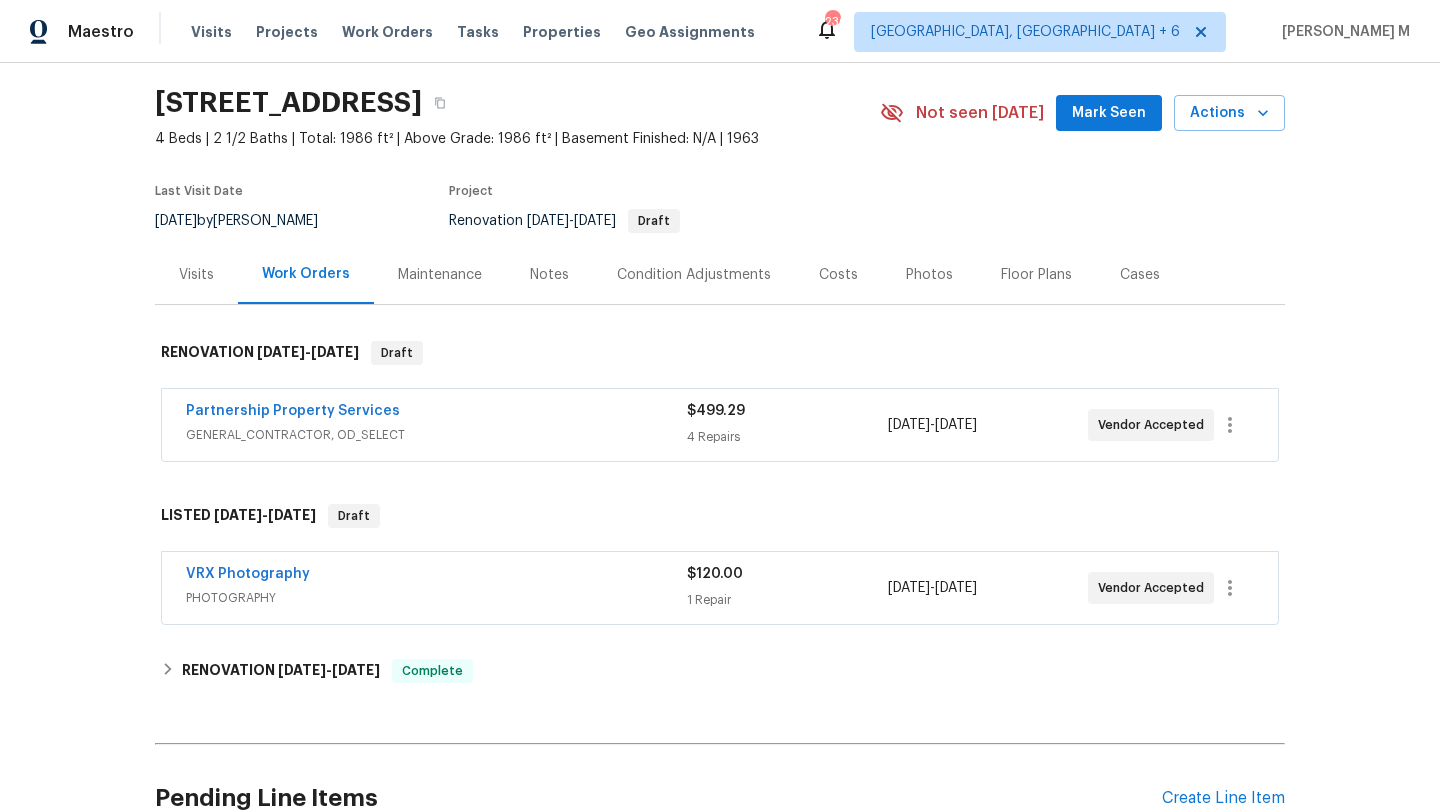 click on "Partnership Property Services" at bounding box center [436, 413] 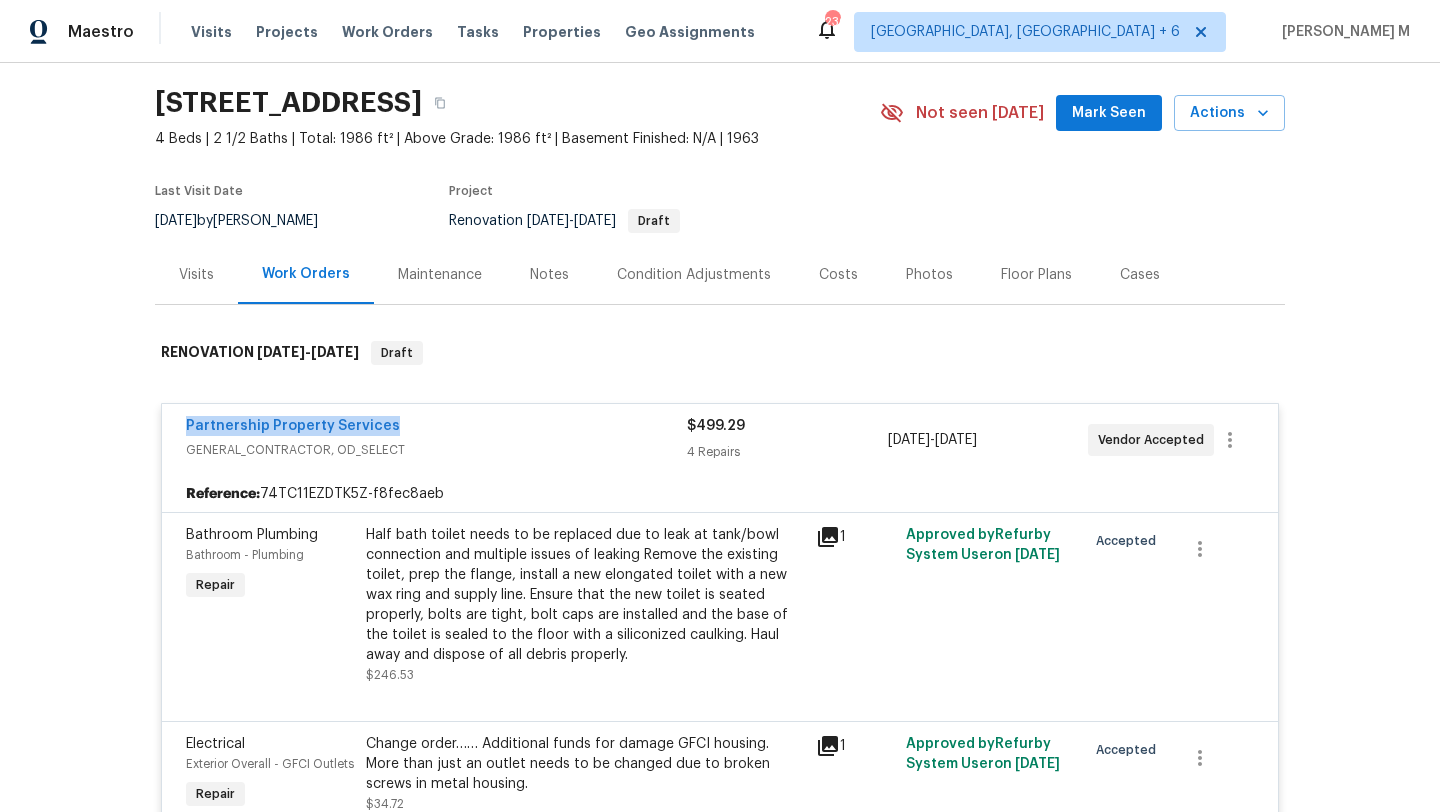 copy on "Partnership Property Services" 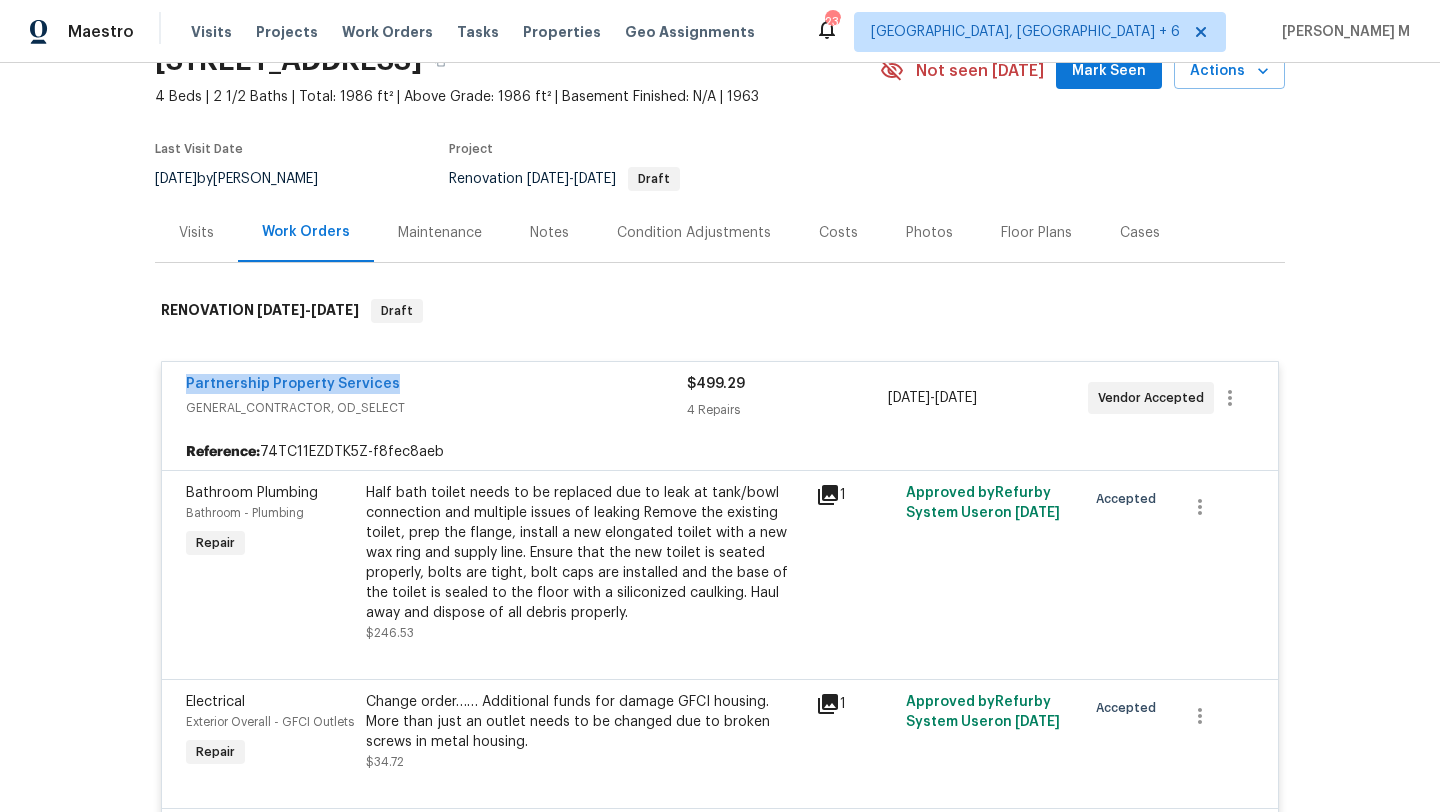 scroll, scrollTop: 30, scrollLeft: 0, axis: vertical 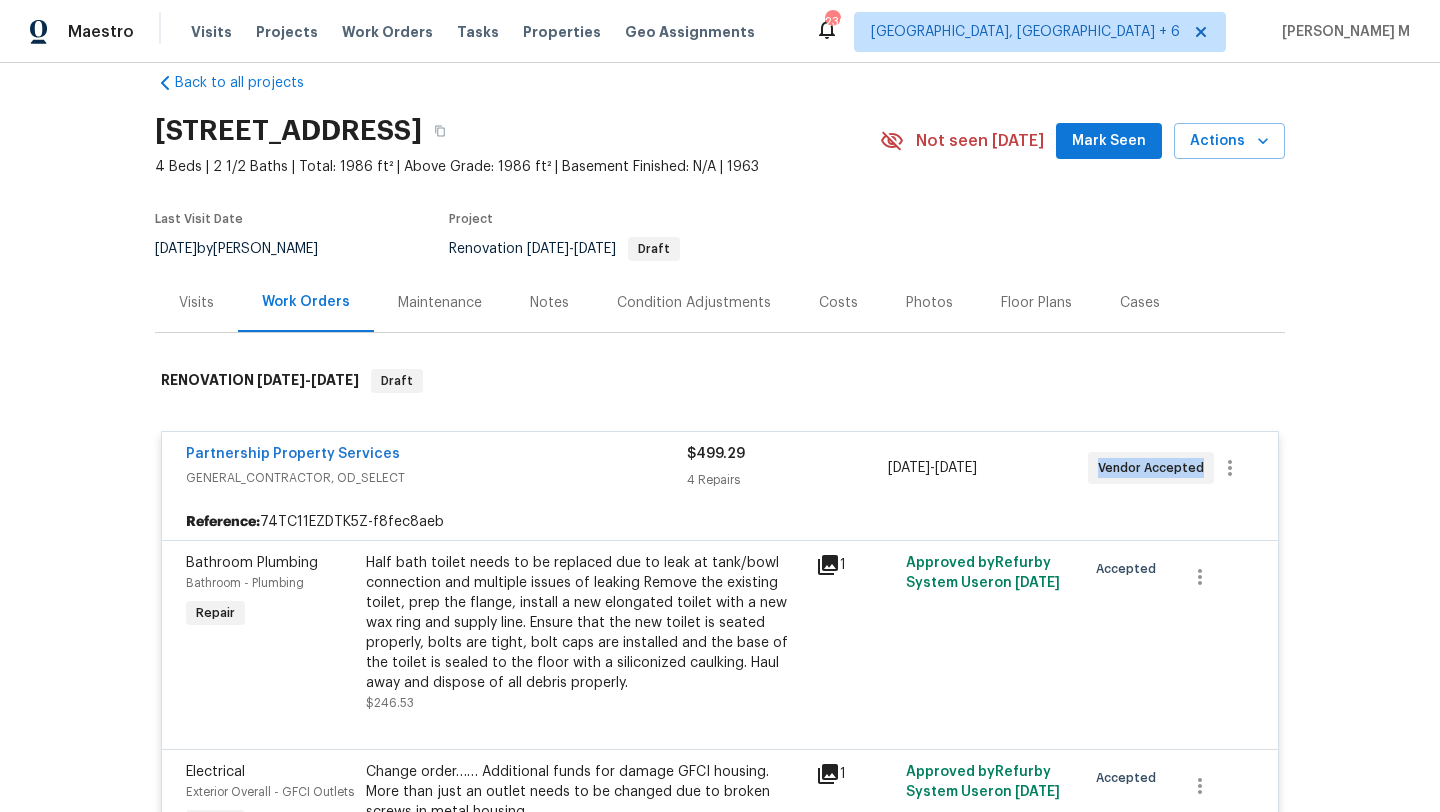 drag, startPoint x: 1082, startPoint y: 468, endPoint x: 1194, endPoint y: 470, distance: 112.01785 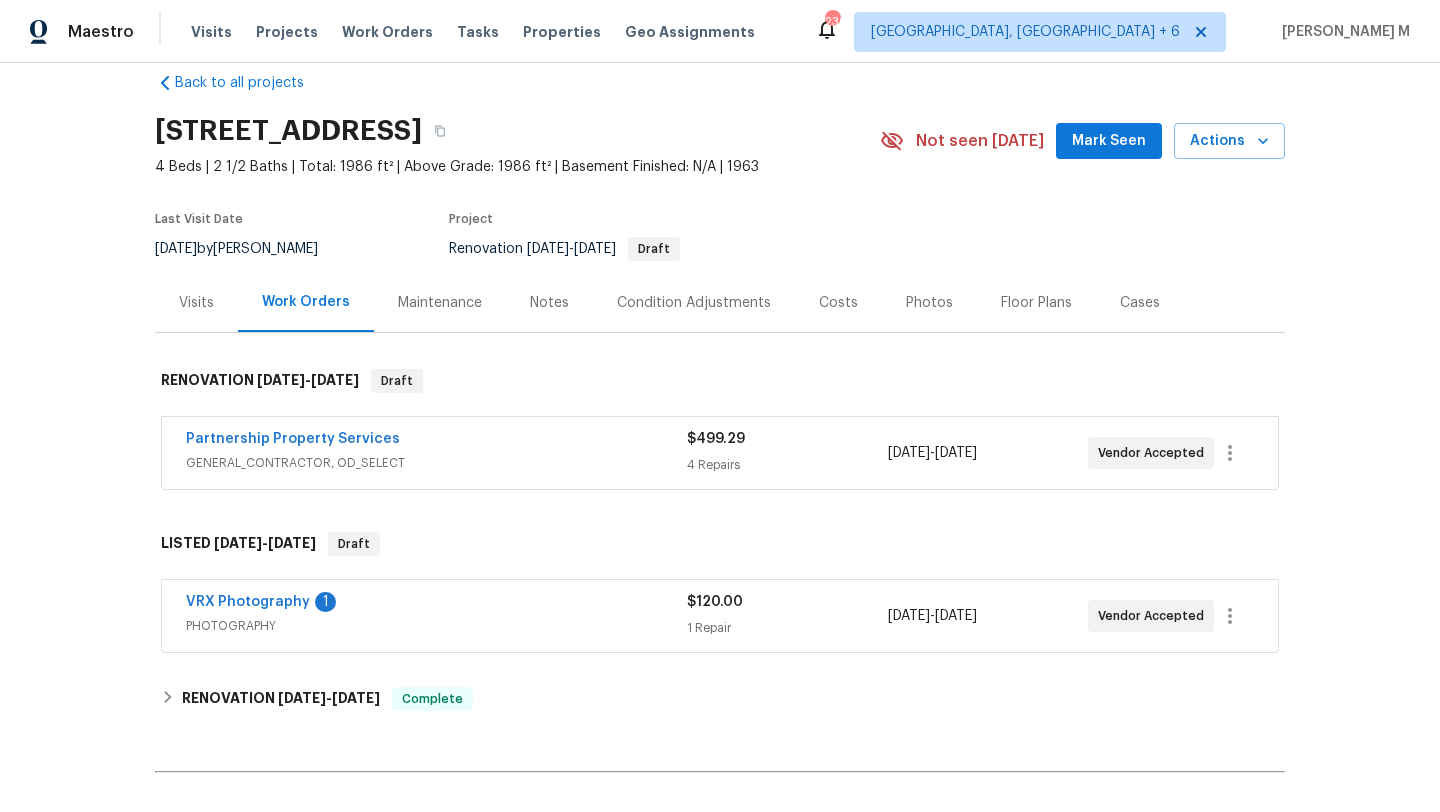 click on "Cases" at bounding box center (1140, 303) 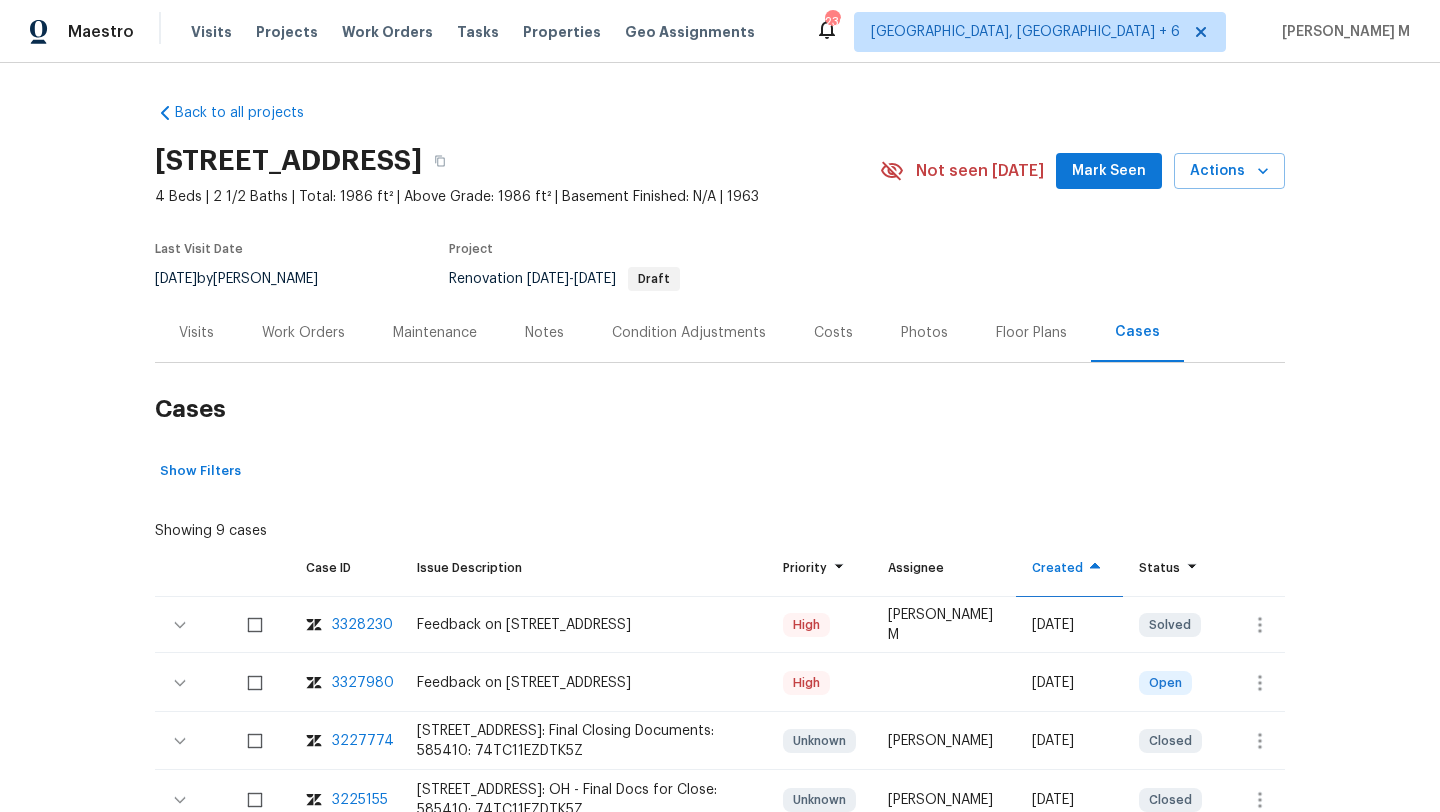 scroll, scrollTop: 79, scrollLeft: 0, axis: vertical 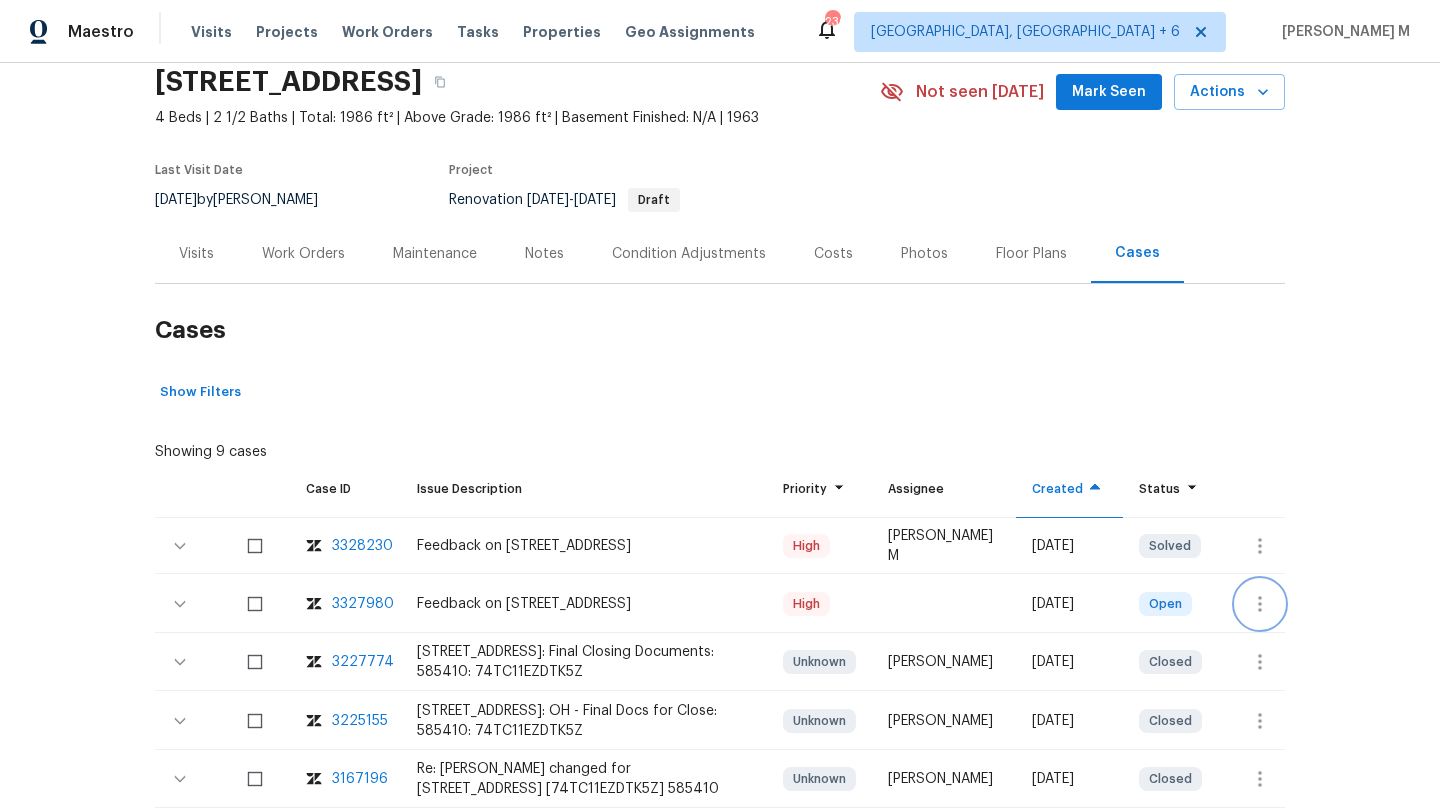 click at bounding box center [1260, 604] 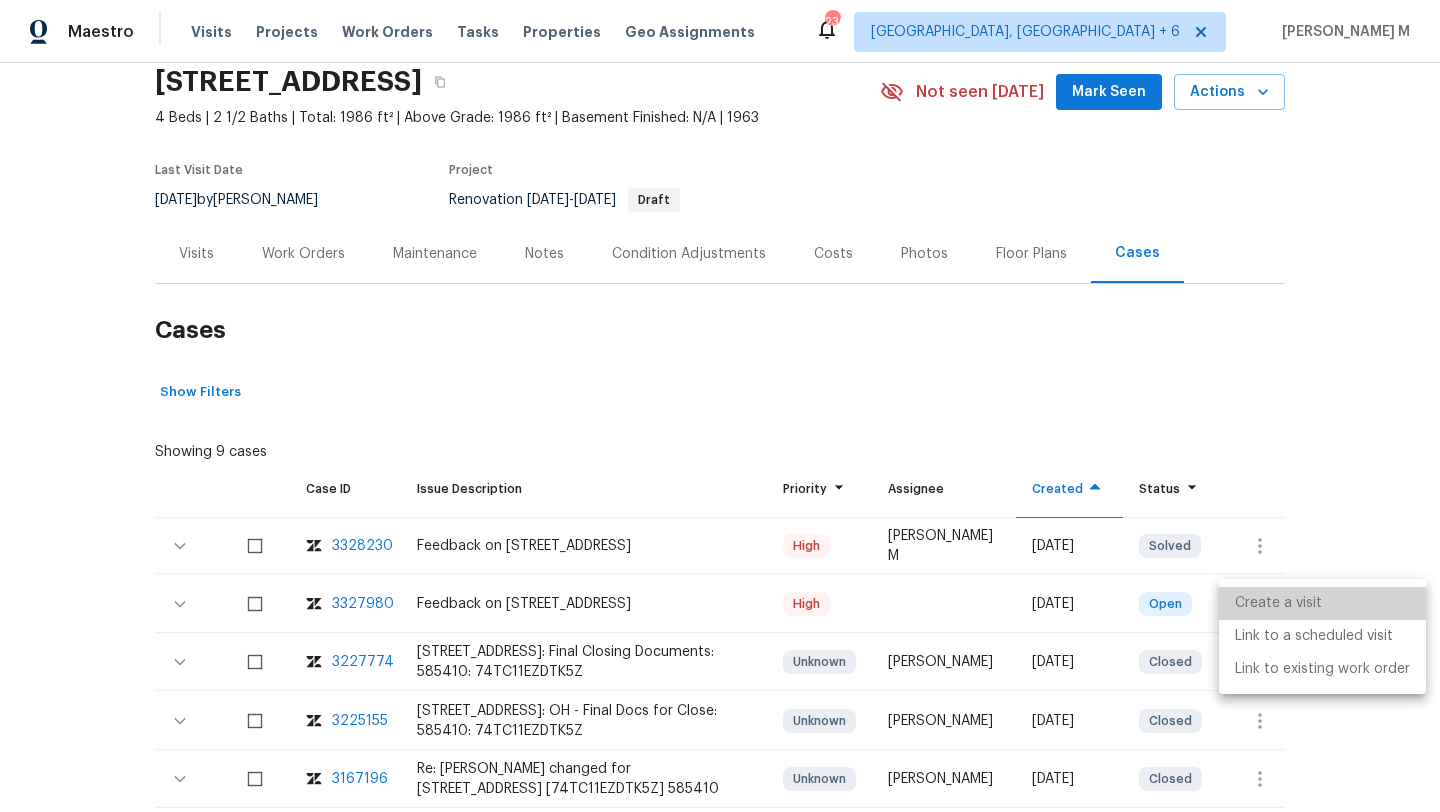 click on "Create a visit" at bounding box center (1322, 603) 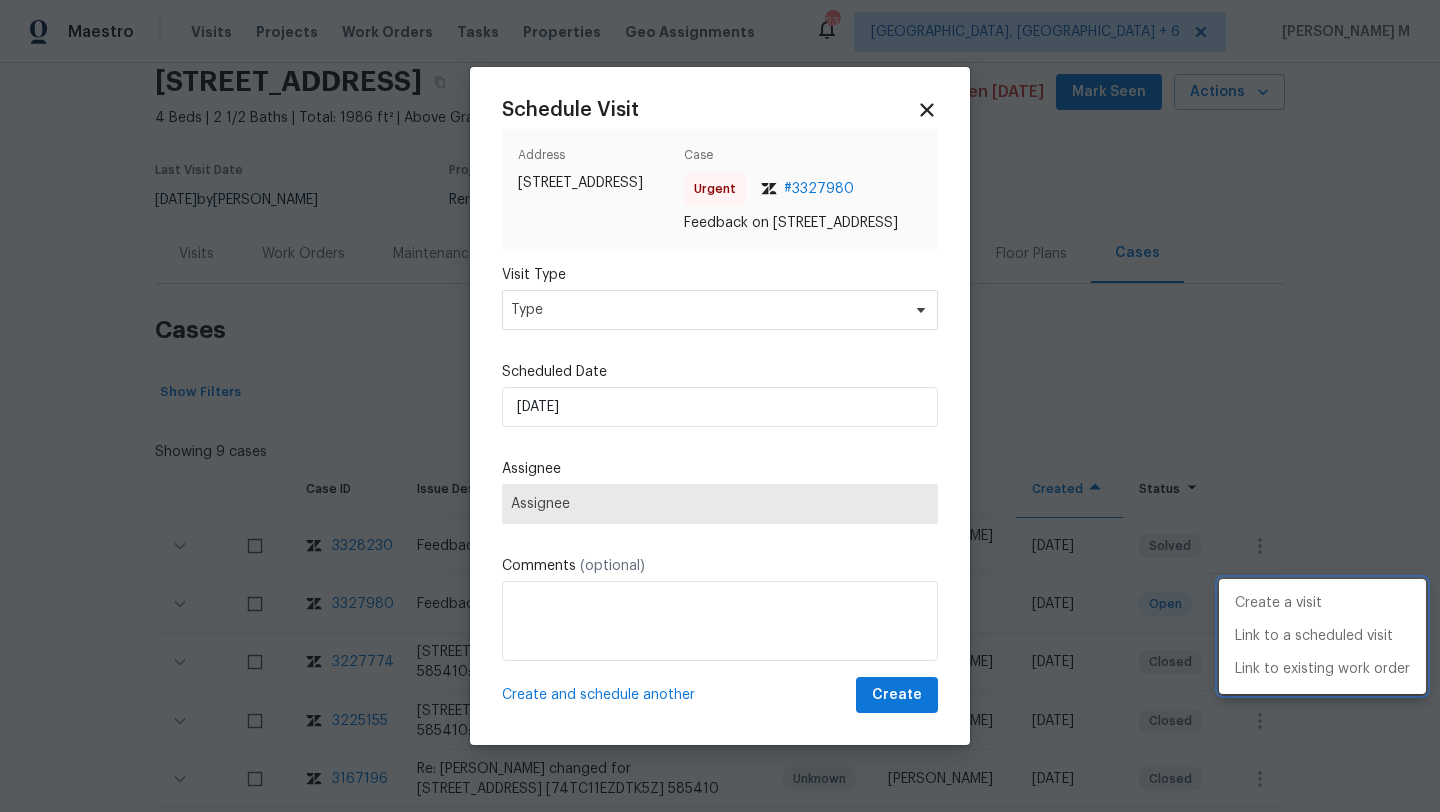 click at bounding box center (720, 406) 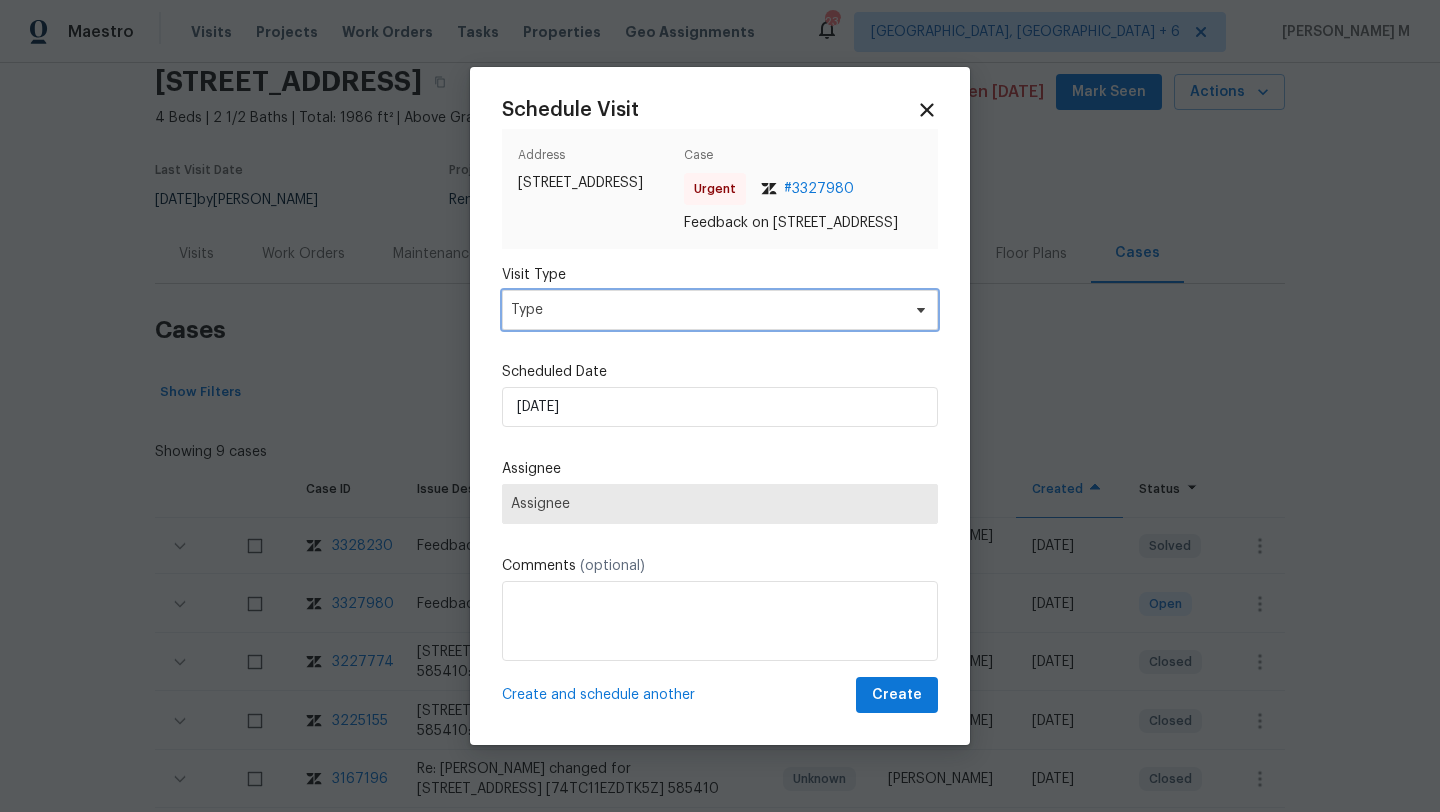 click on "Type" at bounding box center [705, 310] 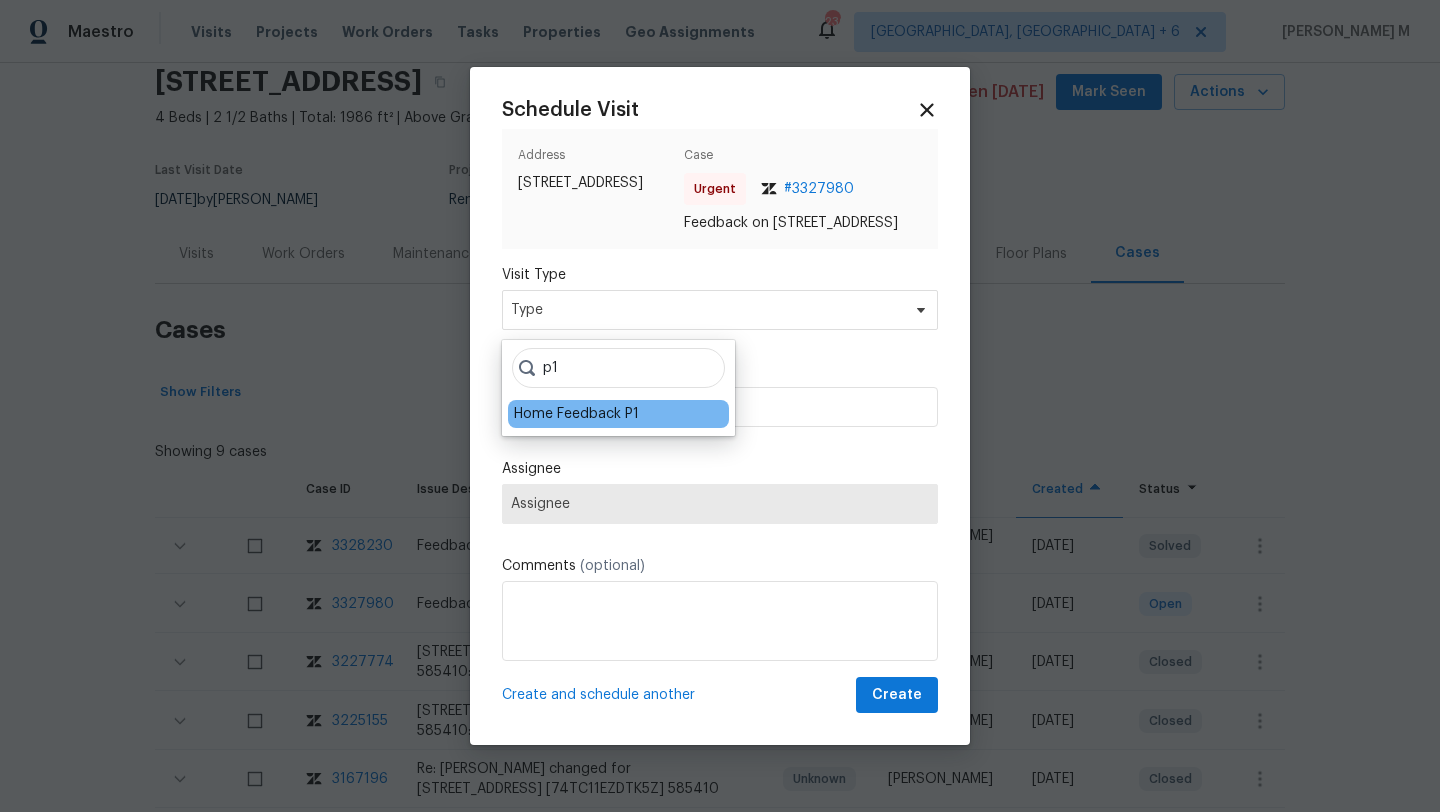 type on "p1" 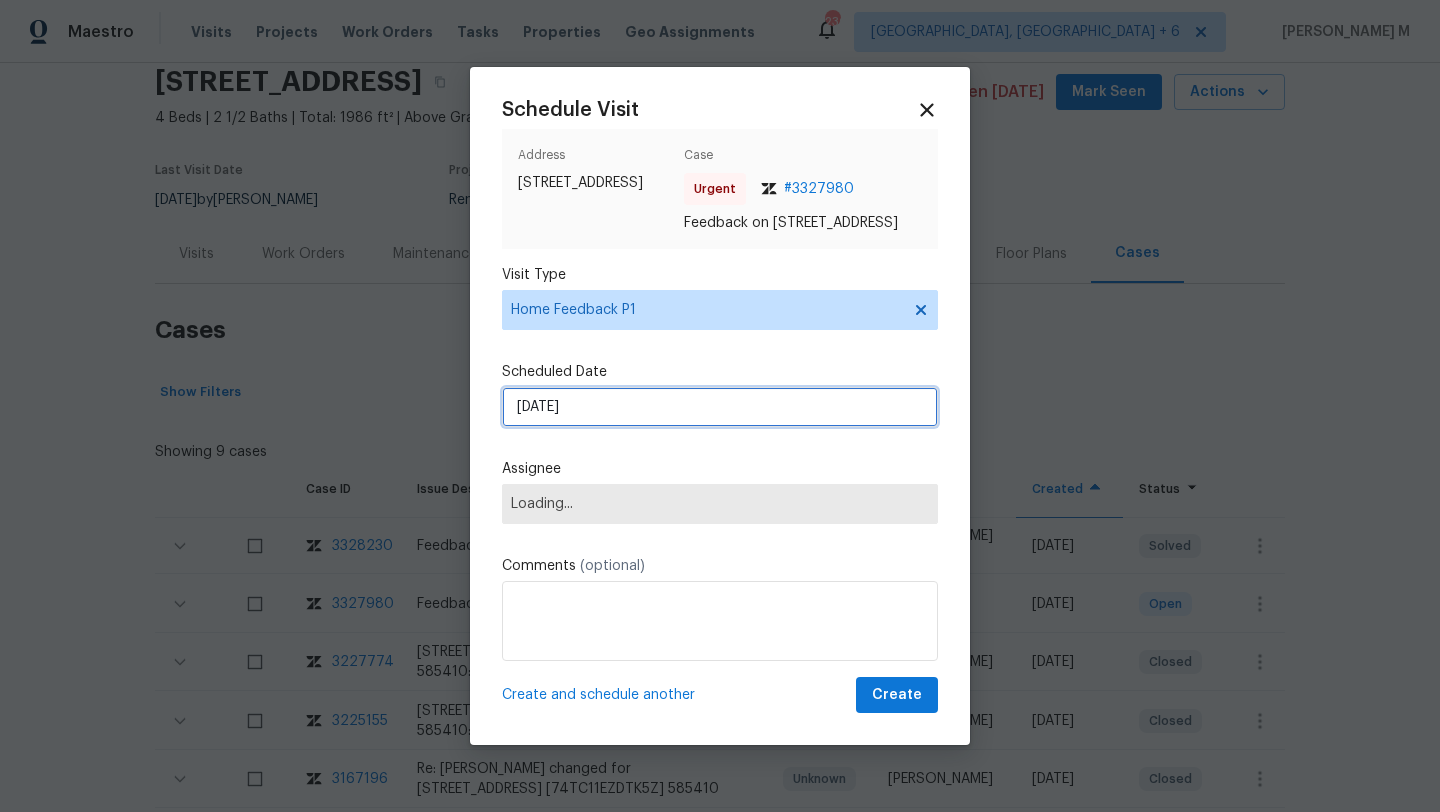 click on "[DATE]" at bounding box center [720, 407] 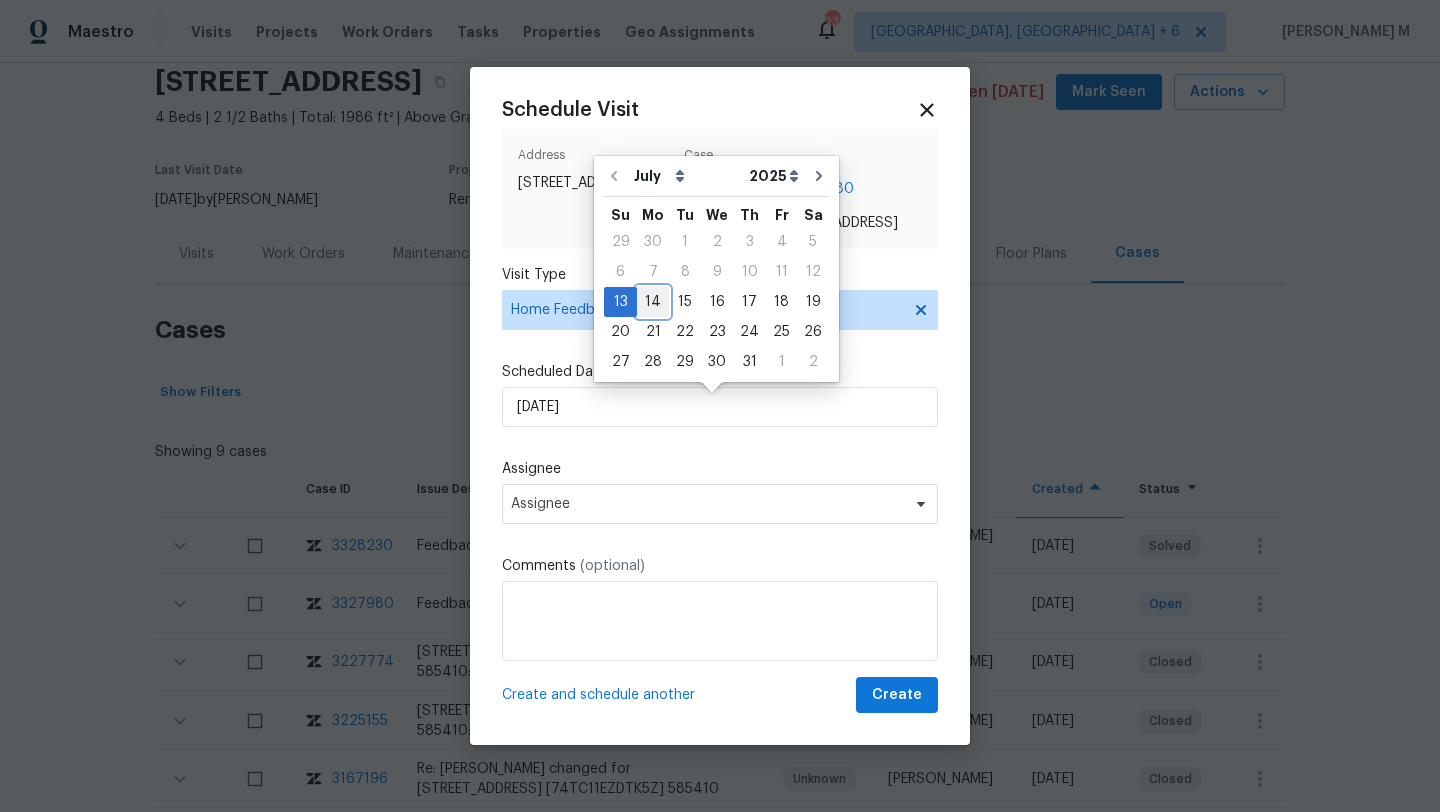 click on "14" at bounding box center (653, 302) 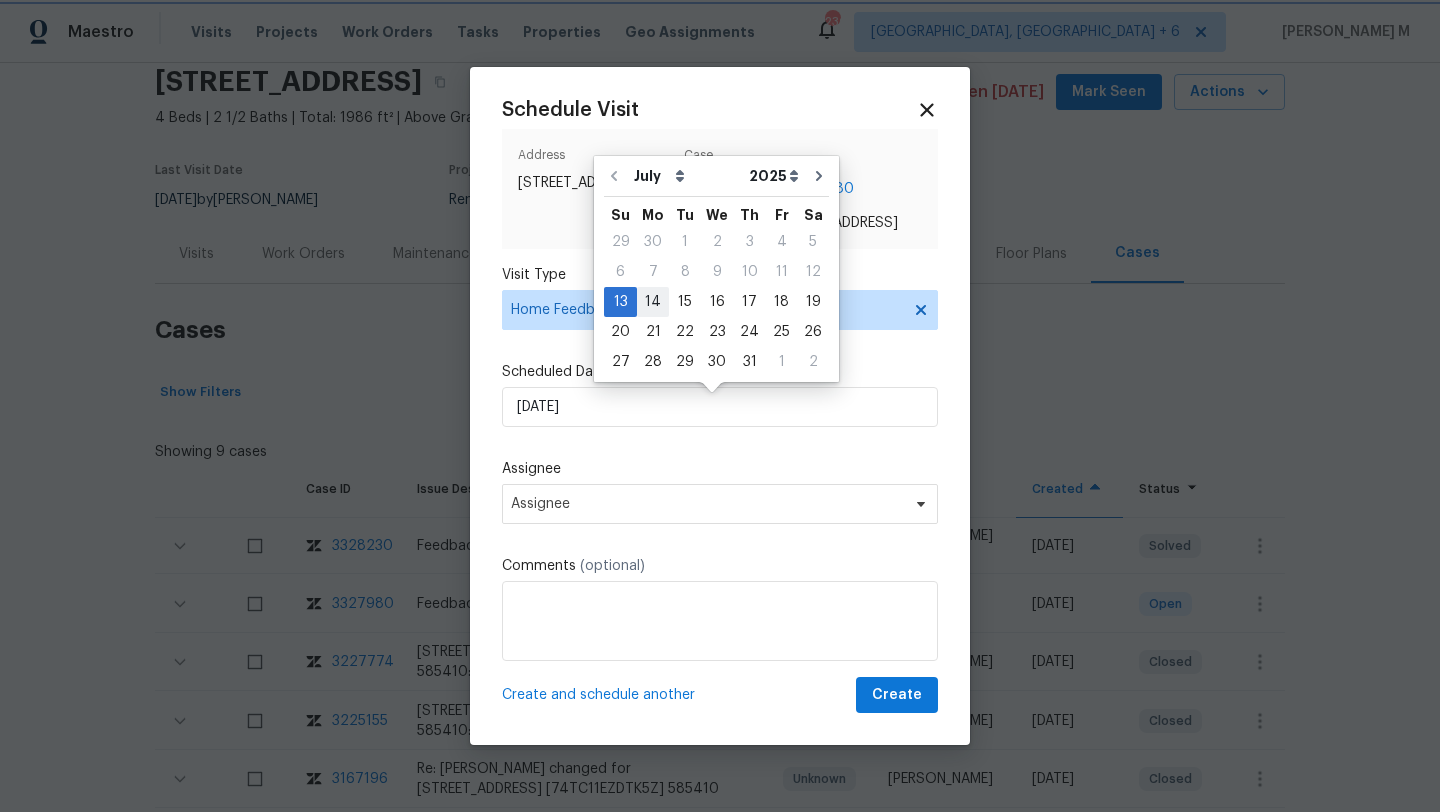 type on "[DATE]" 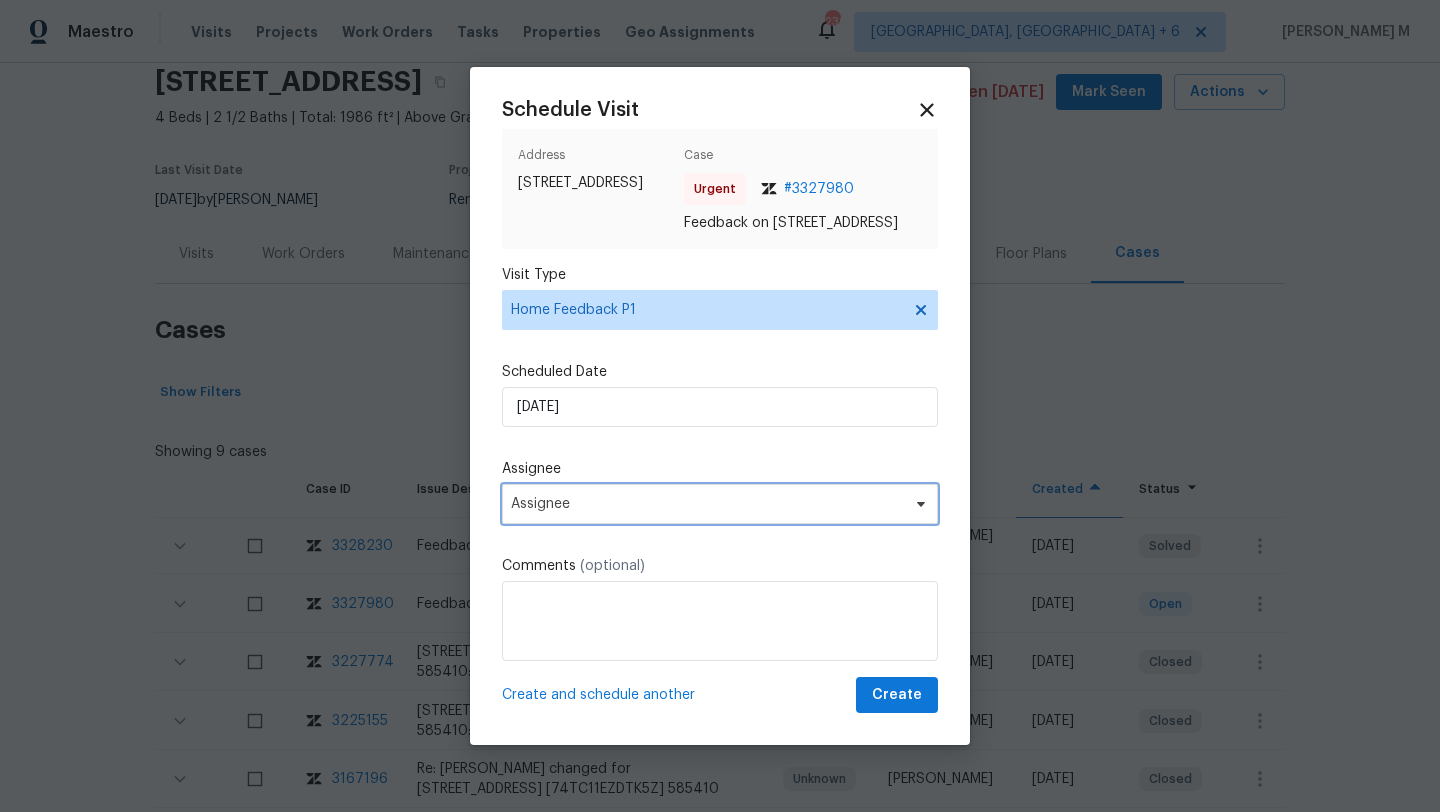 click on "Assignee" at bounding box center [707, 504] 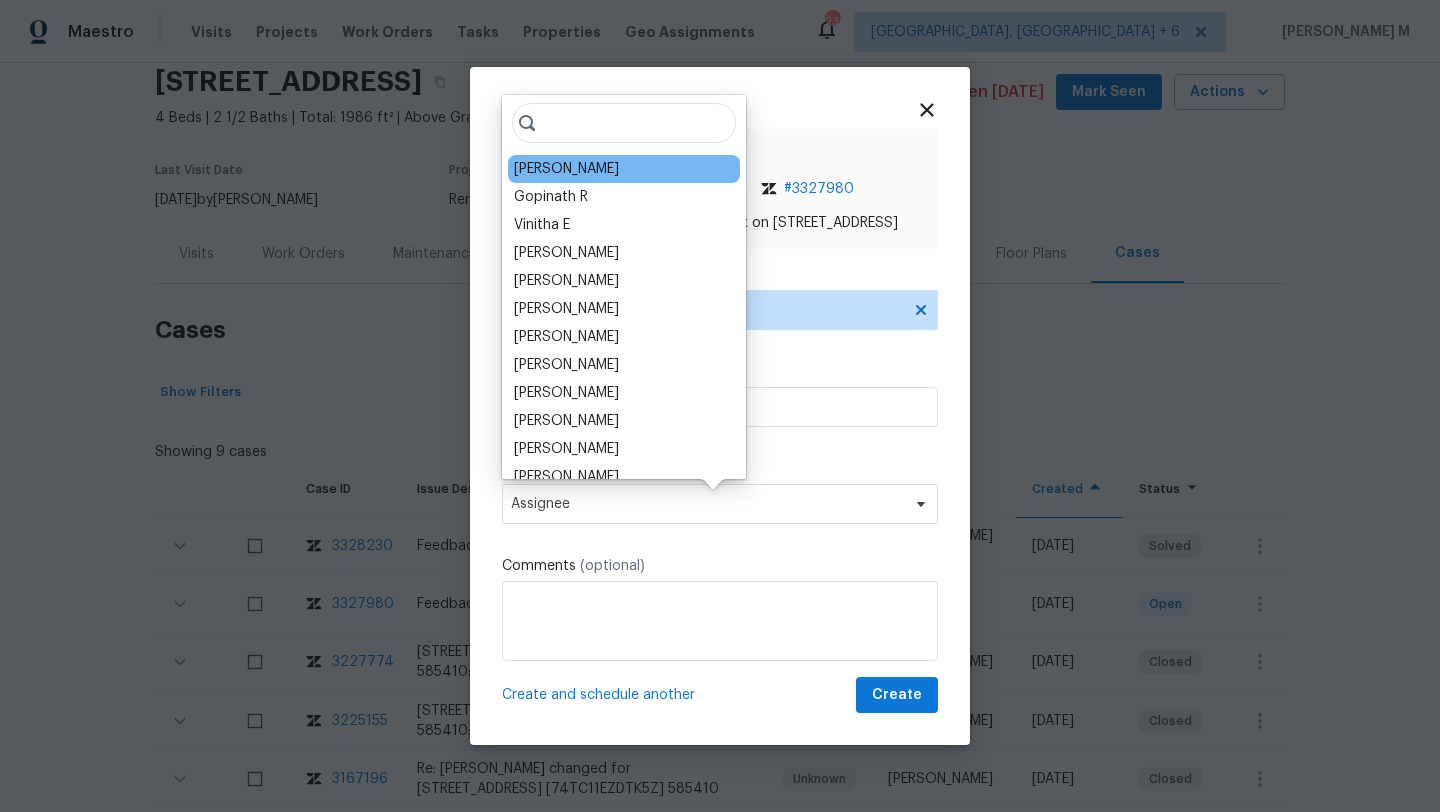 click on "[PERSON_NAME]" at bounding box center (566, 169) 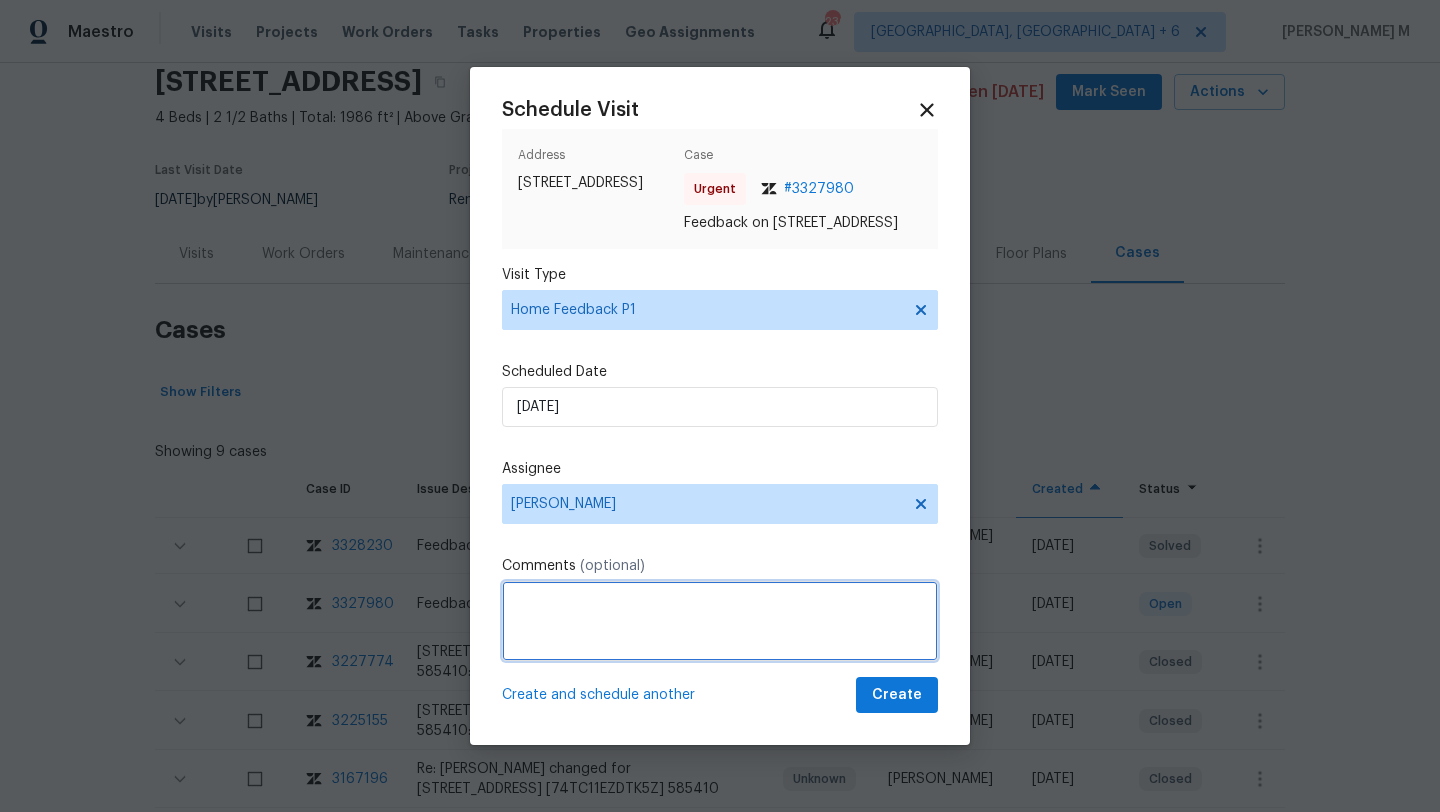 click at bounding box center [720, 621] 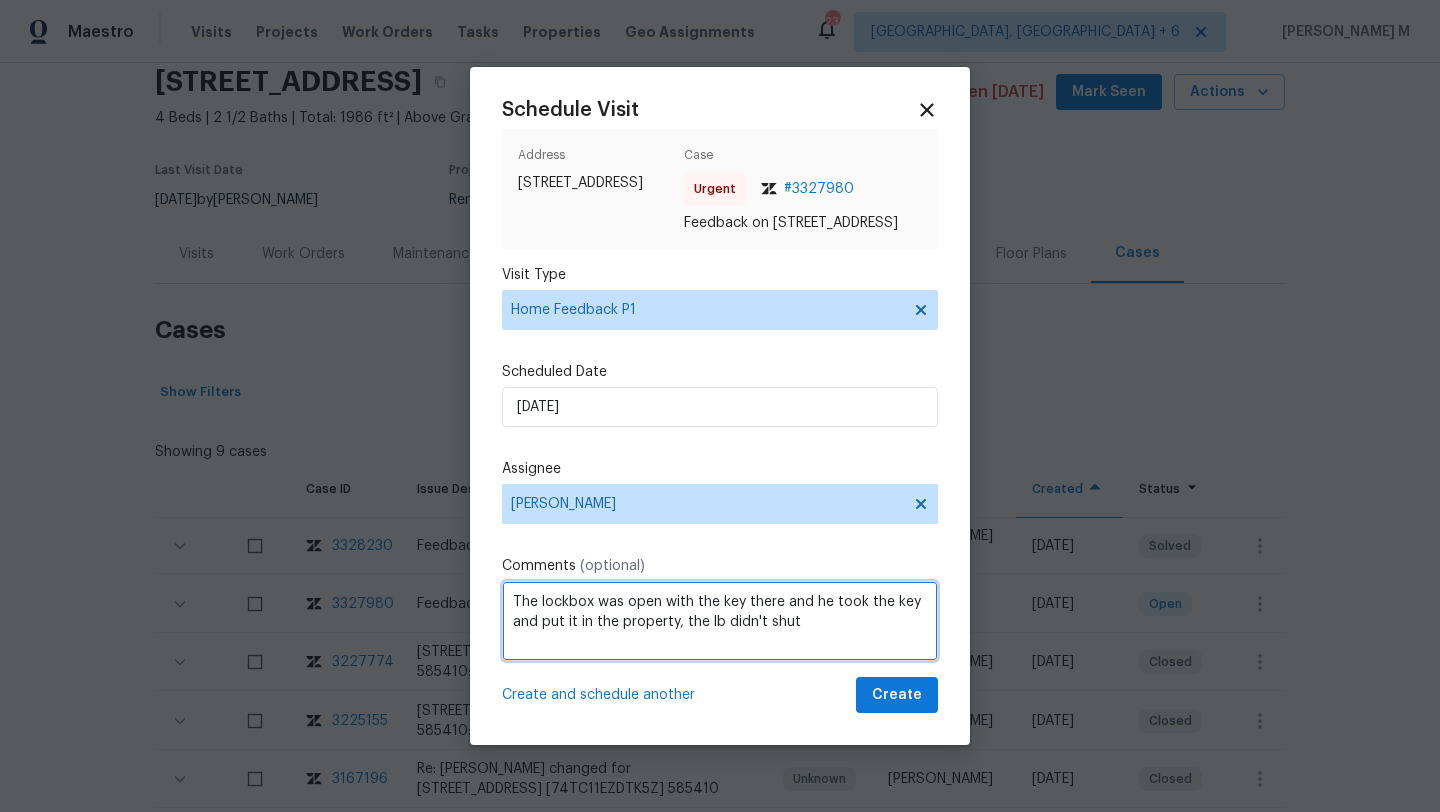 click on "The lockbox was open with the key there and he took the key and put it in the property, the lb didn't shut" at bounding box center (720, 621) 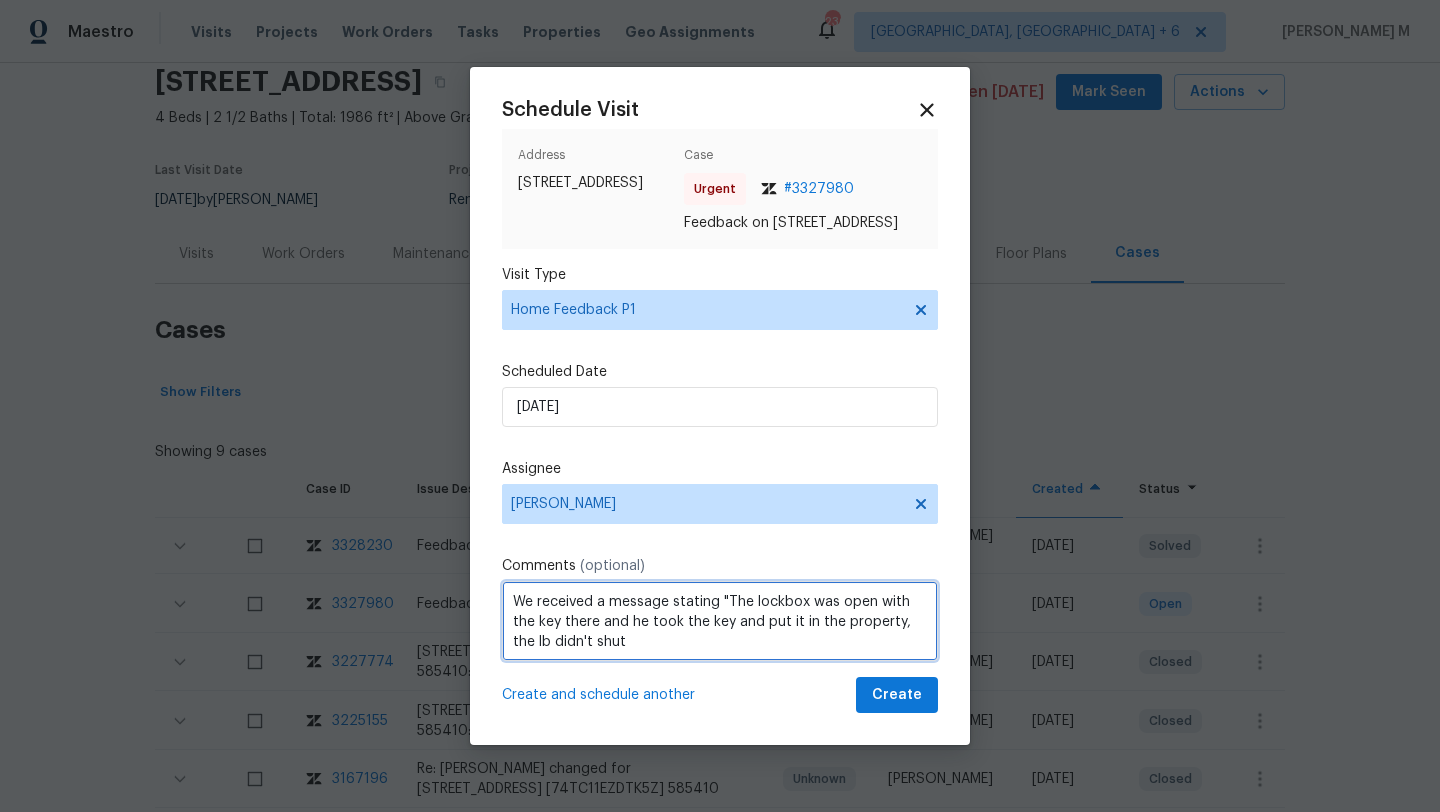 click on "We received a message stating "The lockbox was open with the key there and he took the key and put it in the property, the lb didn't shut" at bounding box center (720, 621) 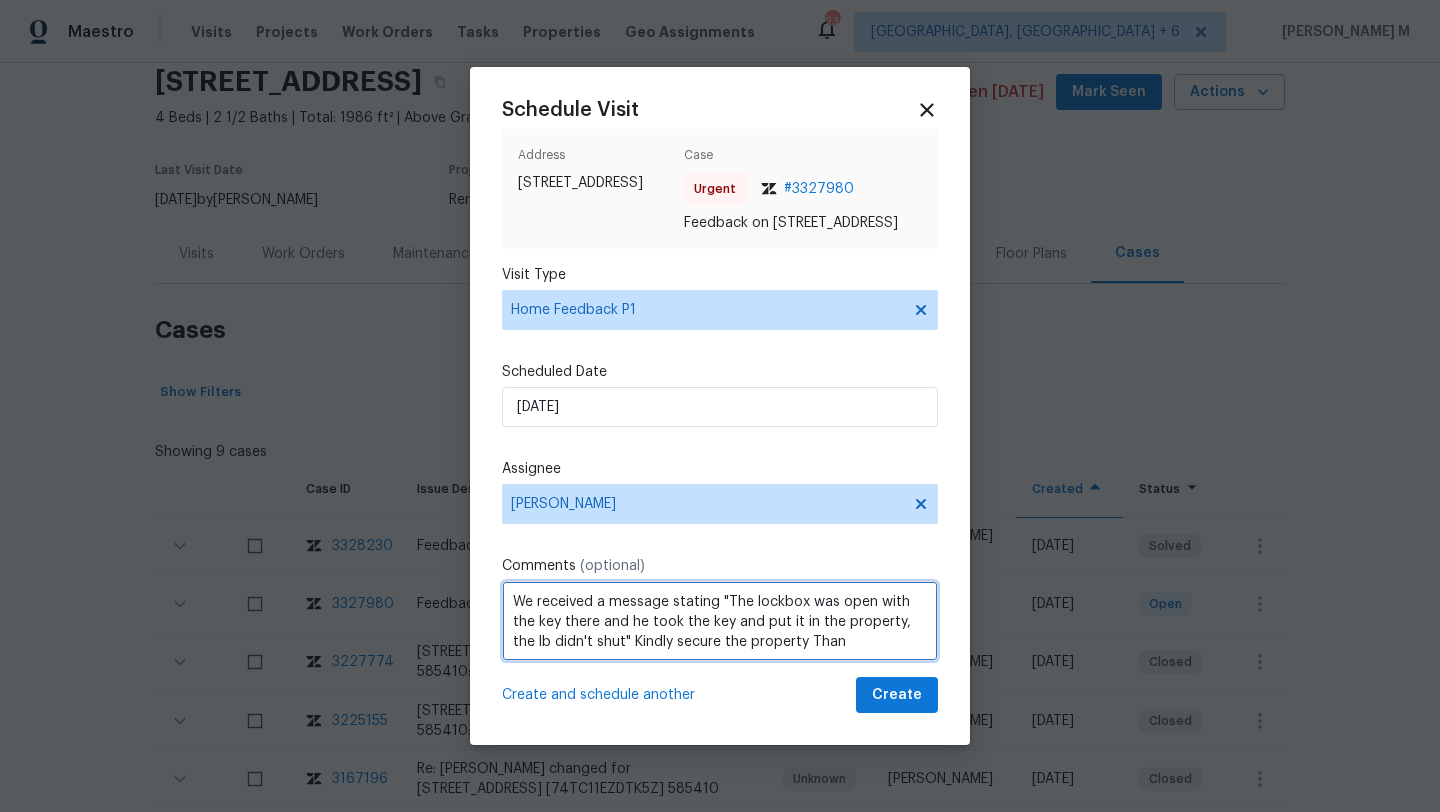 scroll, scrollTop: 9, scrollLeft: 0, axis: vertical 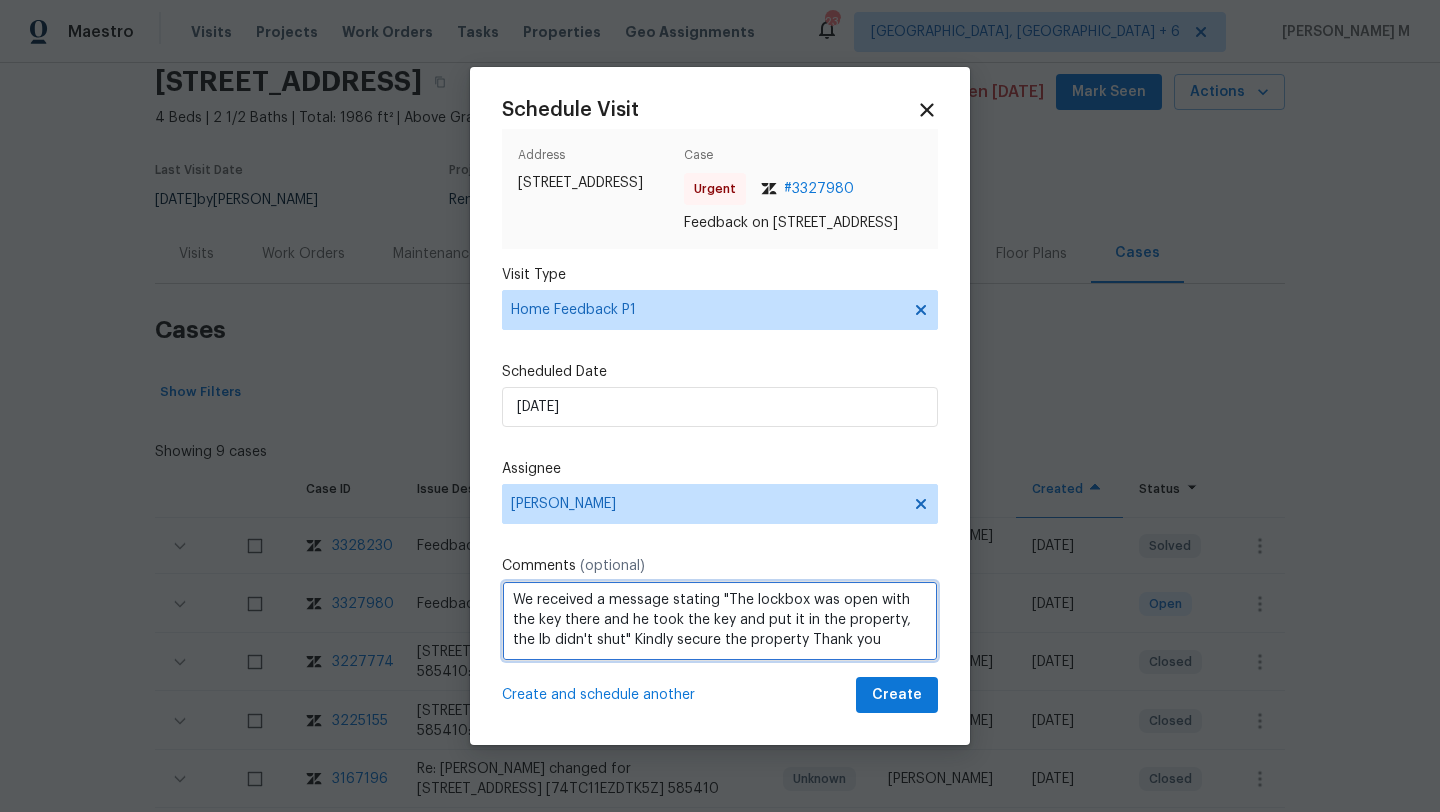 type on "We received a message stating "The lockbox was open with the key there and he took the key and put it in the property, the lb didn't shut" Kindly secure the property Thank you" 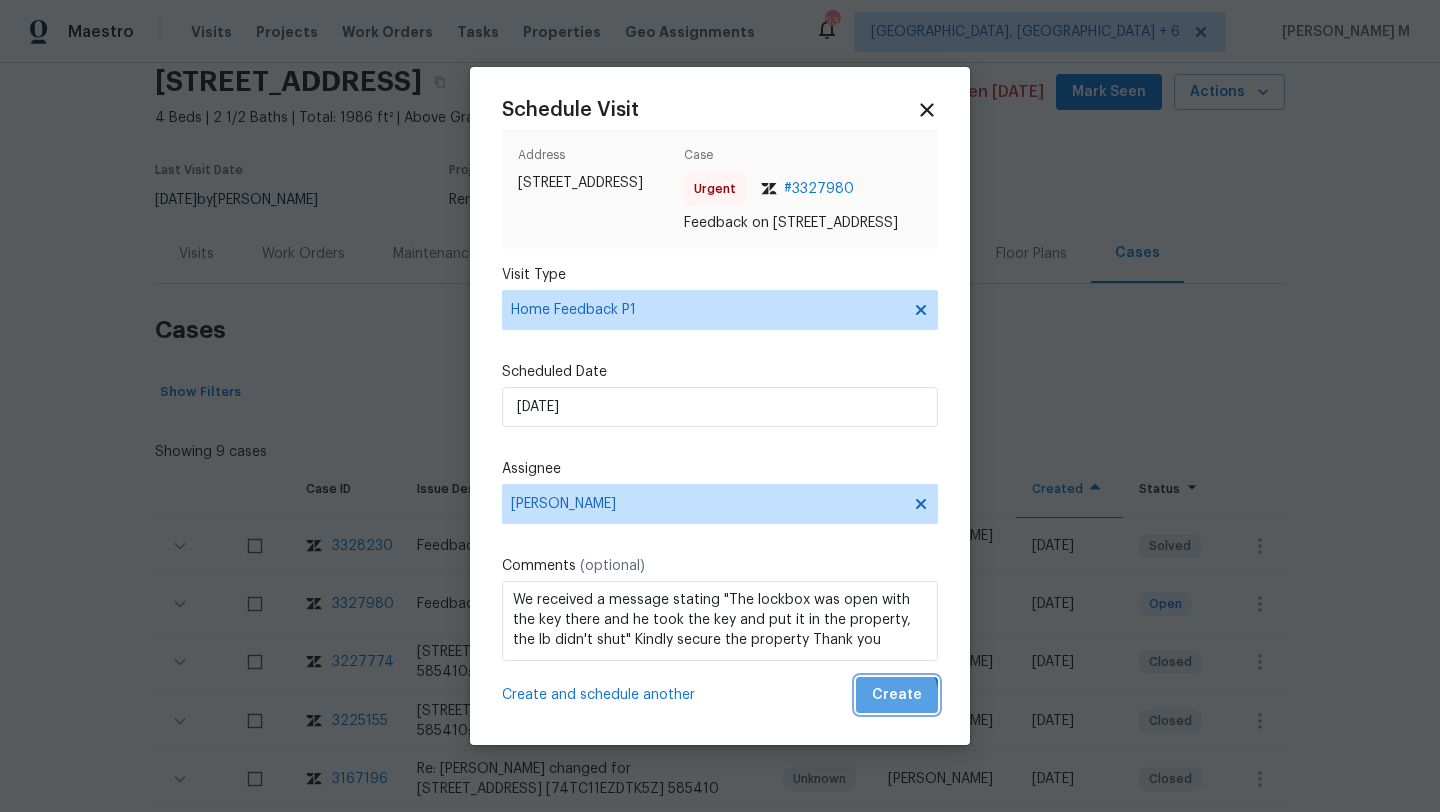 click on "Create" at bounding box center (897, 695) 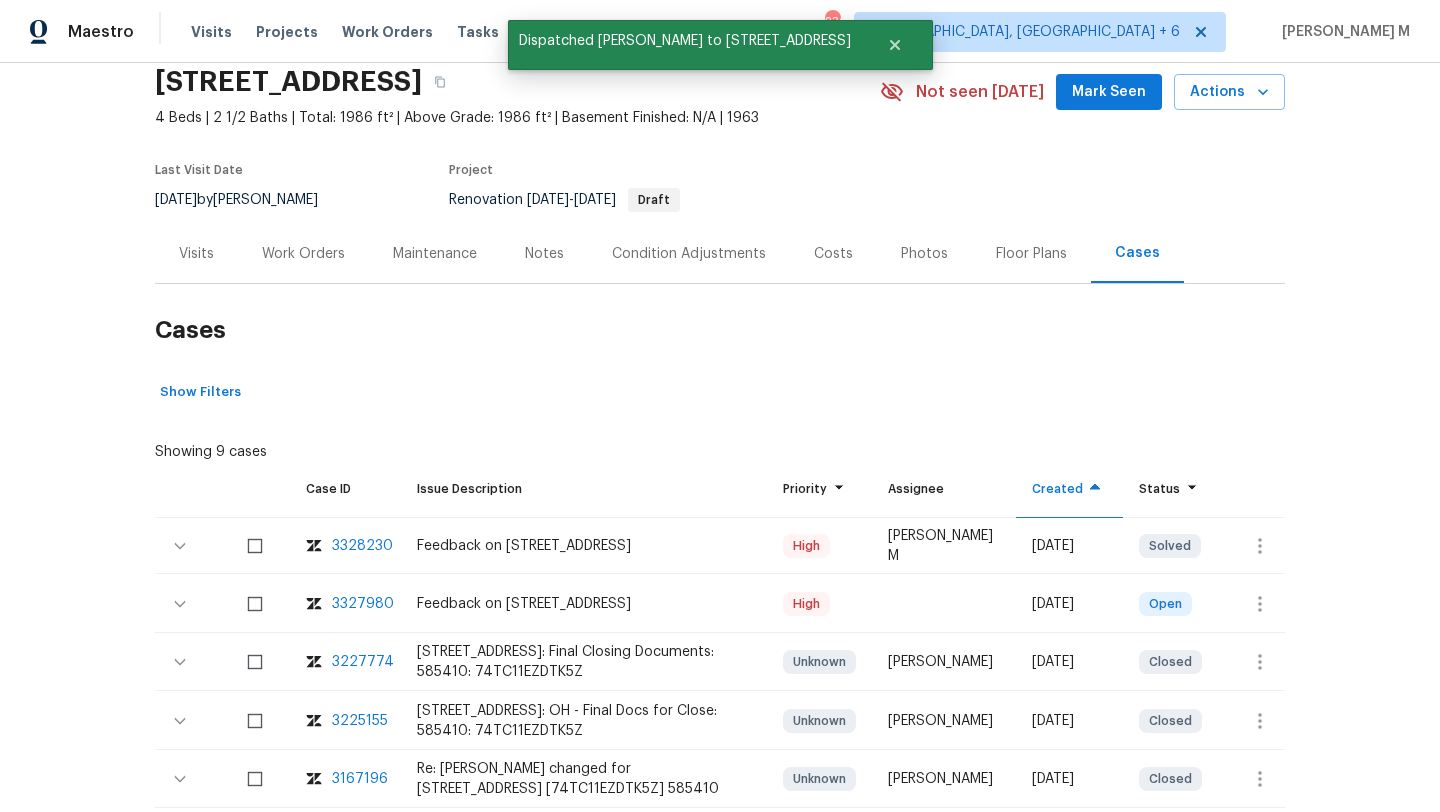 click on "Visits" at bounding box center [196, 253] 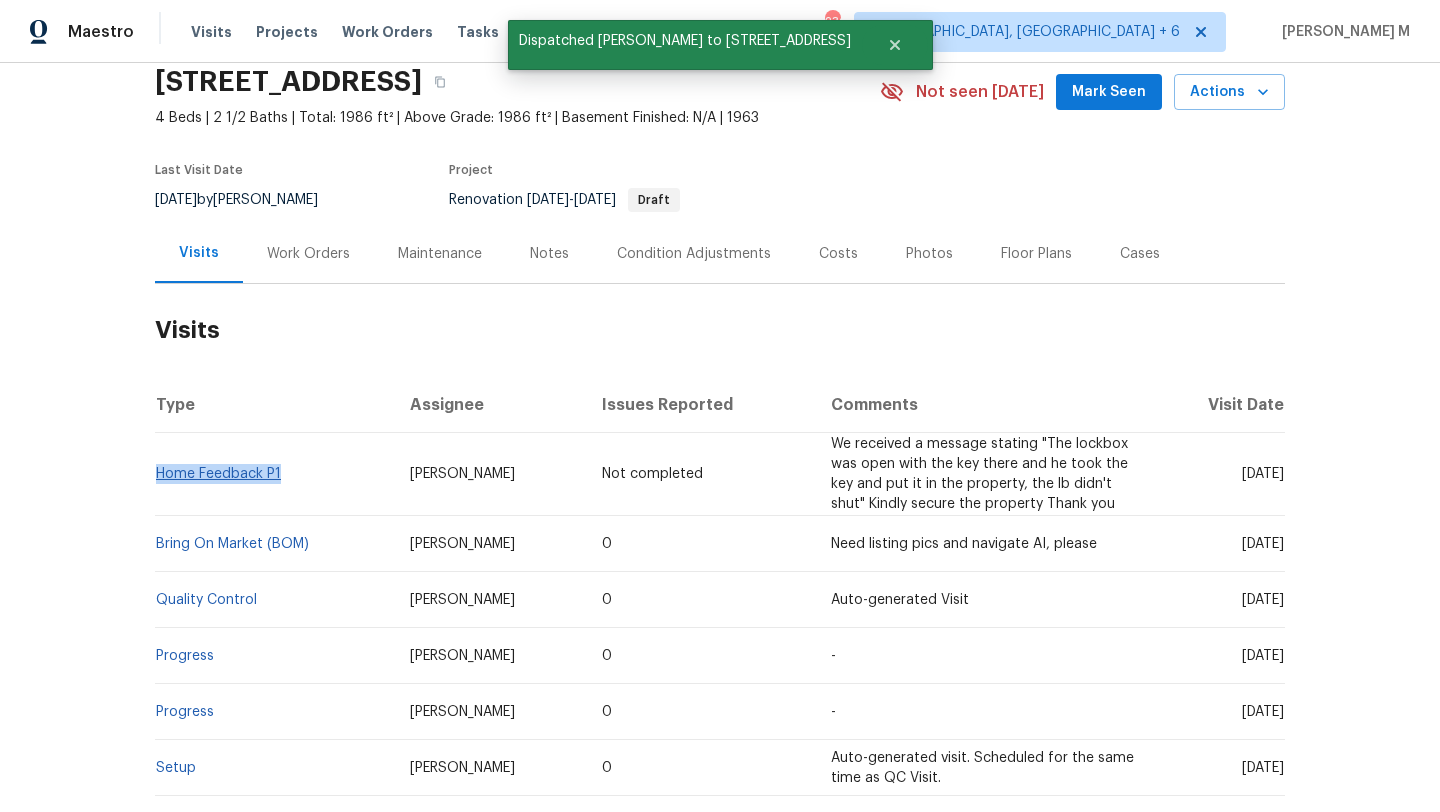 drag, startPoint x: 286, startPoint y: 477, endPoint x: 150, endPoint y: 475, distance: 136.01471 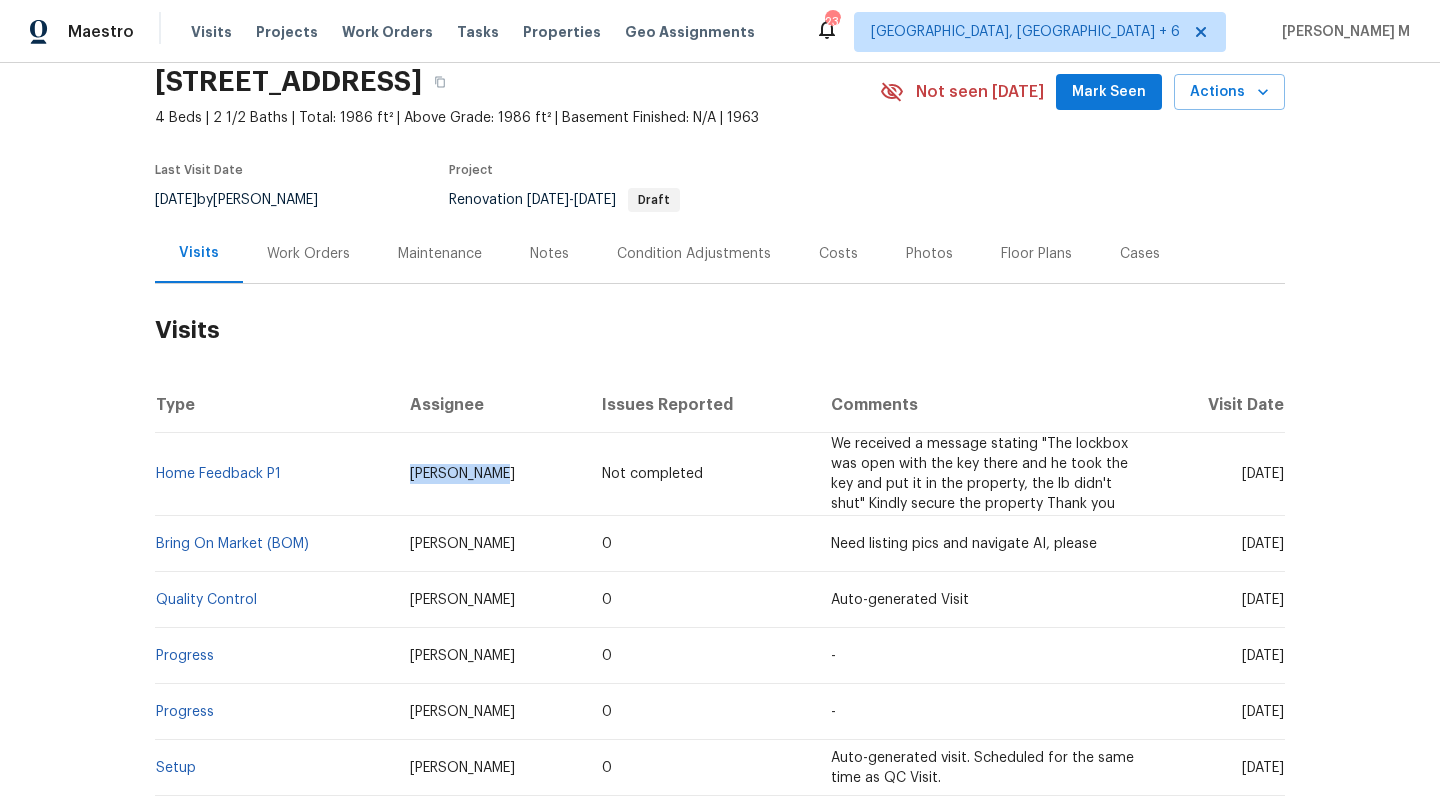drag, startPoint x: 393, startPoint y: 471, endPoint x: 496, endPoint y: 469, distance: 103.01942 